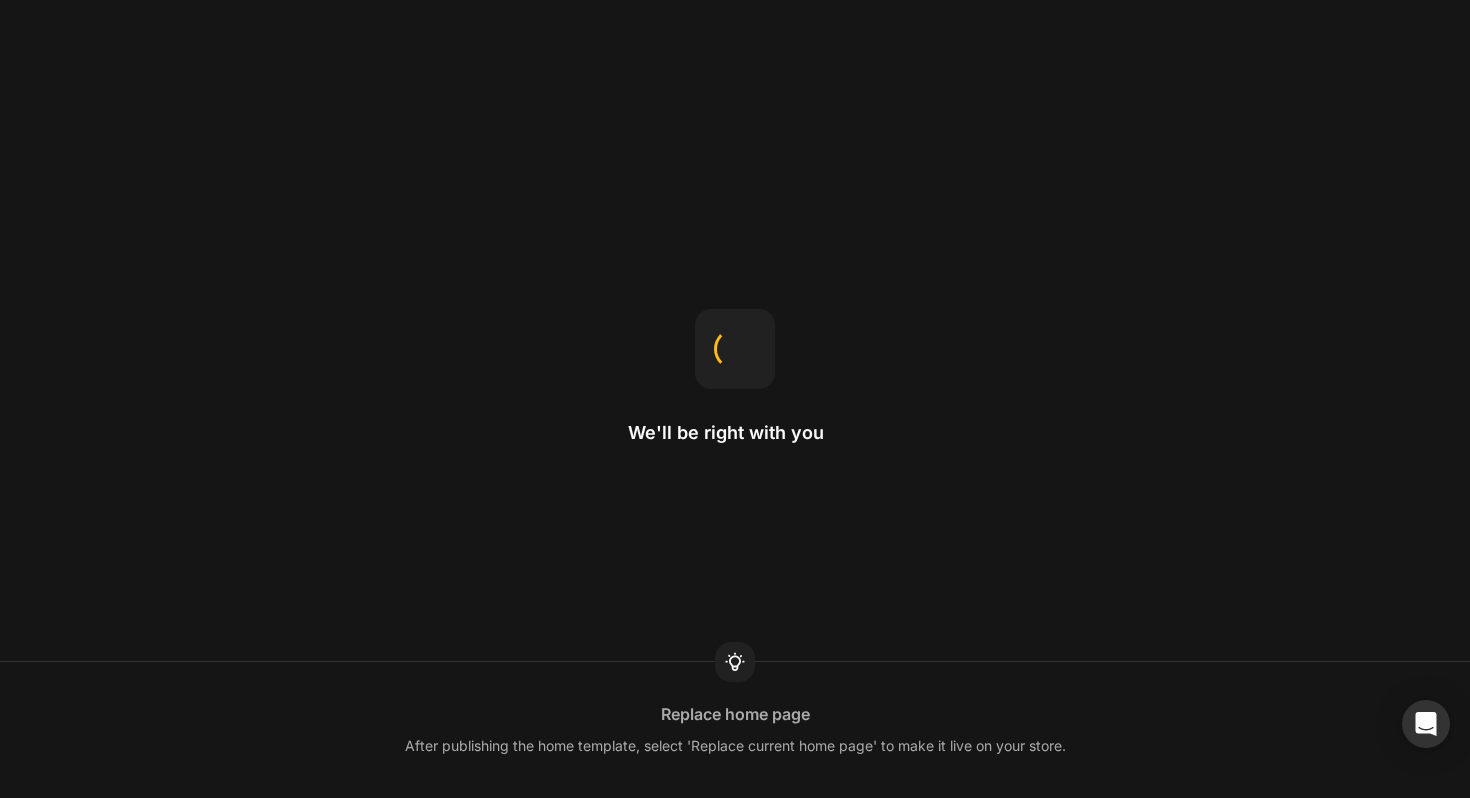 scroll, scrollTop: 0, scrollLeft: 0, axis: both 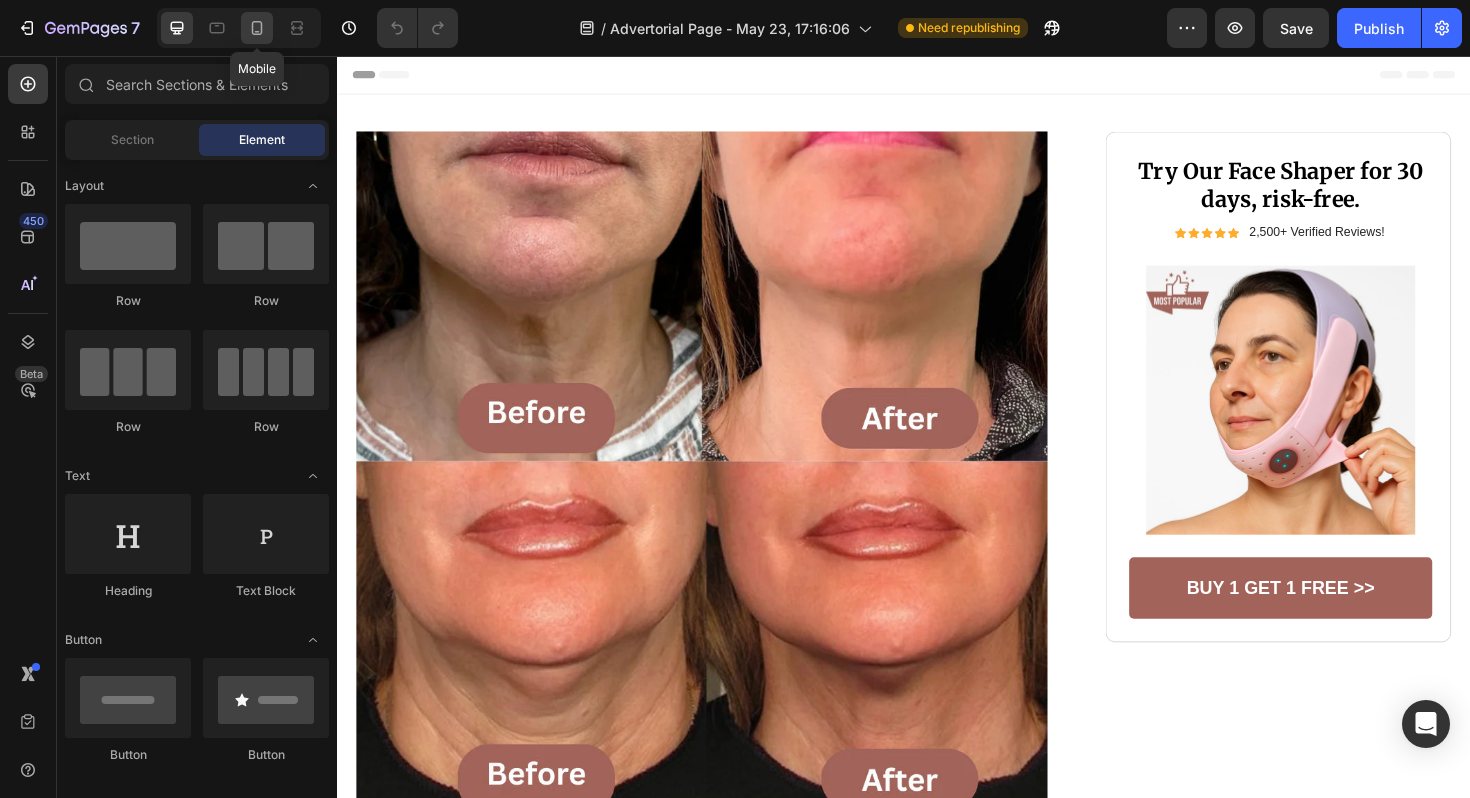 click 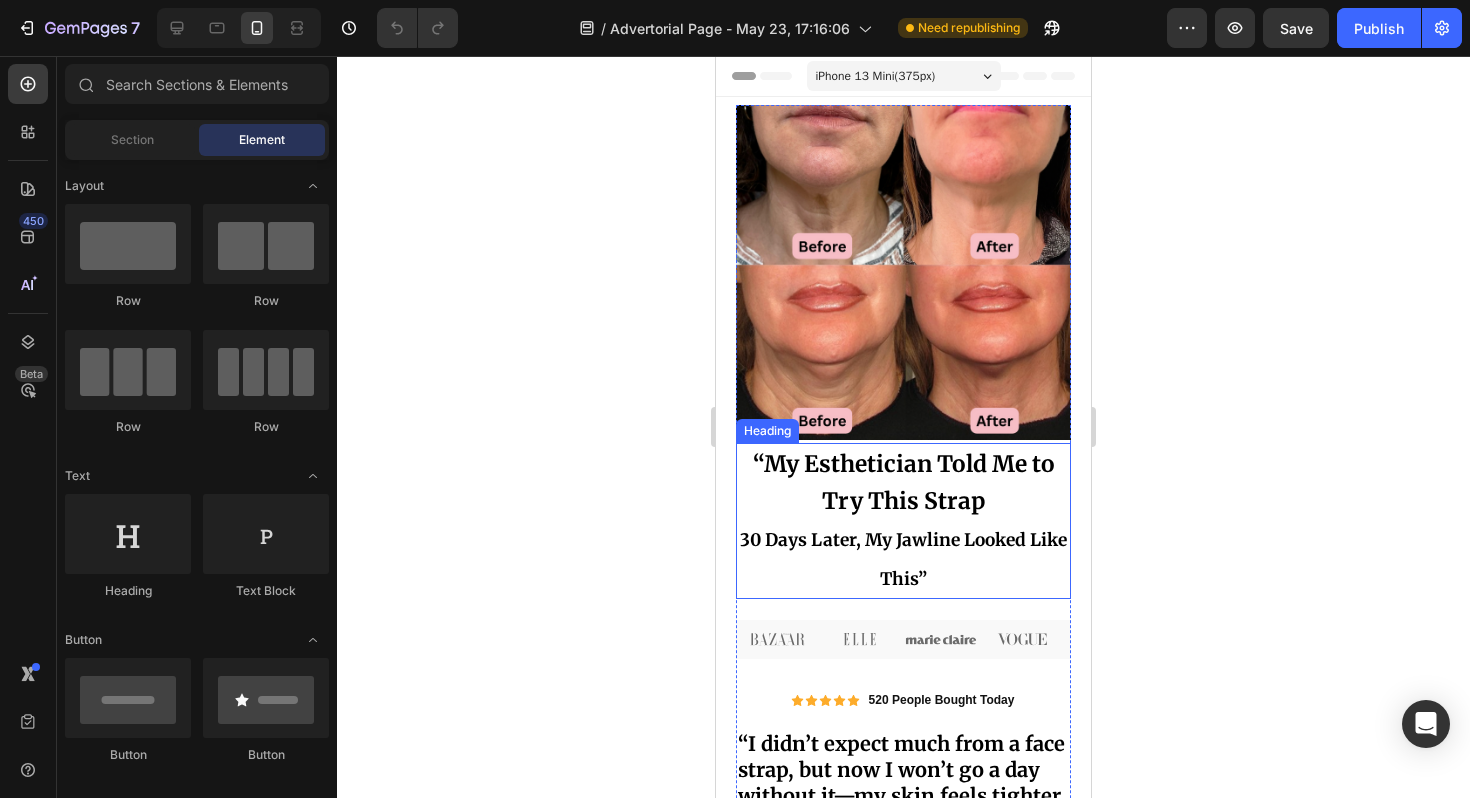 click on "“My Esthetician Told Me to Try This Strap   30 Days Later, My Jawline Looked Like This”" at bounding box center [903, 521] 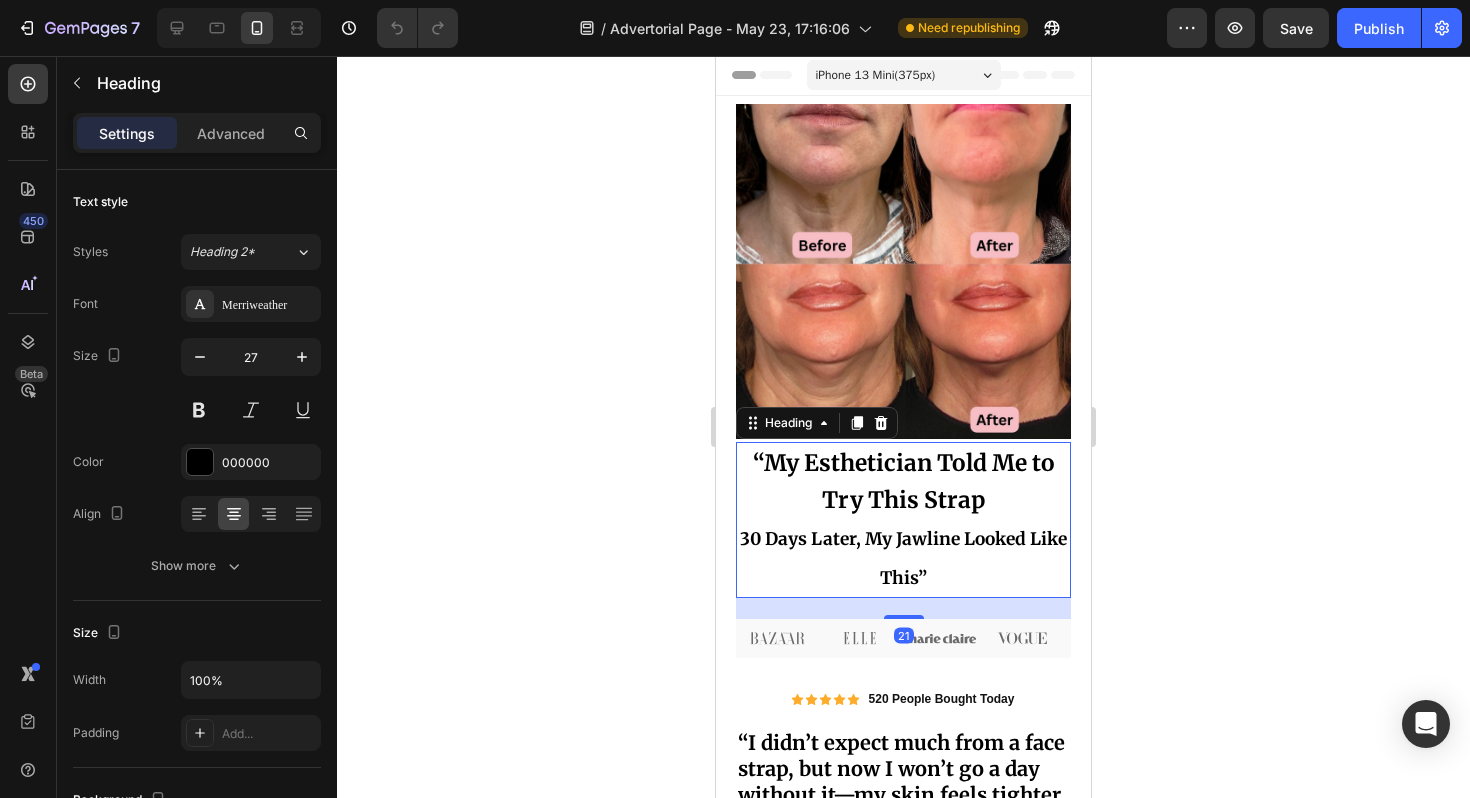 scroll, scrollTop: 0, scrollLeft: 0, axis: both 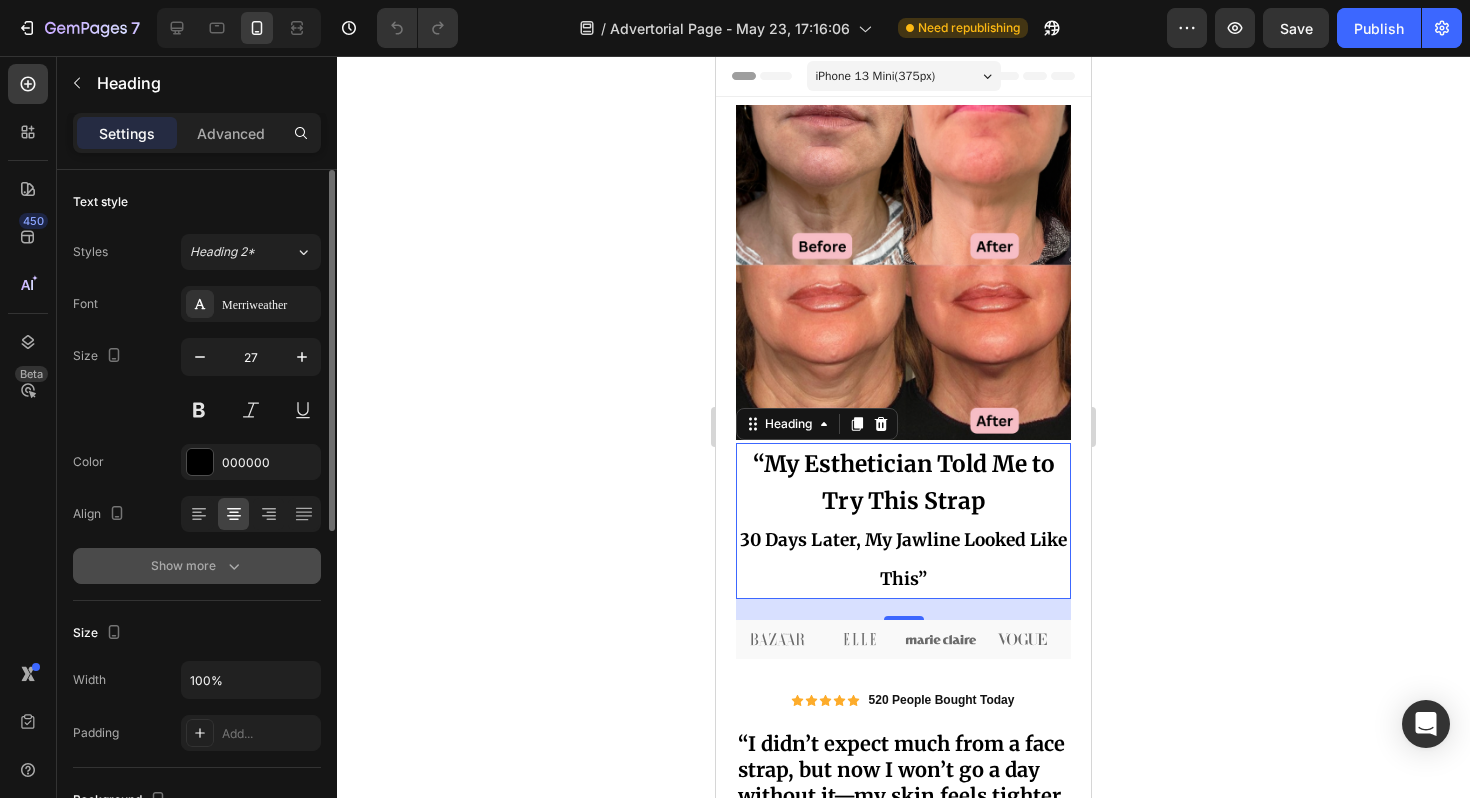 click on "Show more" at bounding box center [197, 566] 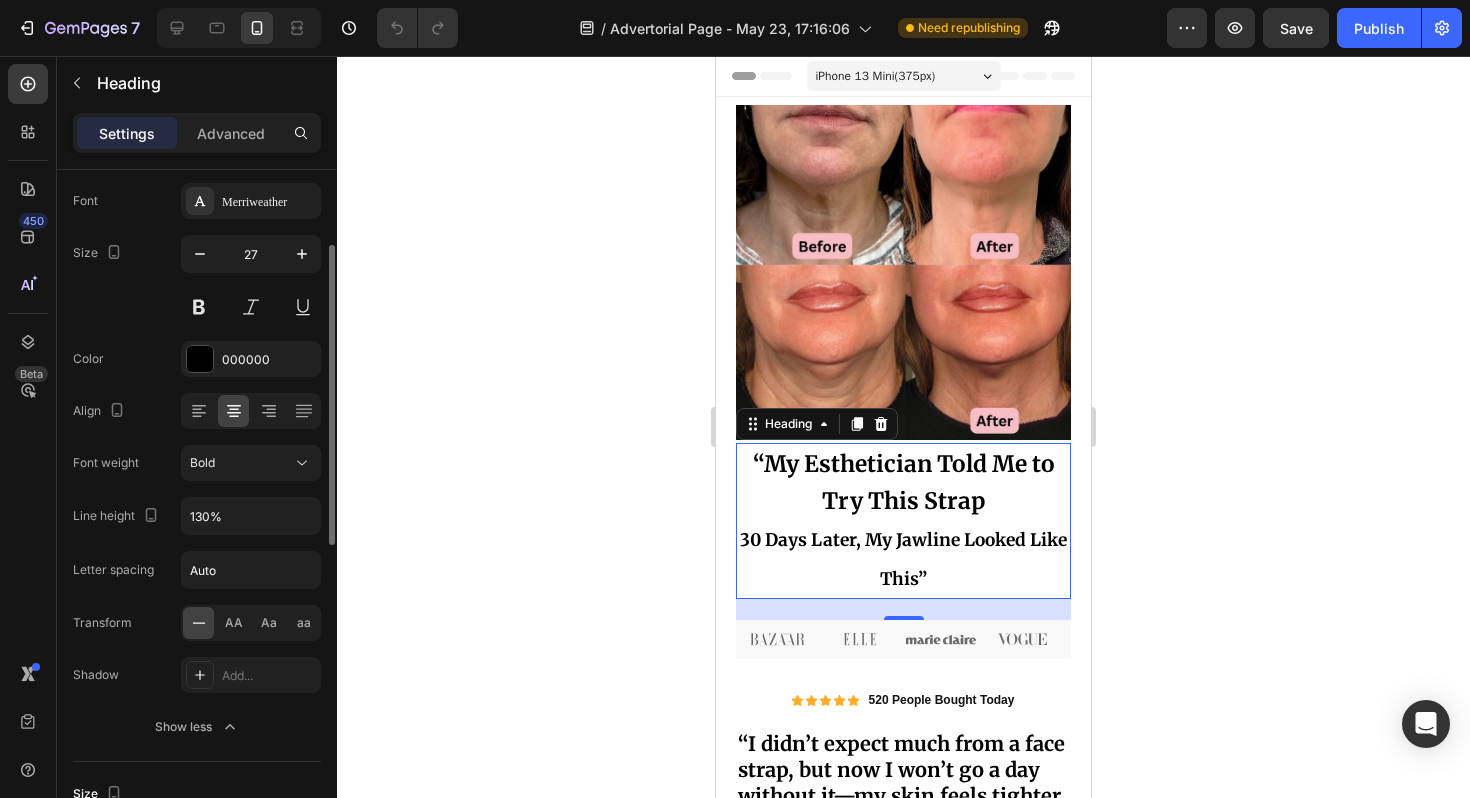 scroll, scrollTop: 128, scrollLeft: 0, axis: vertical 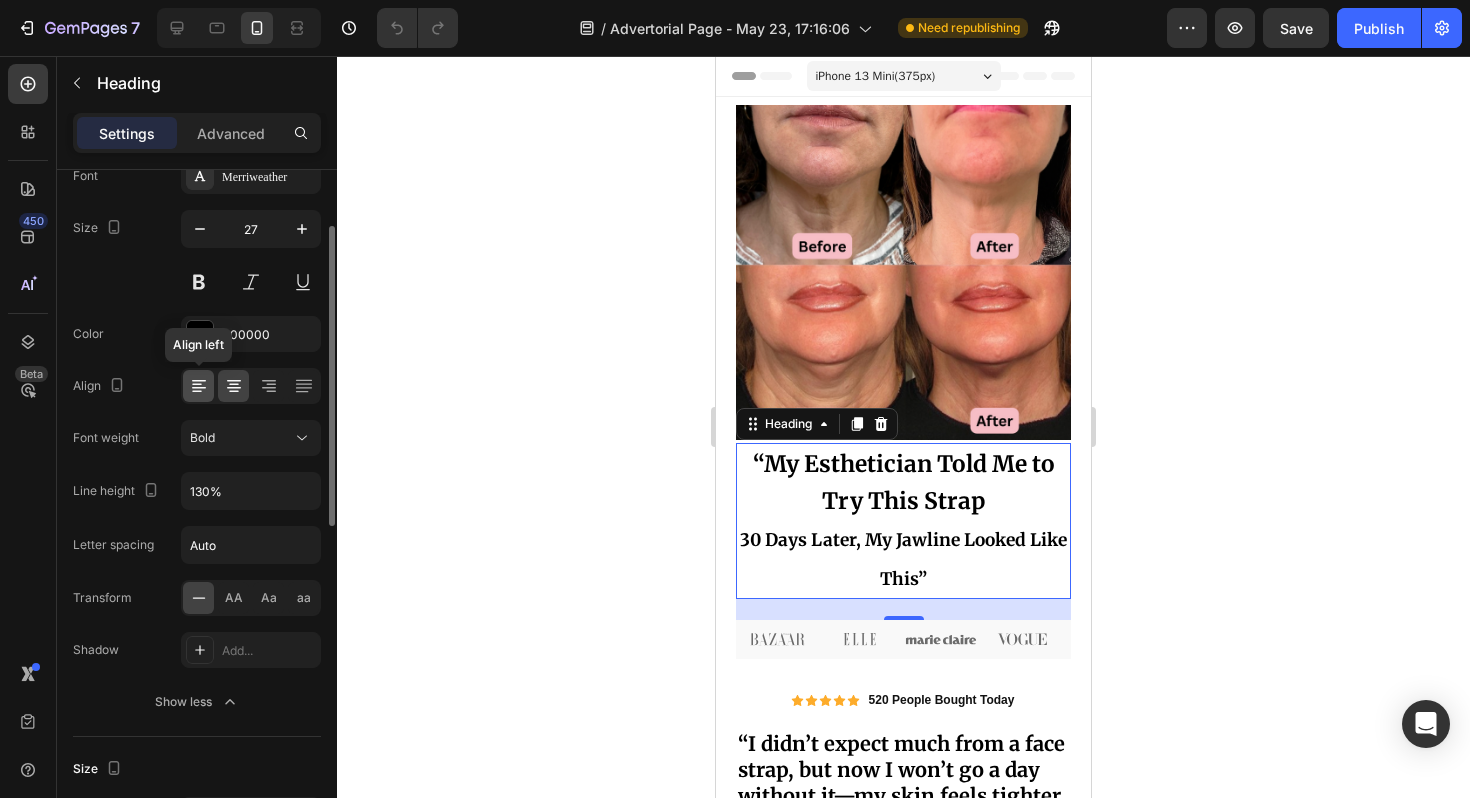 click 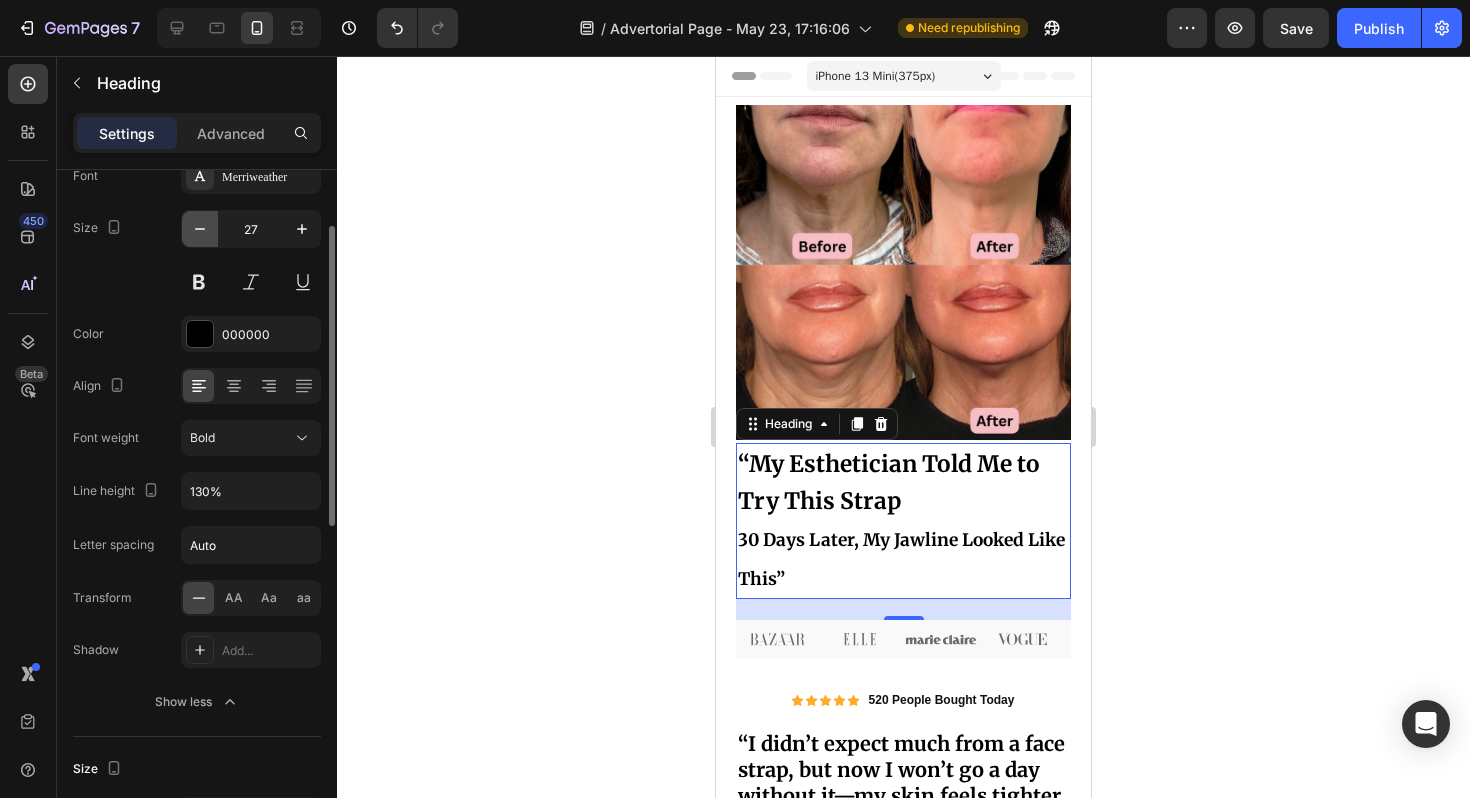 click at bounding box center (200, 229) 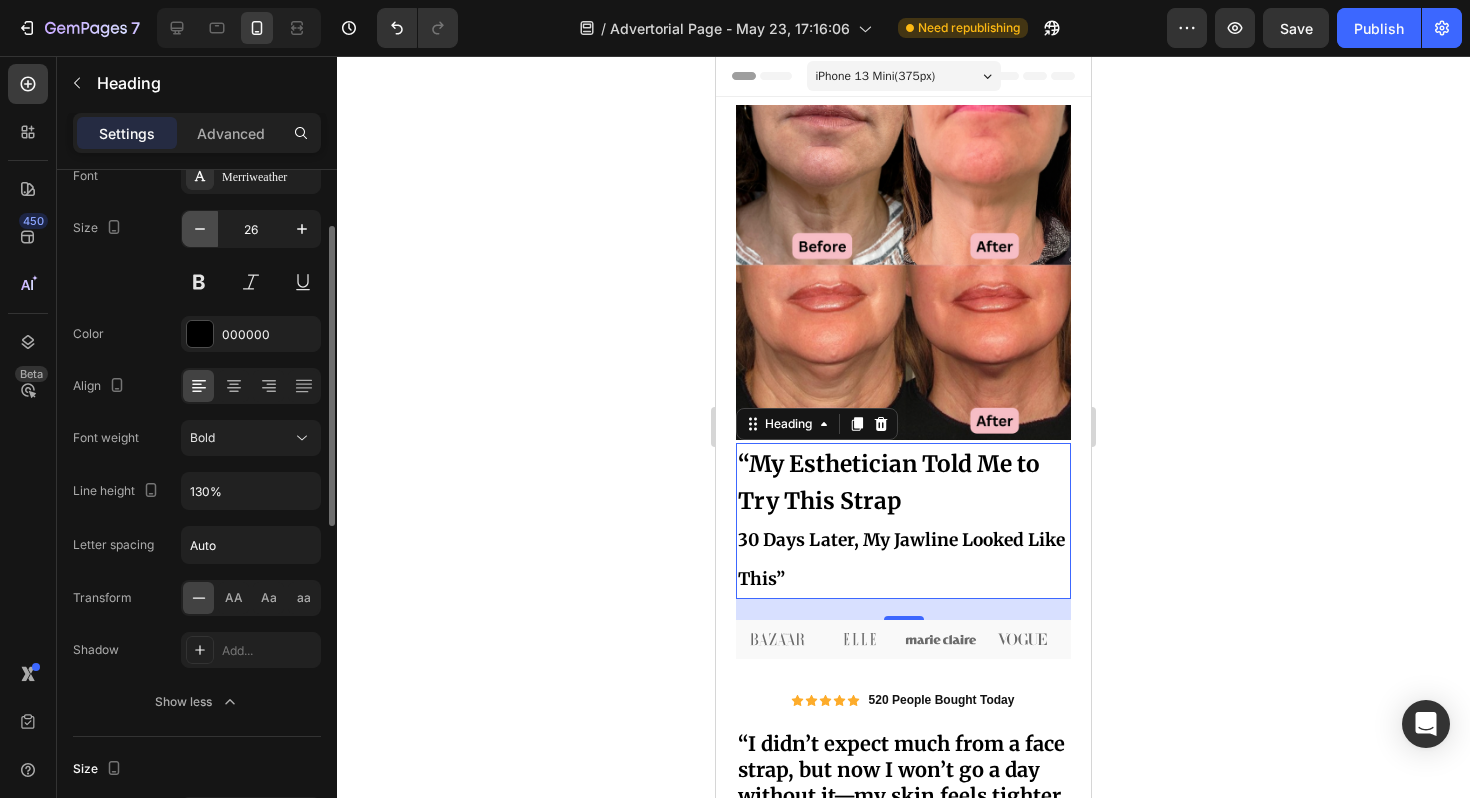 click at bounding box center (200, 229) 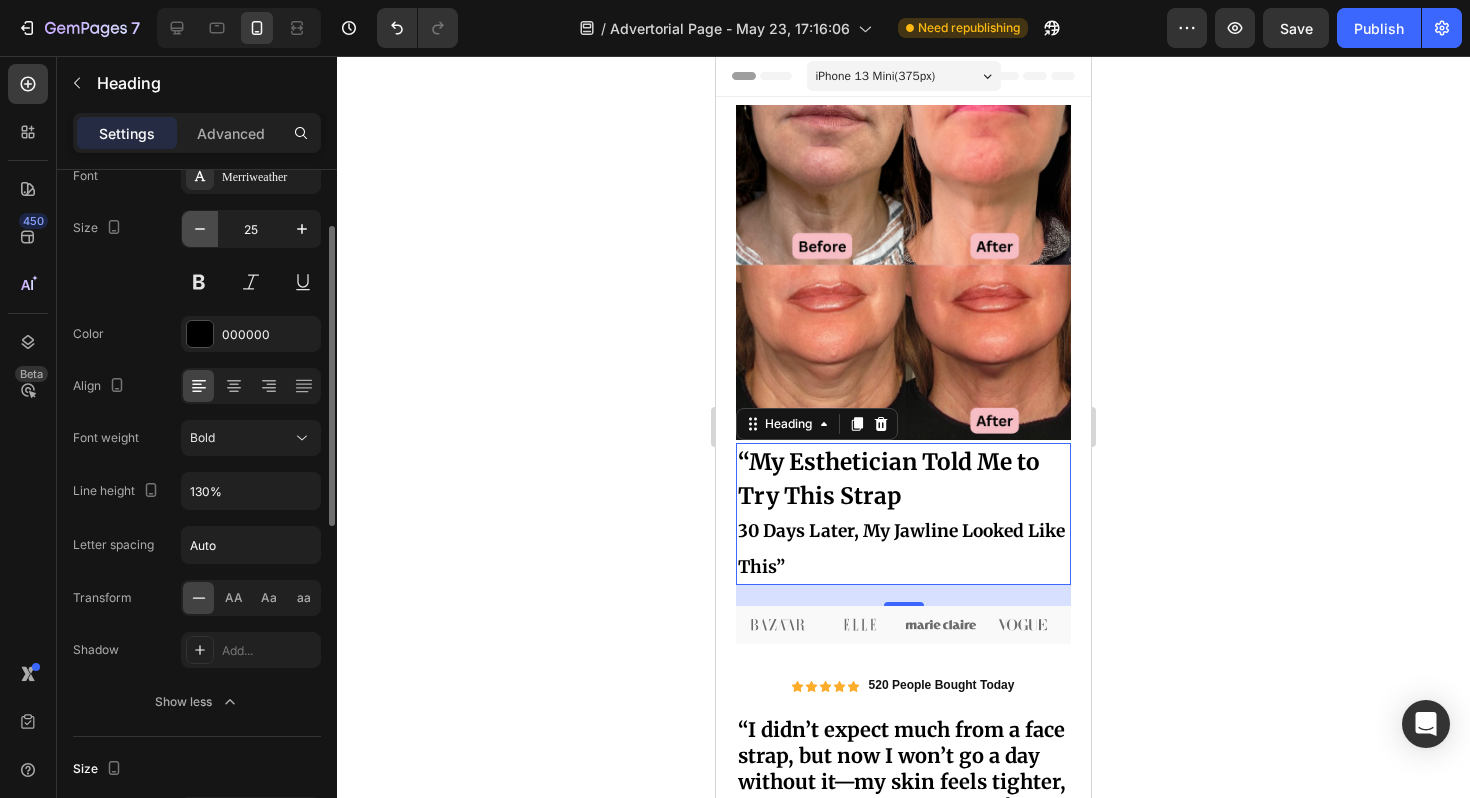 click at bounding box center [200, 229] 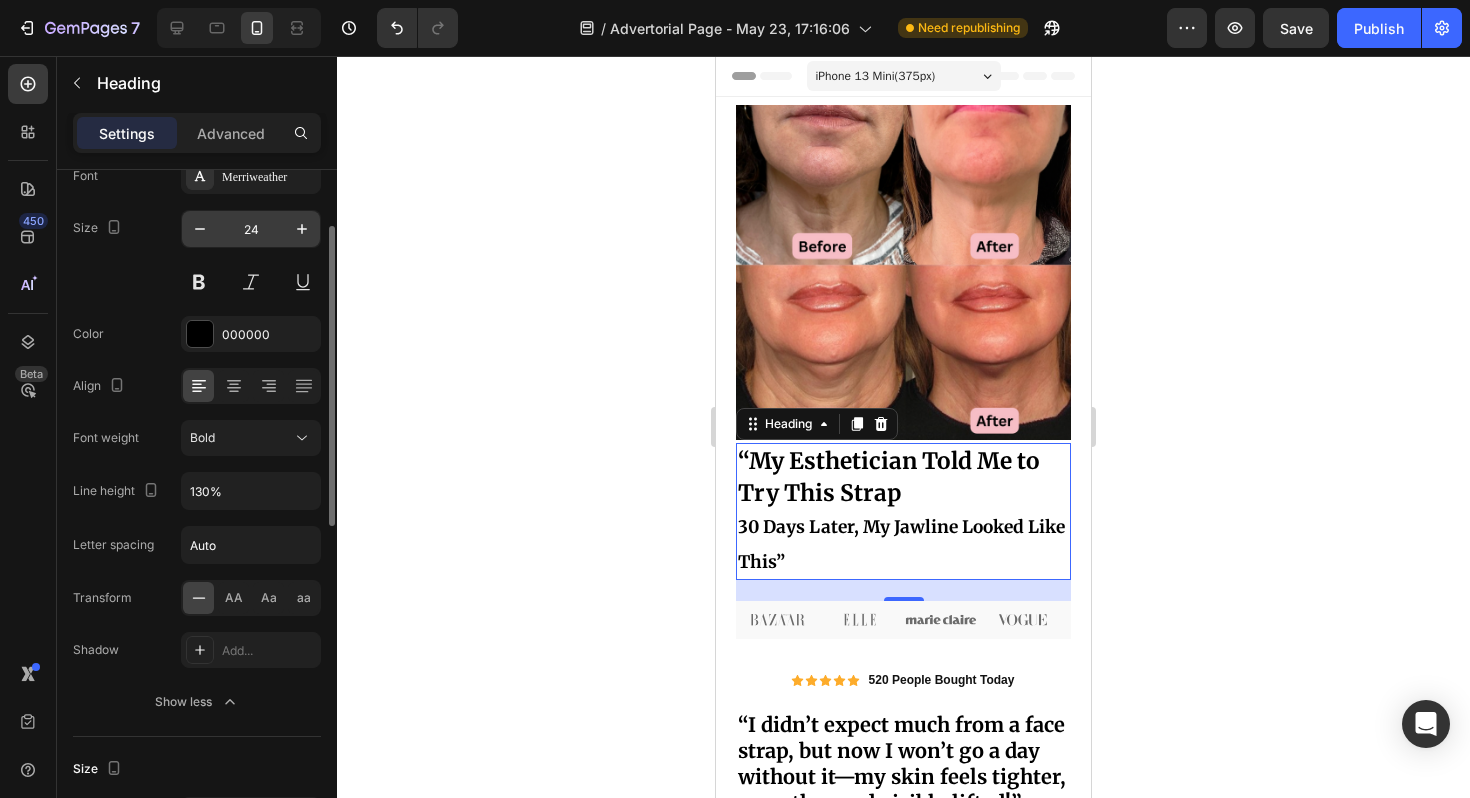 click on "24" at bounding box center [251, 229] 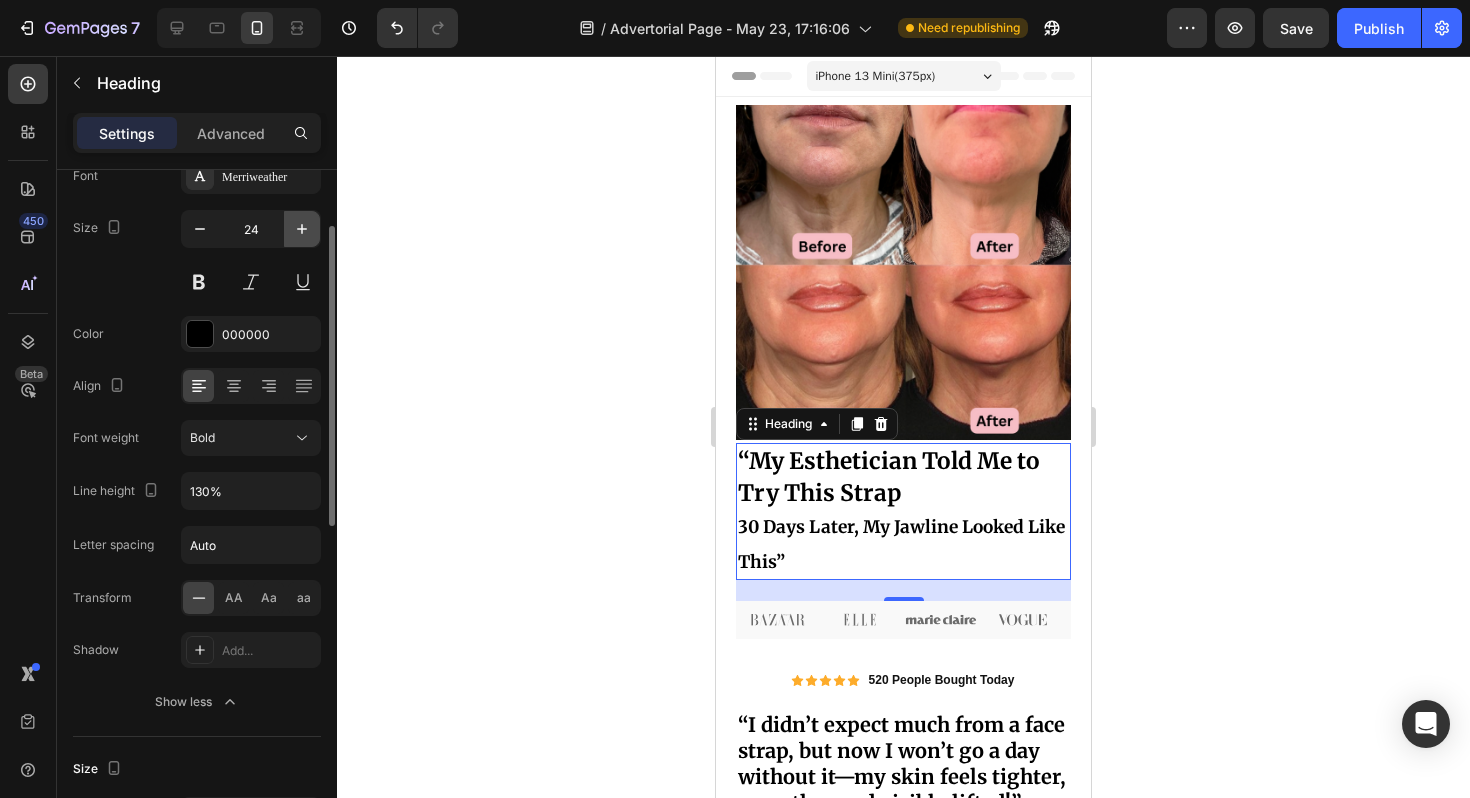 click 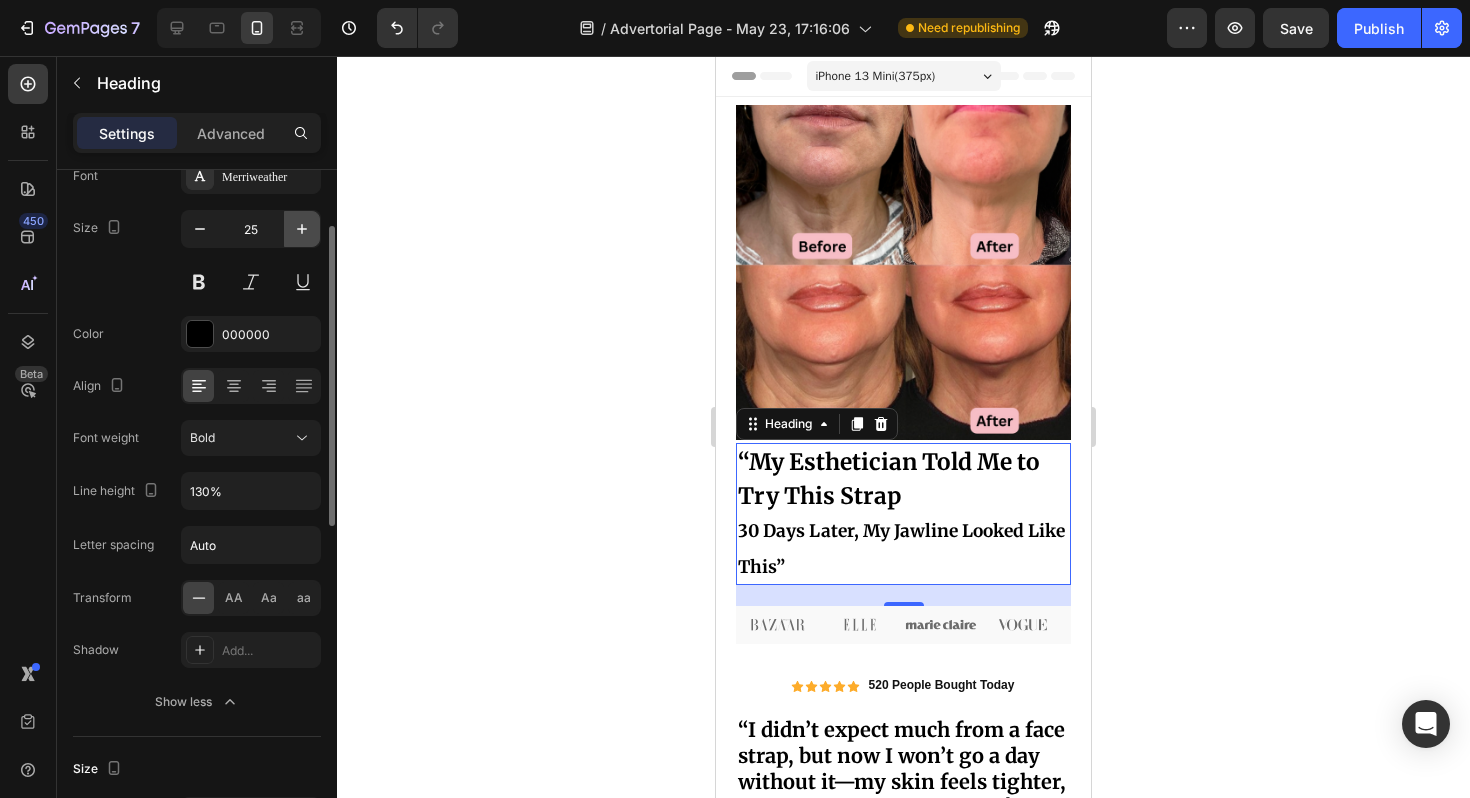 click 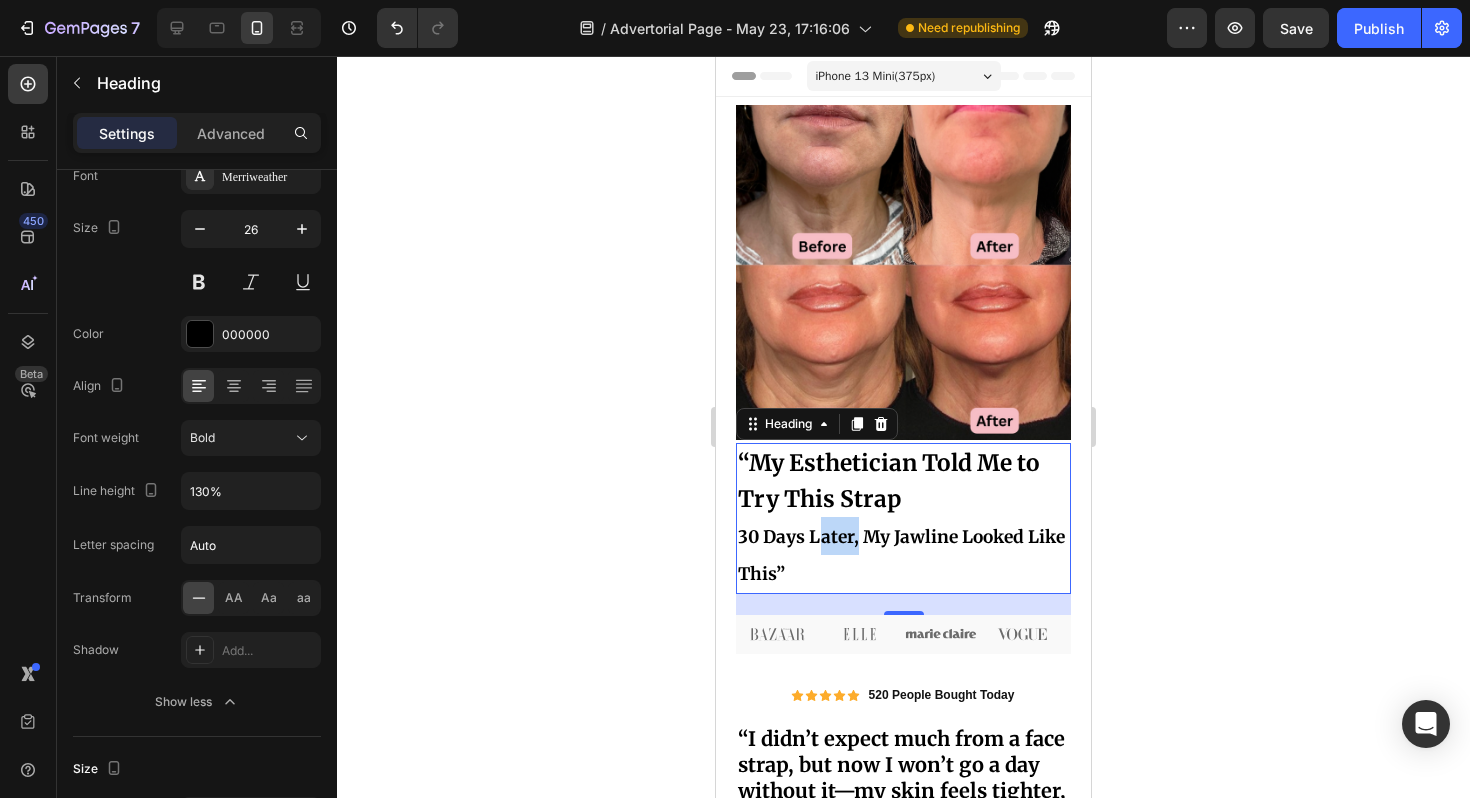 click on "30 Days Later, My Jawline Looked Like This”" at bounding box center (901, 556) 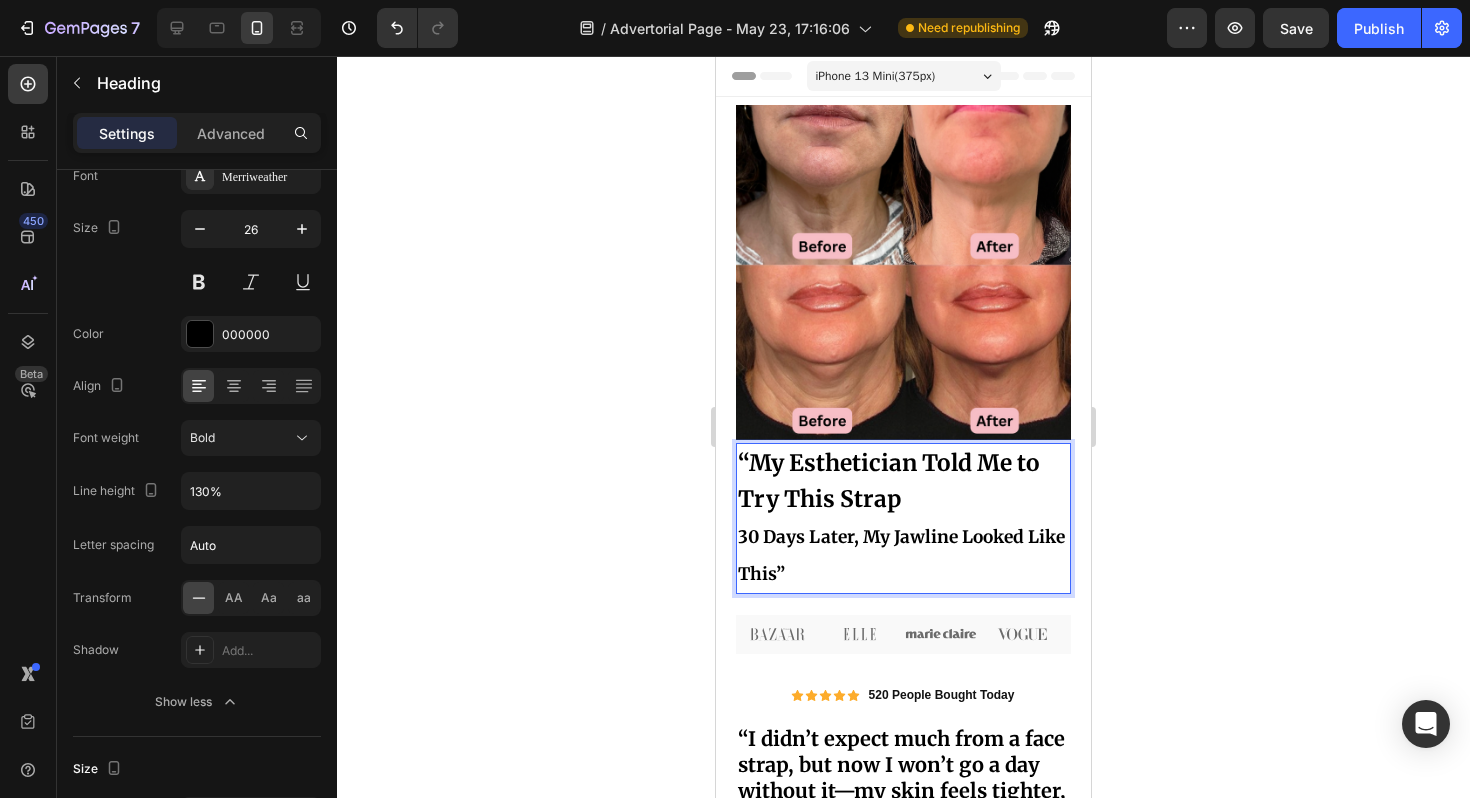 click on "“My Esthetician Told Me to Try This Strap   30 Days Later, My Jawline Looked Like This”" at bounding box center (903, 518) 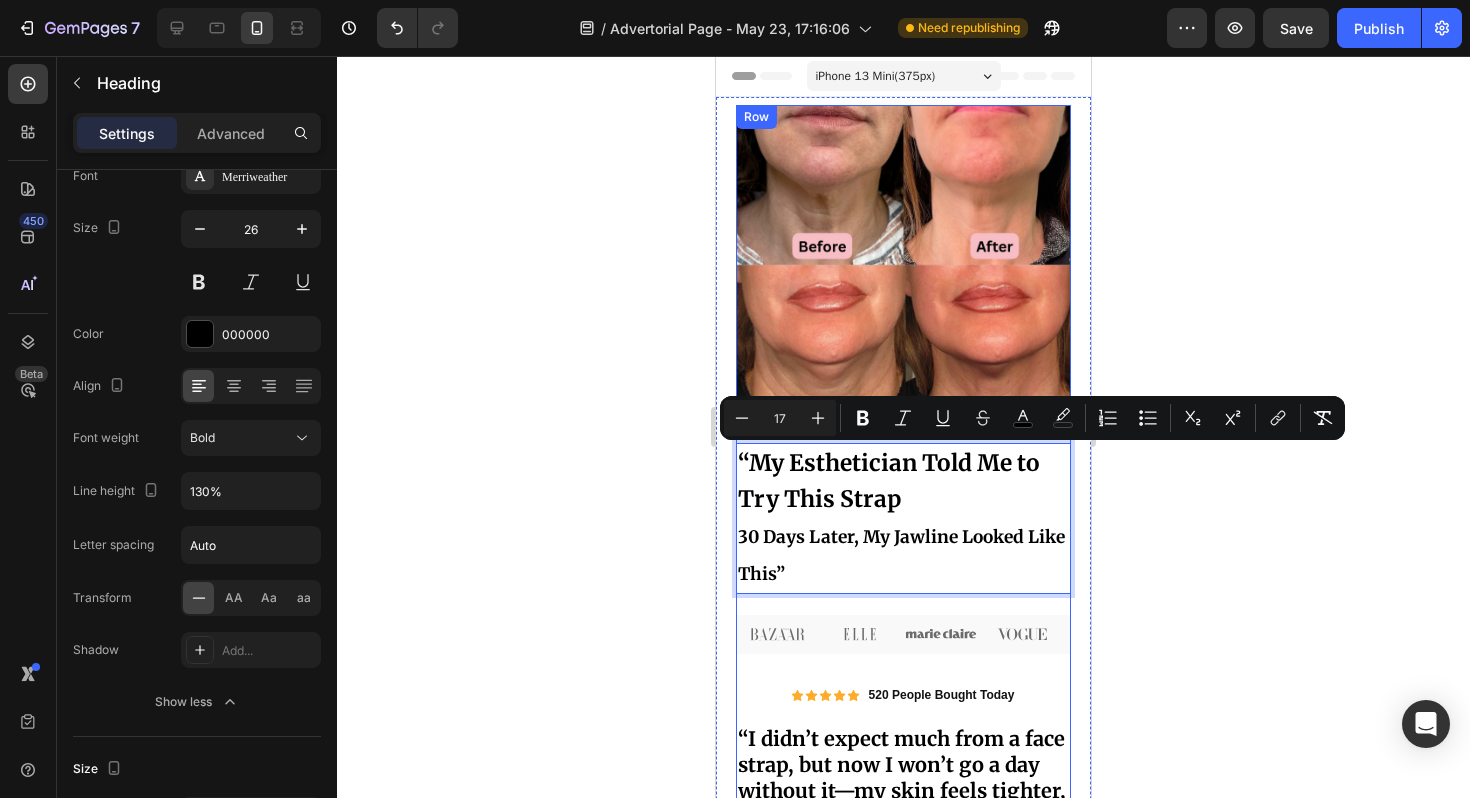 drag, startPoint x: 837, startPoint y: 564, endPoint x: 745, endPoint y: 442, distance: 152.80052 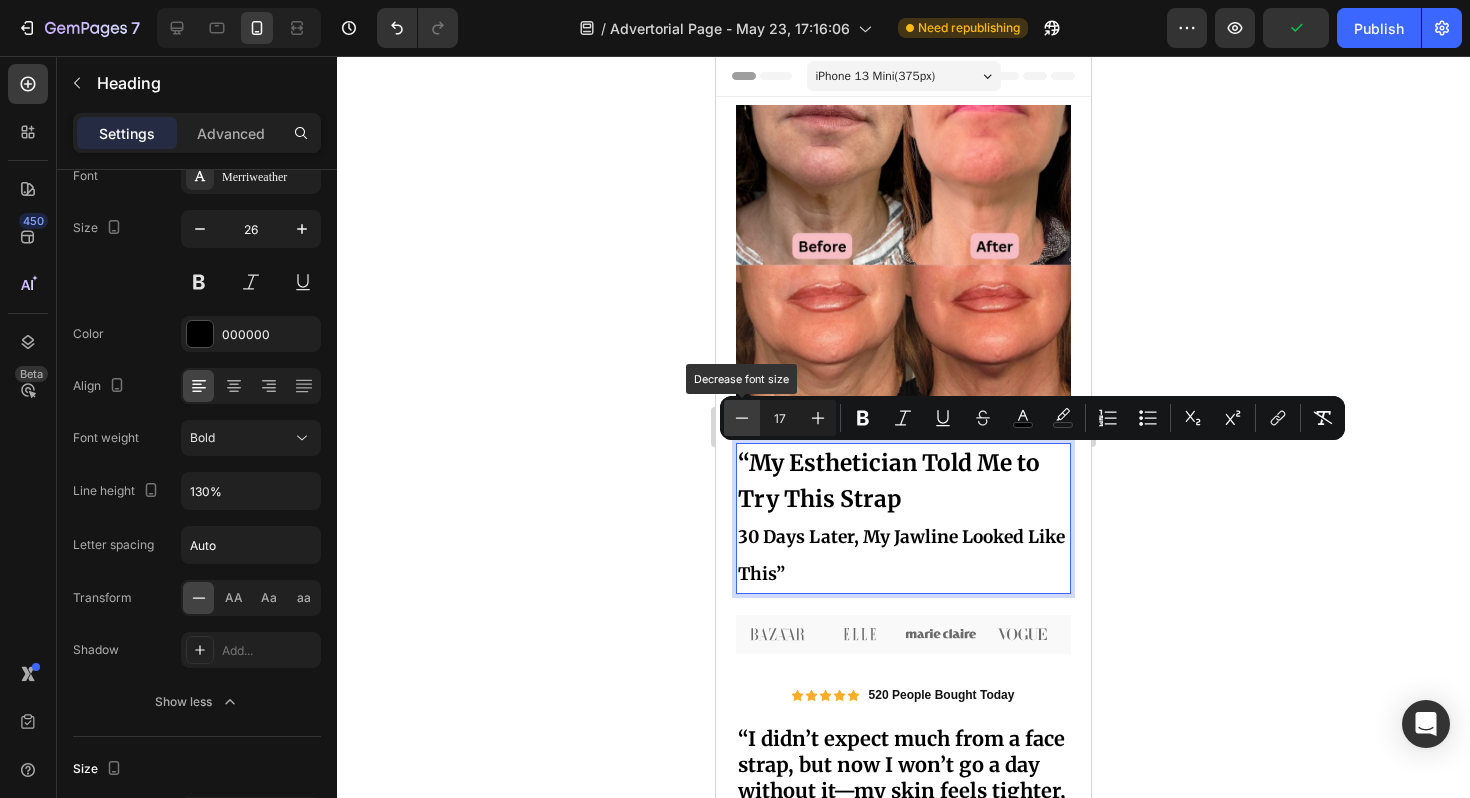 click 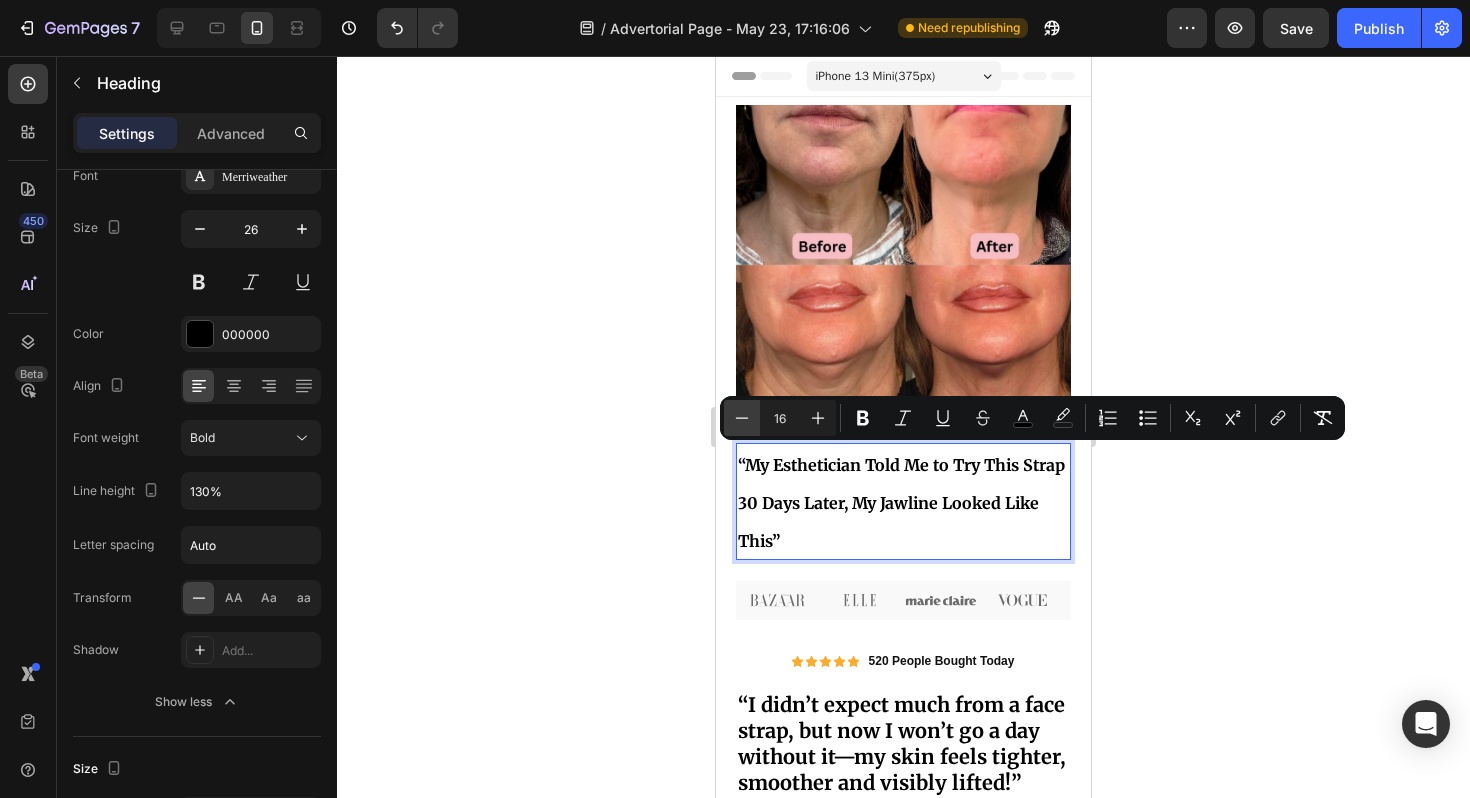 click 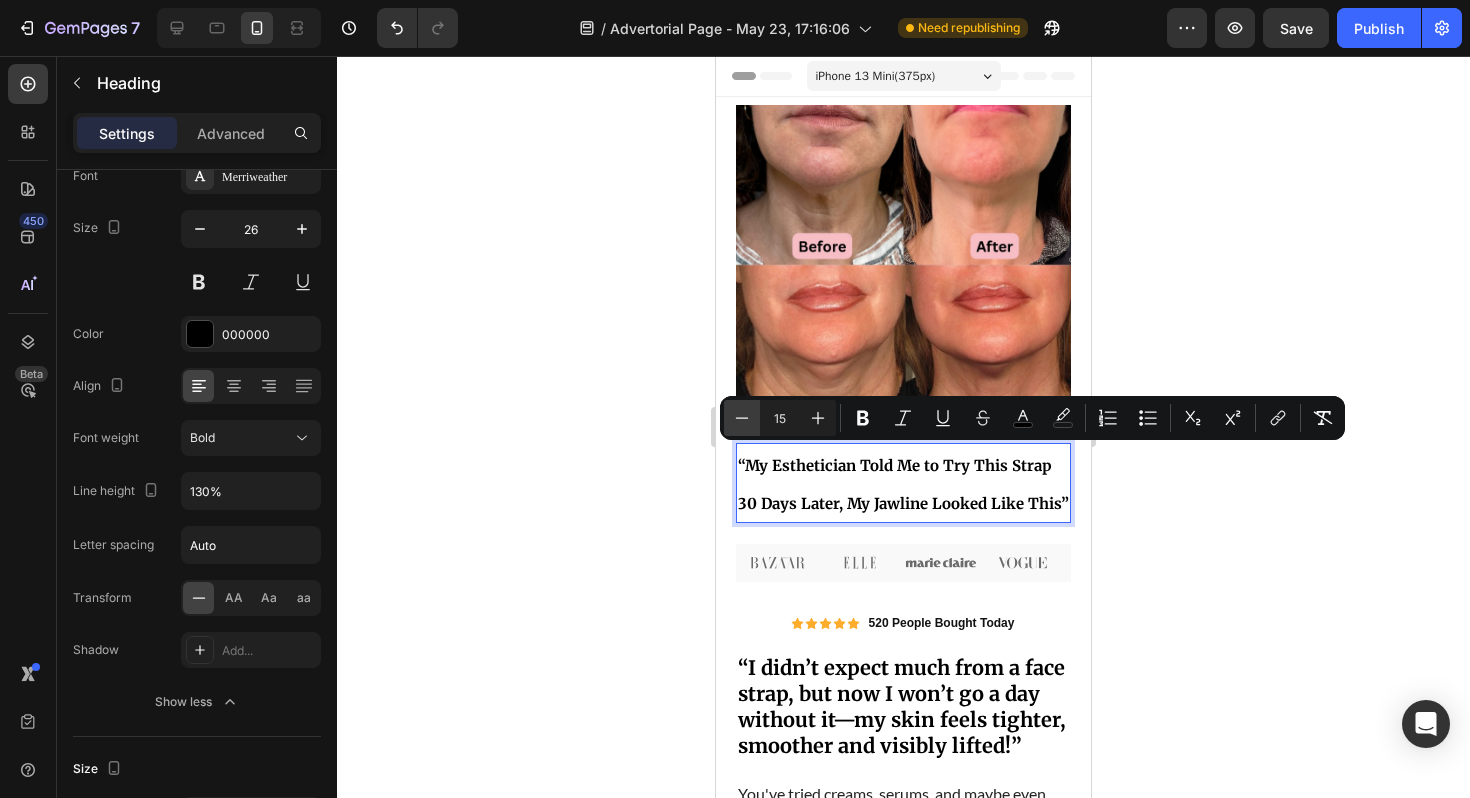 click 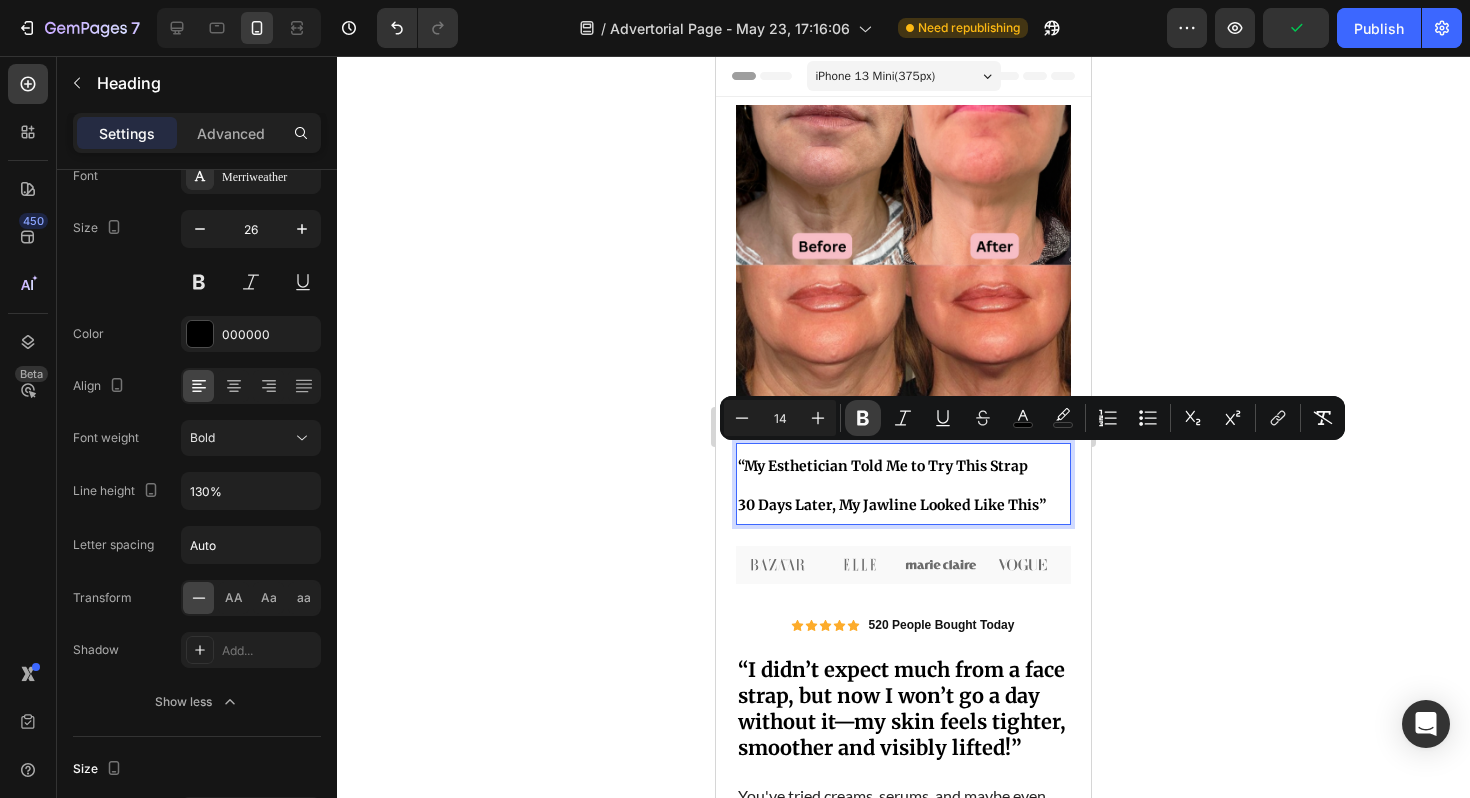 click 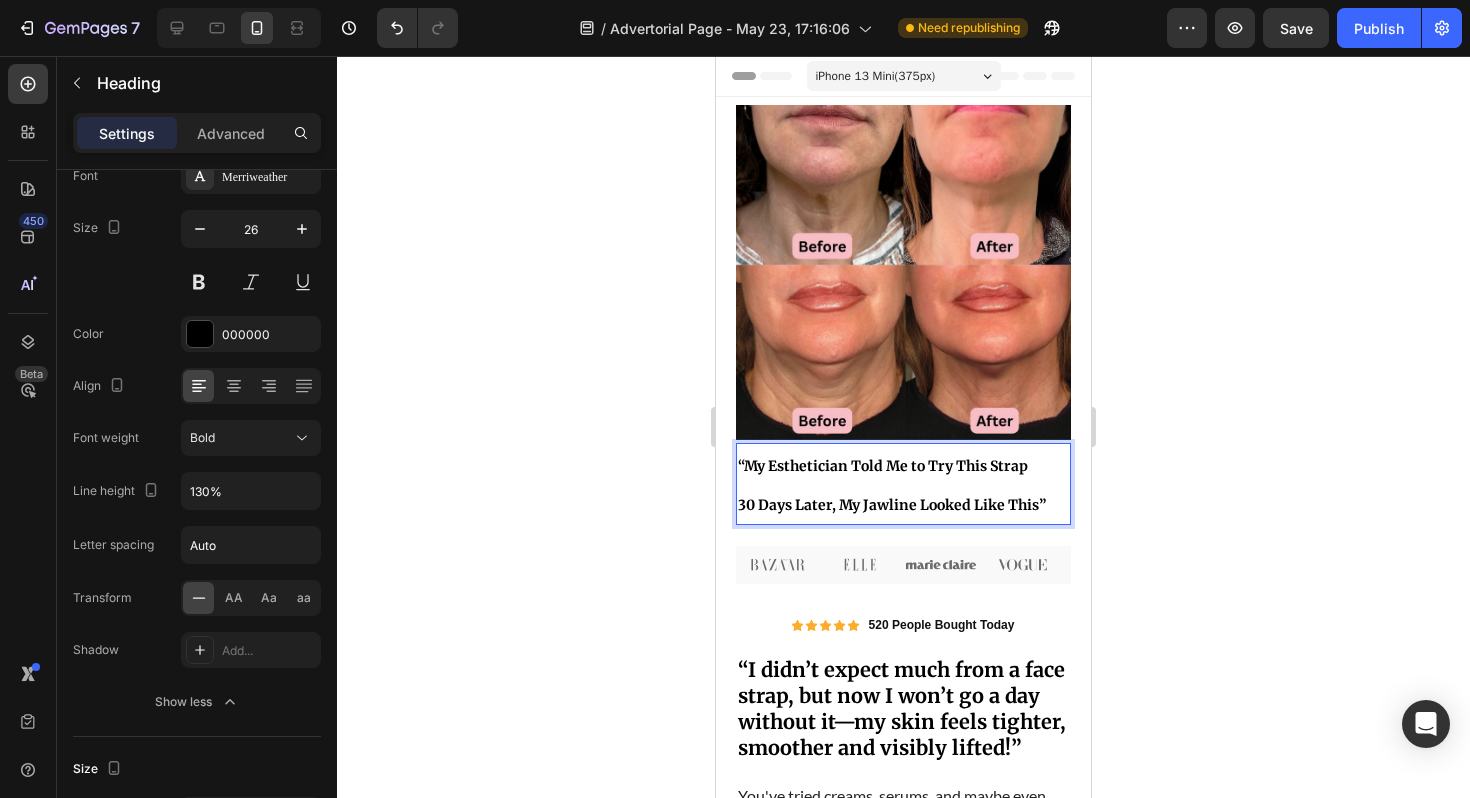click 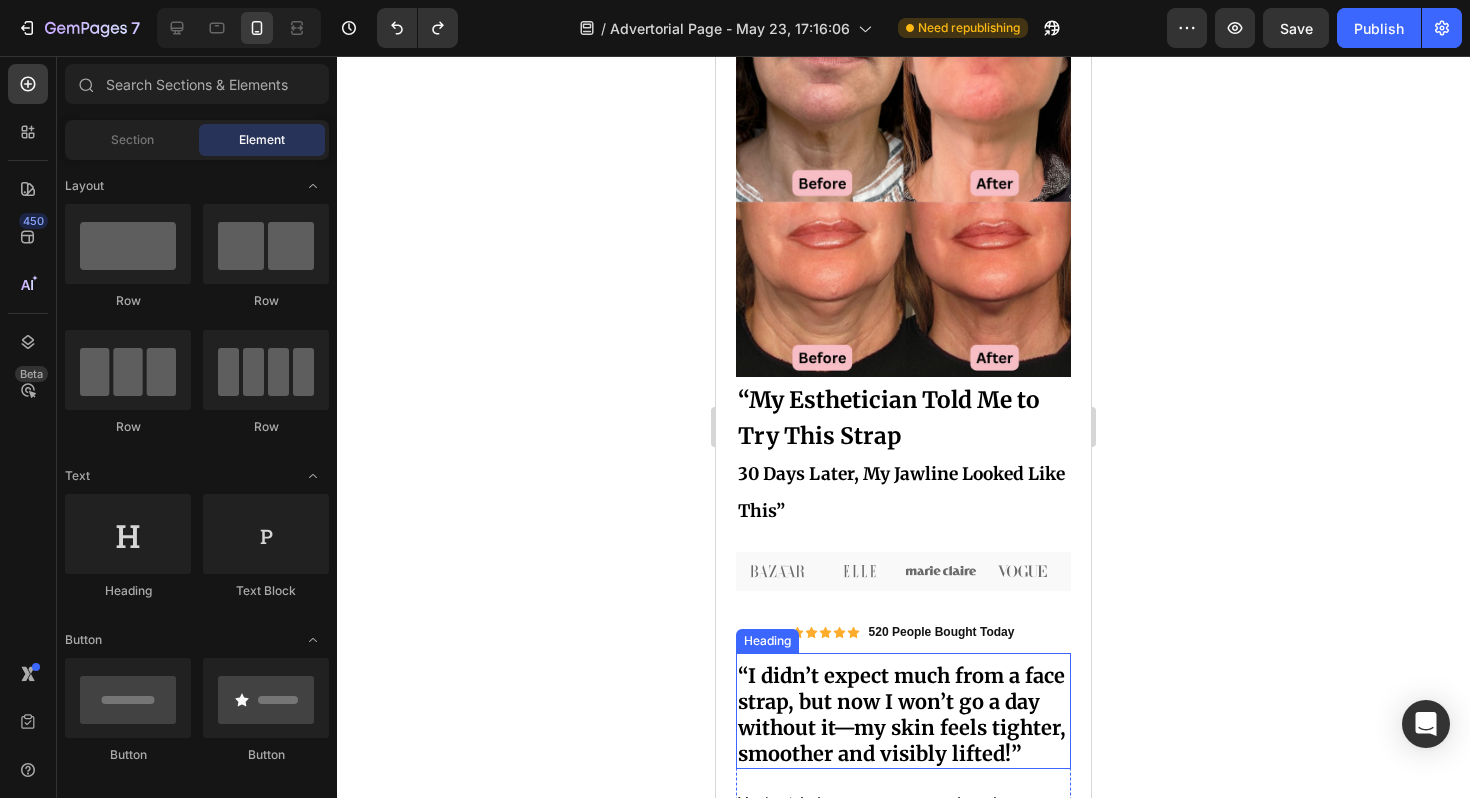 scroll, scrollTop: 0, scrollLeft: 0, axis: both 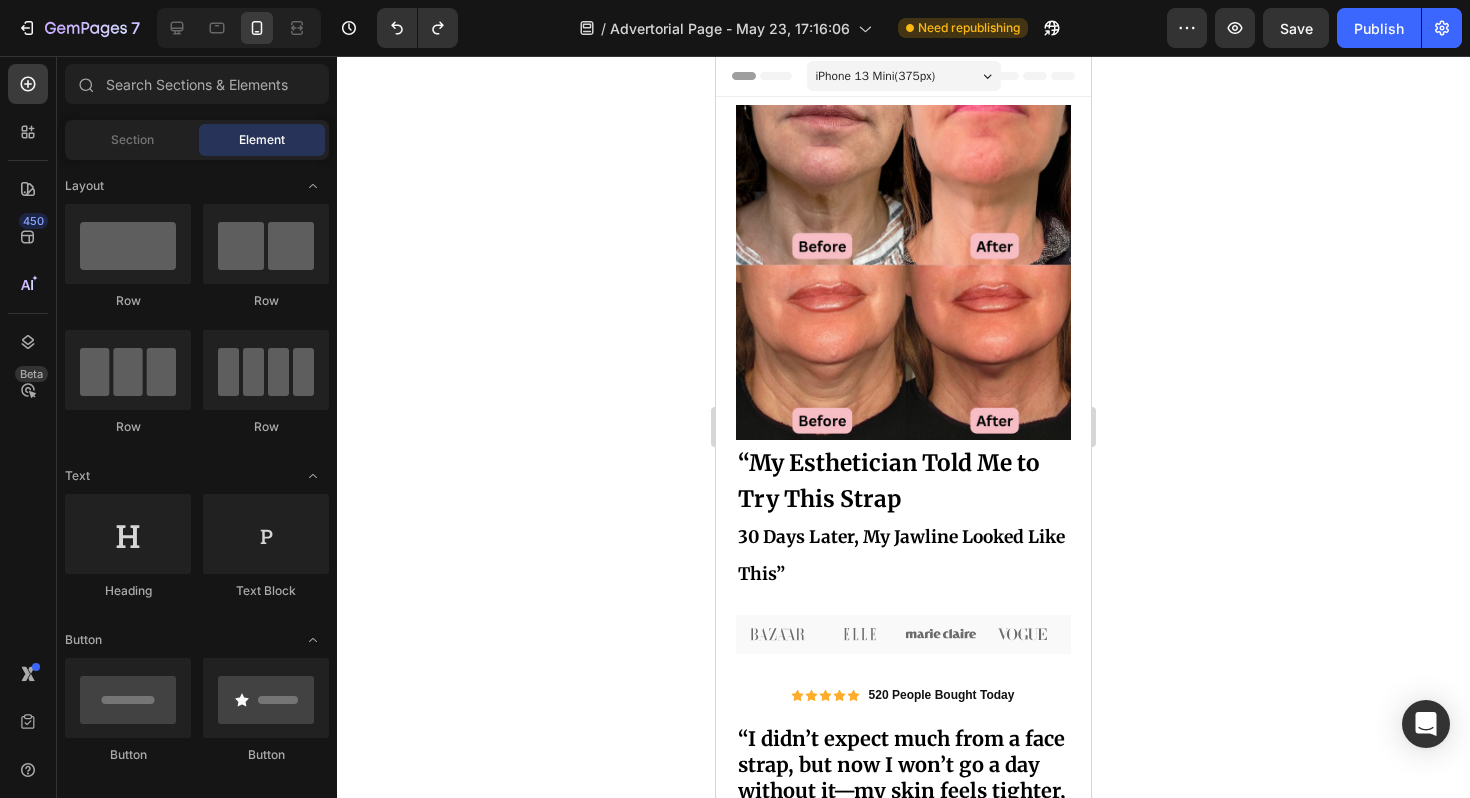 click 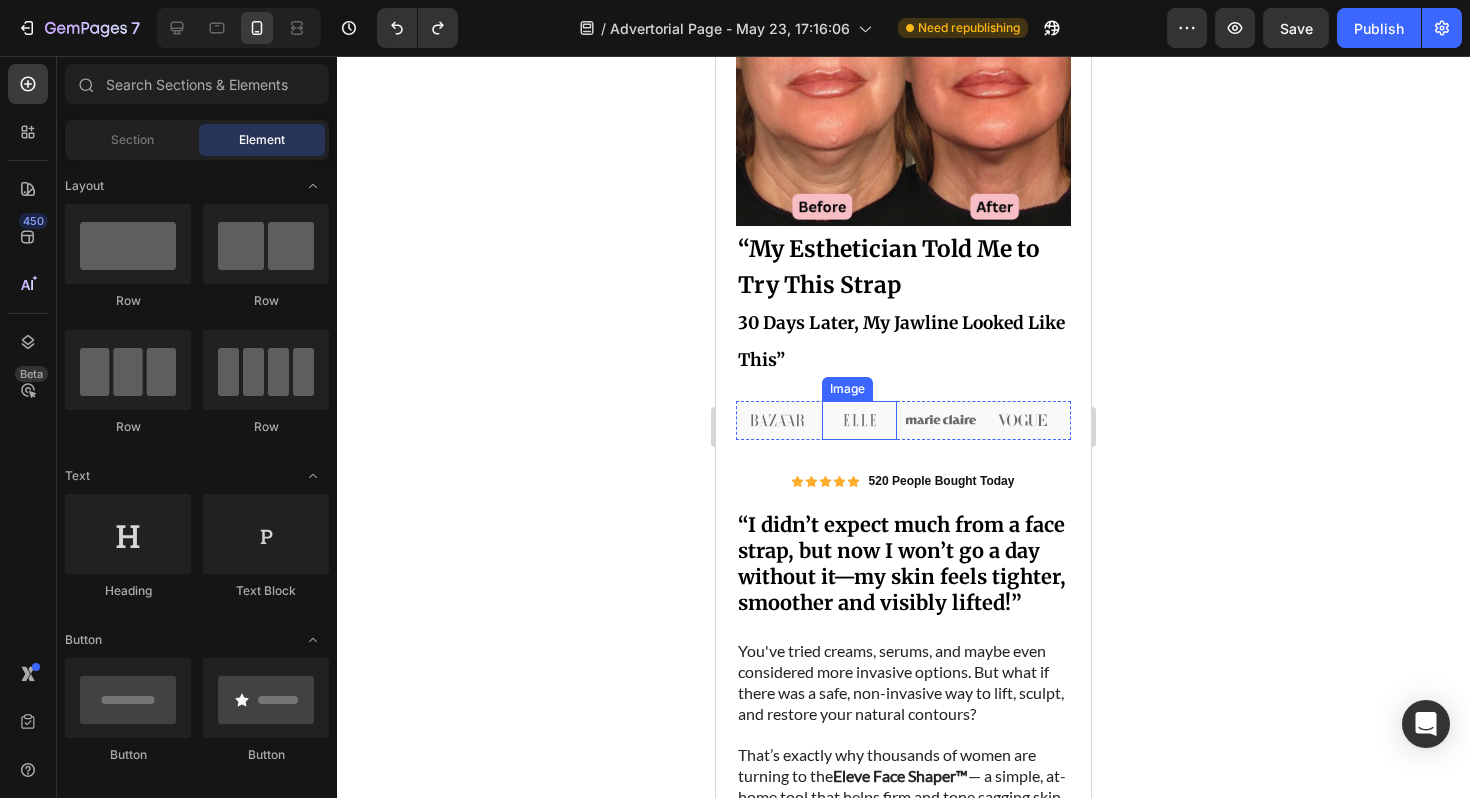 scroll, scrollTop: 225, scrollLeft: 0, axis: vertical 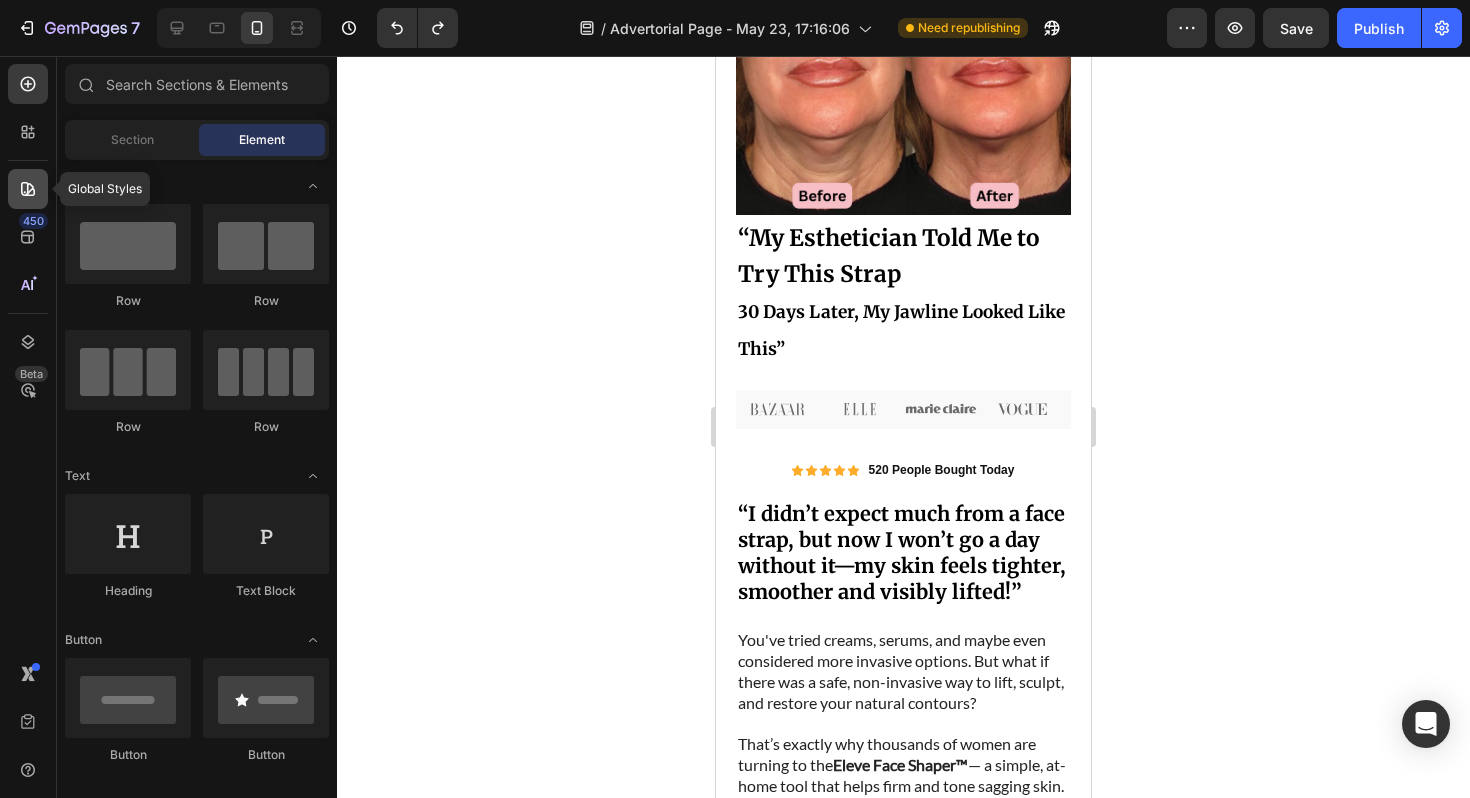click 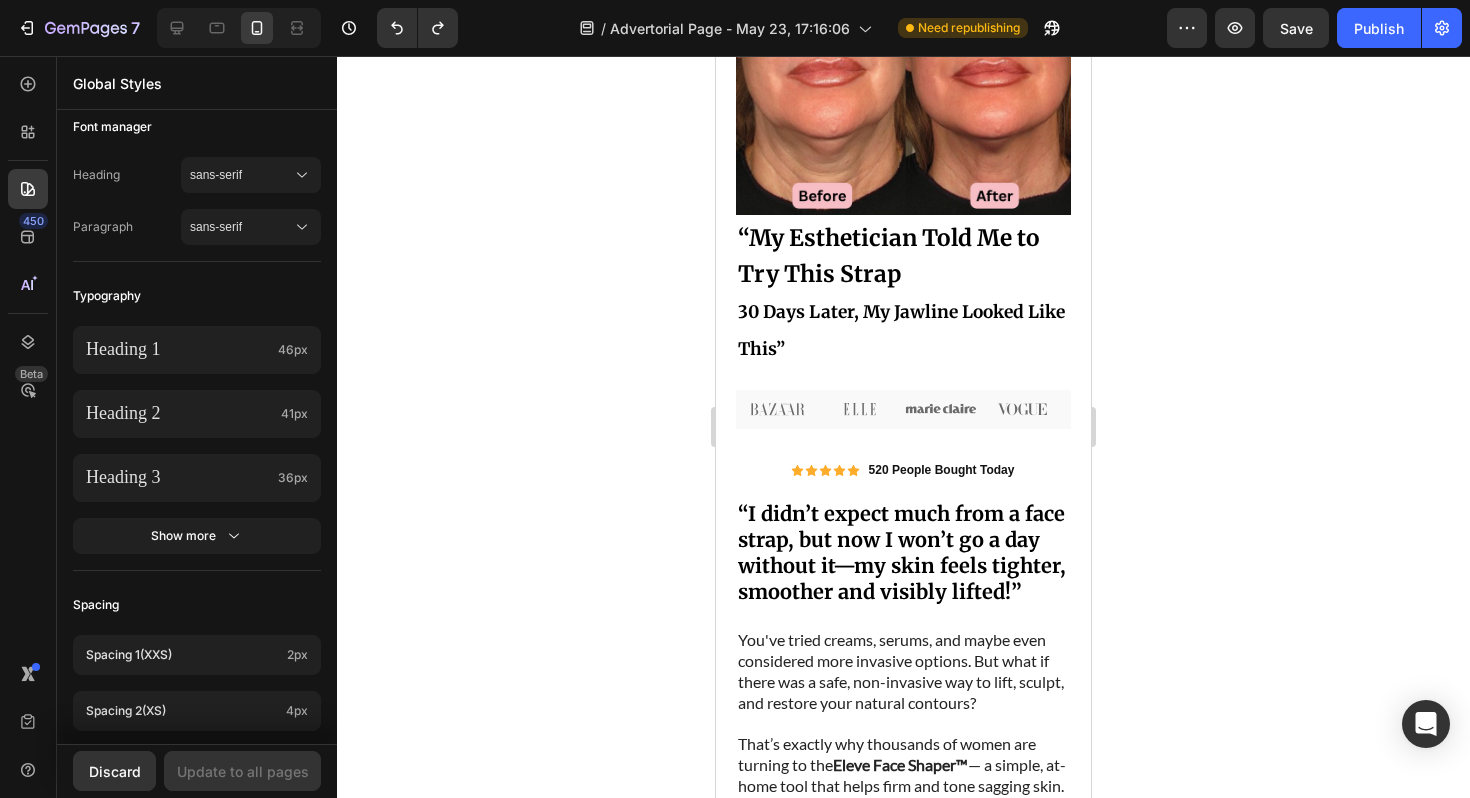 scroll, scrollTop: 835, scrollLeft: 0, axis: vertical 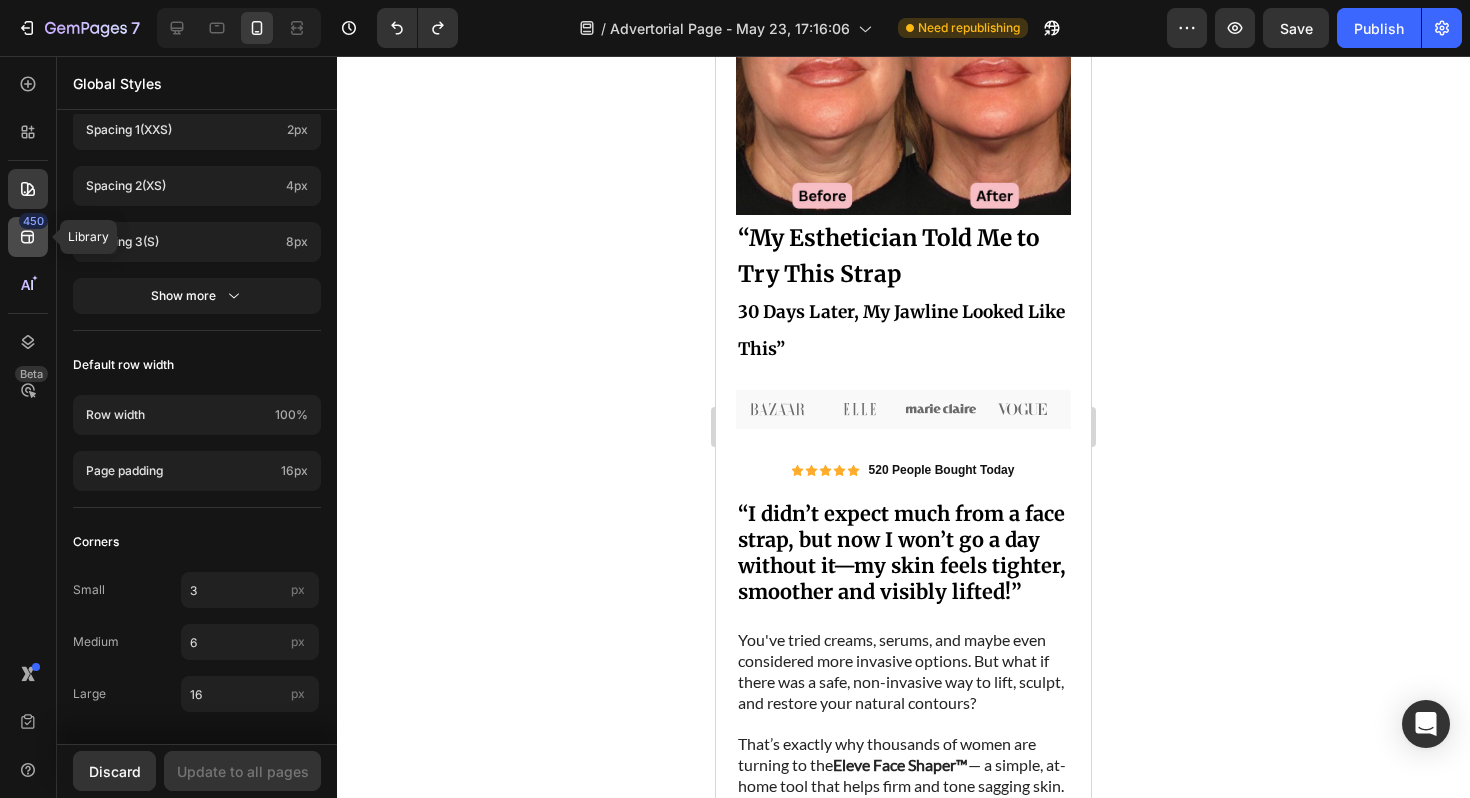 click 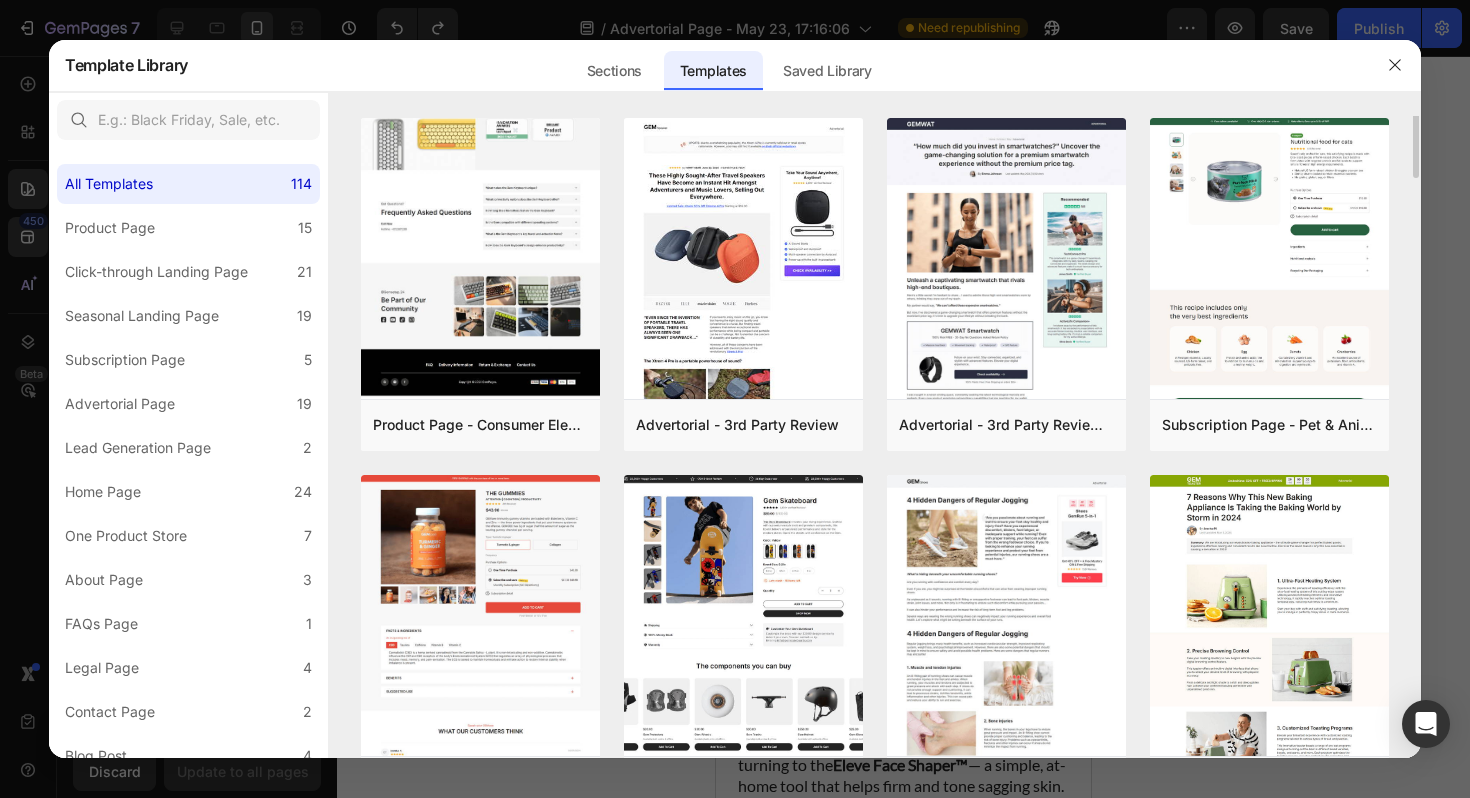 scroll, scrollTop: 0, scrollLeft: 0, axis: both 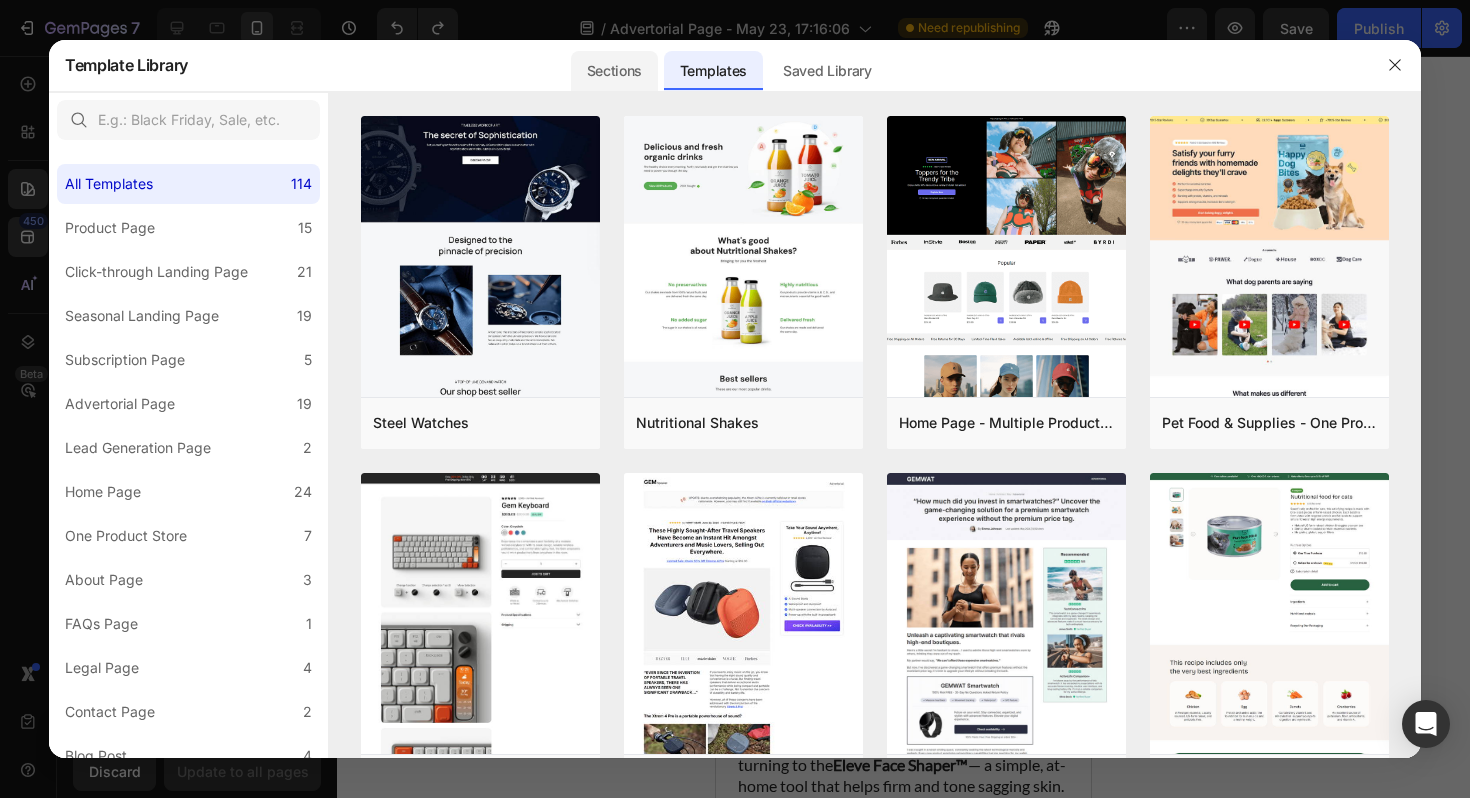 click on "Sections" 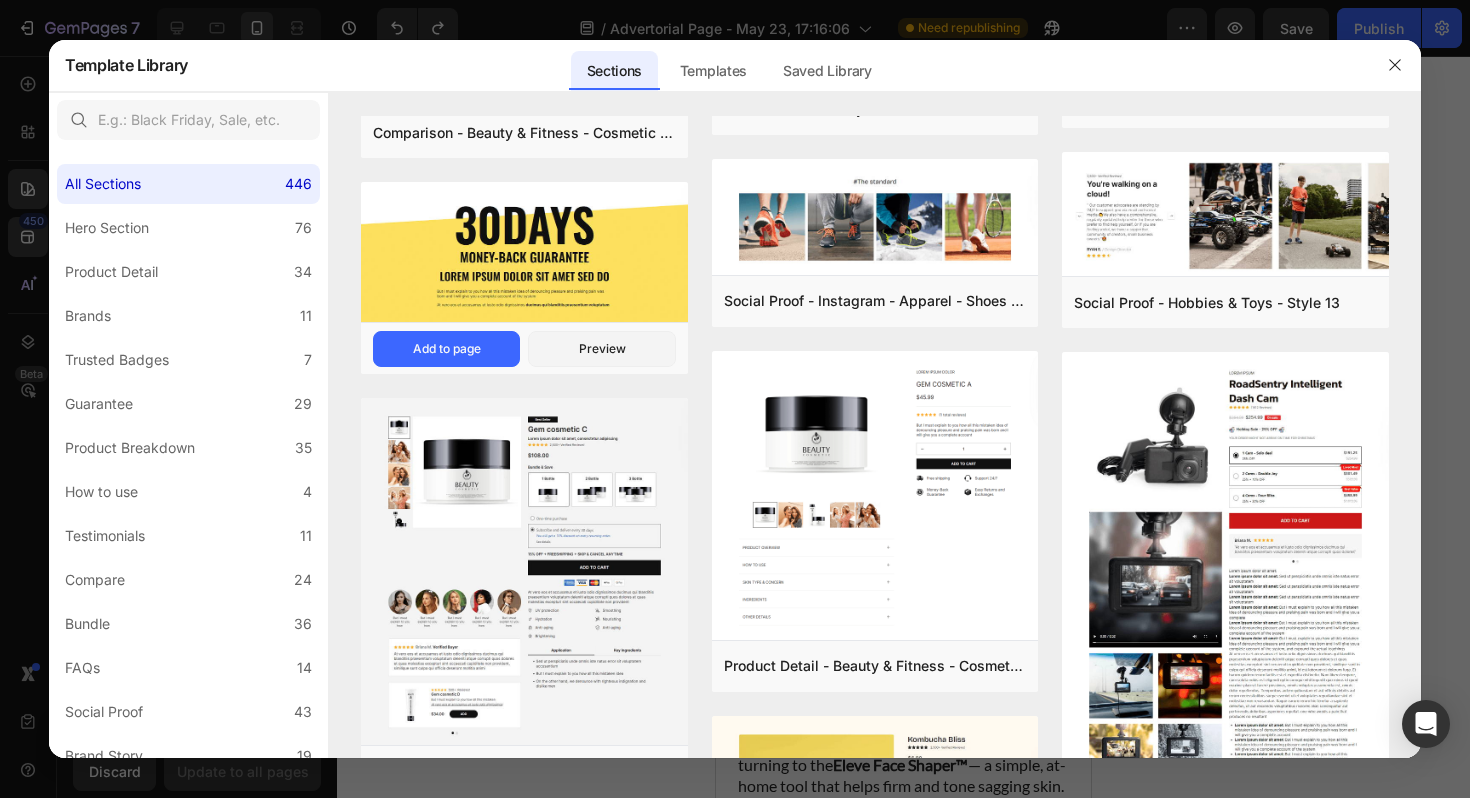 scroll, scrollTop: 0, scrollLeft: 0, axis: both 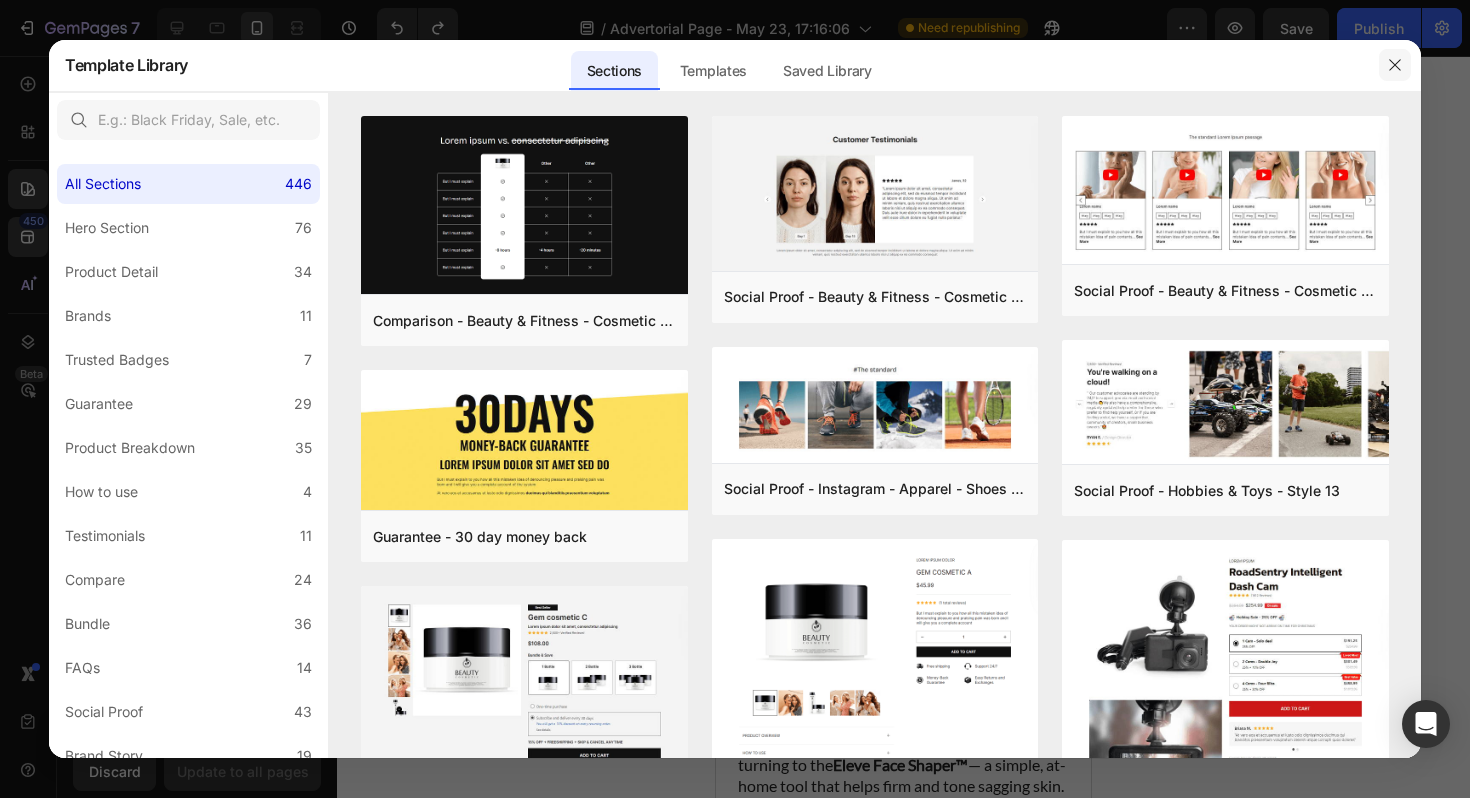 click 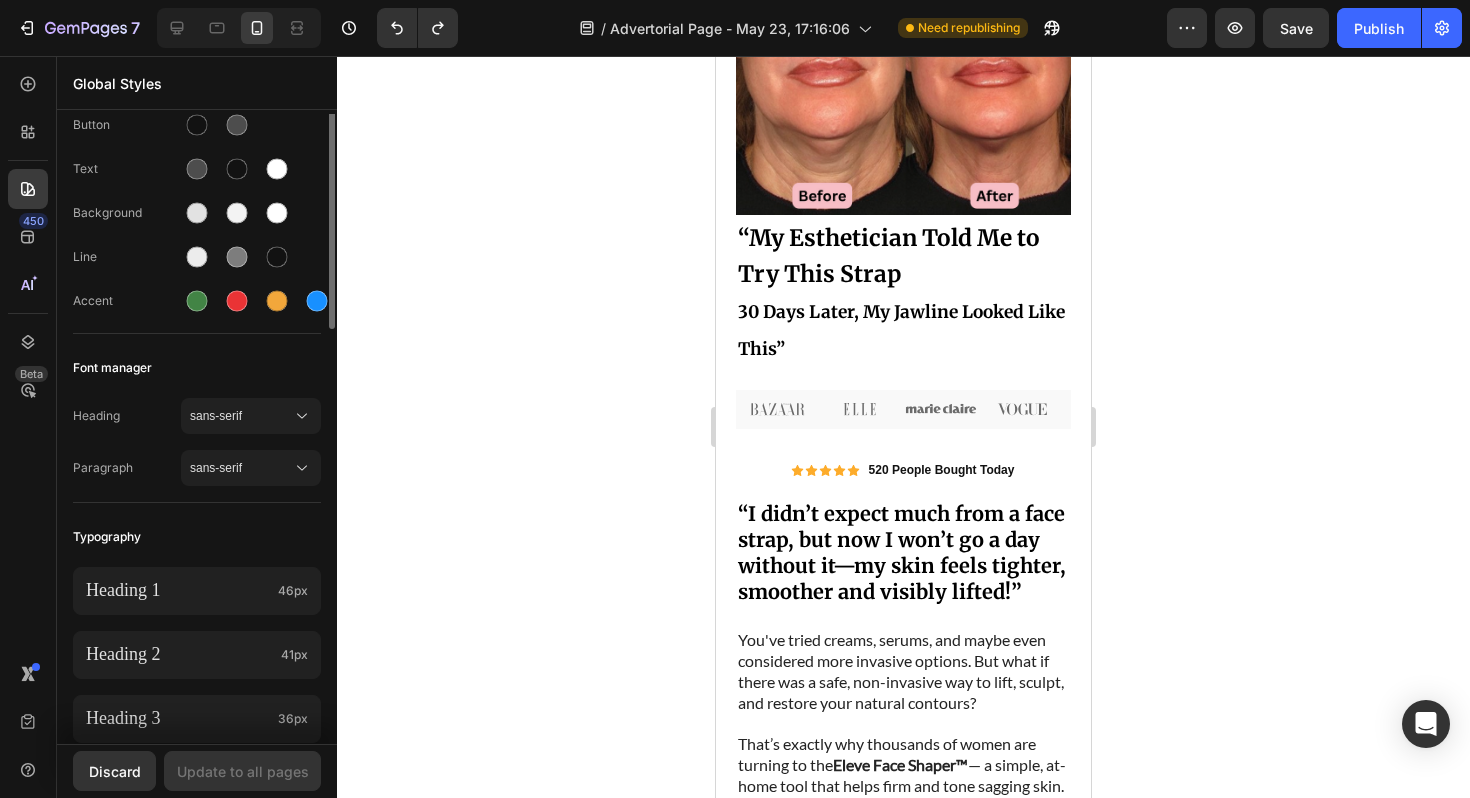 scroll, scrollTop: 0, scrollLeft: 0, axis: both 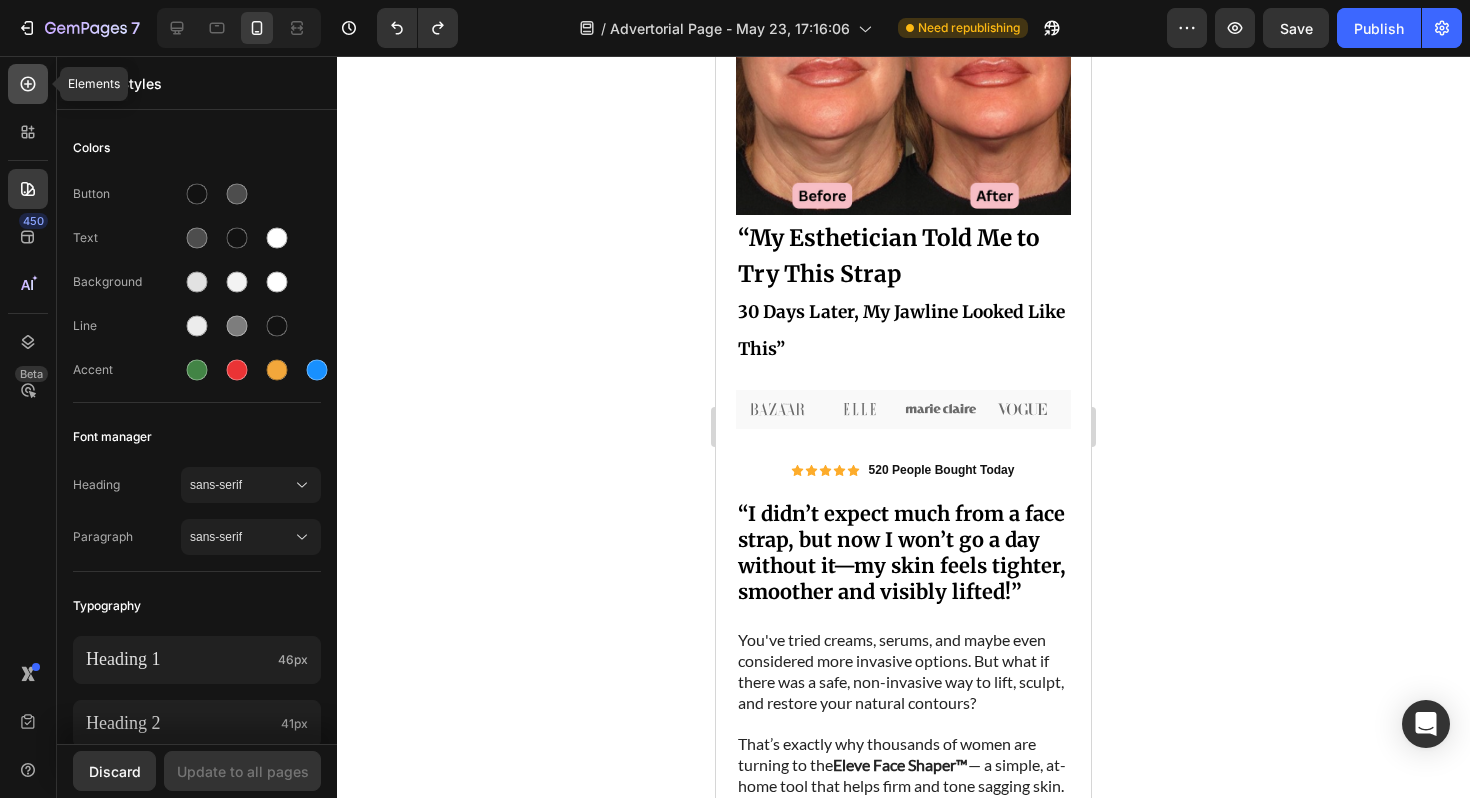 click 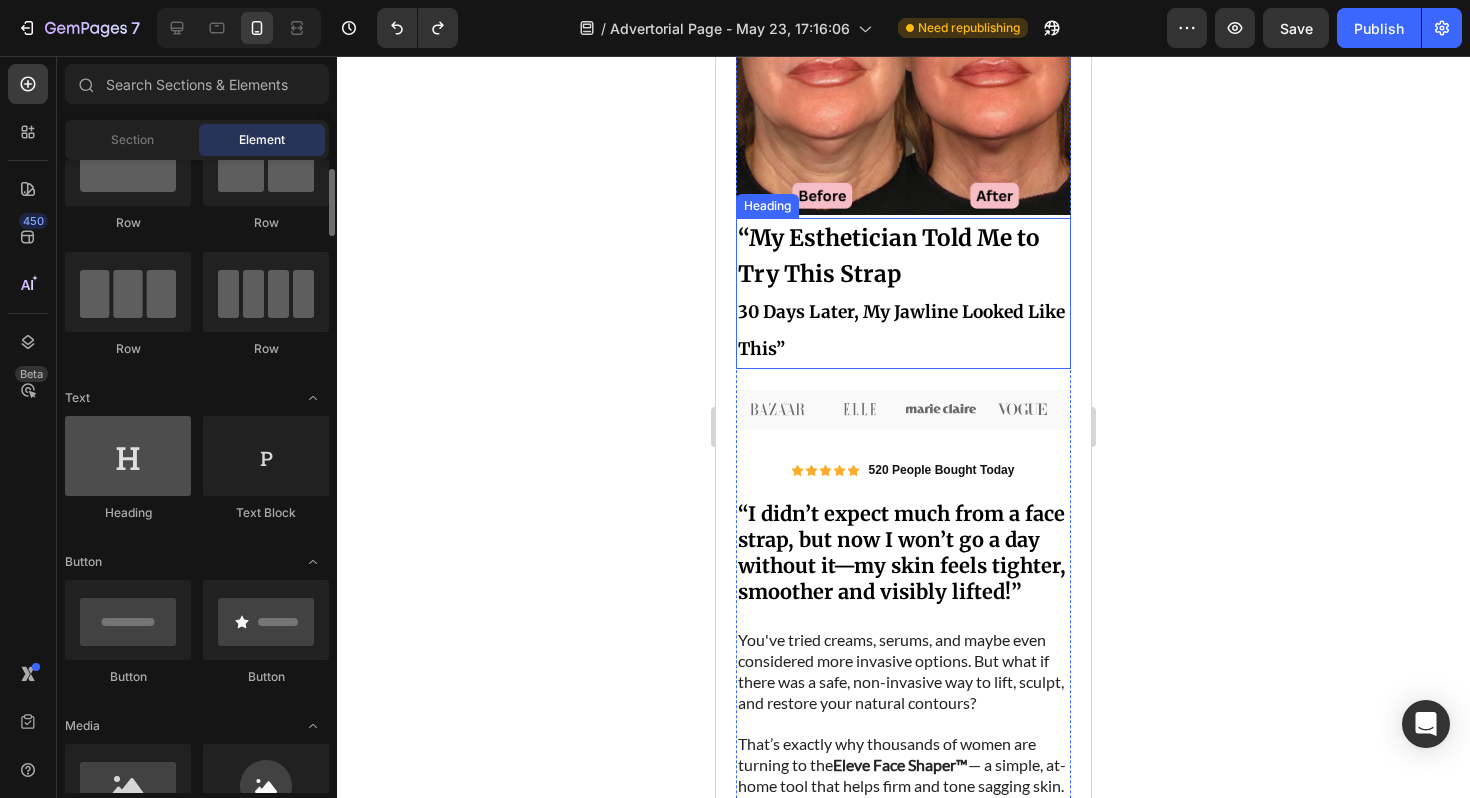 scroll, scrollTop: 240, scrollLeft: 0, axis: vertical 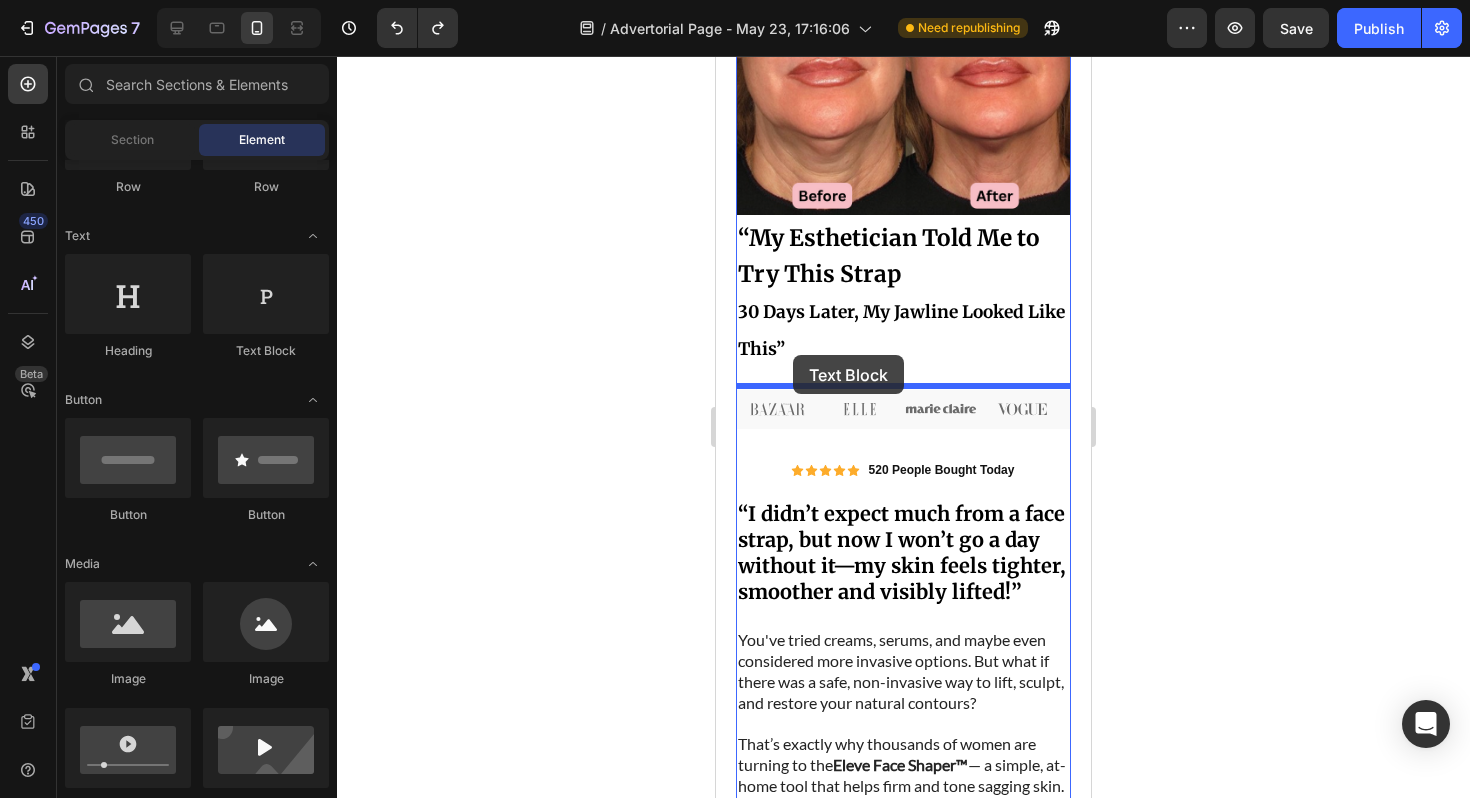 drag, startPoint x: 986, startPoint y: 339, endPoint x: 793, endPoint y: 355, distance: 193.66208 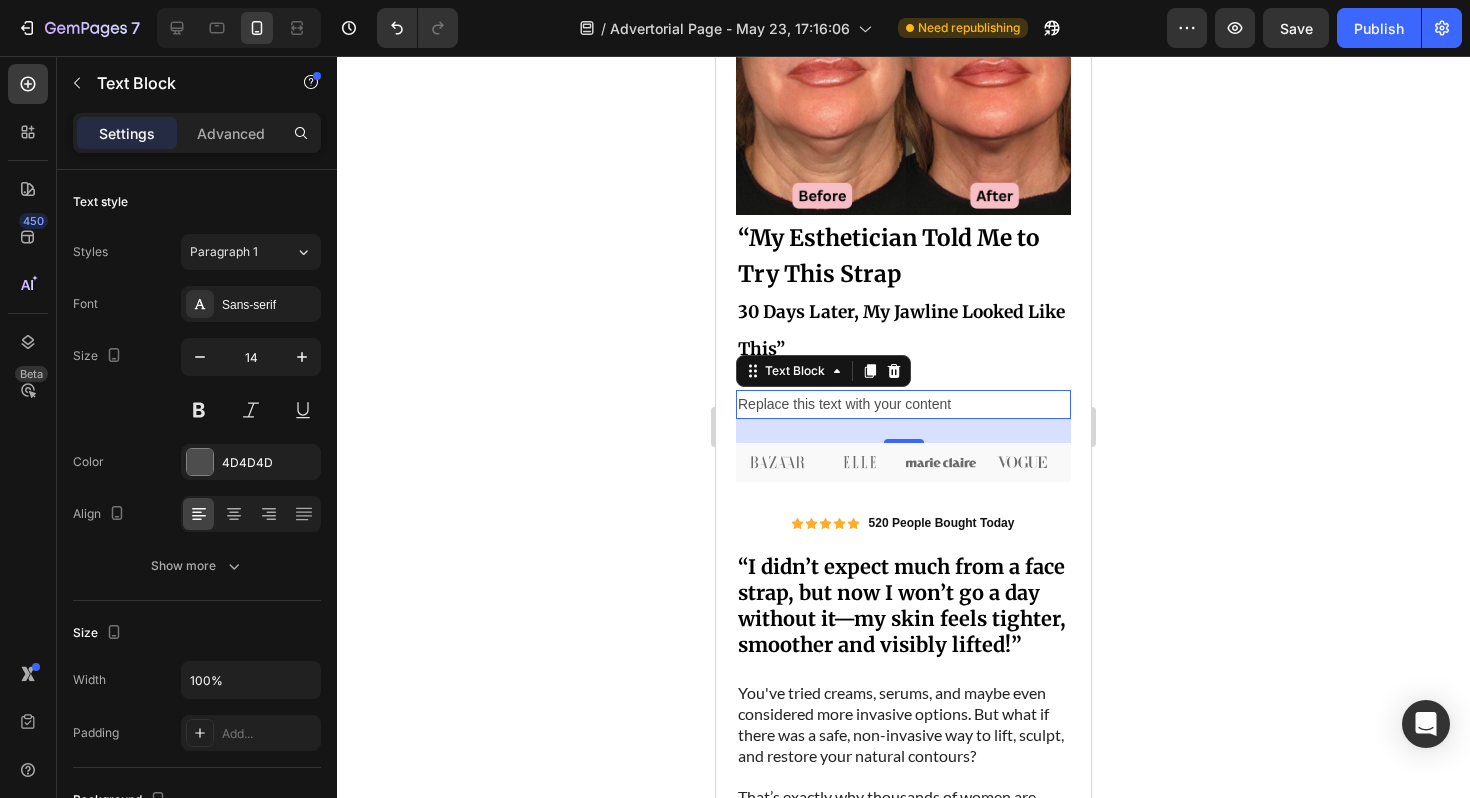 click on "Replace this text with your content" at bounding box center [903, 404] 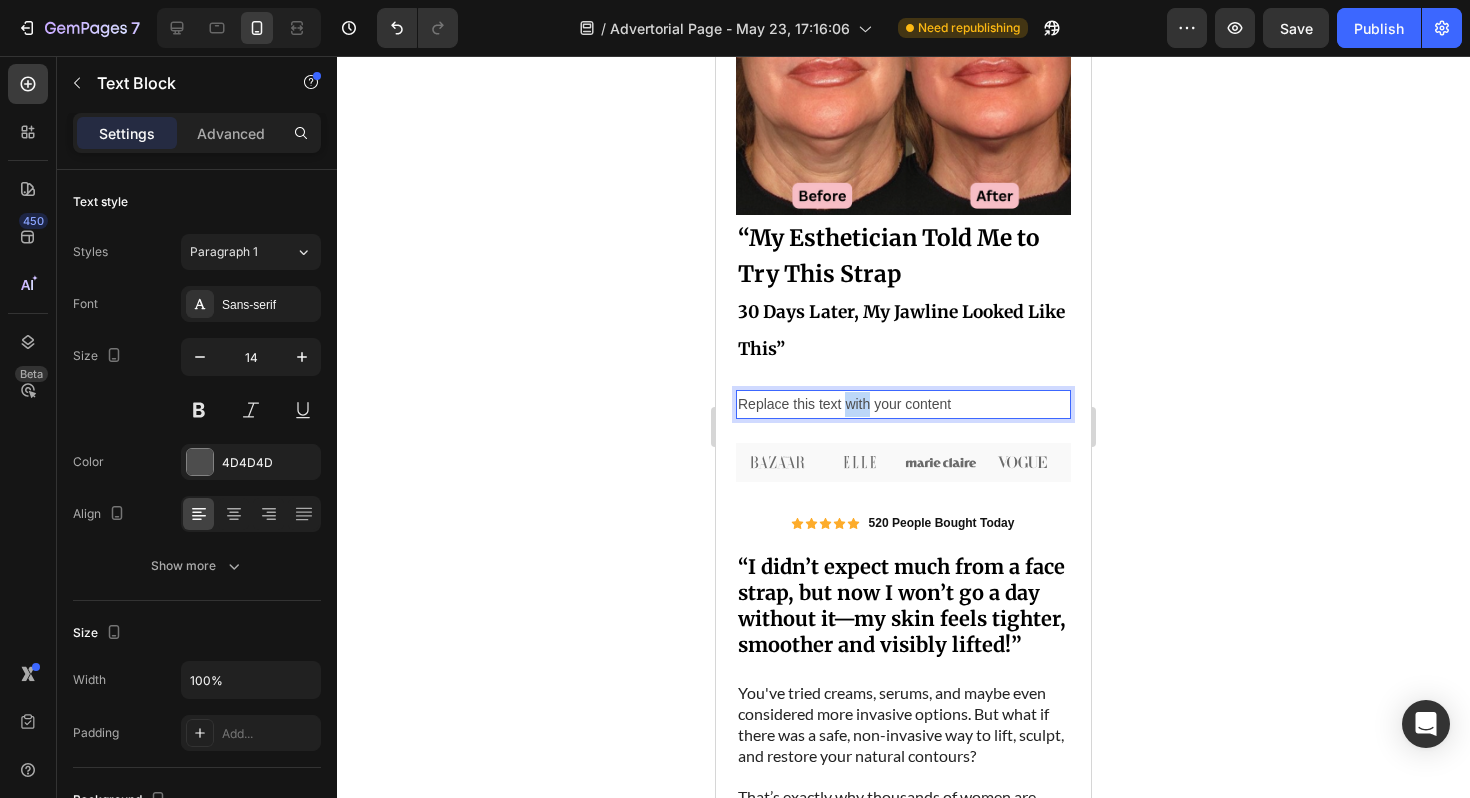 click on "Replace this text with your content" at bounding box center [903, 404] 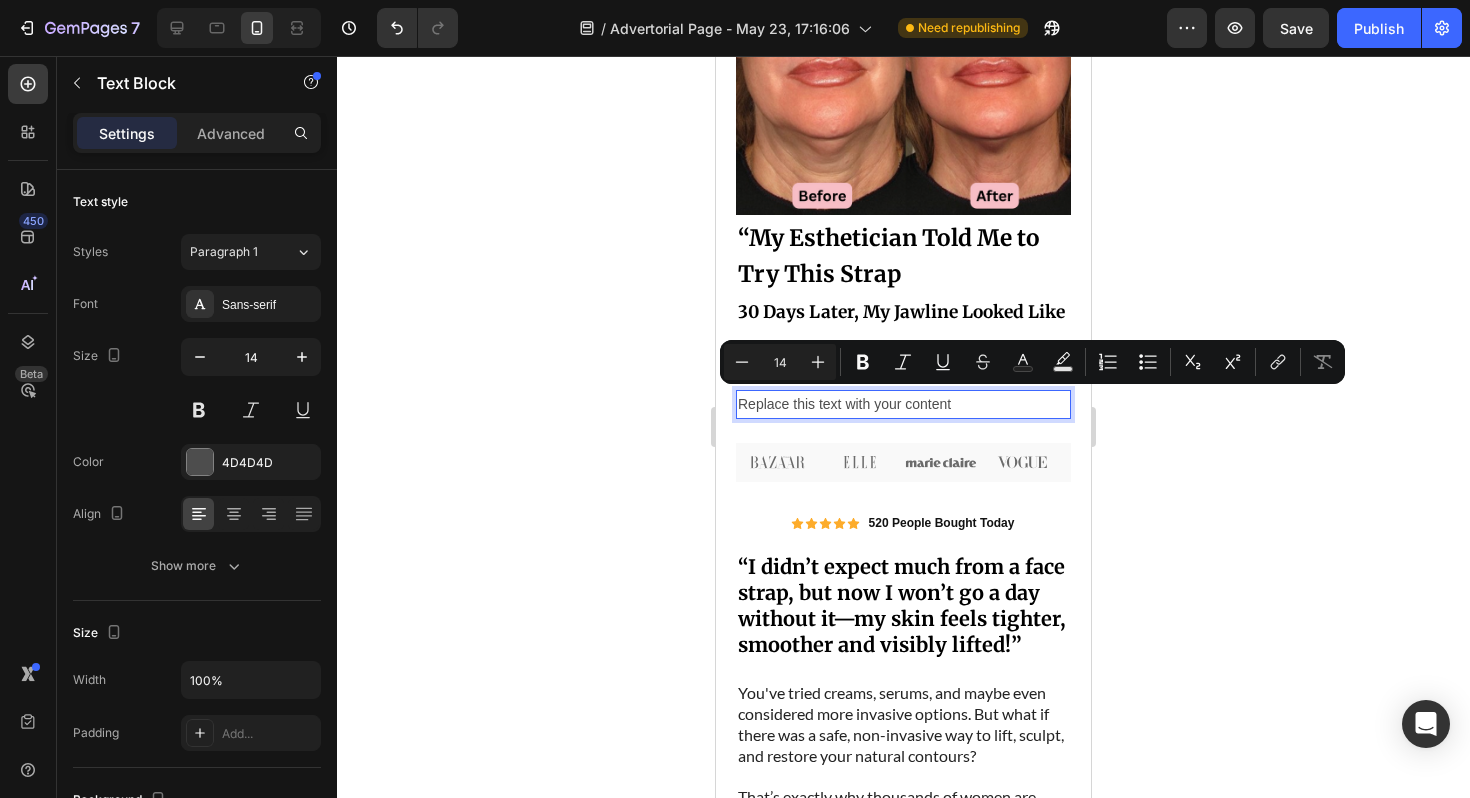 click on "Replace this text with your content" at bounding box center (903, 404) 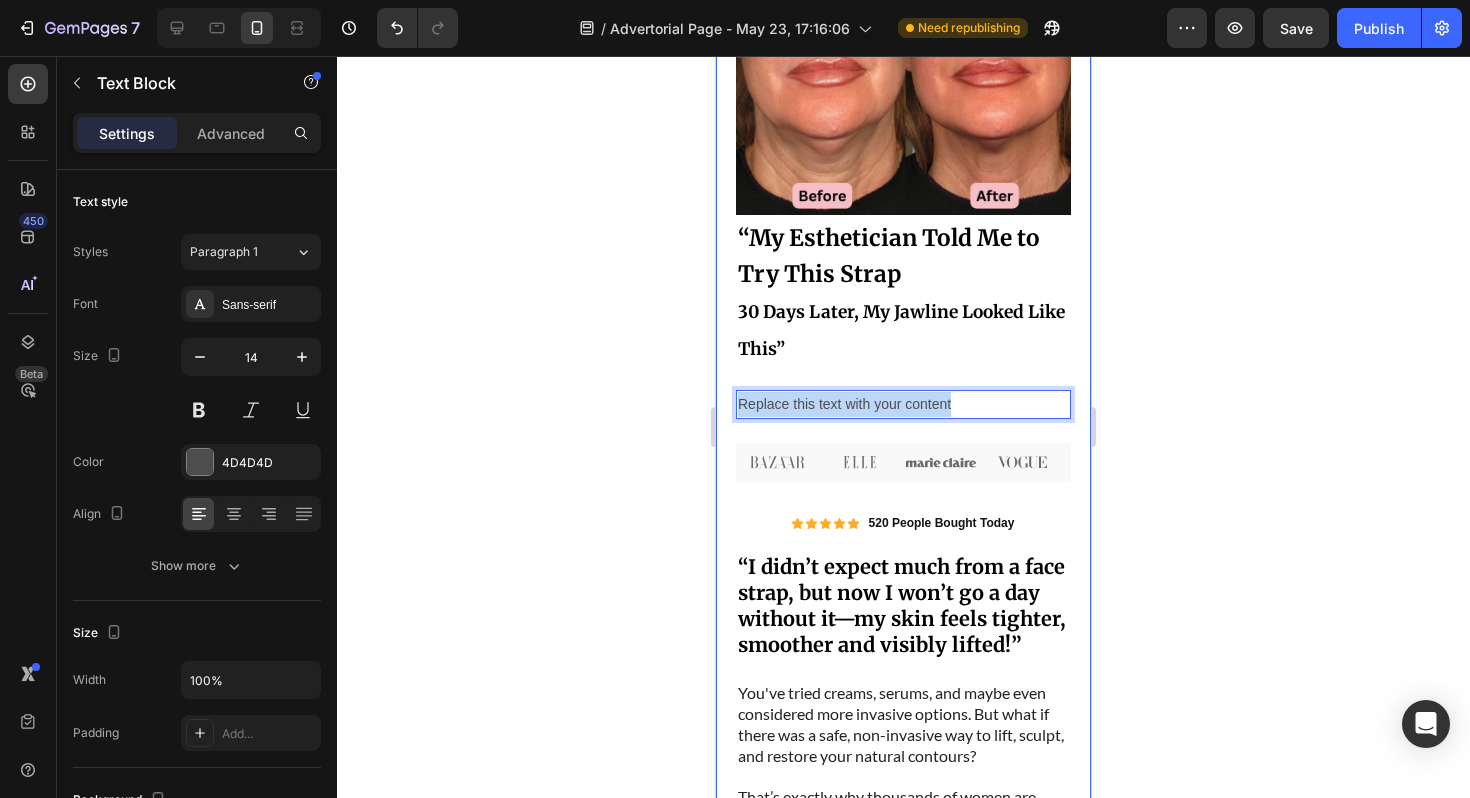 drag, startPoint x: 977, startPoint y: 398, endPoint x: 726, endPoint y: 398, distance: 251 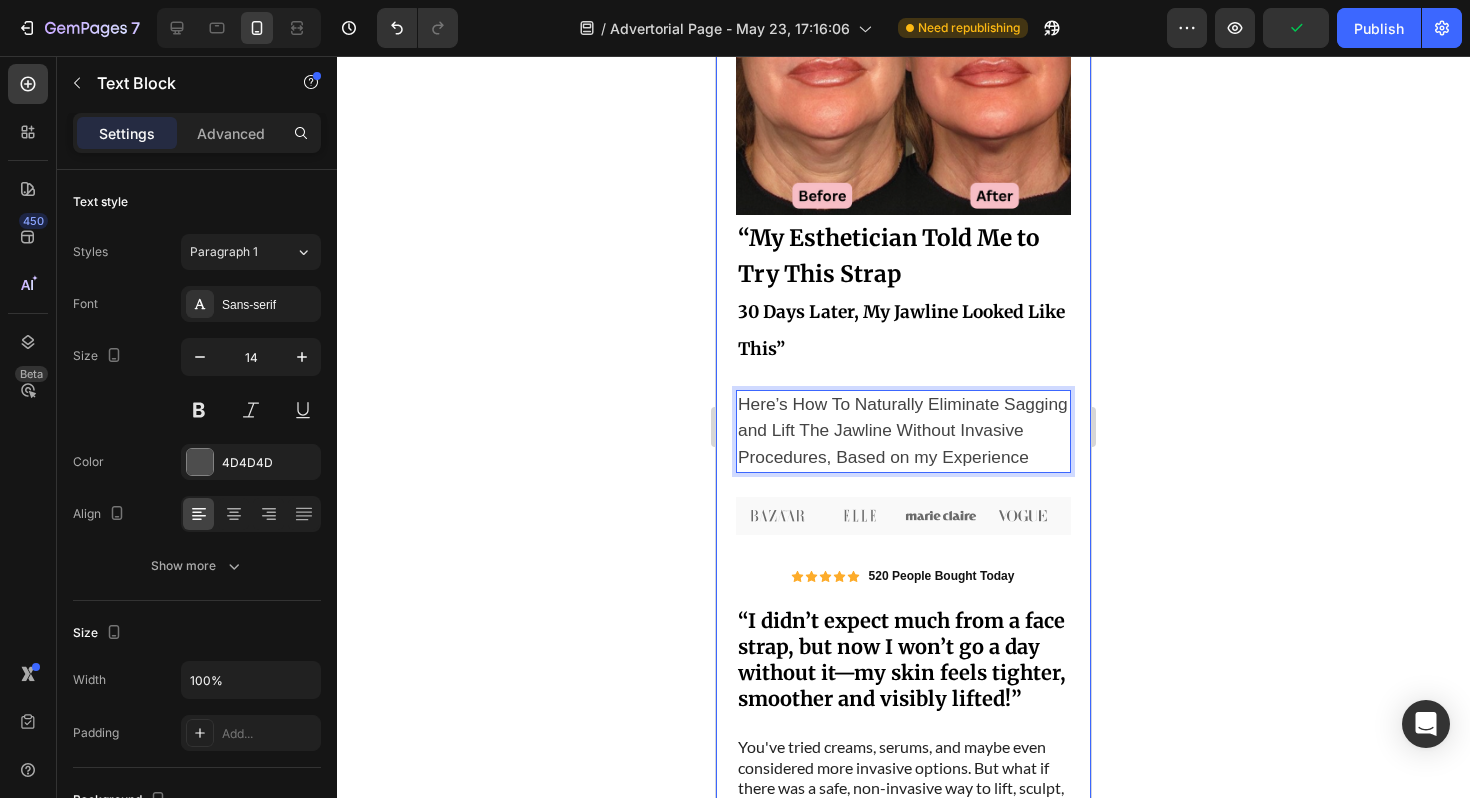 click 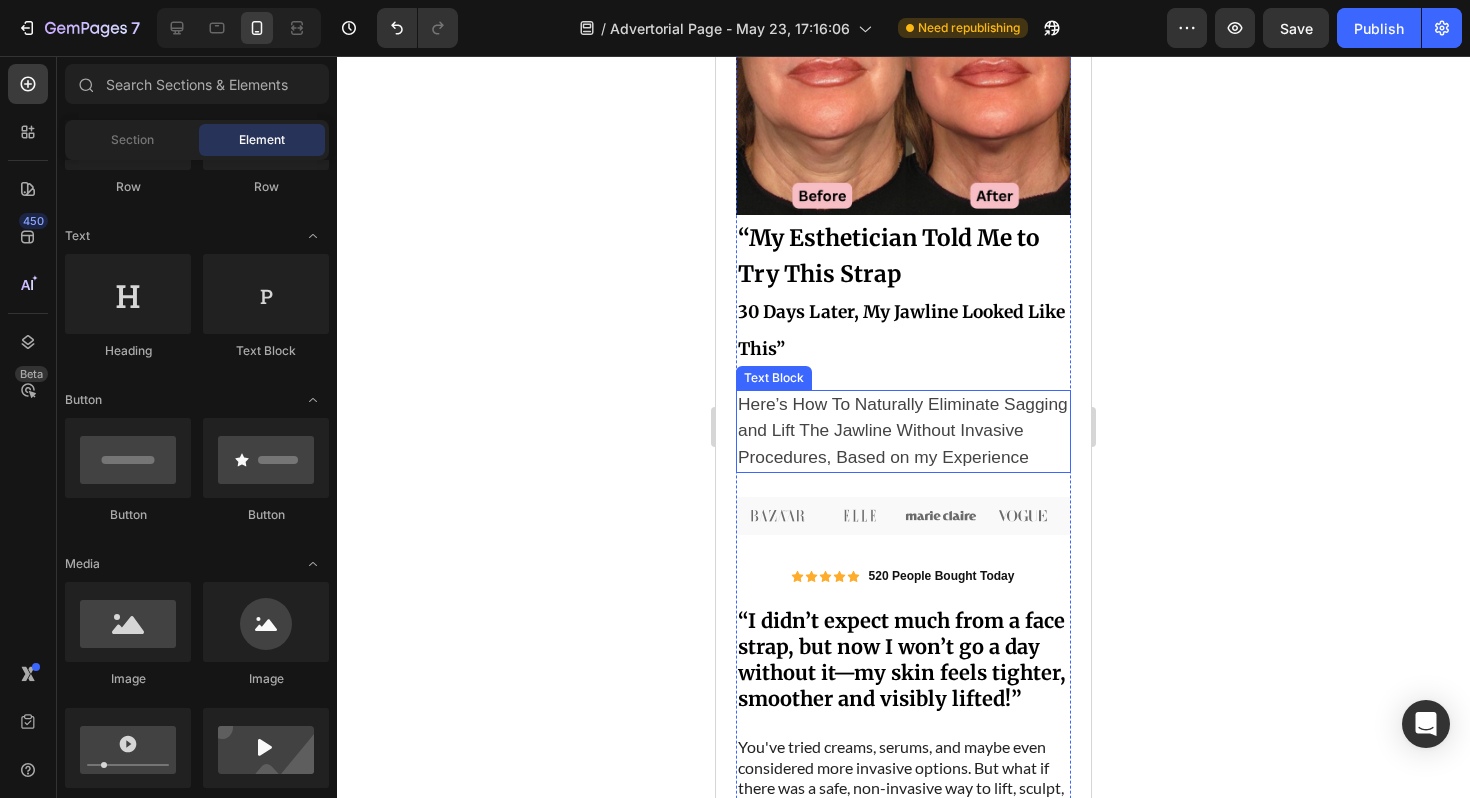 click on "Here’s How To Naturally Eliminate Sagging and Lift The Jawline Without Invasive Procedures, Based on my Experience" at bounding box center [903, 430] 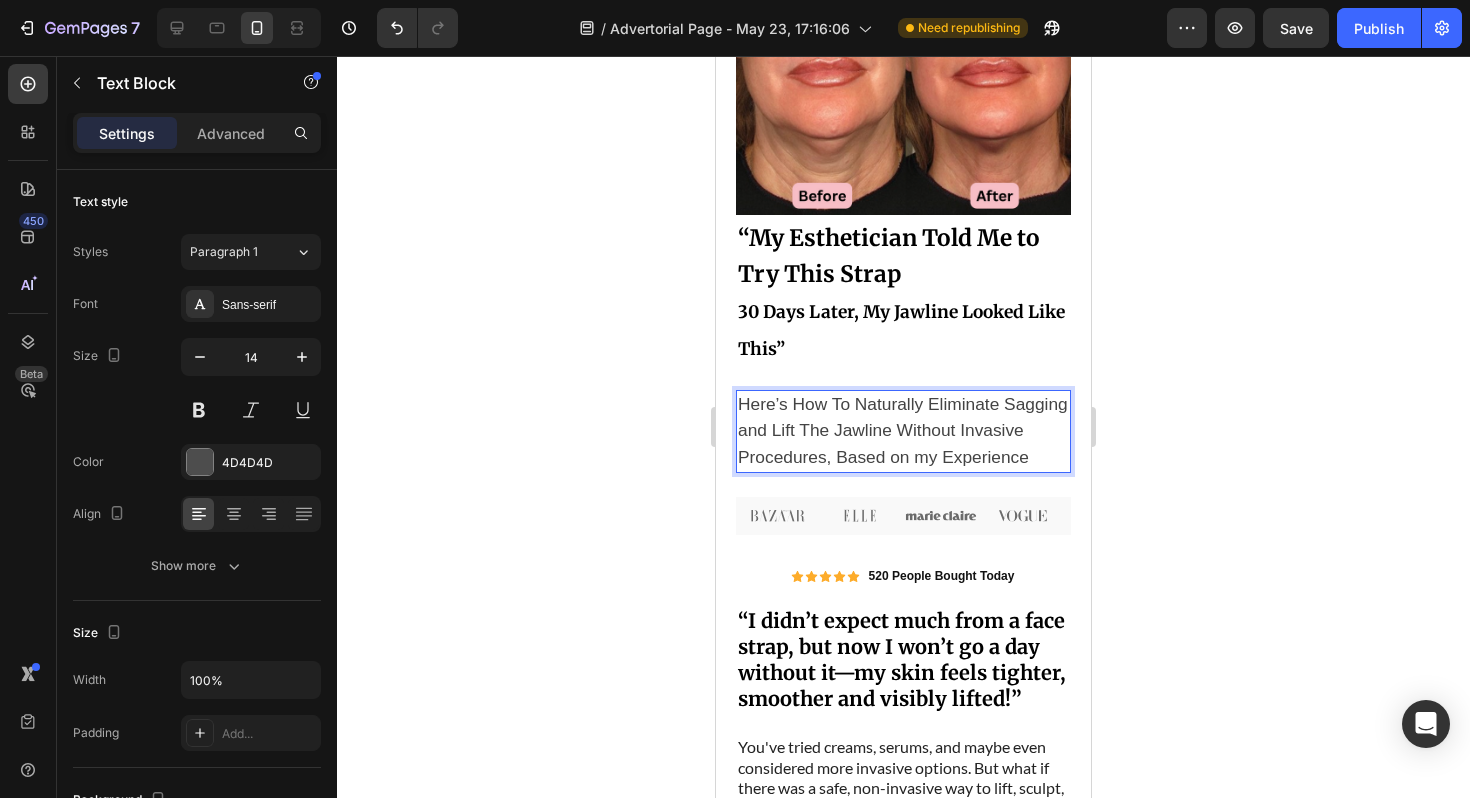 click on "Here’s How To Naturally Eliminate Sagging and Lift The Jawline Without Invasive Procedures, Based on my Experience" at bounding box center (903, 430) 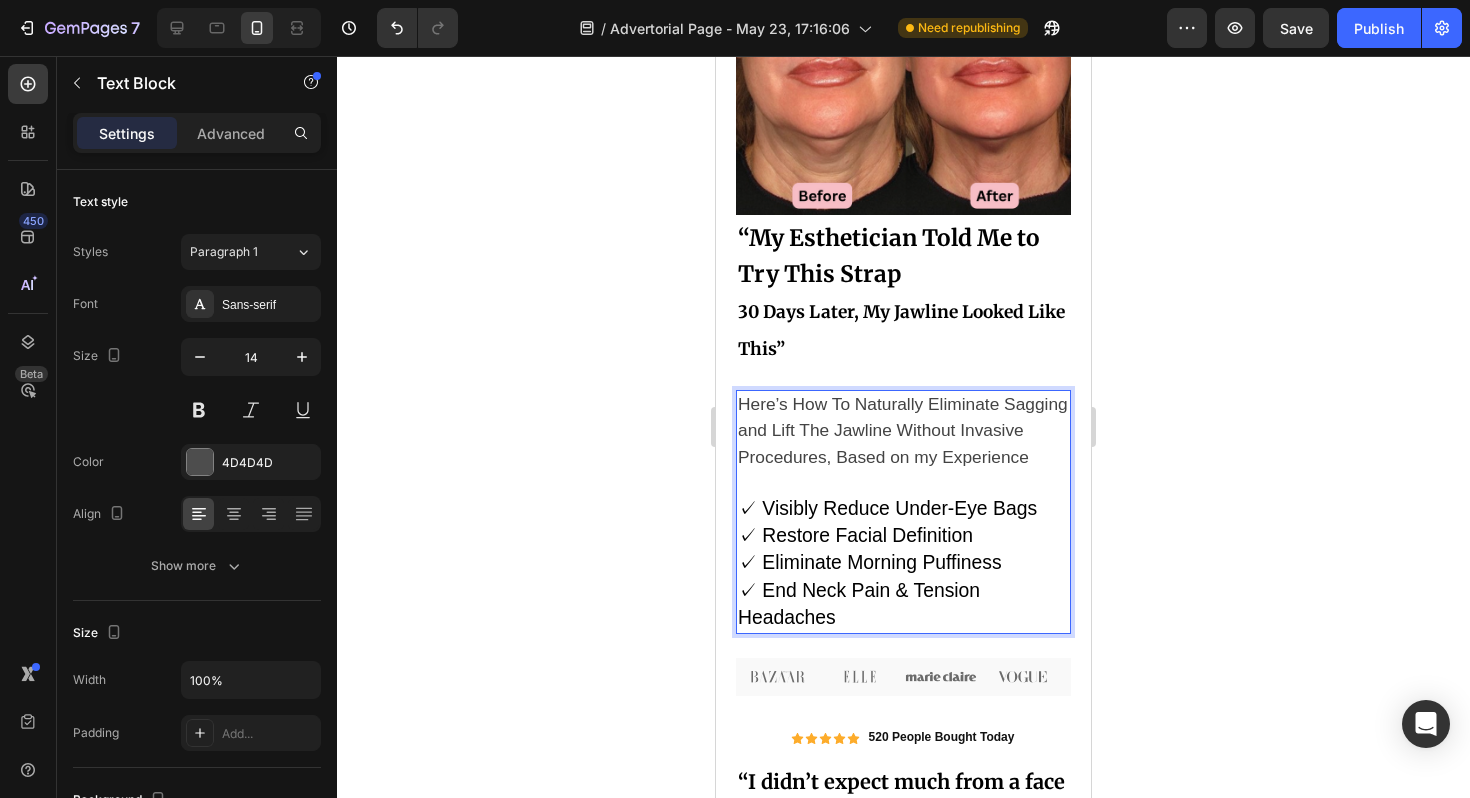 click 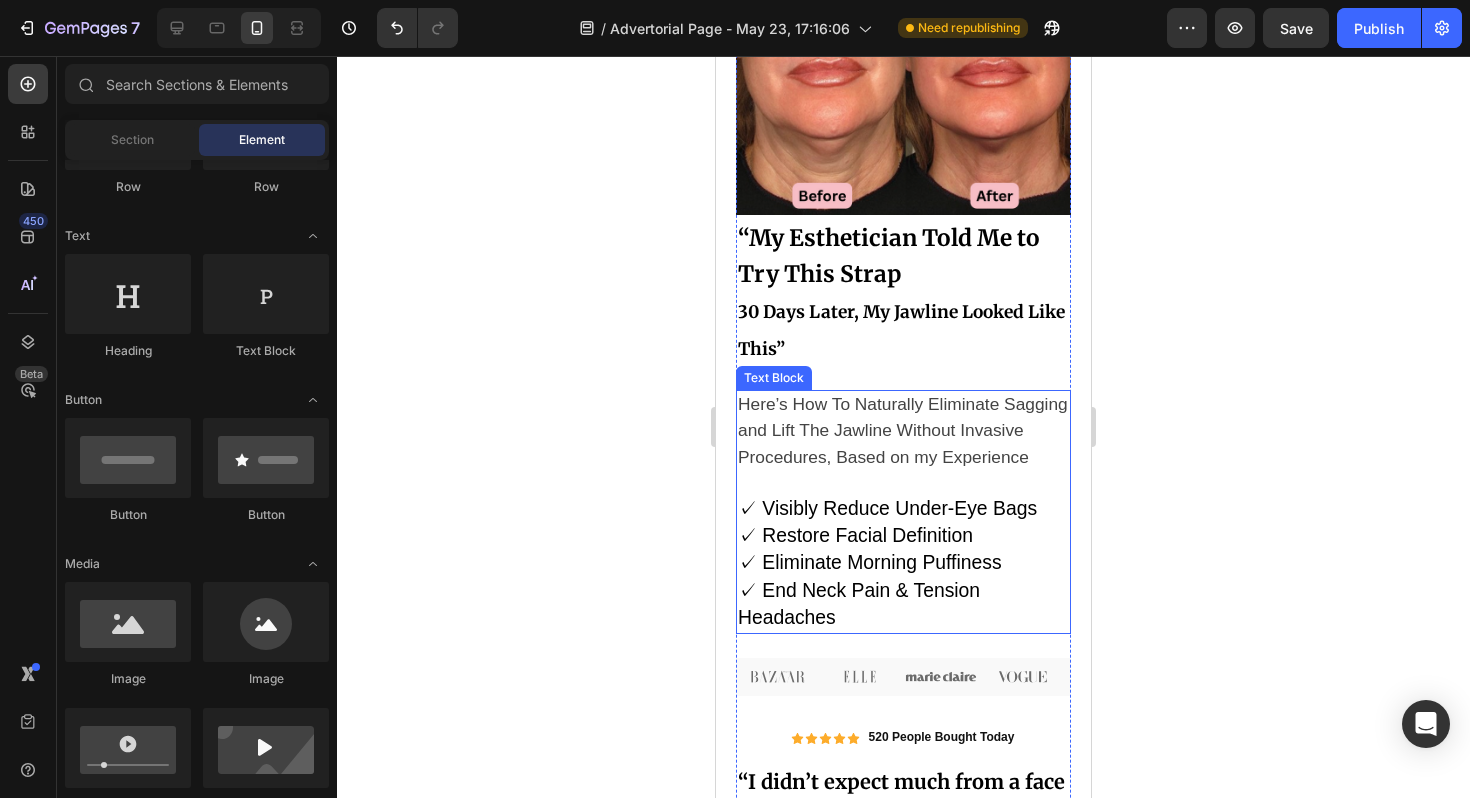 click on "✓ Restore Facial Definition" at bounding box center [855, 535] 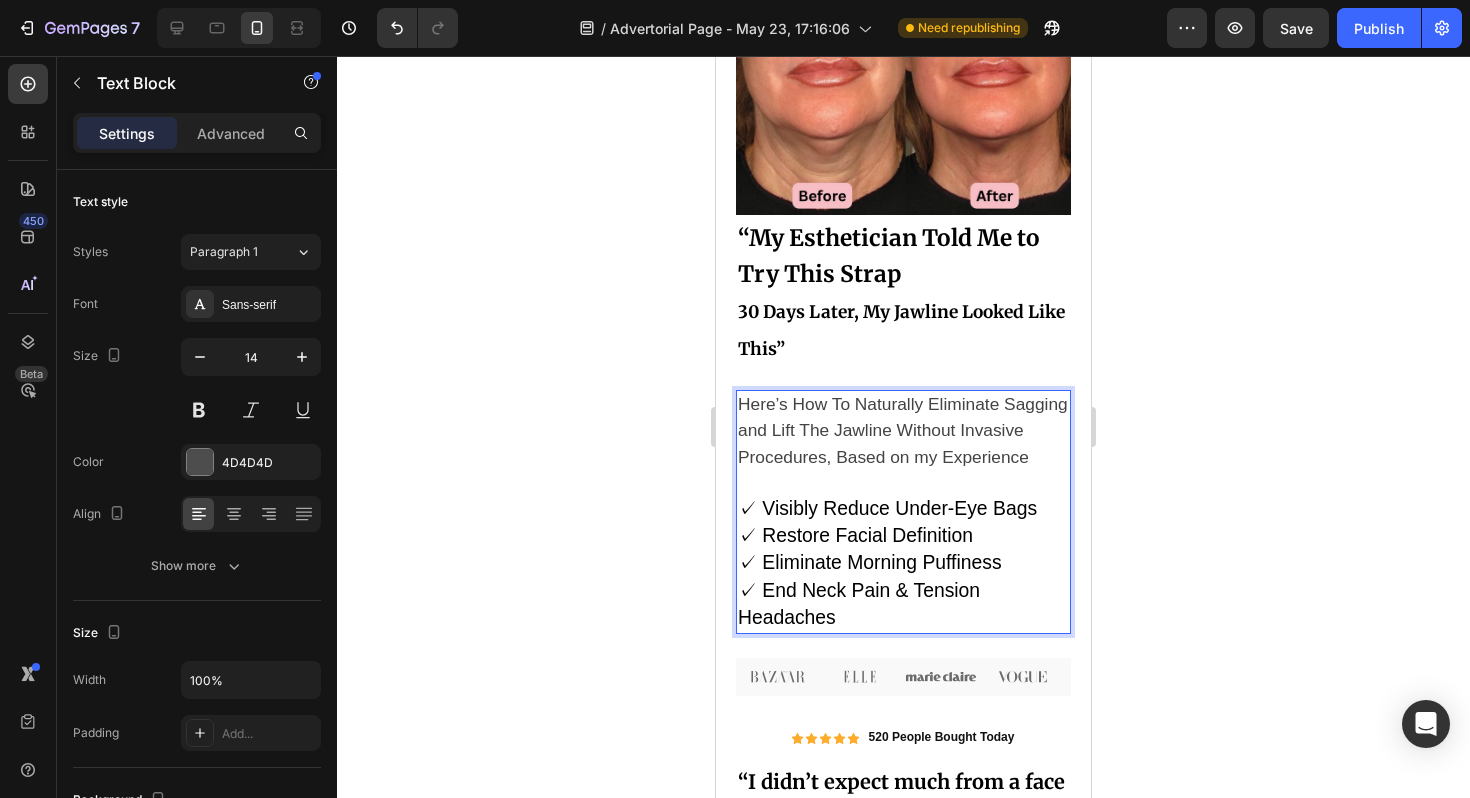 click on "✓ End Neck Pain & Tension Headaches" at bounding box center [859, 604] 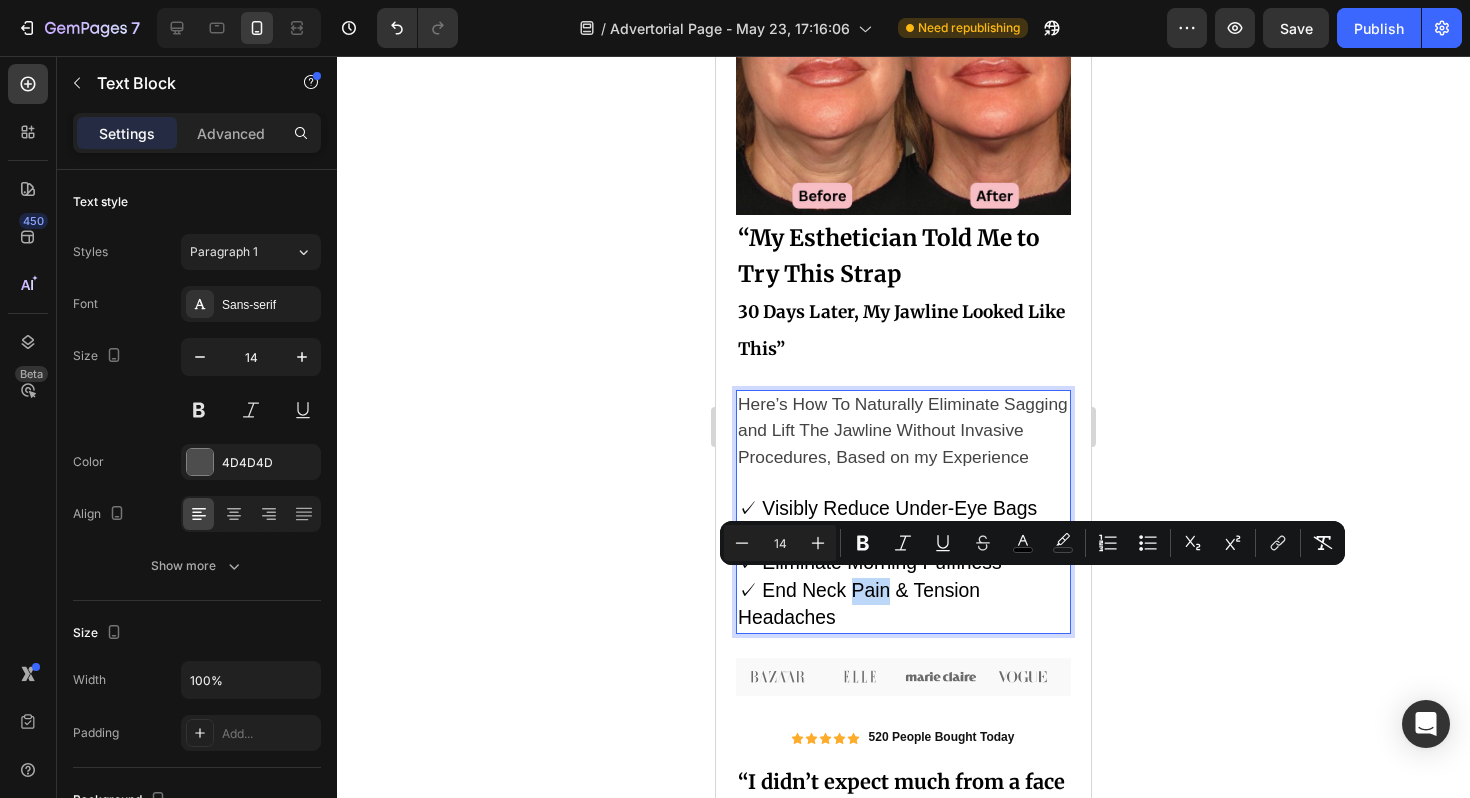click on "✓ End Neck Pain & Tension Headaches" at bounding box center [903, 605] 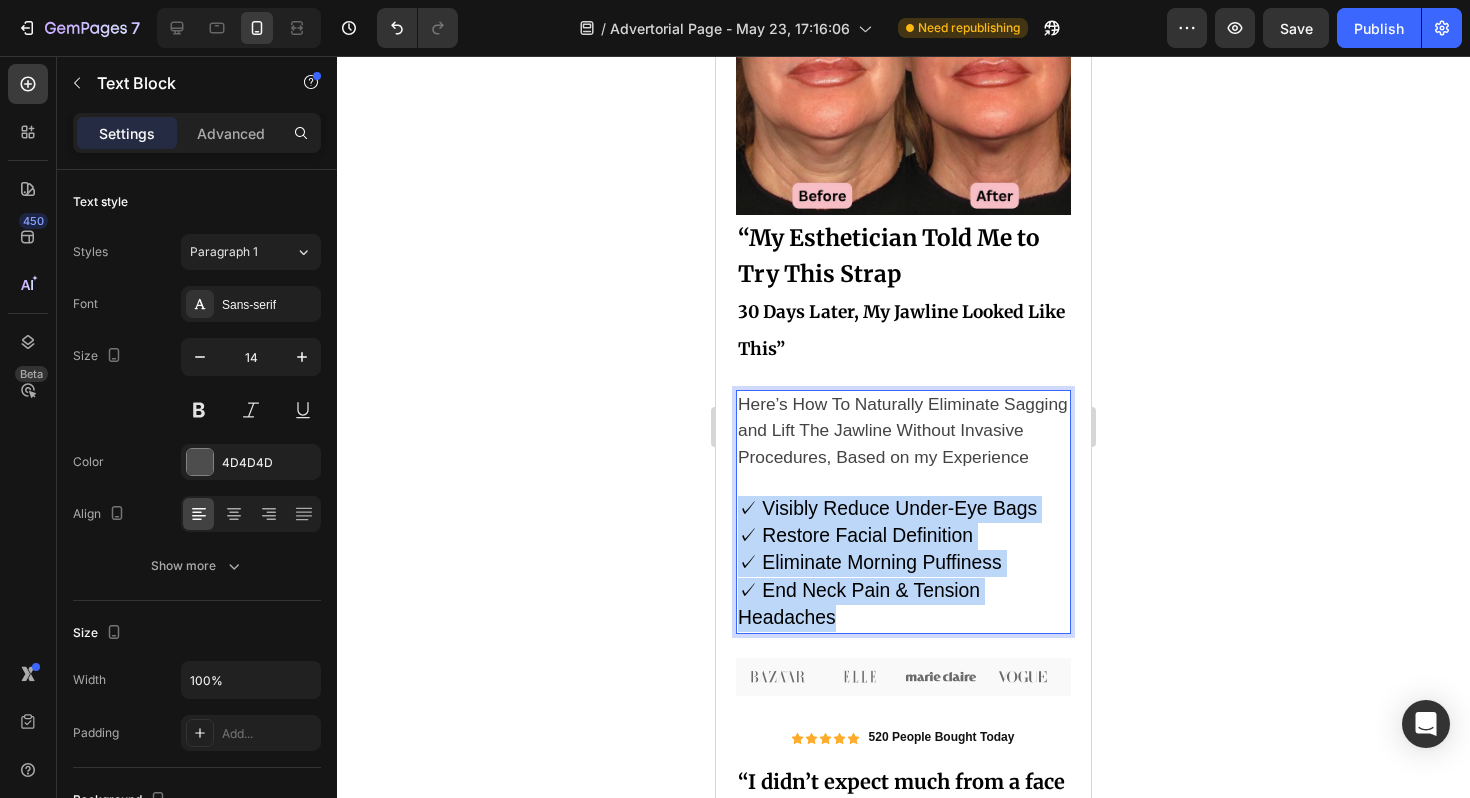drag, startPoint x: 871, startPoint y: 608, endPoint x: 743, endPoint y: 509, distance: 161.8178 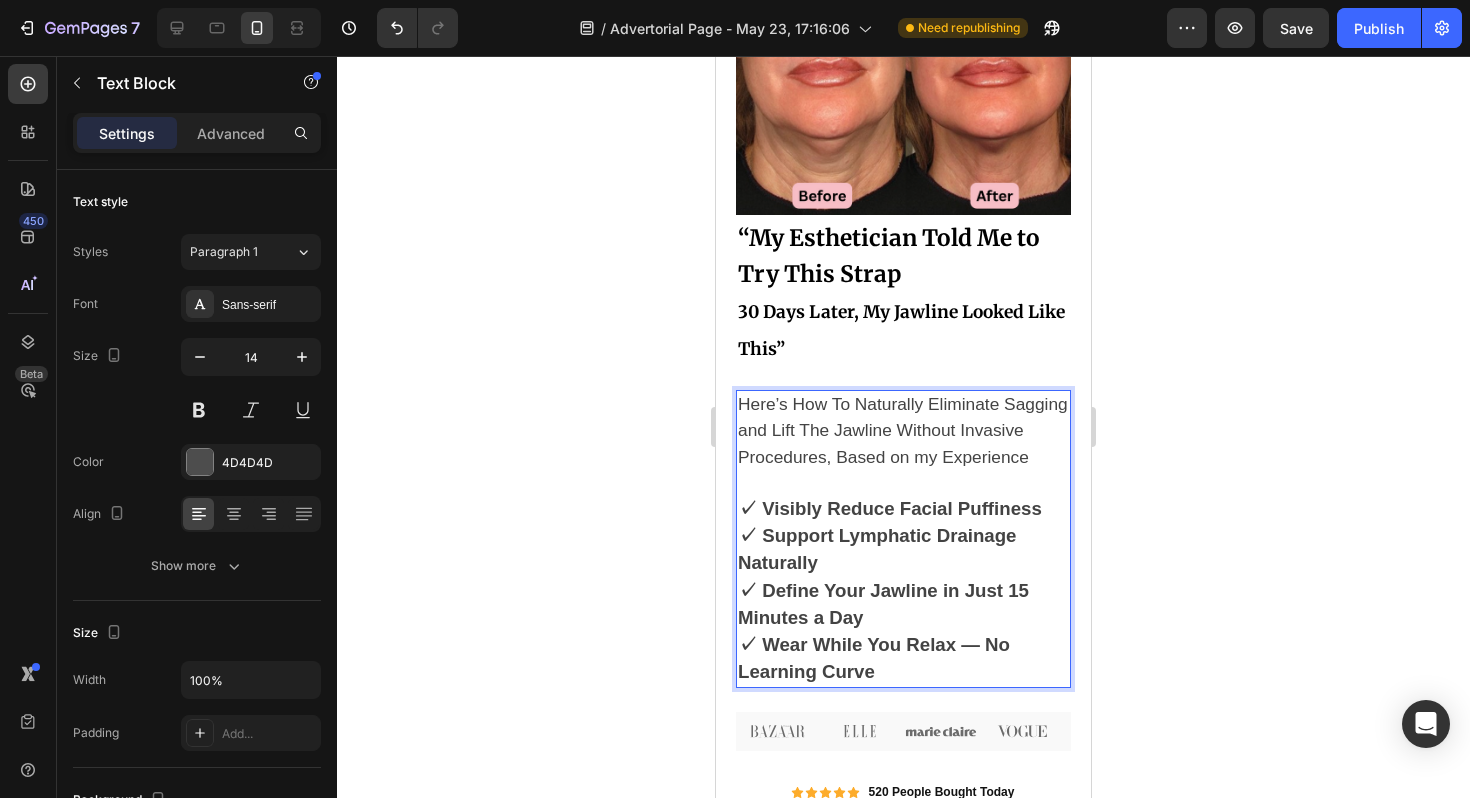 click 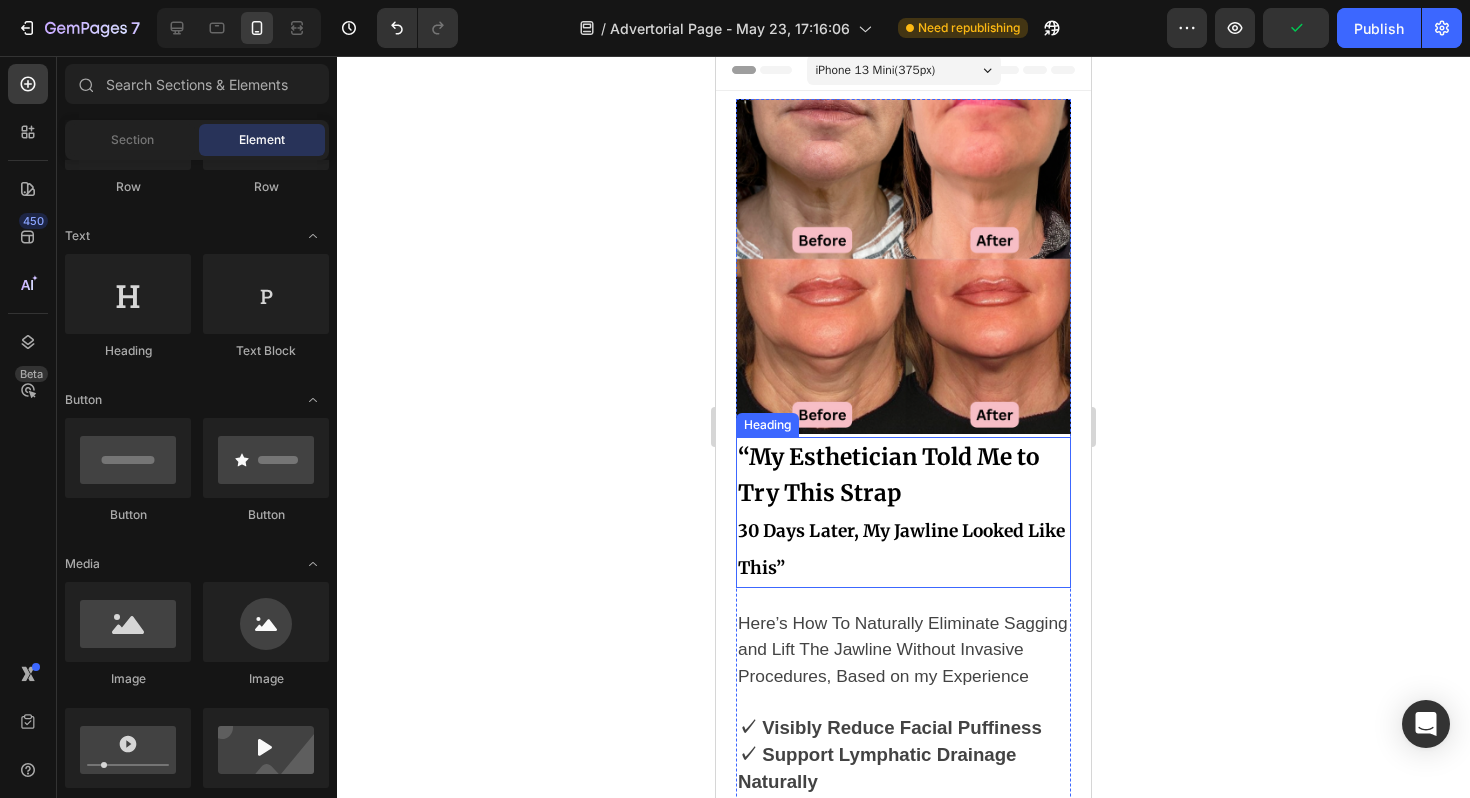 scroll, scrollTop: 0, scrollLeft: 0, axis: both 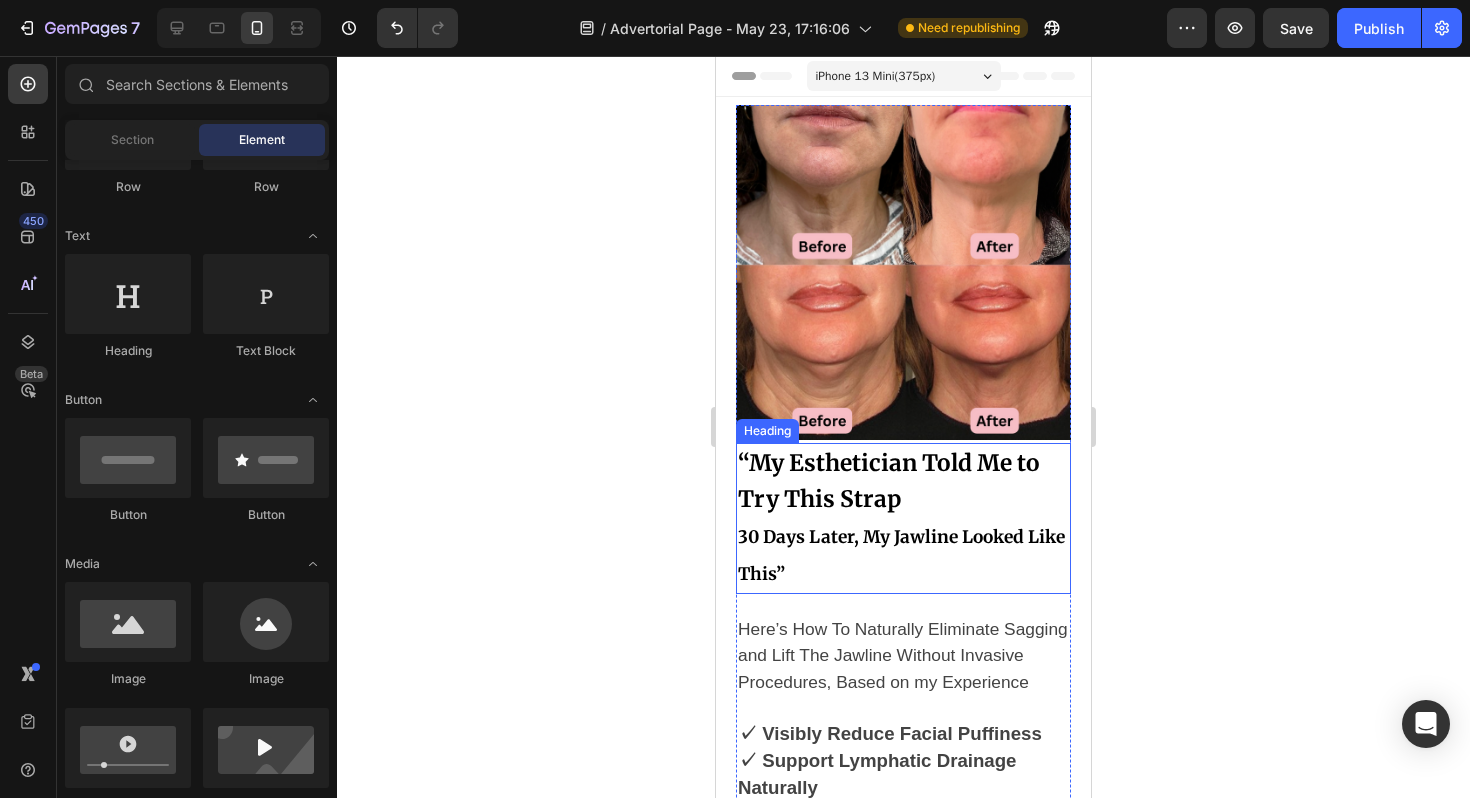 click on "“My Esthetician Told Me to Try This Strap" at bounding box center [889, 481] 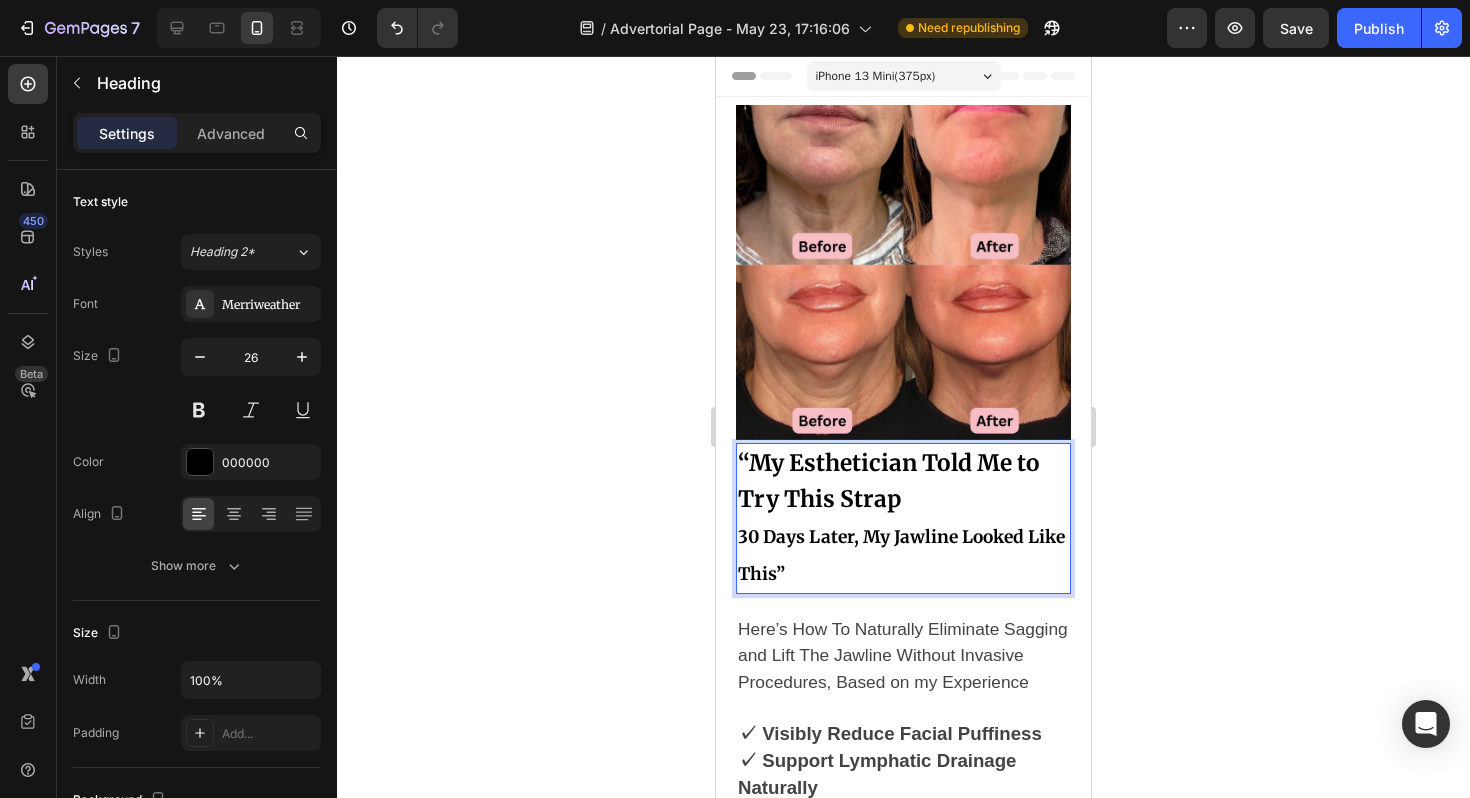 click on "“My Esthetician Told Me to Try This Strap   30 Days Later, My Jawline Looked Like This”" at bounding box center [903, 518] 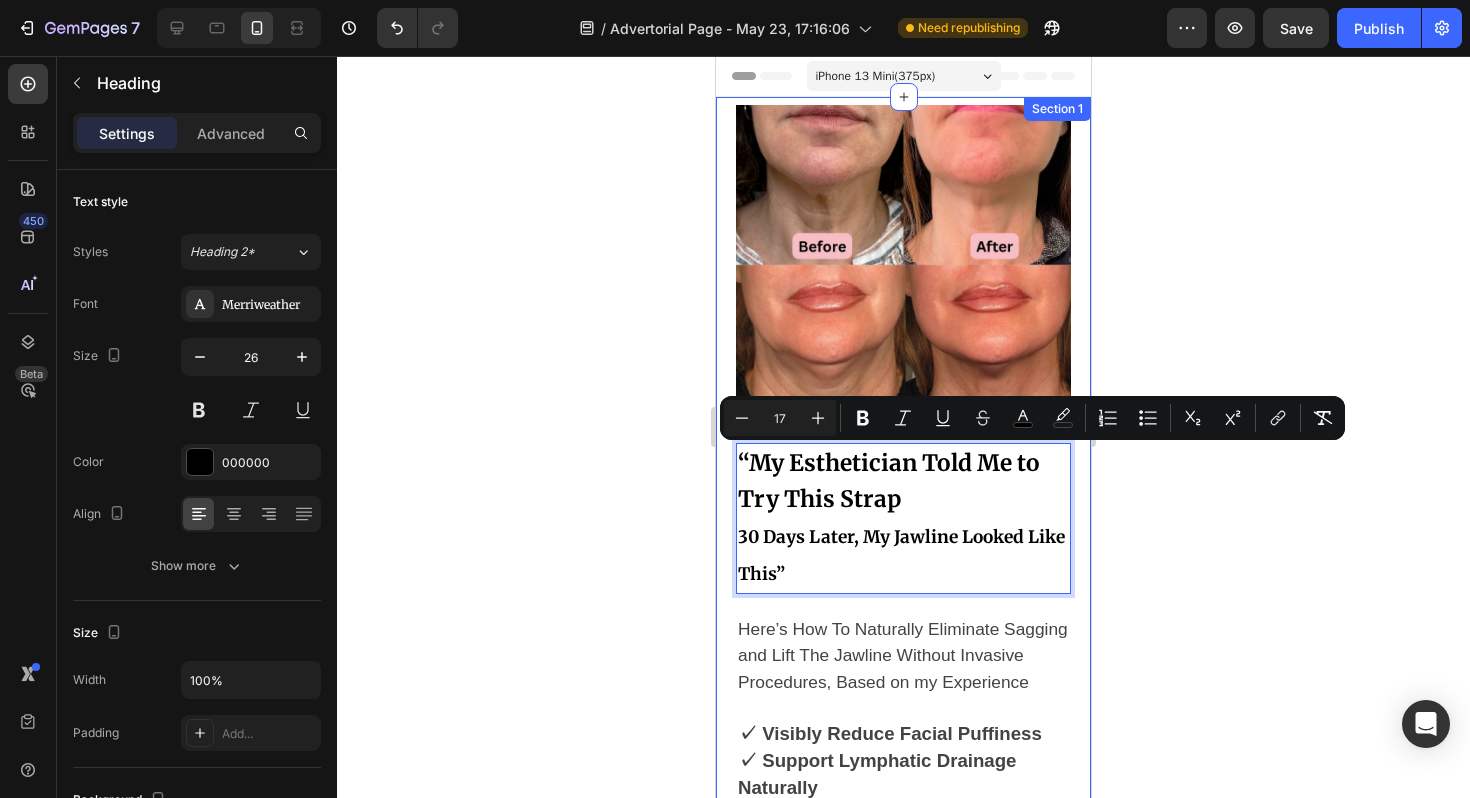 drag, startPoint x: 860, startPoint y: 569, endPoint x: 726, endPoint y: 454, distance: 176.58142 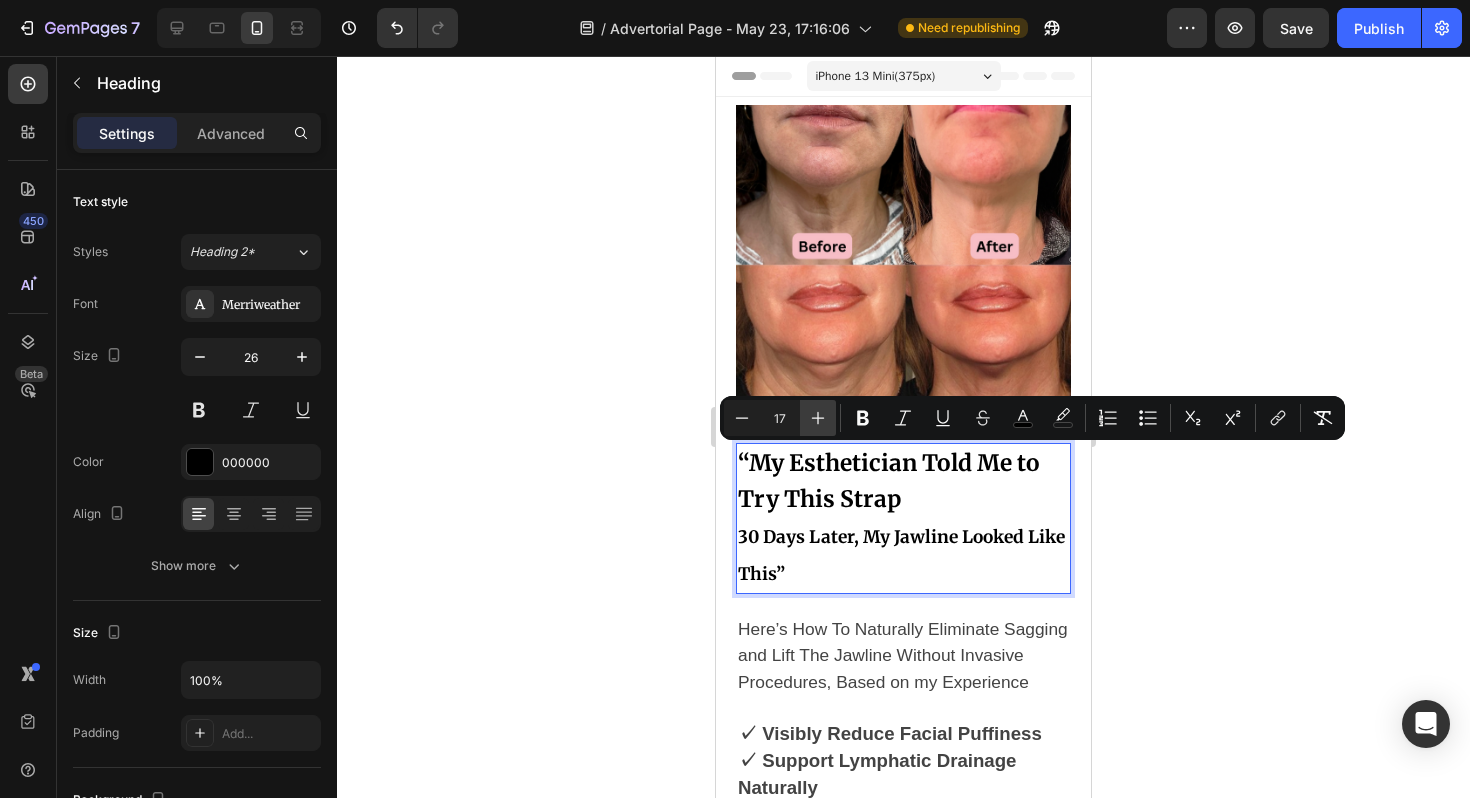 click 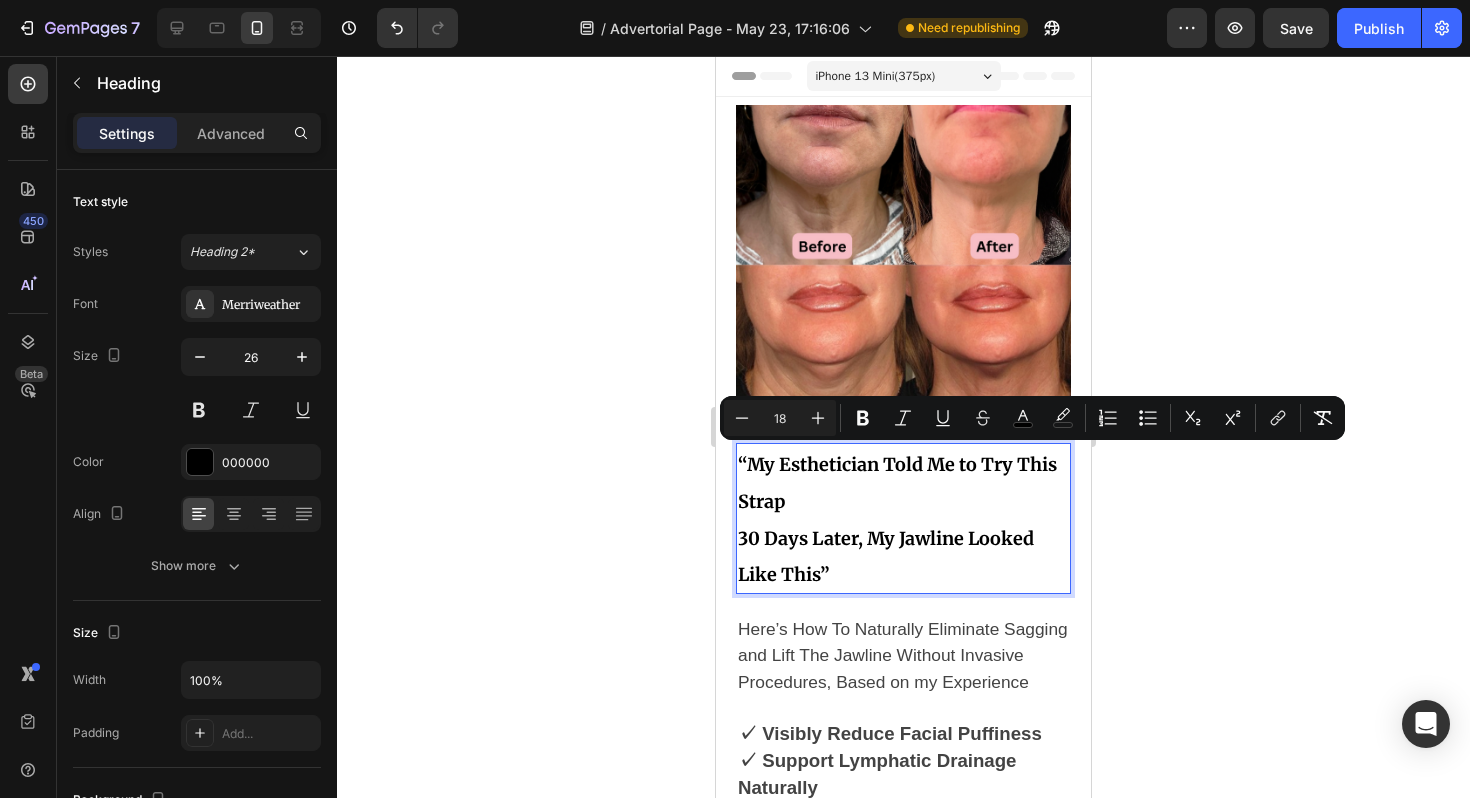 type on "17" 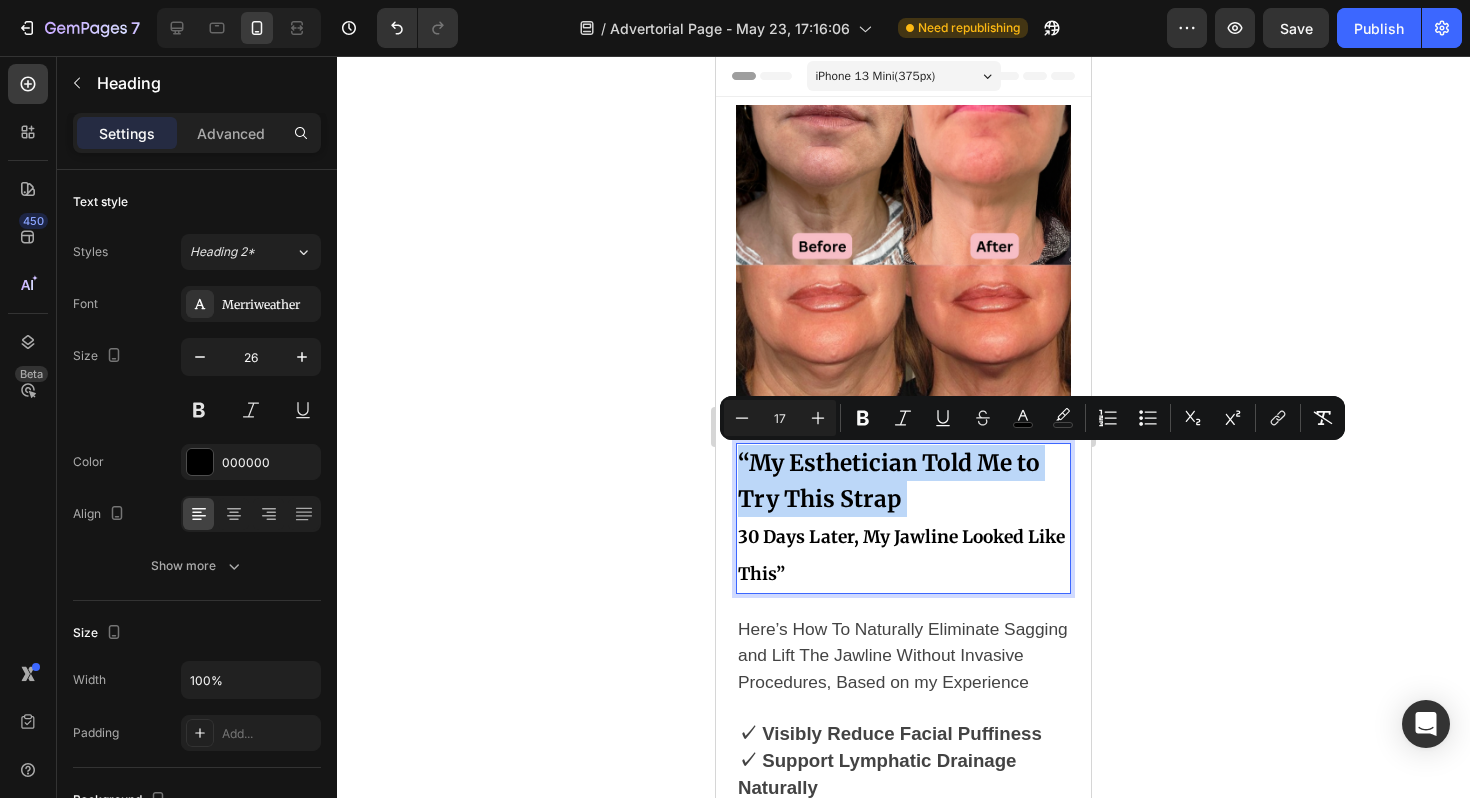 click on "“My Esthetician Told Me to Try This Strap" at bounding box center (889, 481) 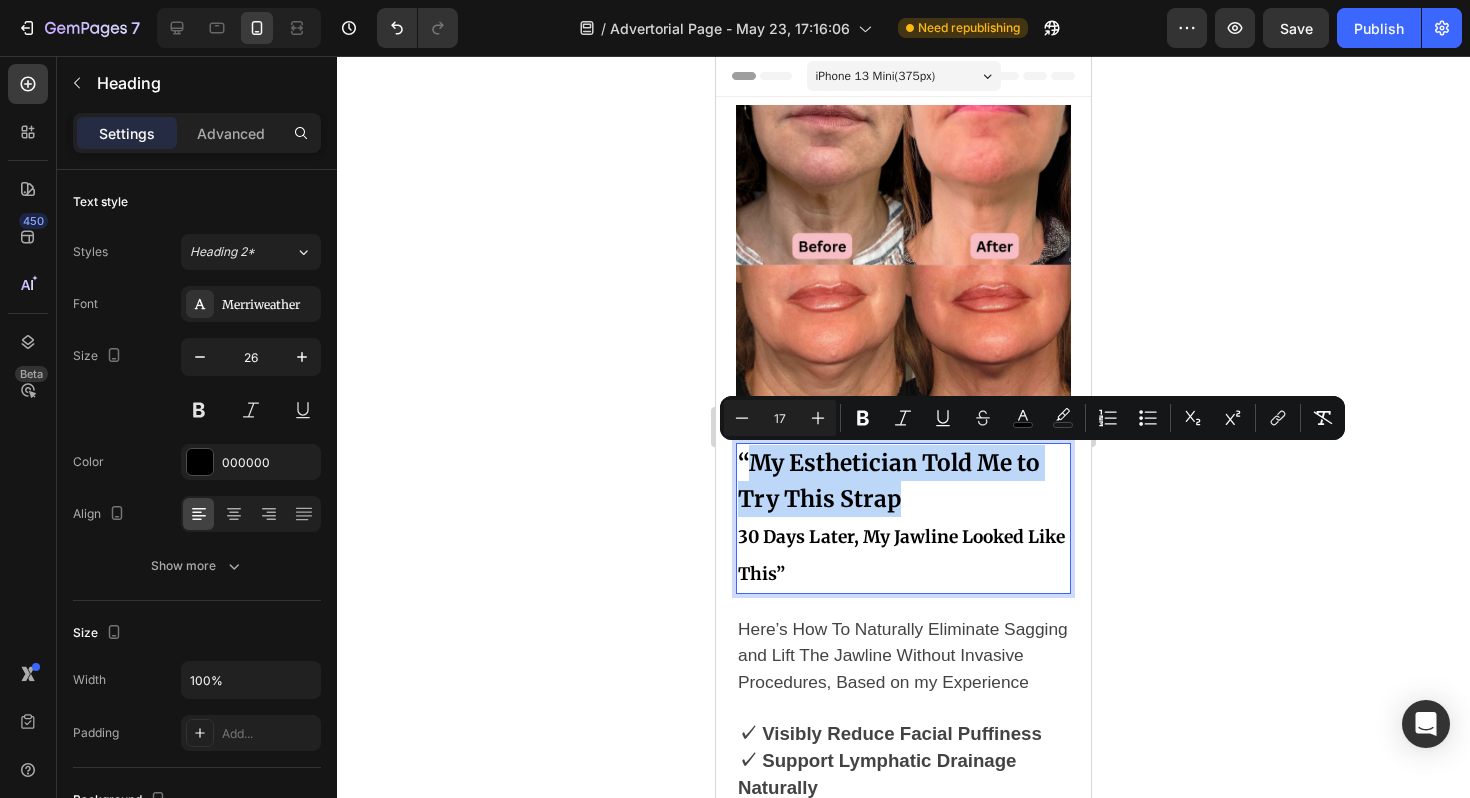 drag, startPoint x: 898, startPoint y: 494, endPoint x: 750, endPoint y: 465, distance: 150.81445 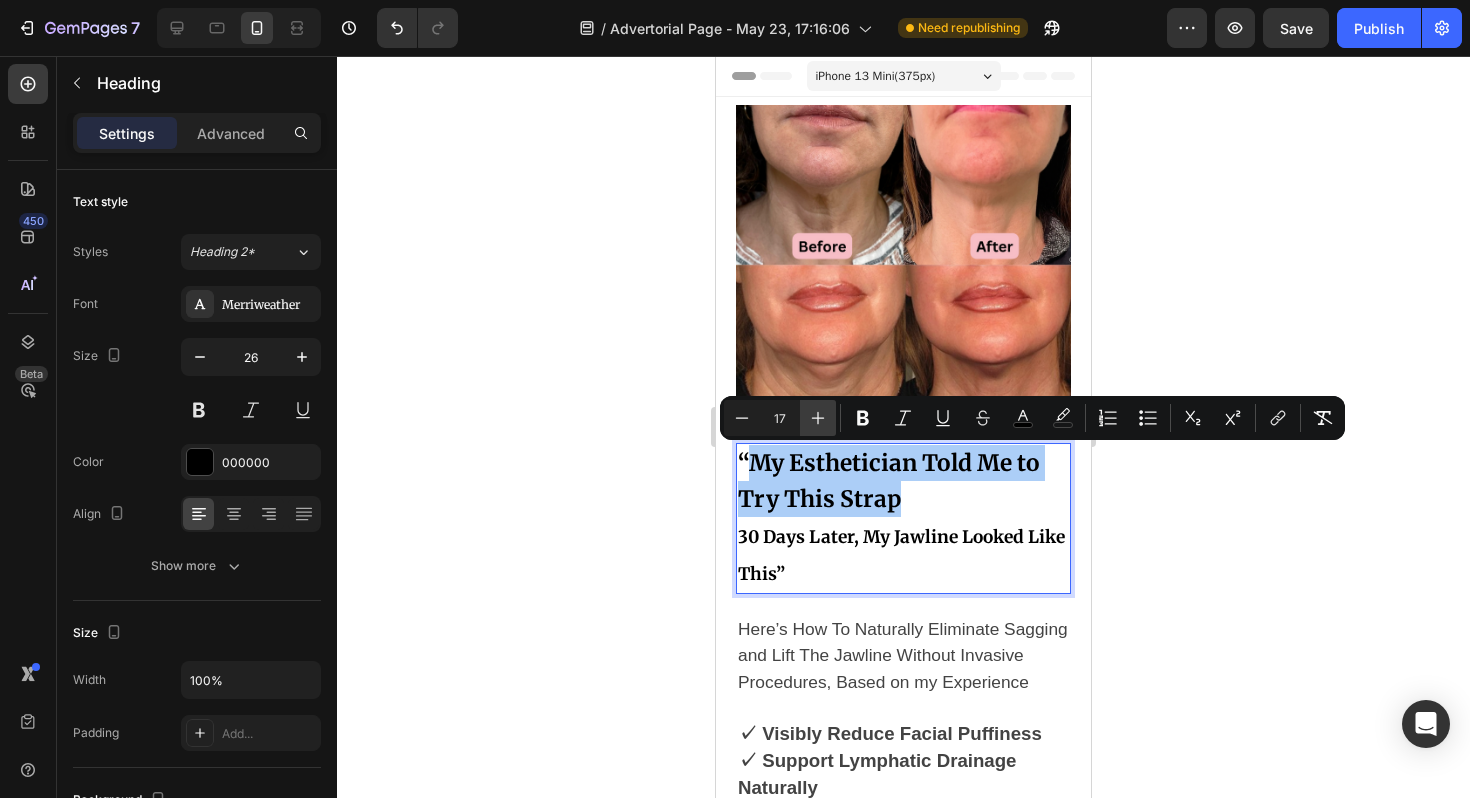 click on "Plus" at bounding box center [818, 418] 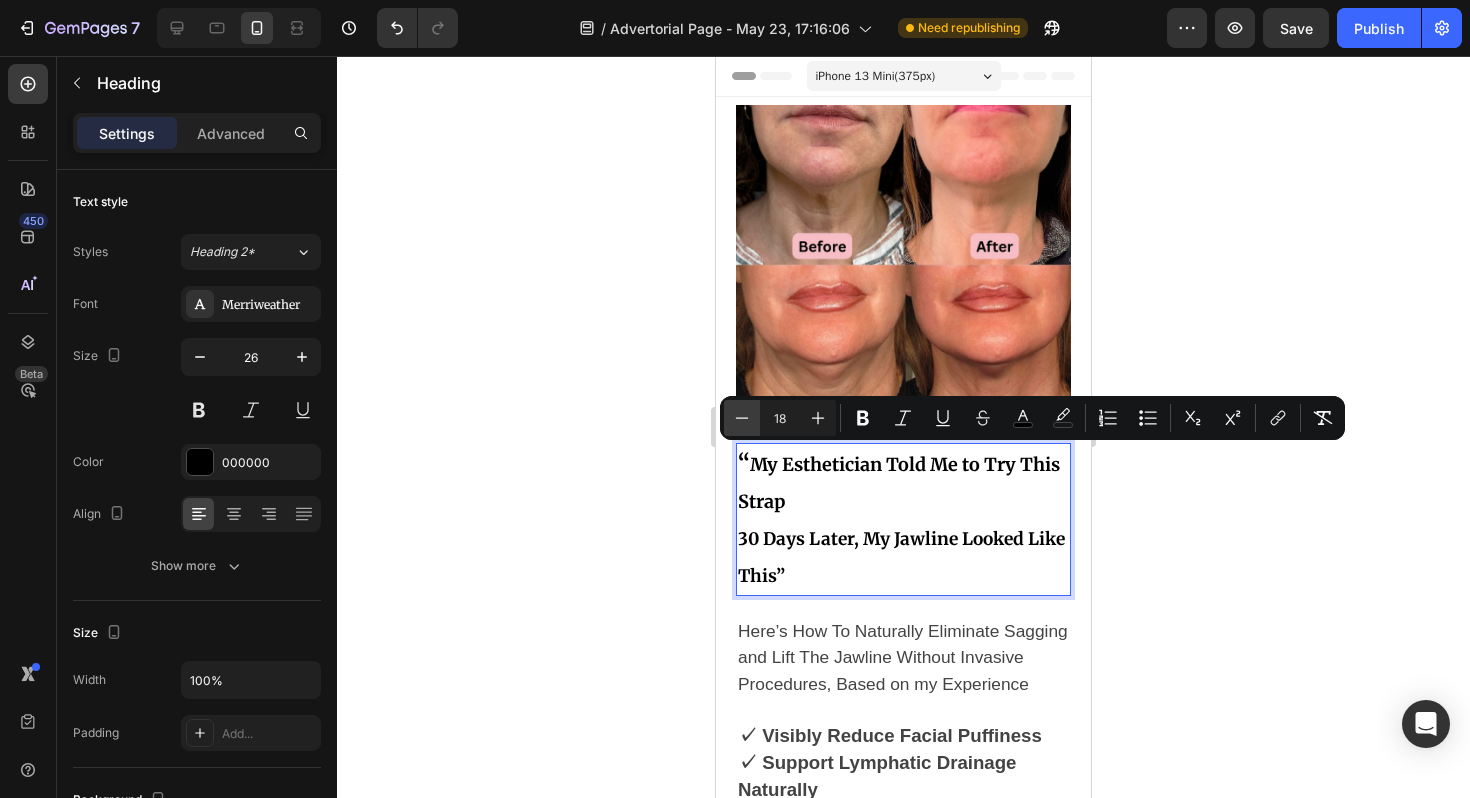 click on "Minus" at bounding box center (742, 418) 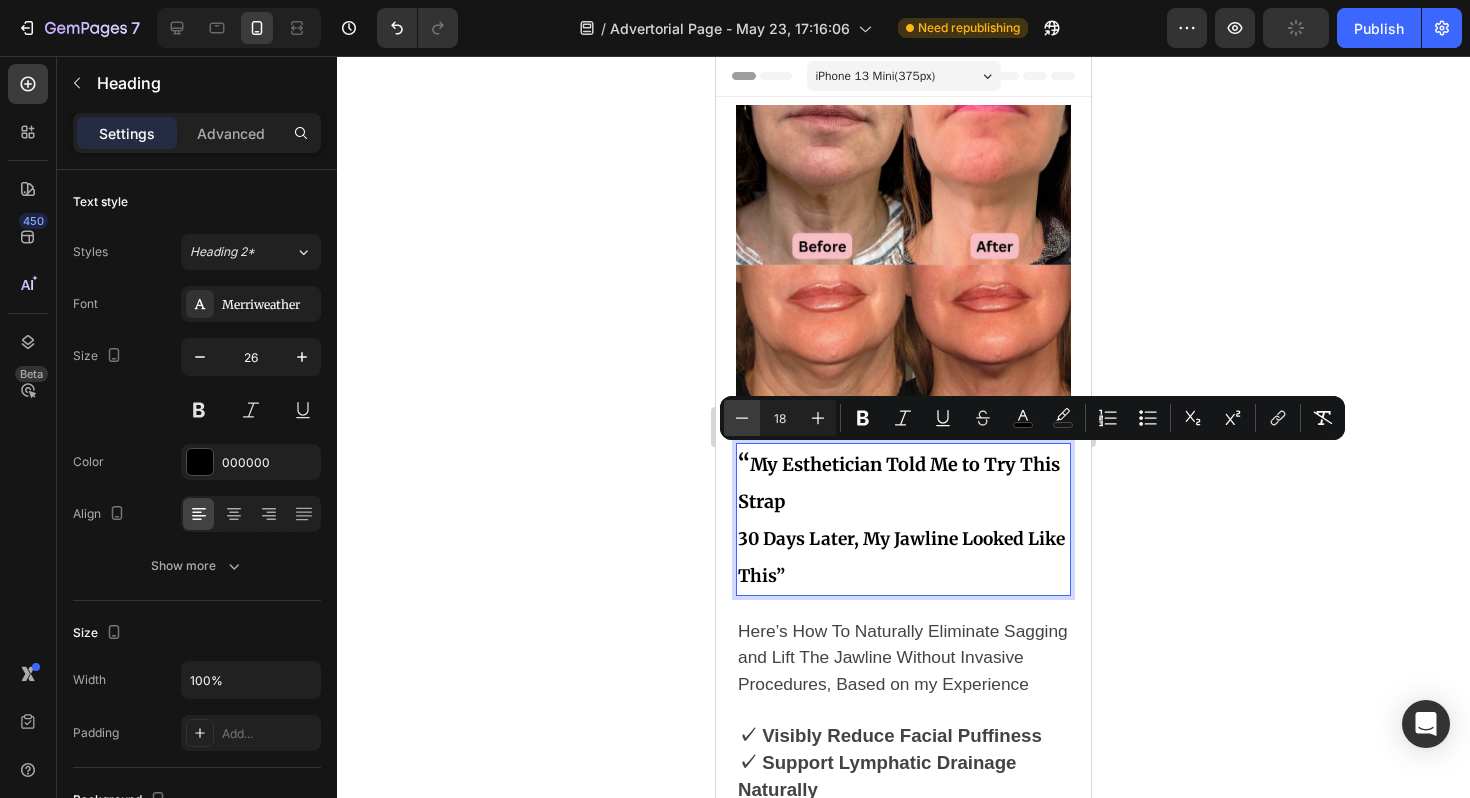 type on "17" 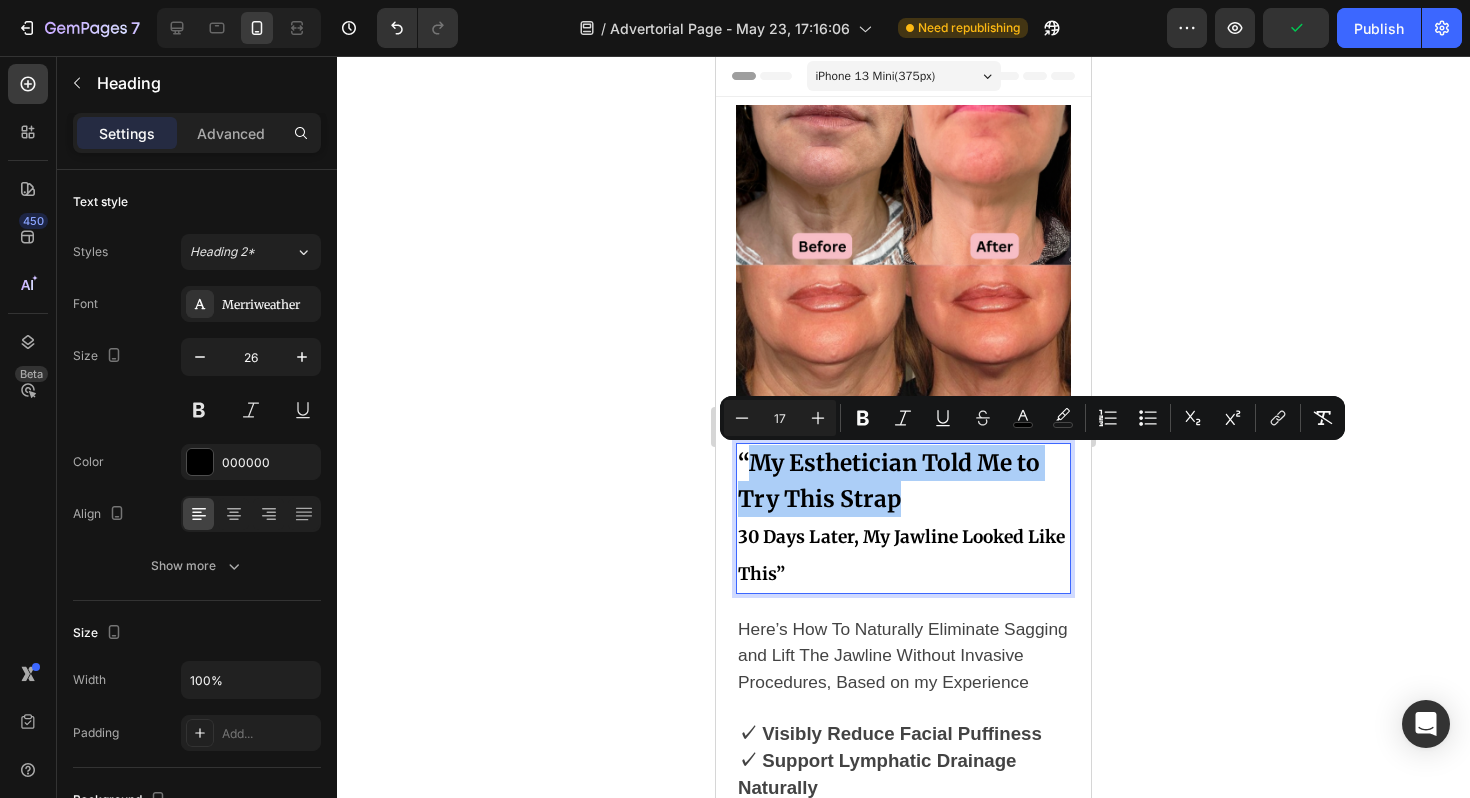 click 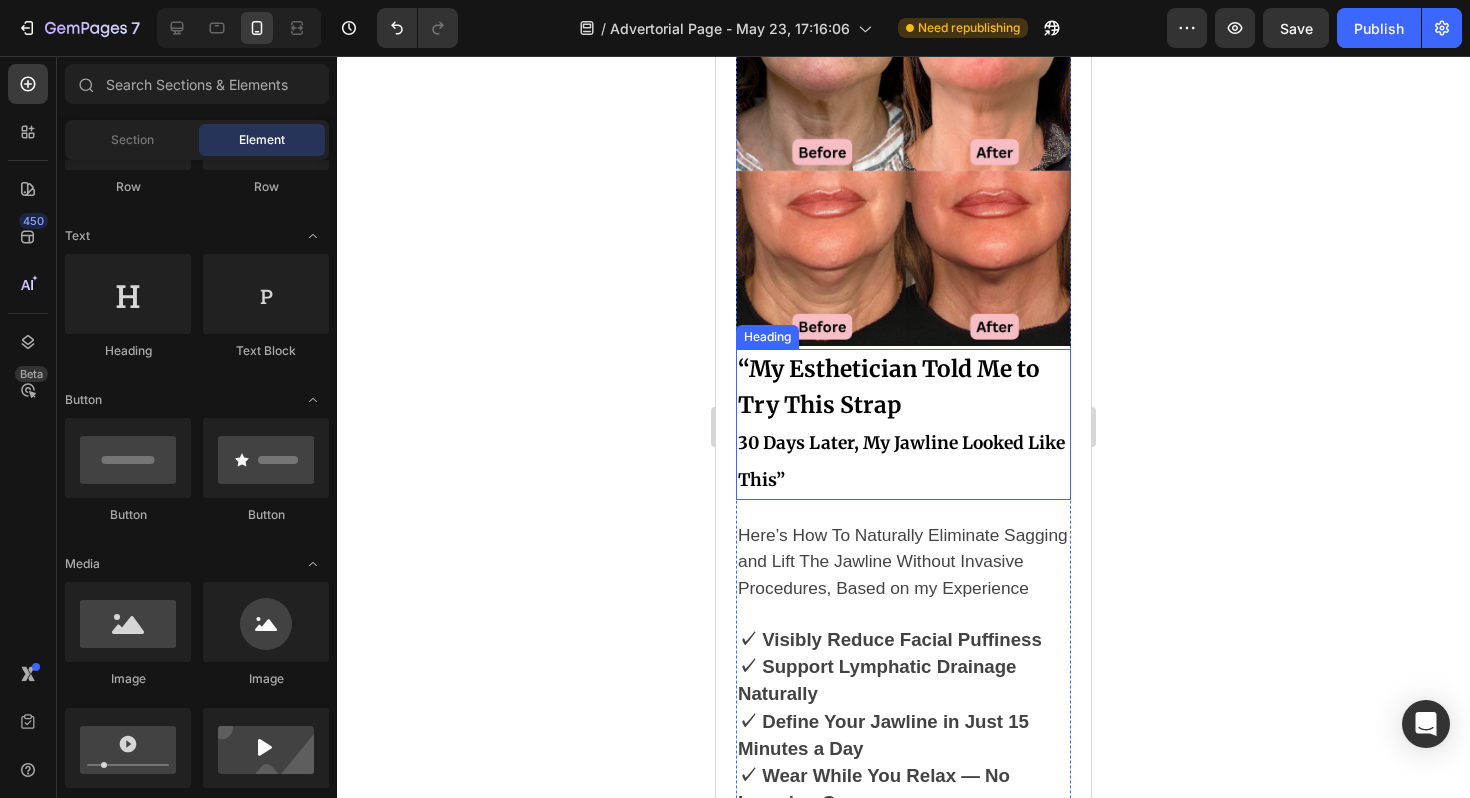 scroll, scrollTop: 0, scrollLeft: 0, axis: both 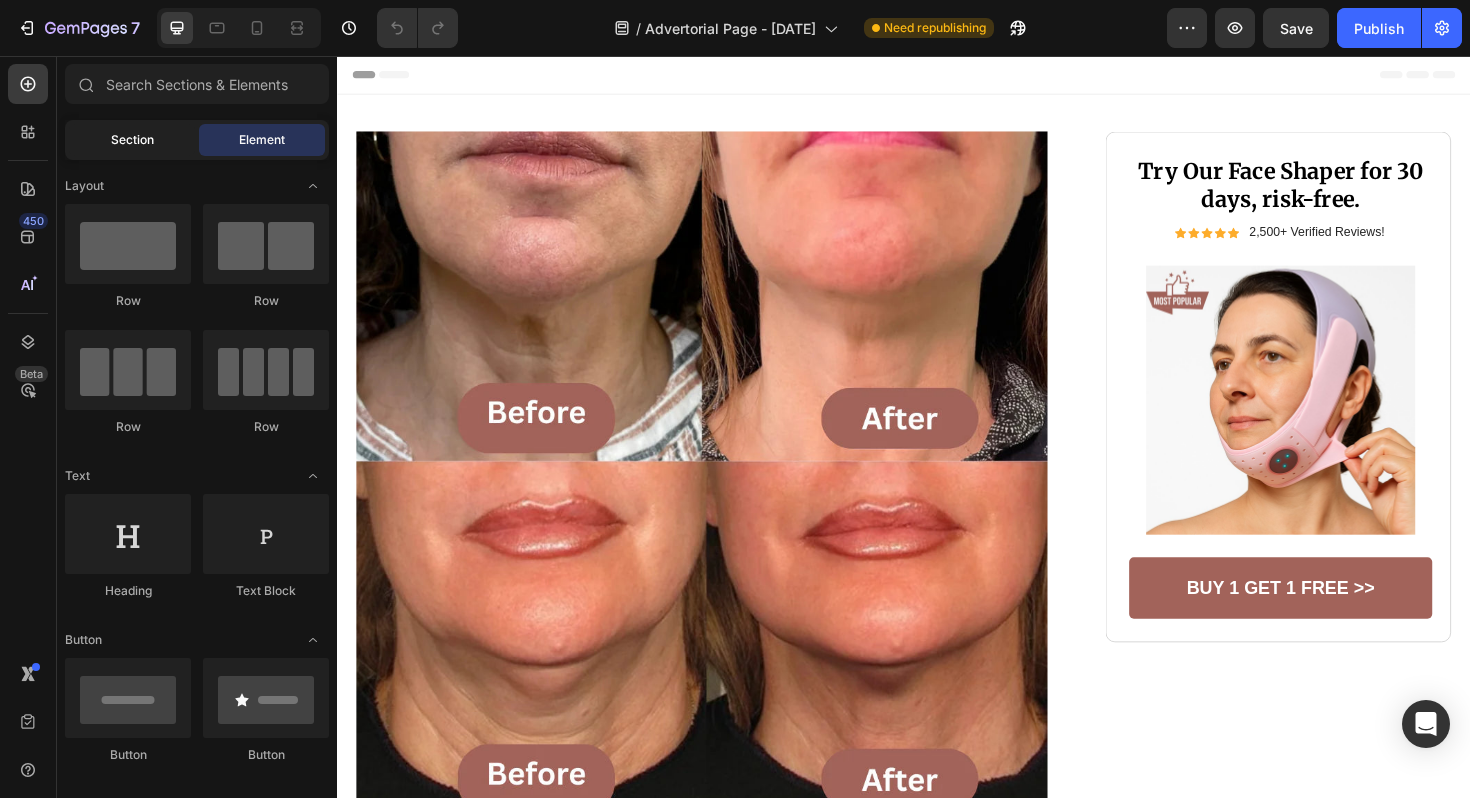 click on "Section" 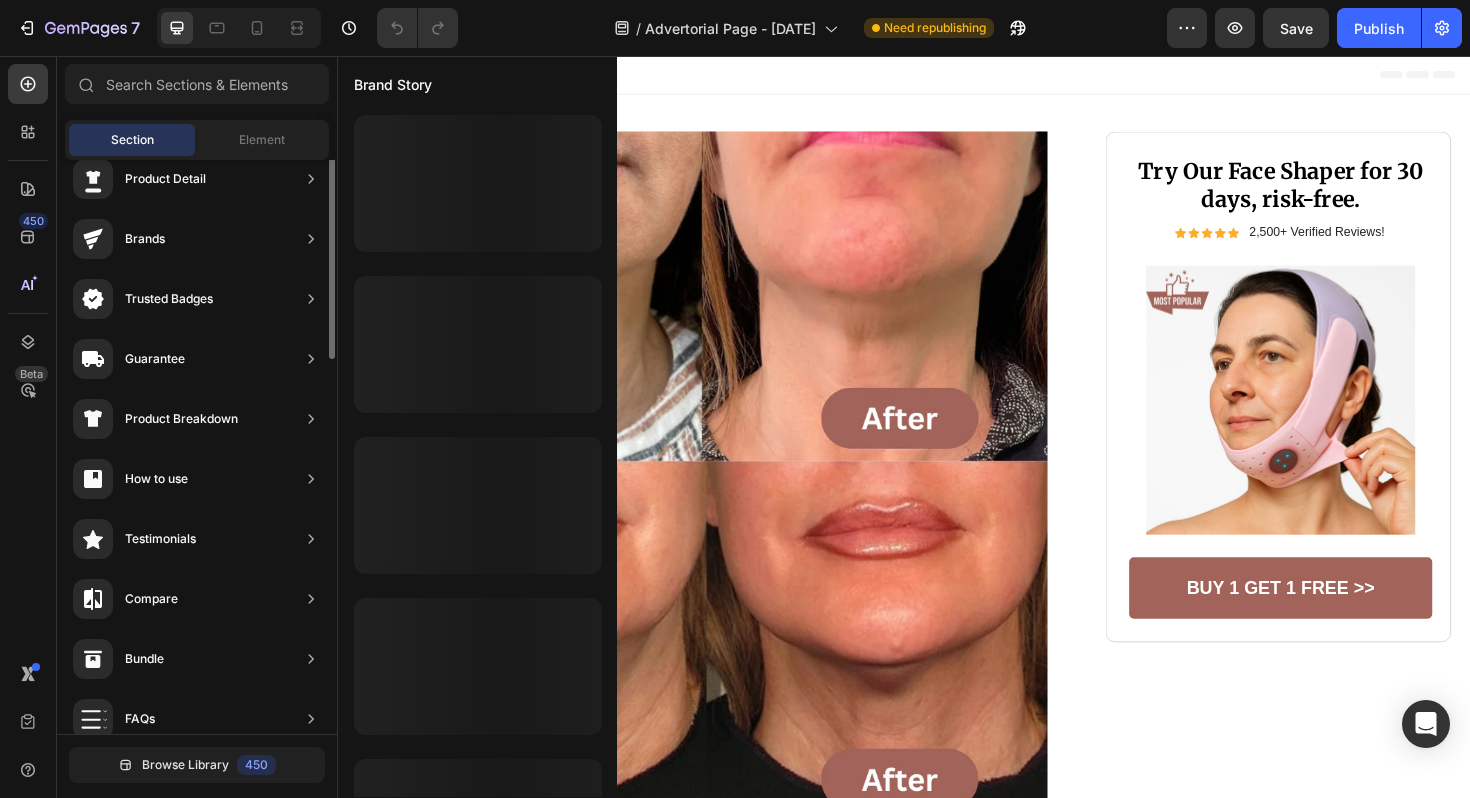 scroll, scrollTop: 0, scrollLeft: 0, axis: both 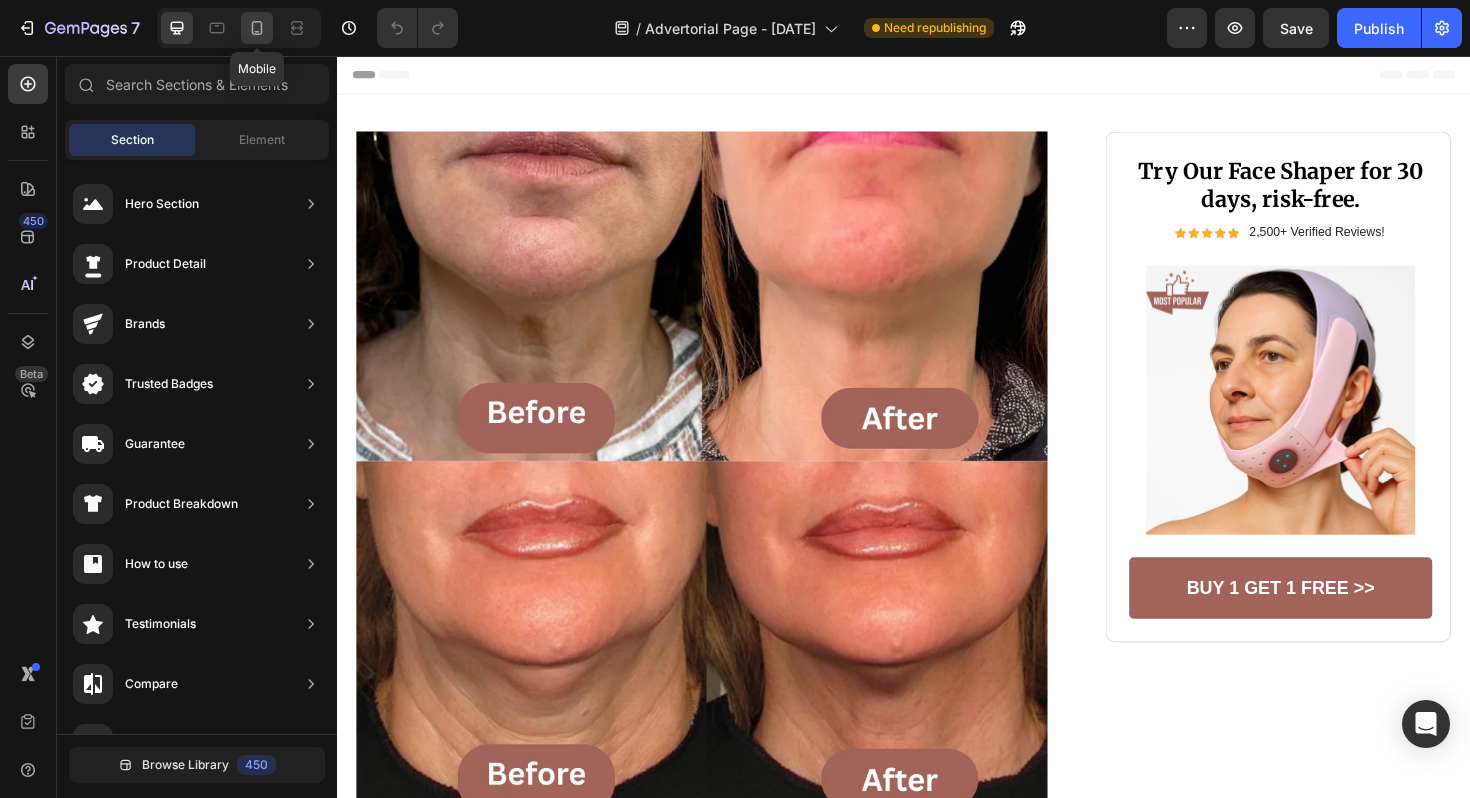 click 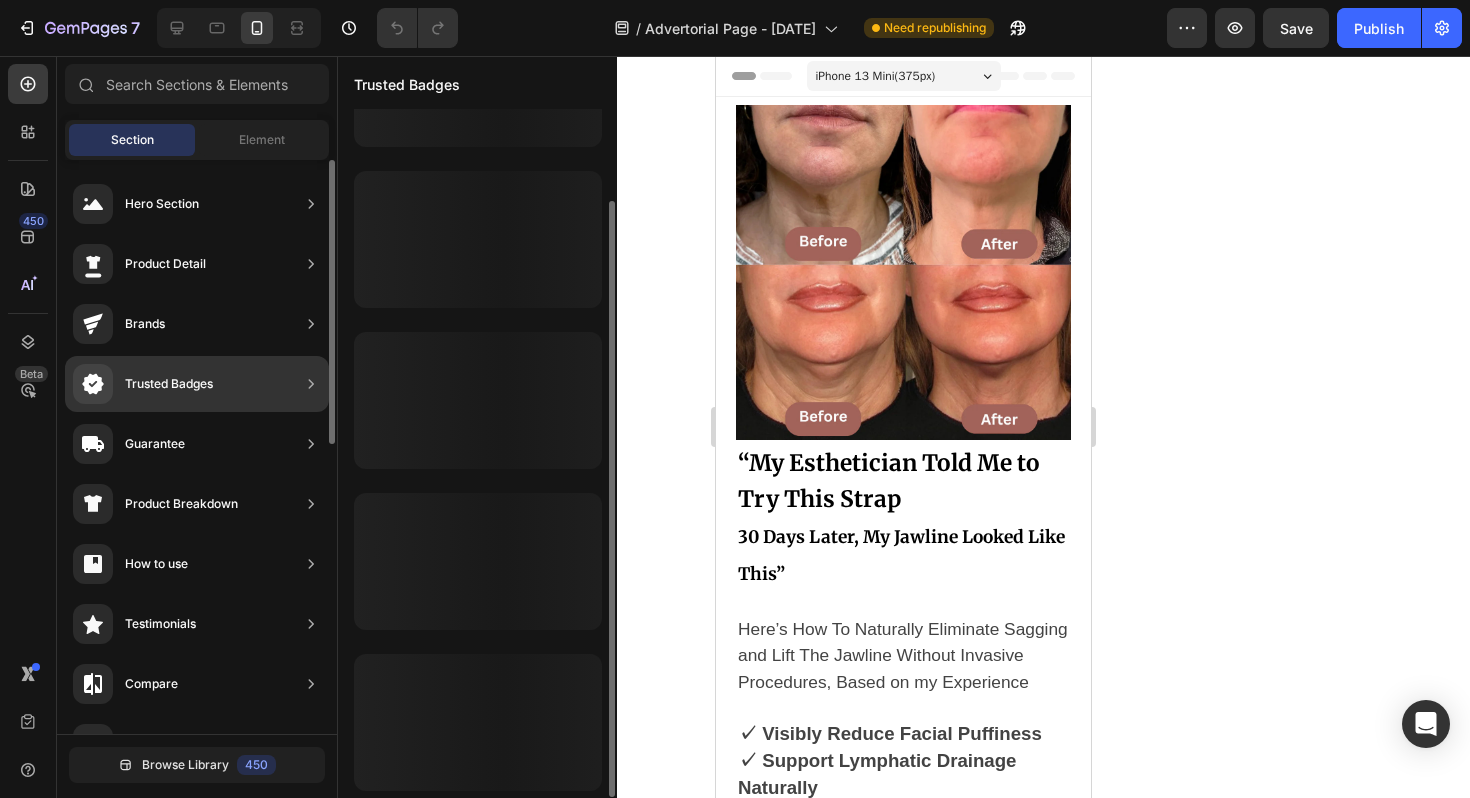scroll, scrollTop: 105, scrollLeft: 0, axis: vertical 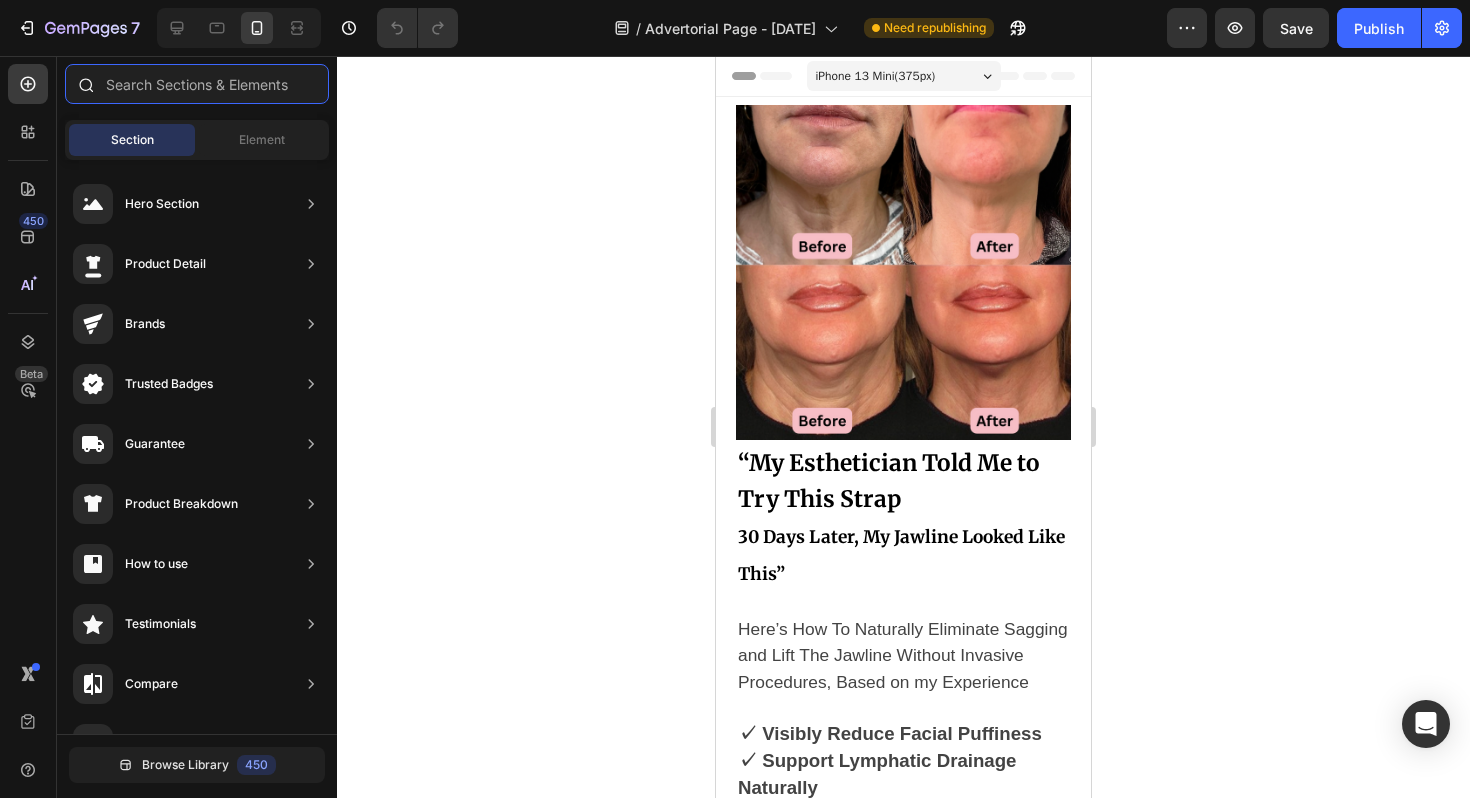 click at bounding box center (197, 84) 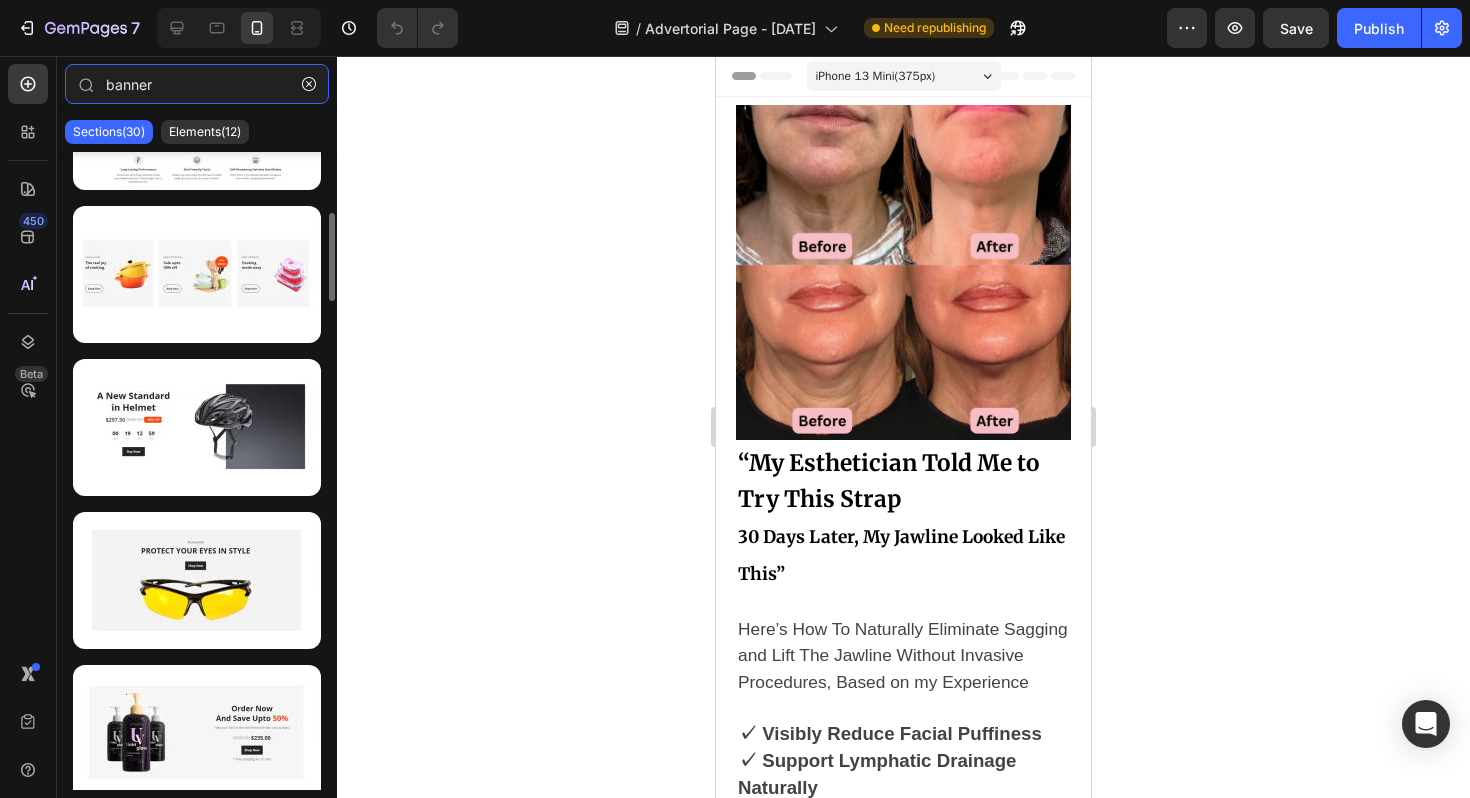 scroll, scrollTop: 0, scrollLeft: 0, axis: both 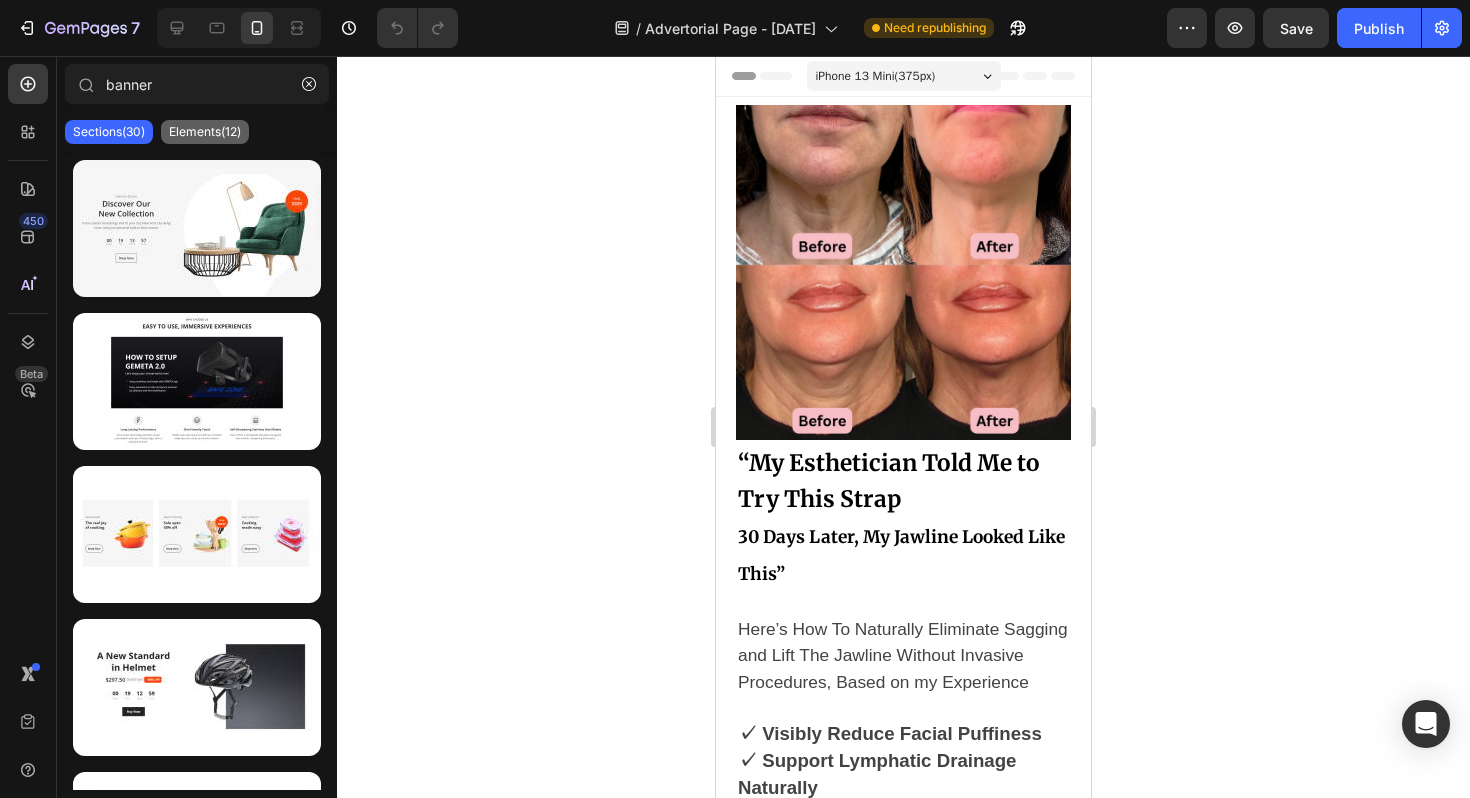 click on "Elements(12)" 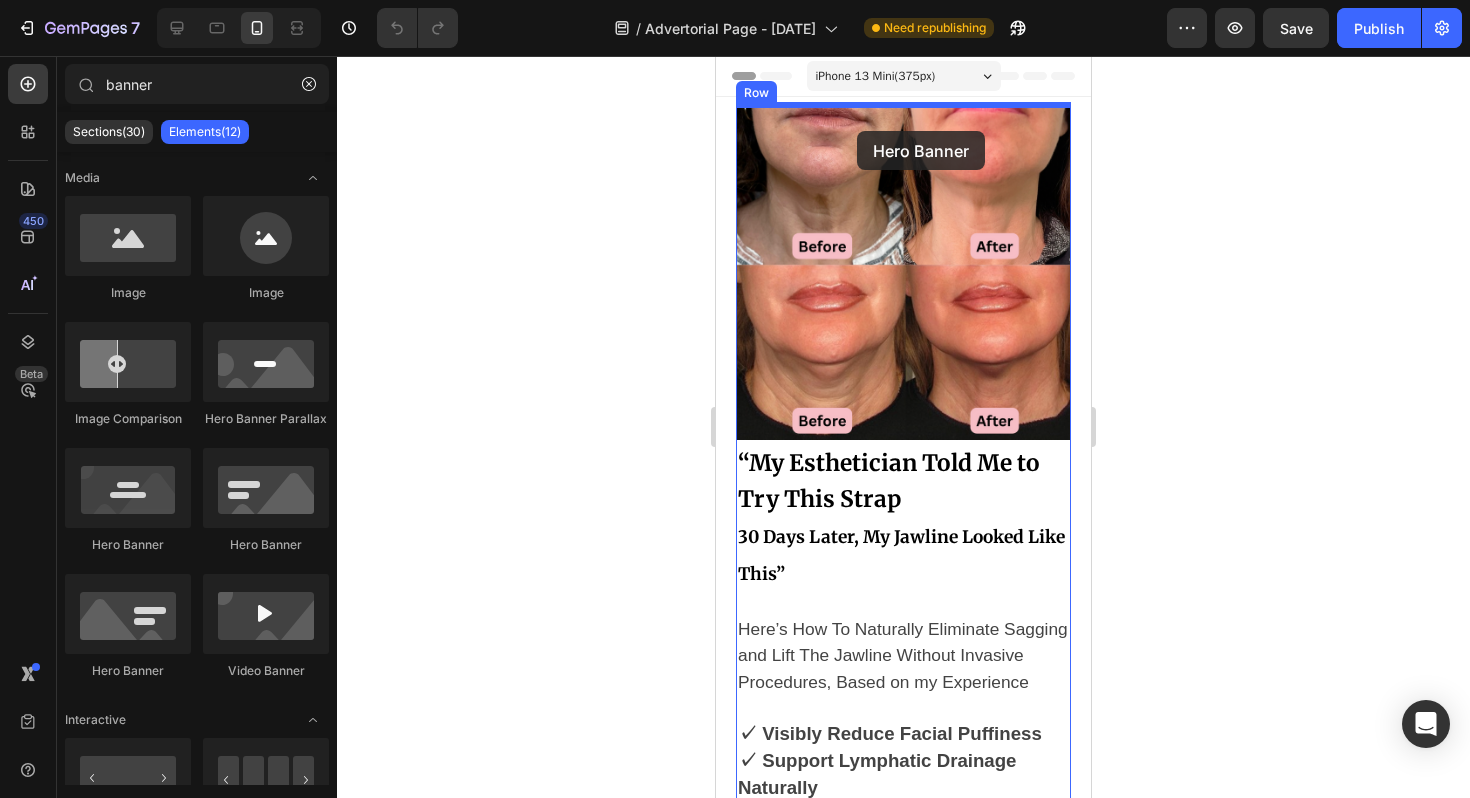 drag, startPoint x: 834, startPoint y: 558, endPoint x: 857, endPoint y: 131, distance: 427.619 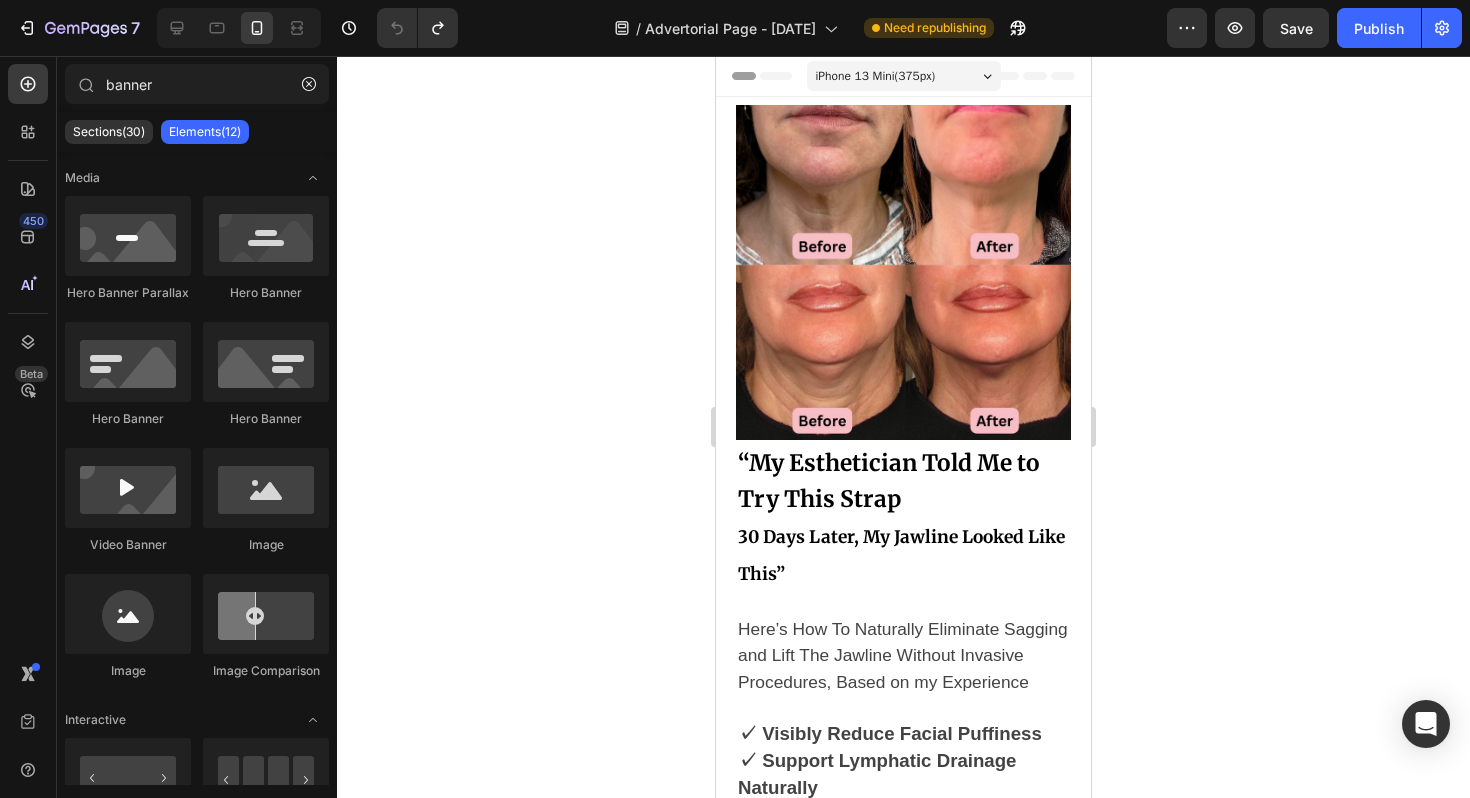 type on "banne" 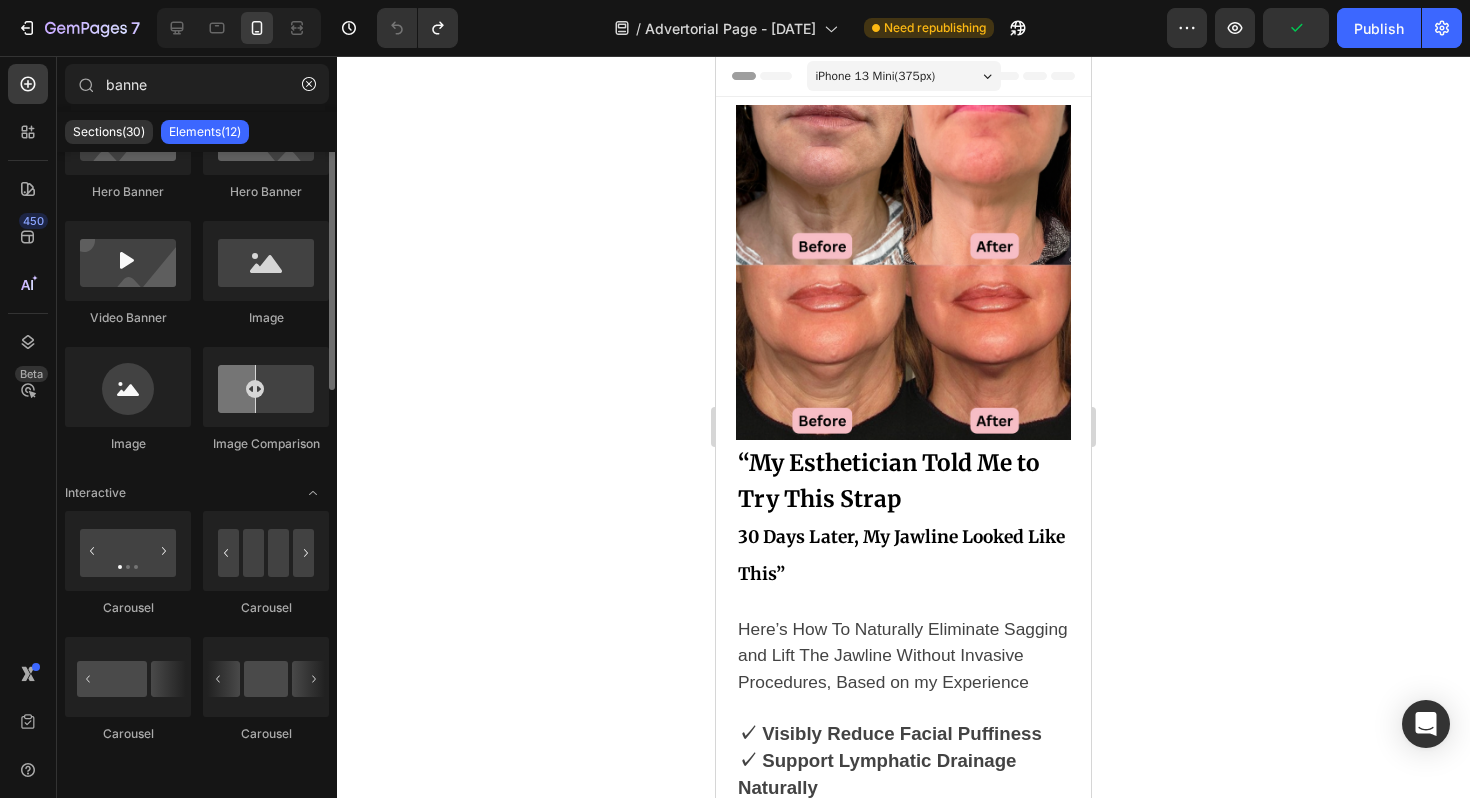 scroll, scrollTop: 0, scrollLeft: 0, axis: both 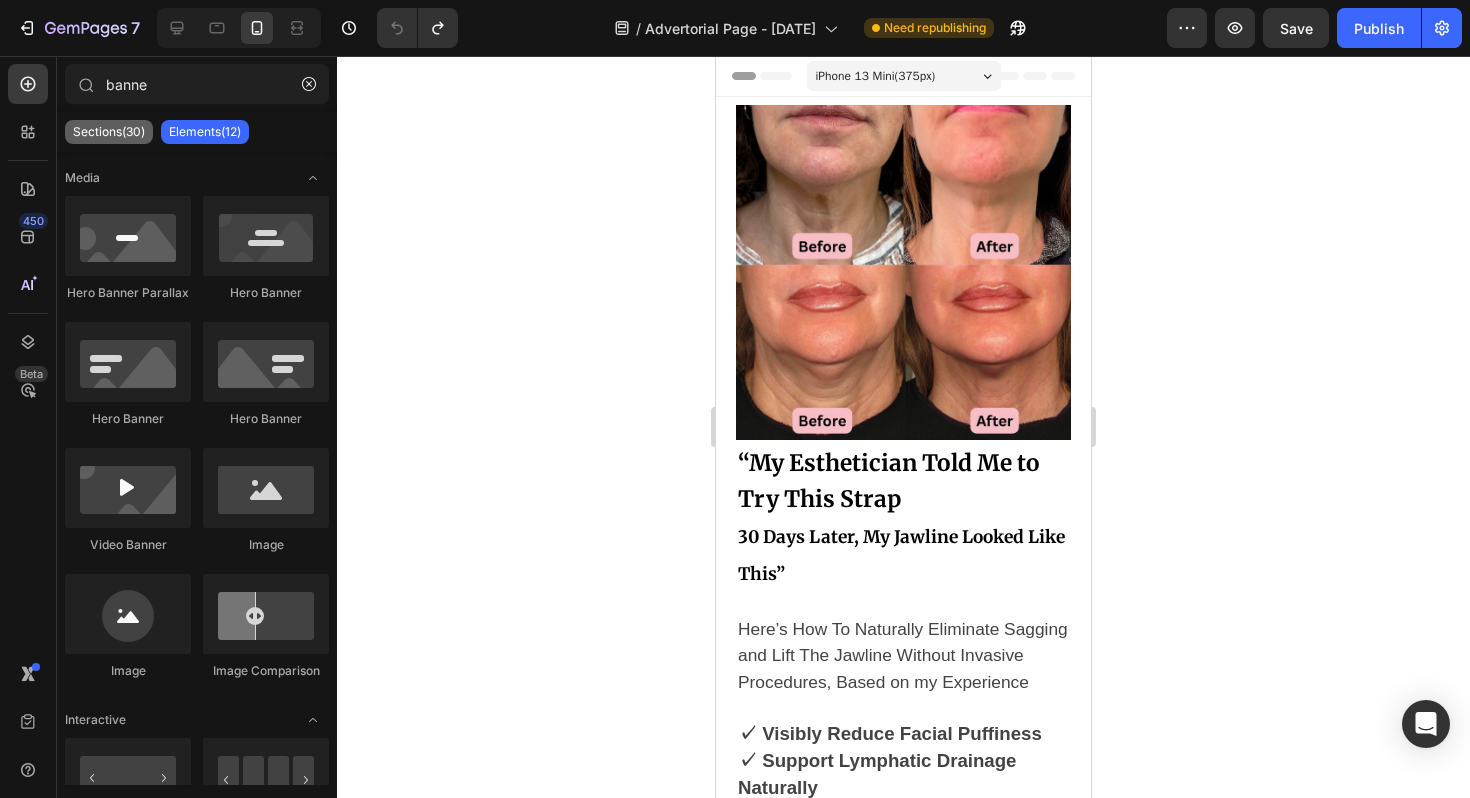 click on "Sections(30)" at bounding box center [109, 132] 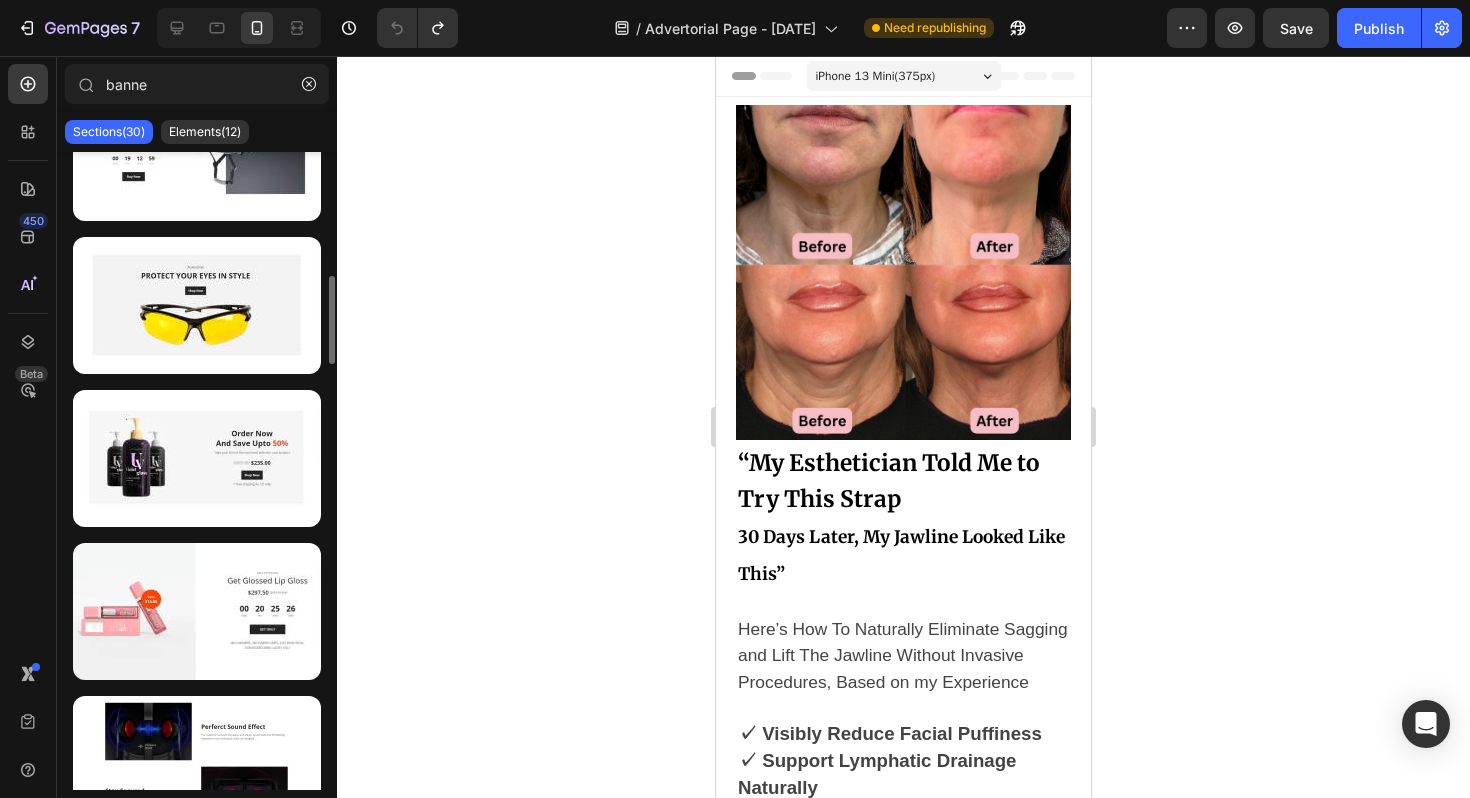 scroll, scrollTop: 0, scrollLeft: 0, axis: both 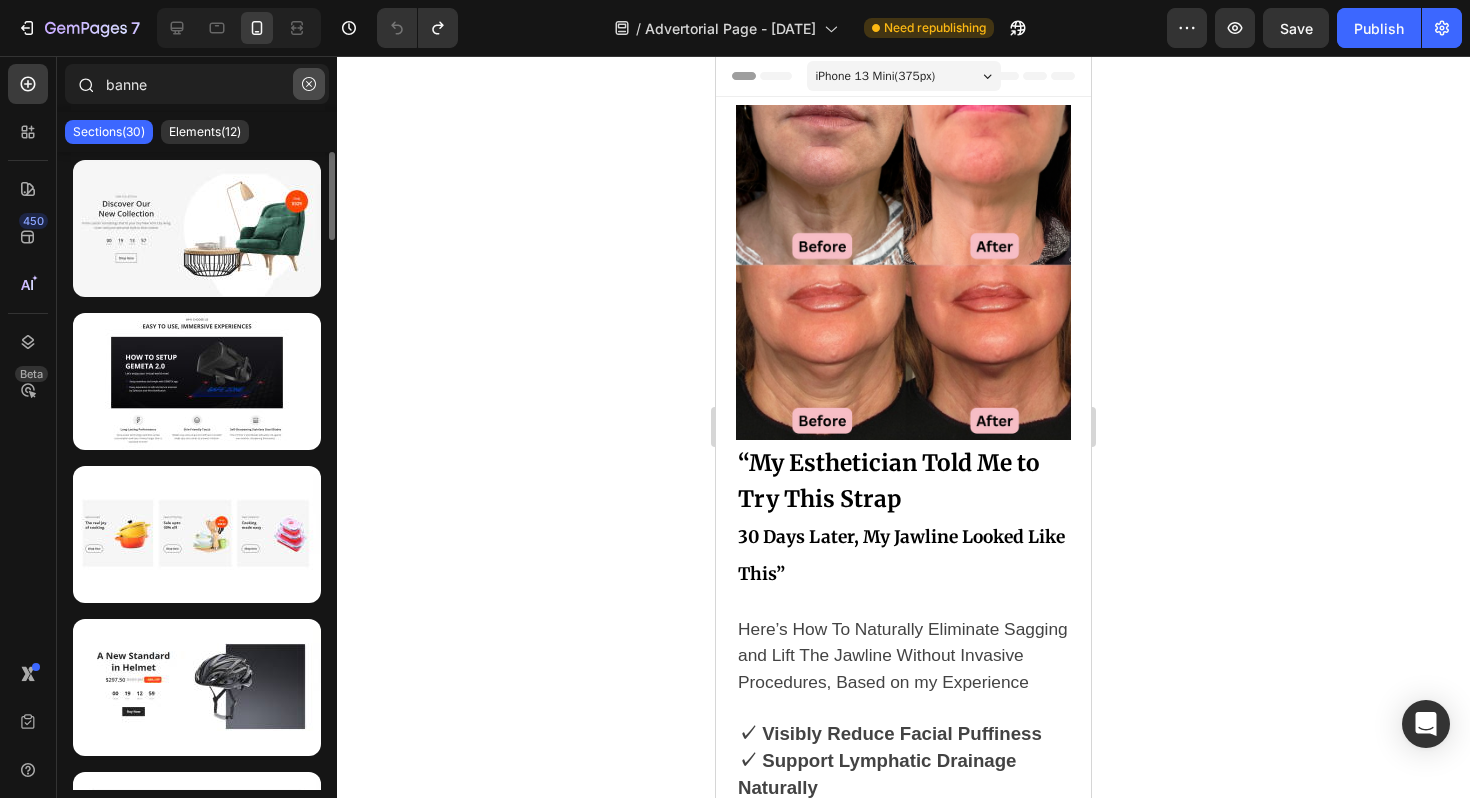 click 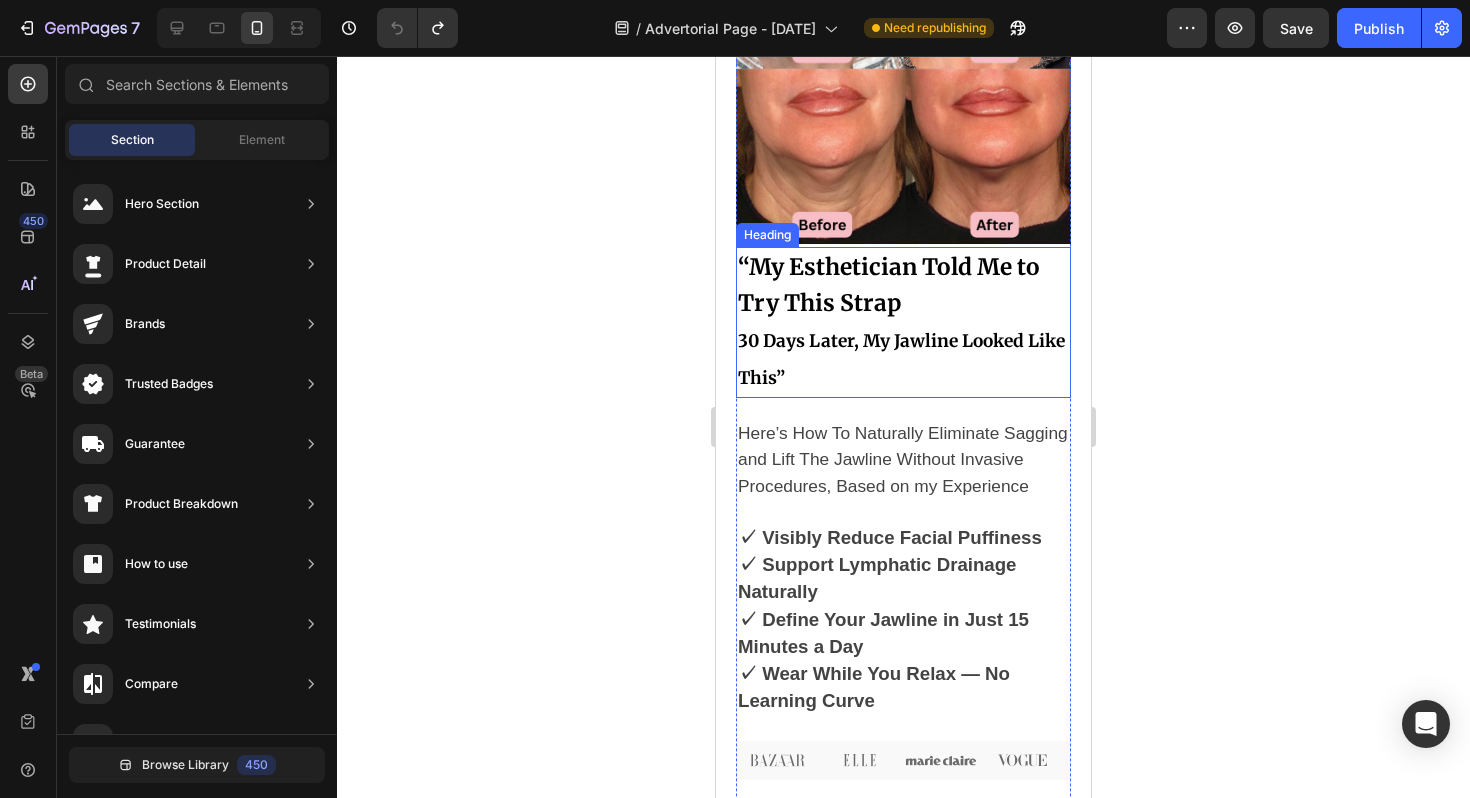 scroll, scrollTop: 207, scrollLeft: 0, axis: vertical 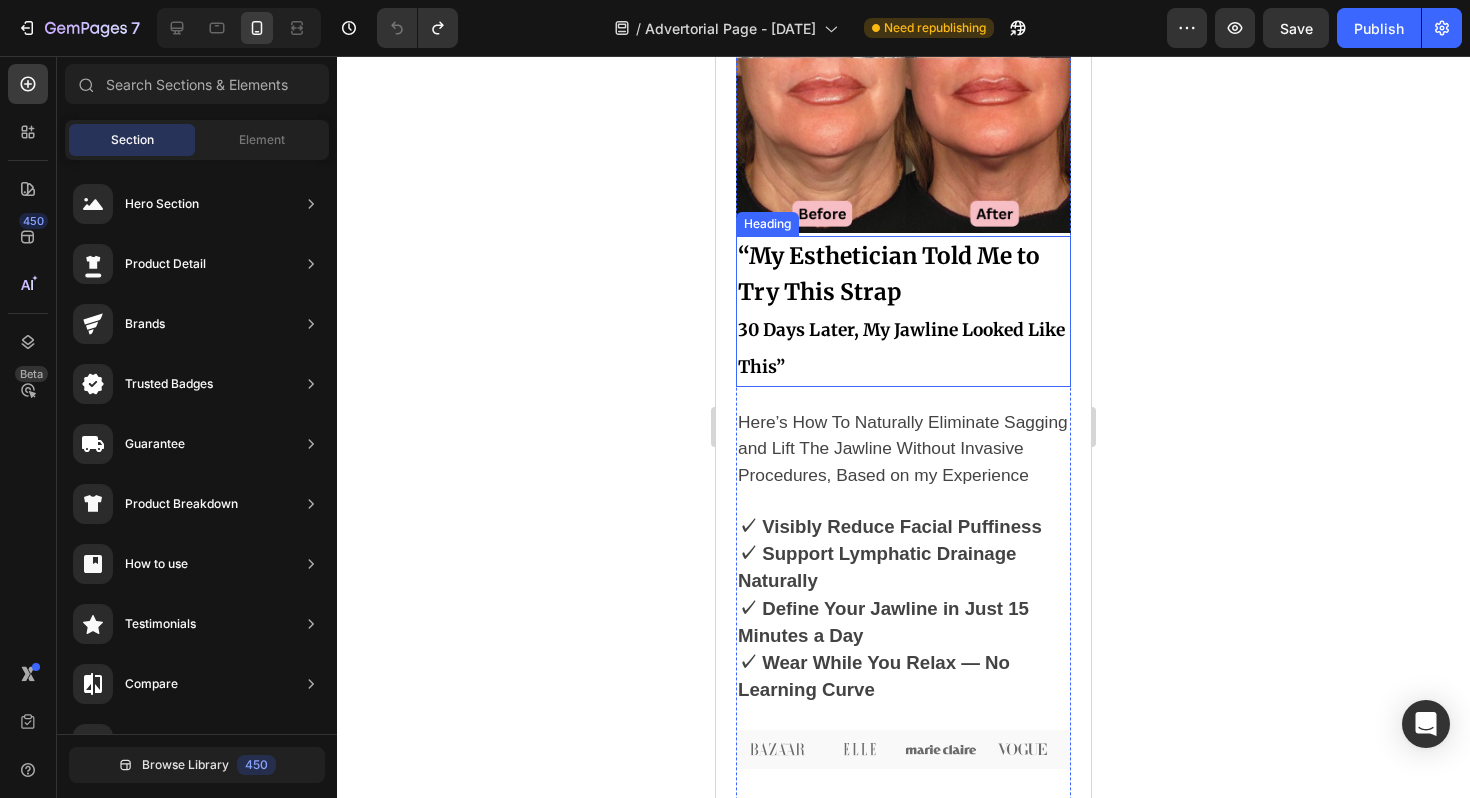 click on "“My Esthetician Told Me to Try This Strap   30 Days Later, My Jawline Looked Like This”" at bounding box center [903, 311] 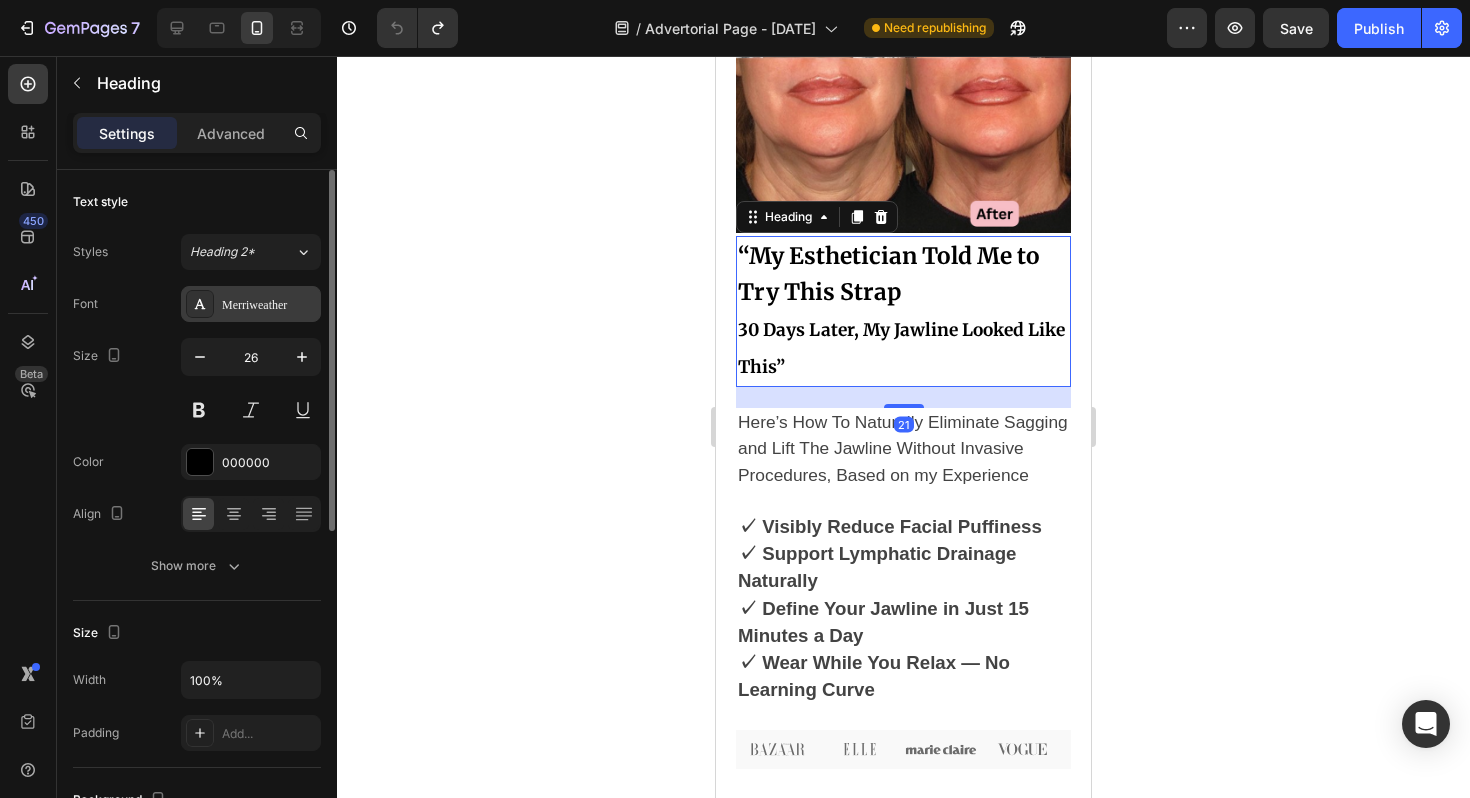 click on "Merriweather" at bounding box center [269, 305] 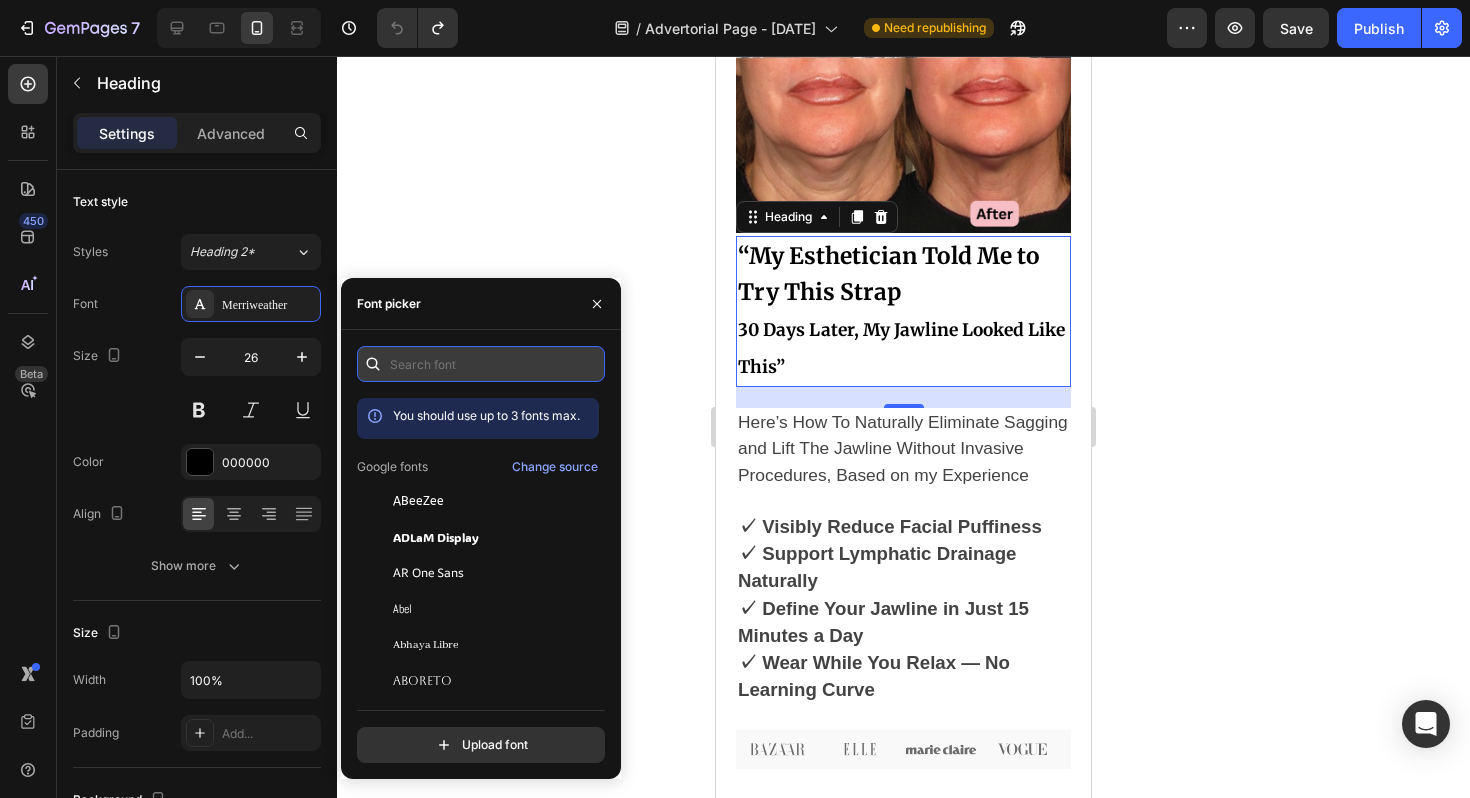click at bounding box center [481, 364] 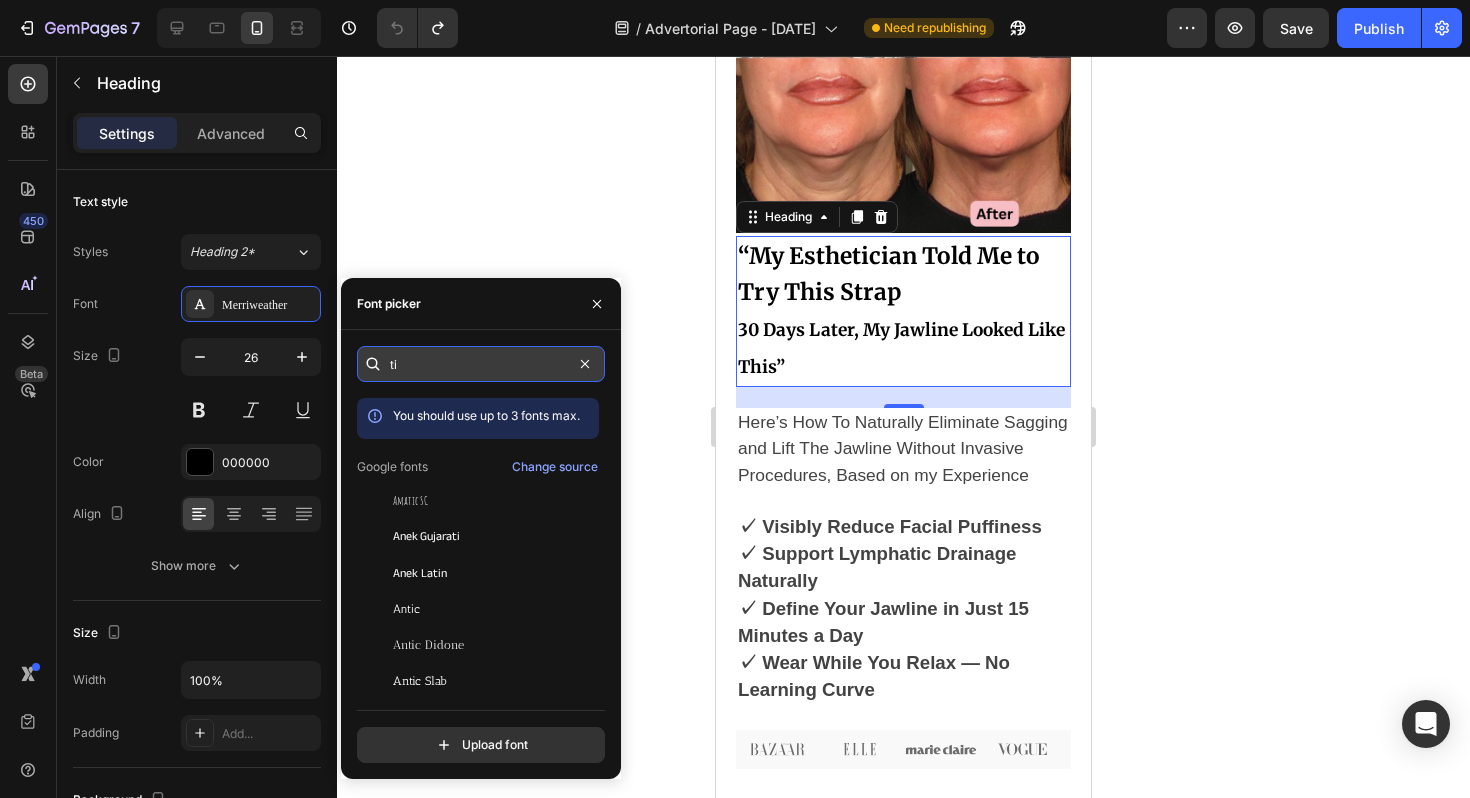 type on "t" 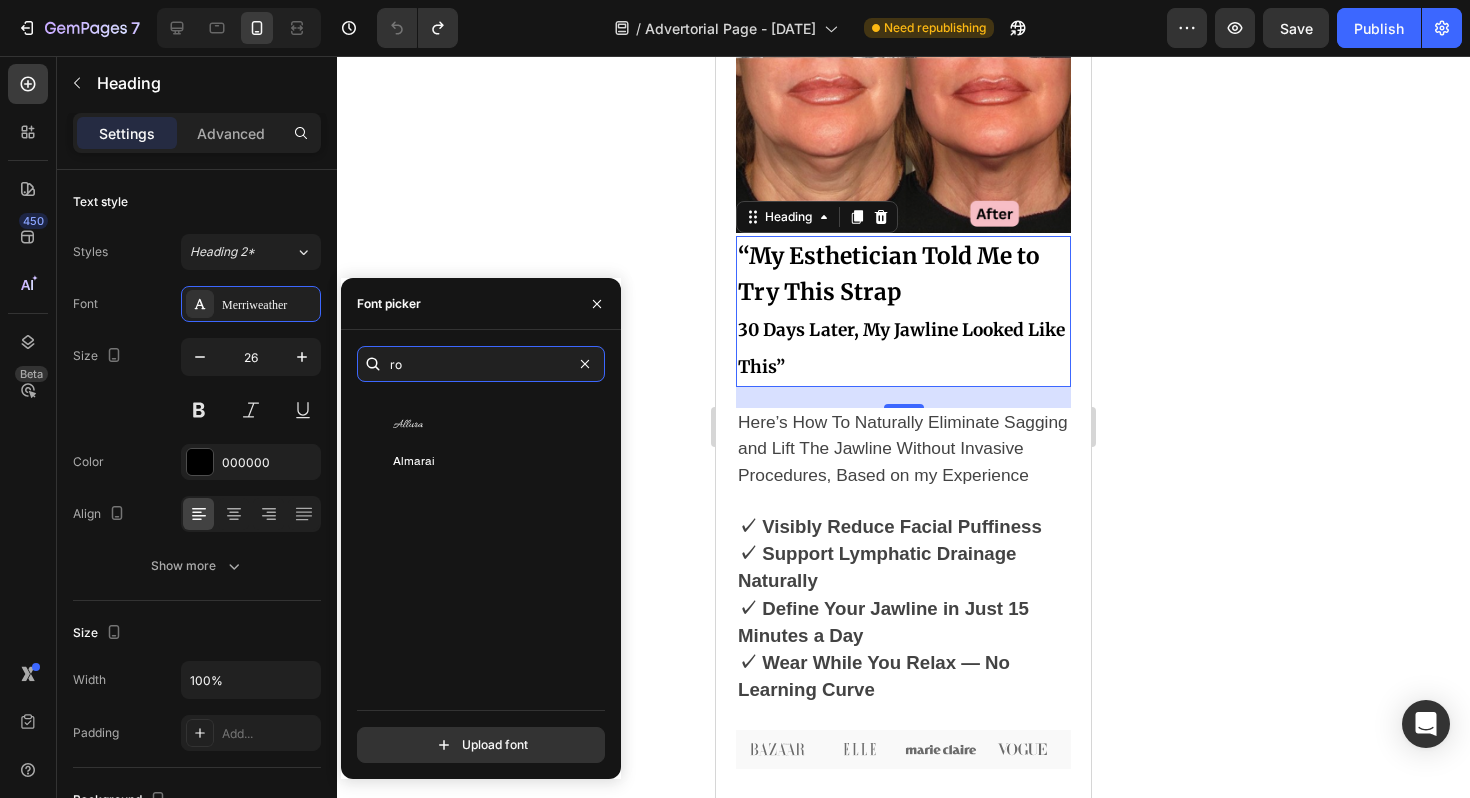 scroll, scrollTop: 0, scrollLeft: 0, axis: both 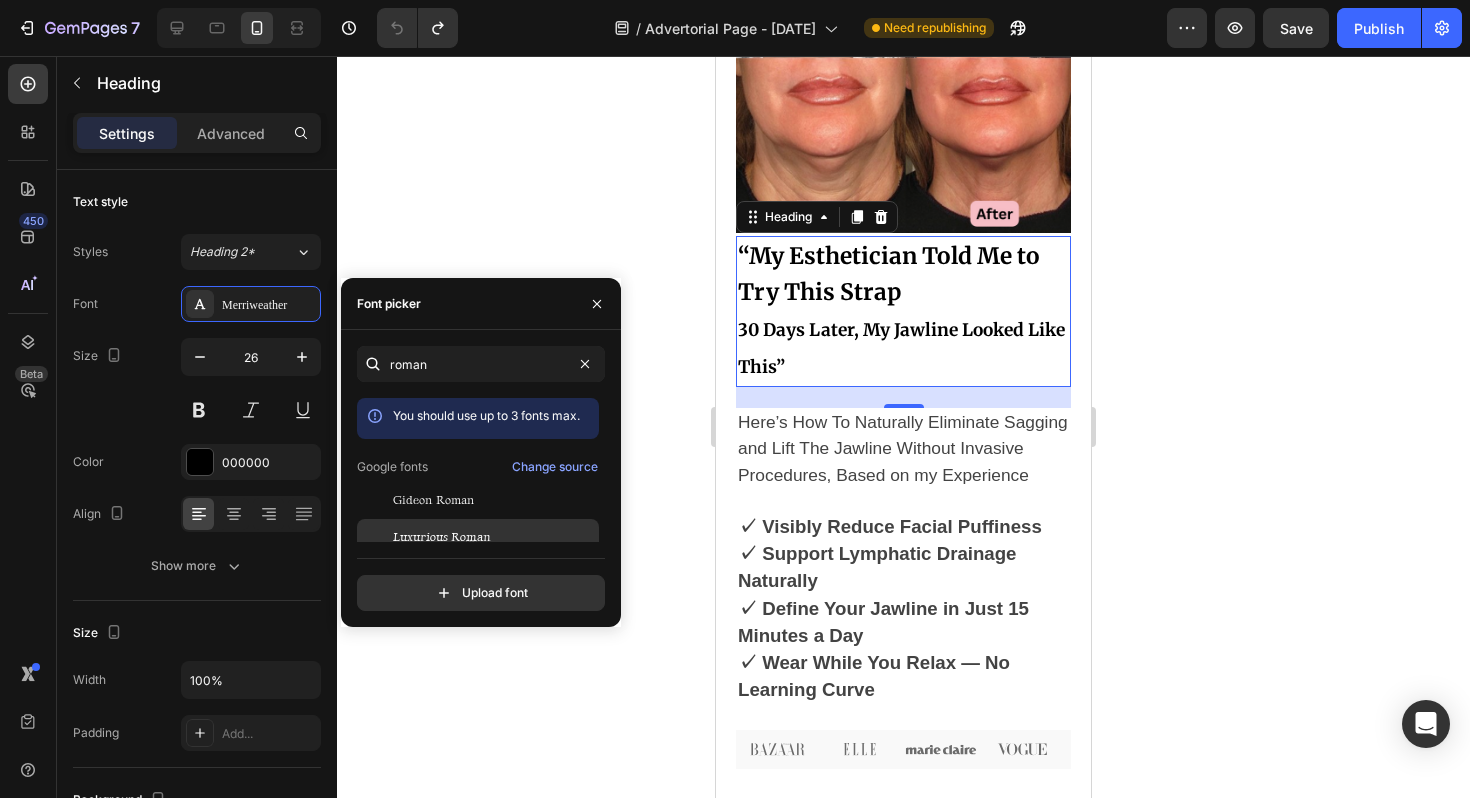 click on "Luxurious Roman" at bounding box center (494, 537) 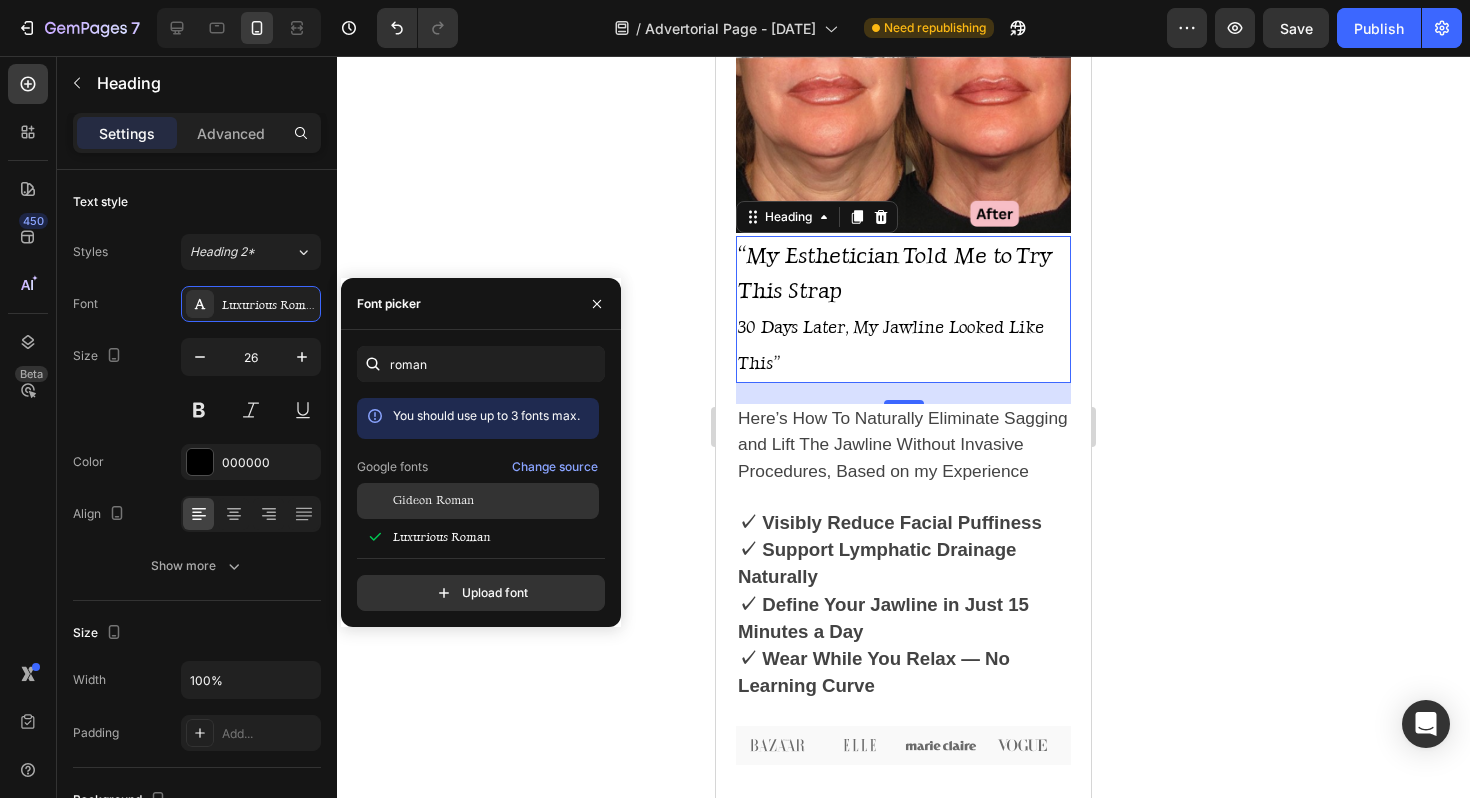 click on "Gideon Roman" at bounding box center [433, 501] 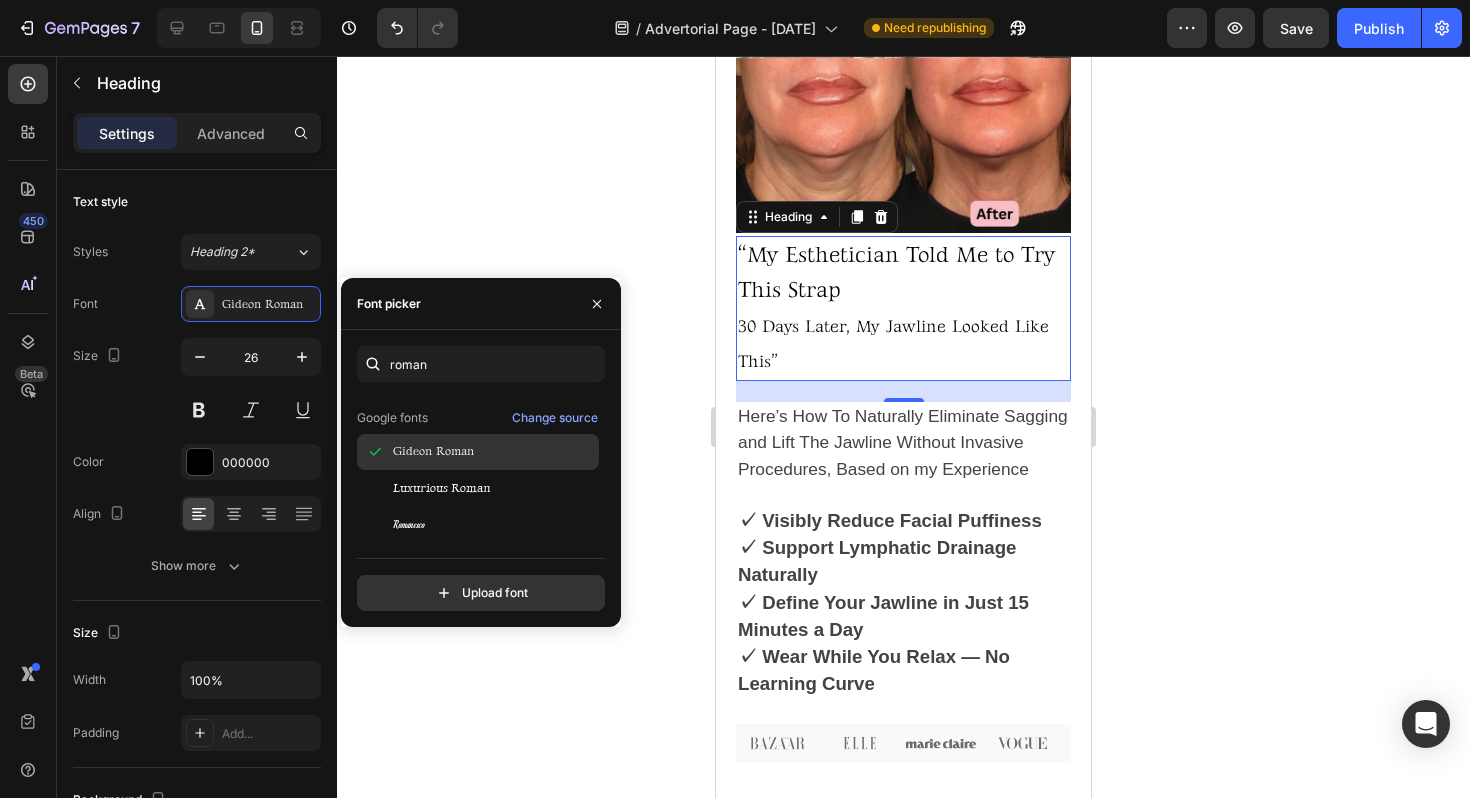 scroll, scrollTop: 0, scrollLeft: 0, axis: both 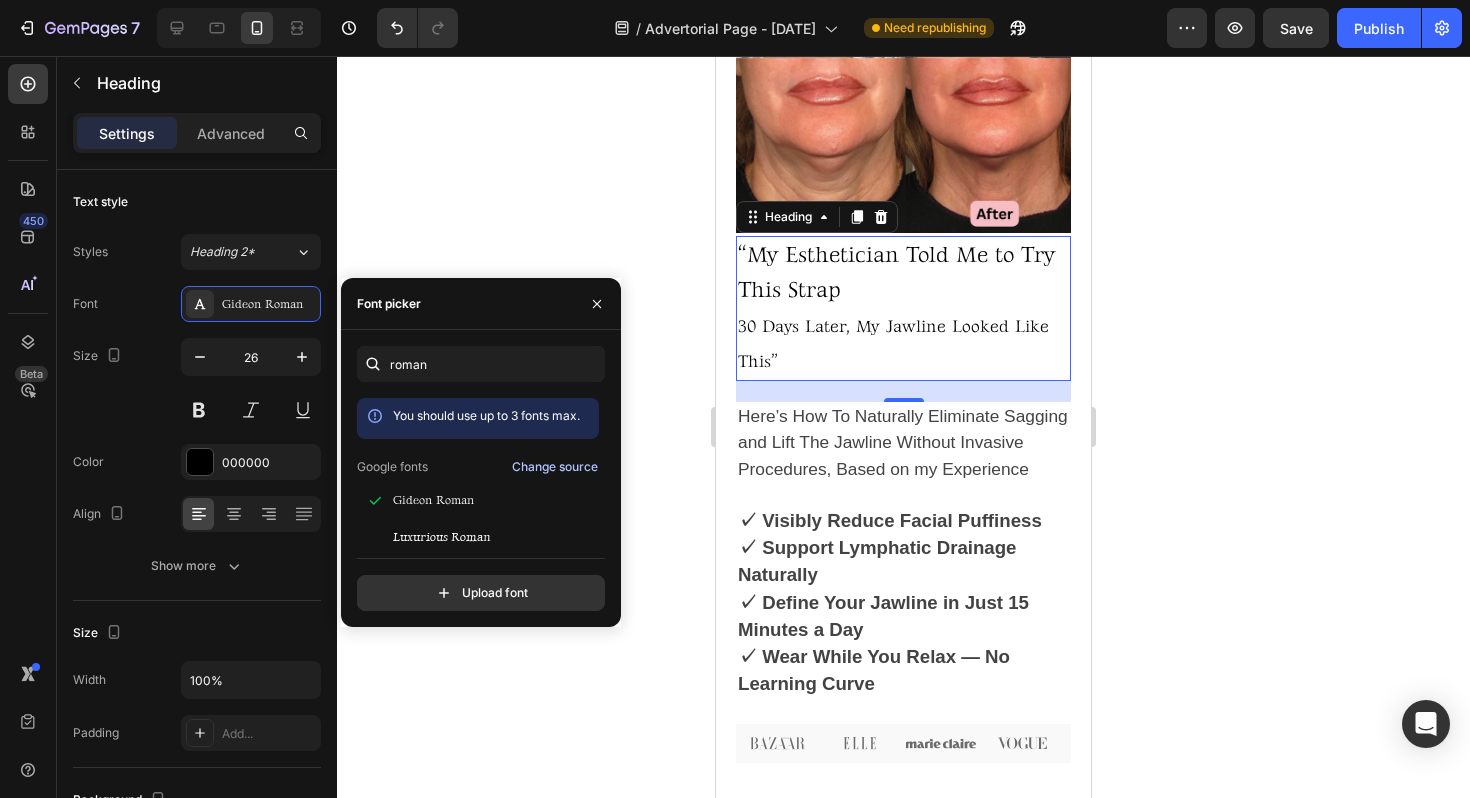 click on "Change source" at bounding box center [555, 467] 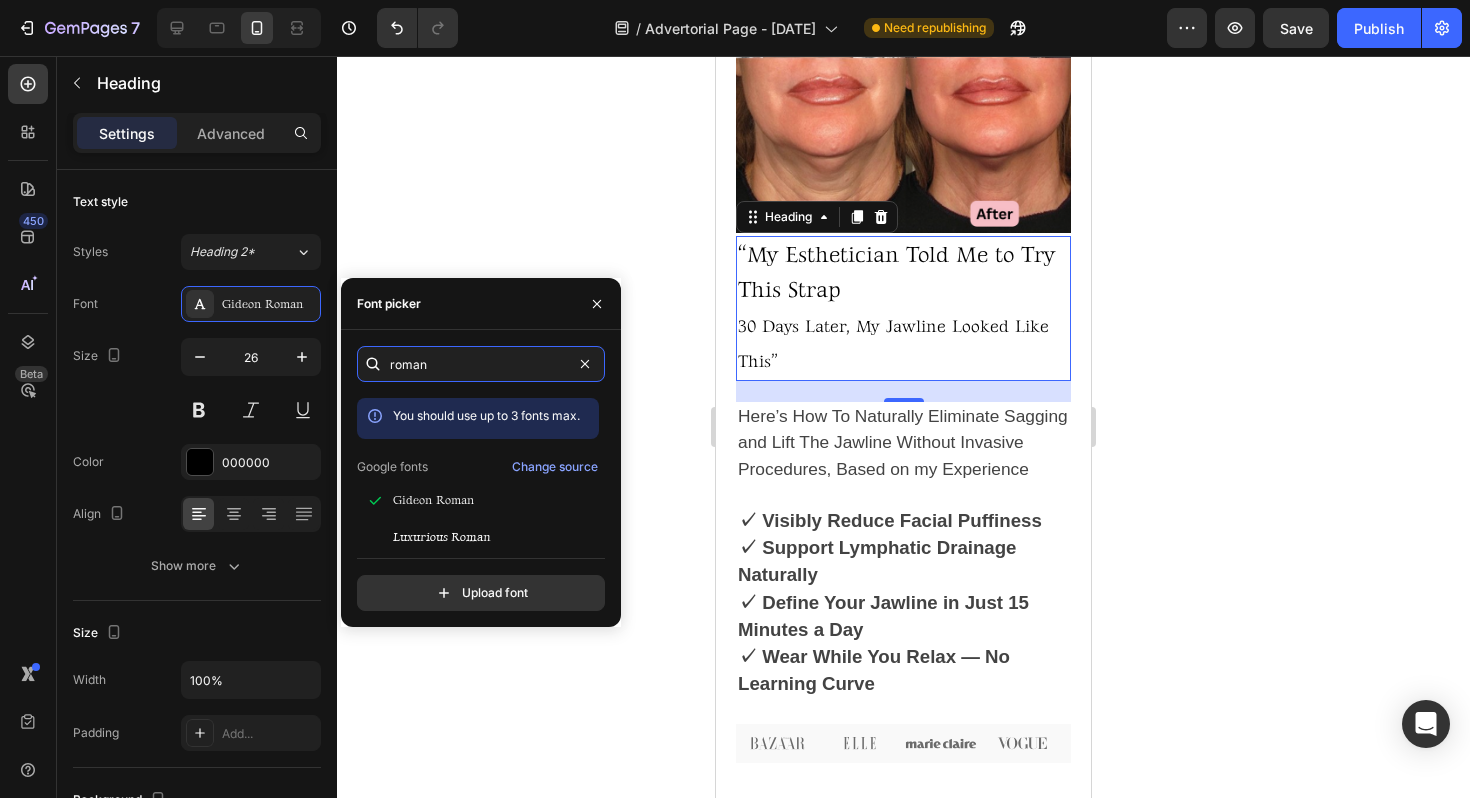 drag, startPoint x: 460, startPoint y: 361, endPoint x: 346, endPoint y: 361, distance: 114 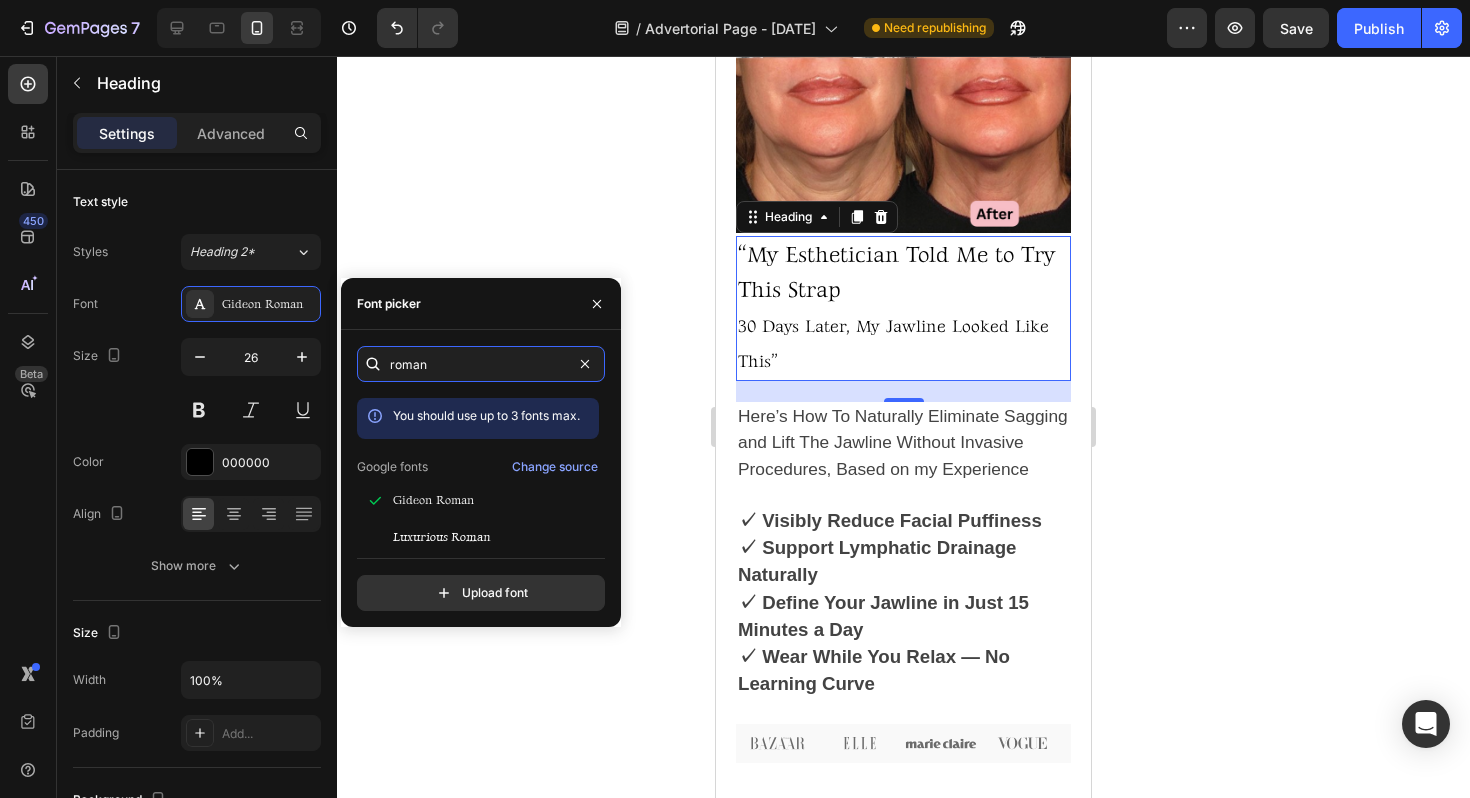 click on "roman You should use up to 3 fonts max. Google fonts Change source Gideon Roman Luxurious Roman Romanesco  Upload font" at bounding box center (481, 478) 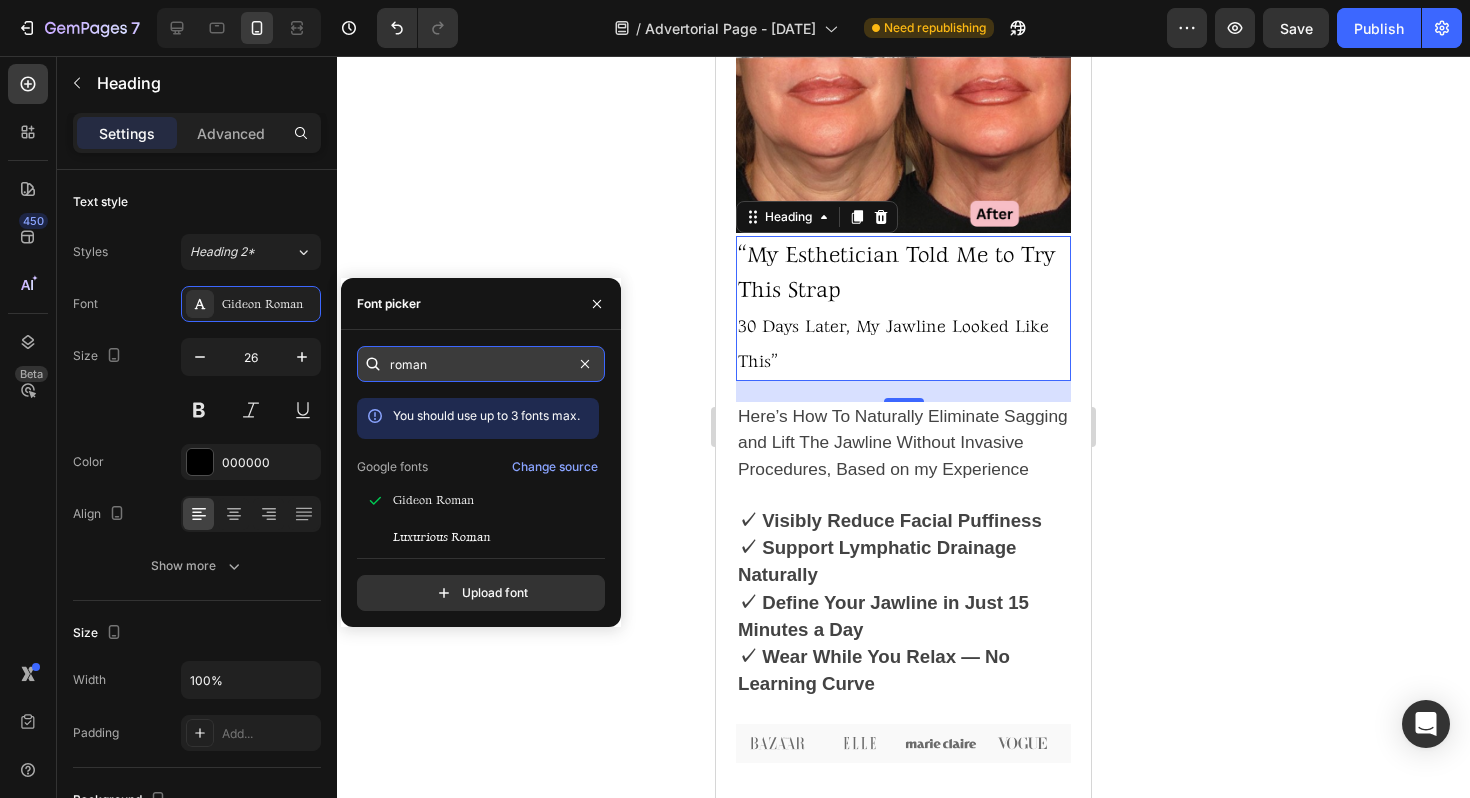 drag, startPoint x: 458, startPoint y: 357, endPoint x: 400, endPoint y: 357, distance: 58 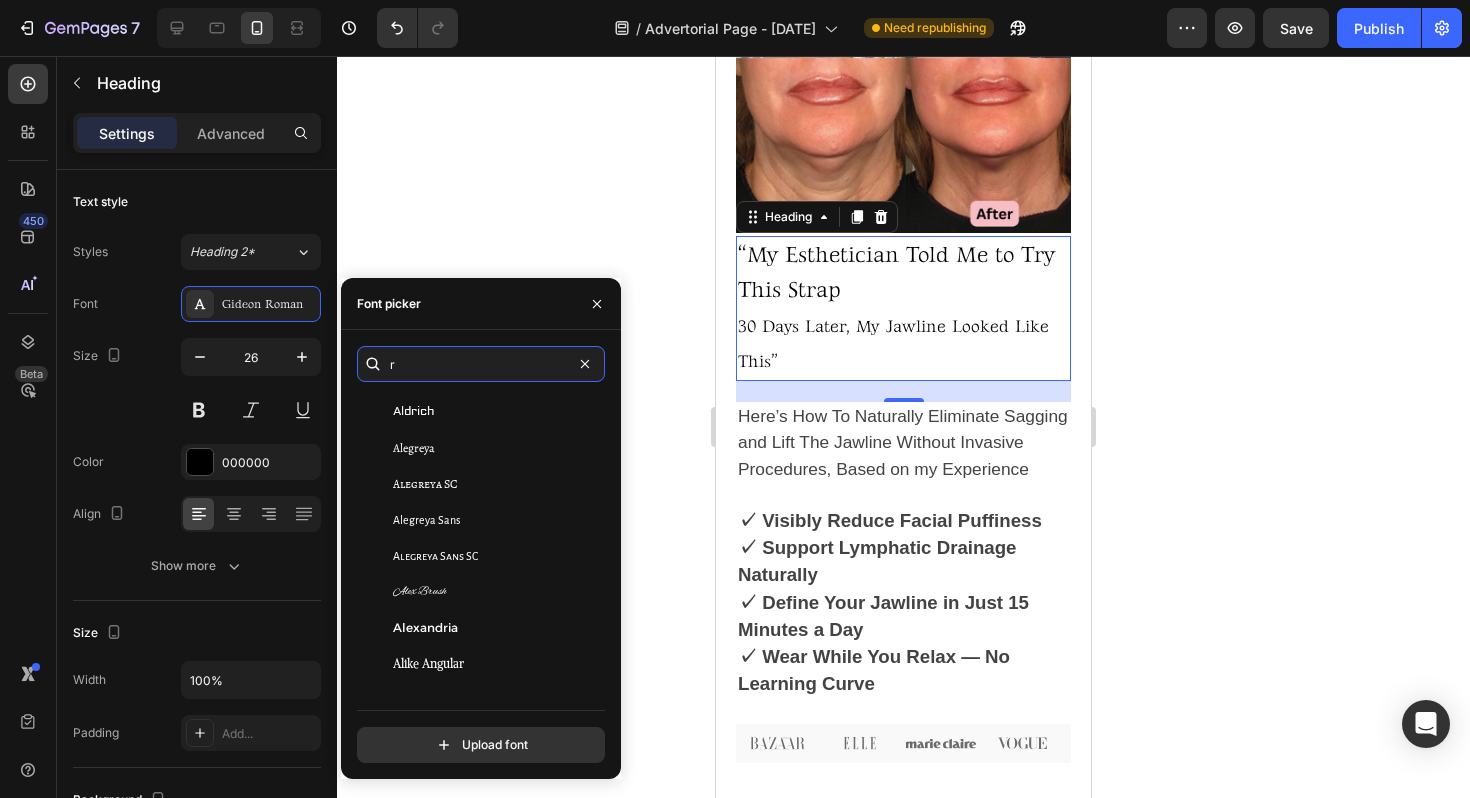 scroll, scrollTop: 485, scrollLeft: 0, axis: vertical 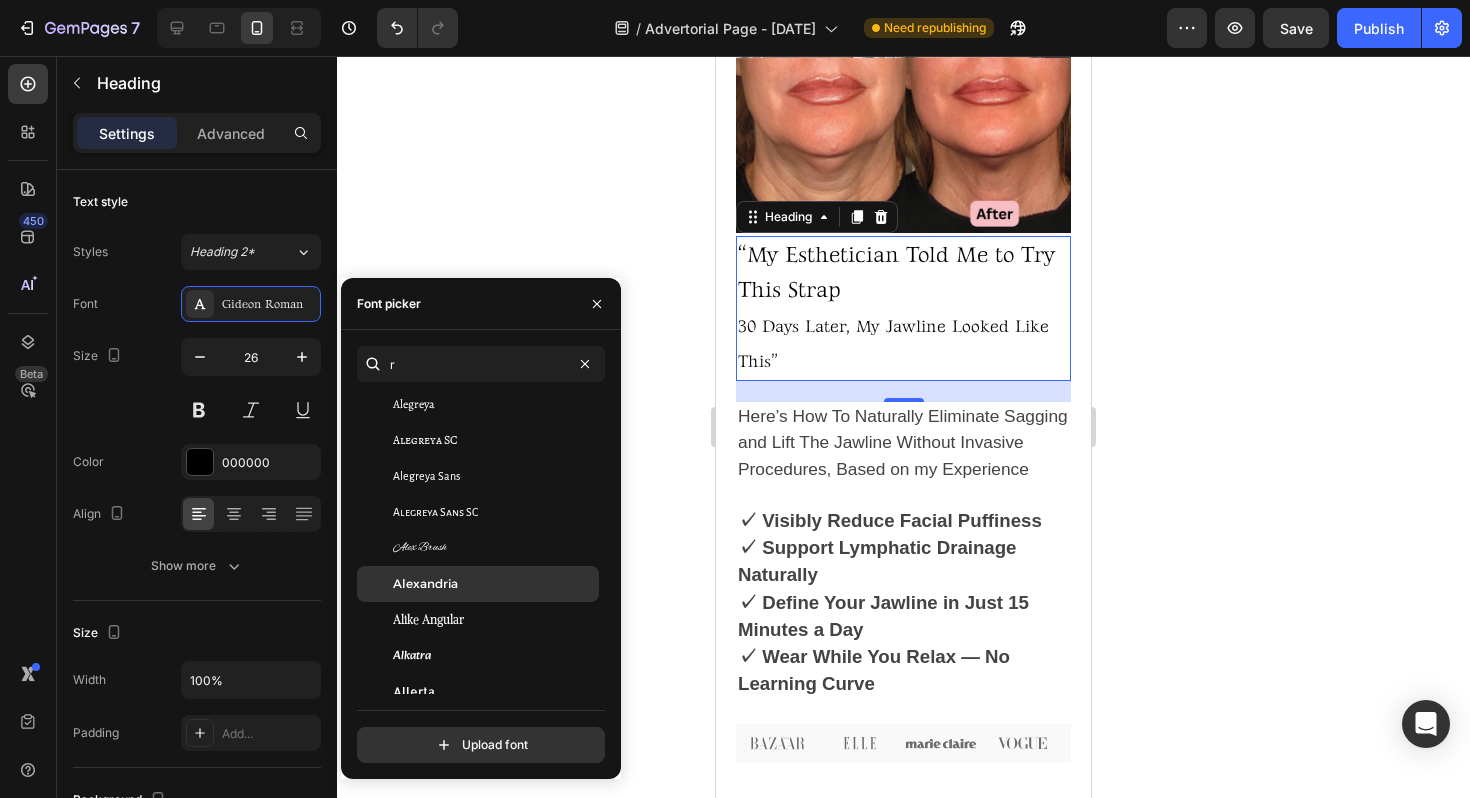 click on "Alexandria" at bounding box center [425, 584] 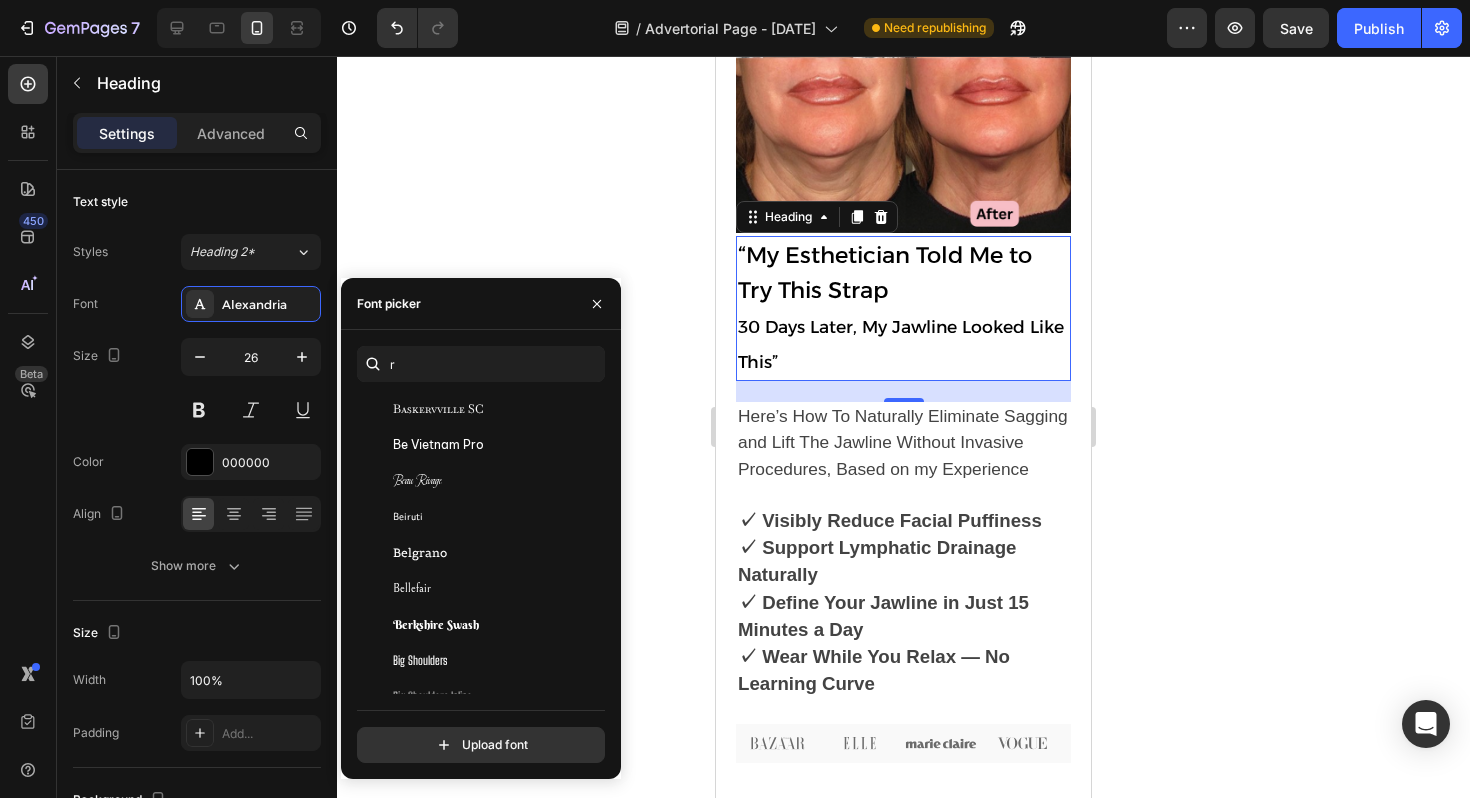 scroll, scrollTop: 3278, scrollLeft: 0, axis: vertical 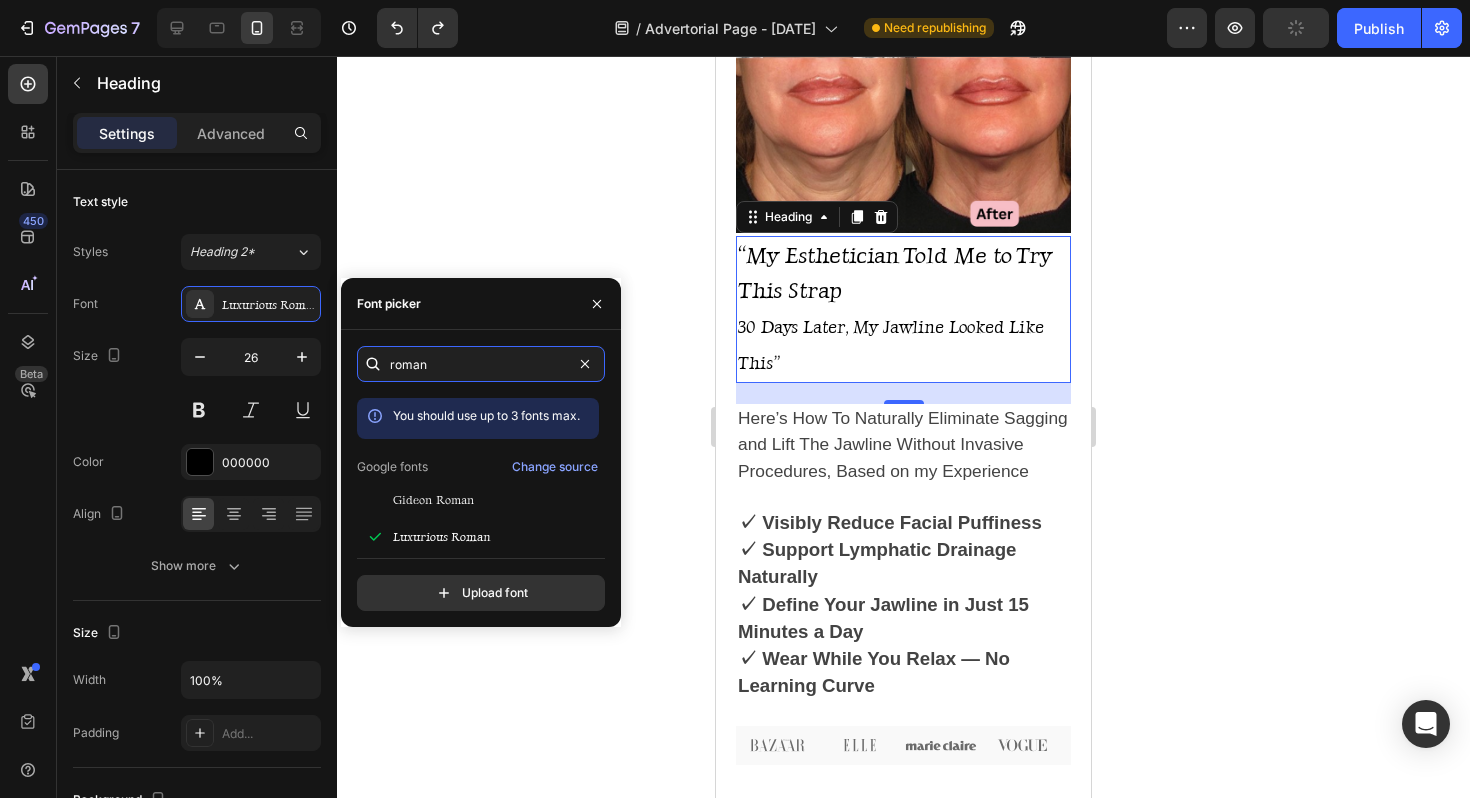 type on "roma" 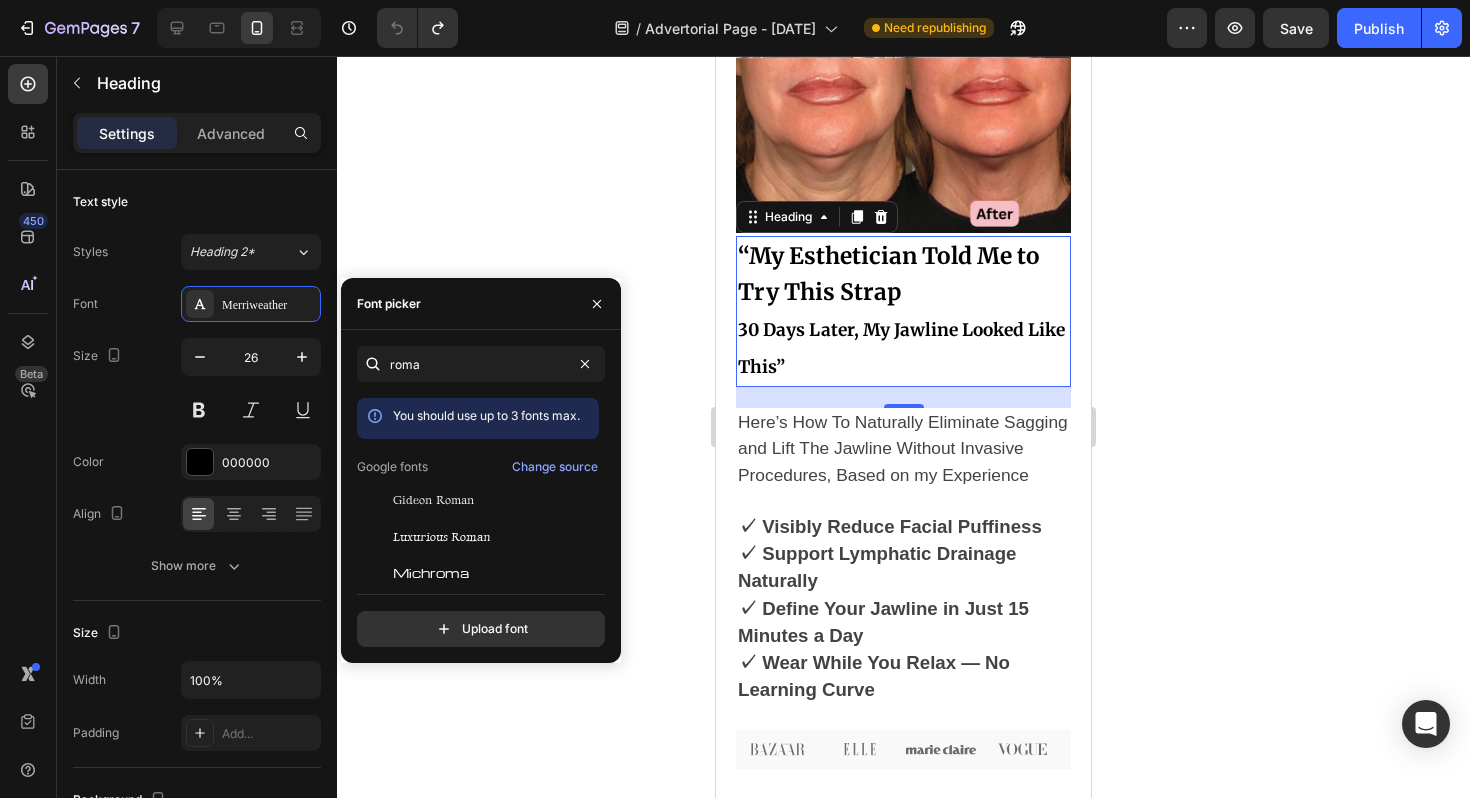 click 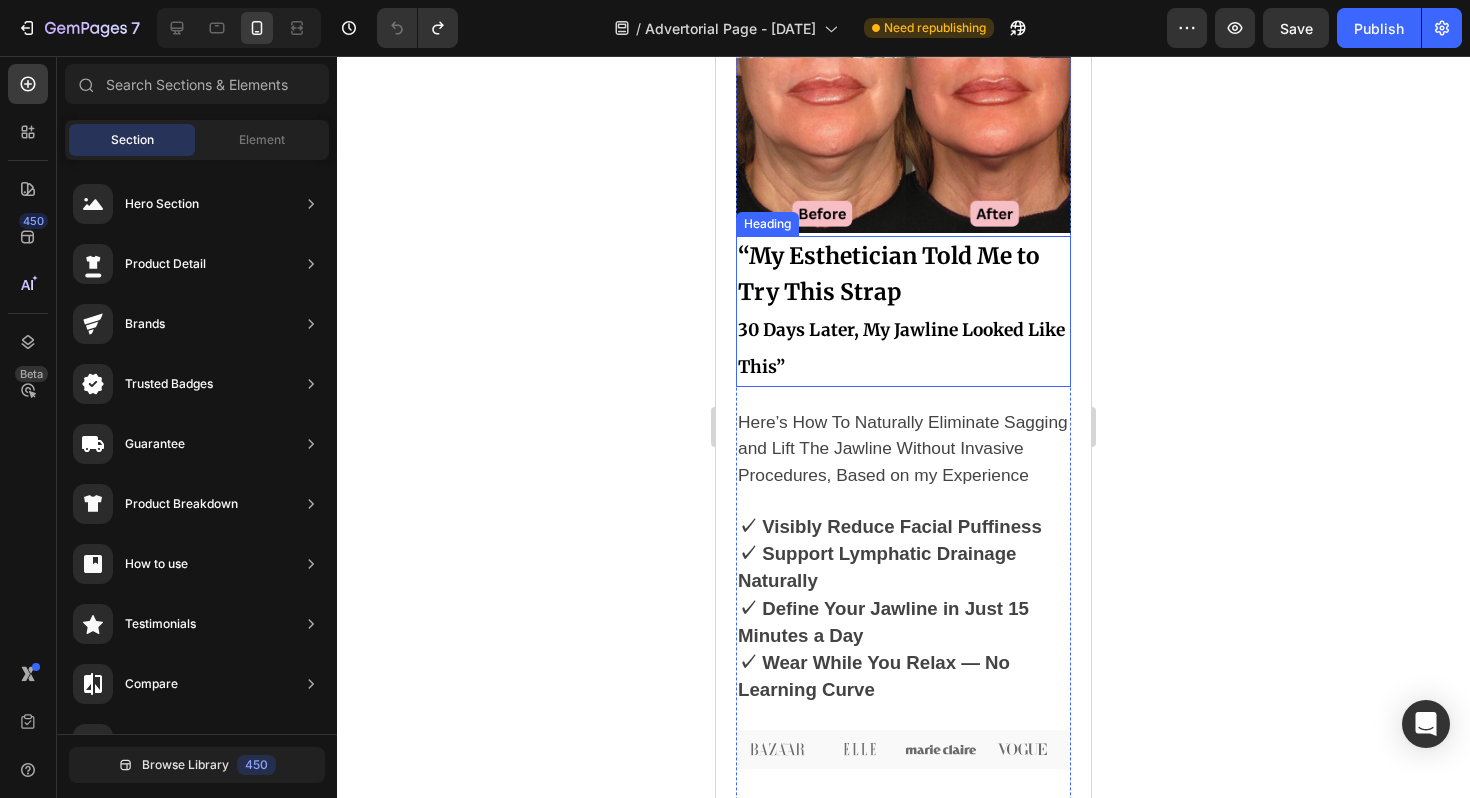 click on "“My Esthetician Told Me to Try This Strap" at bounding box center (889, 274) 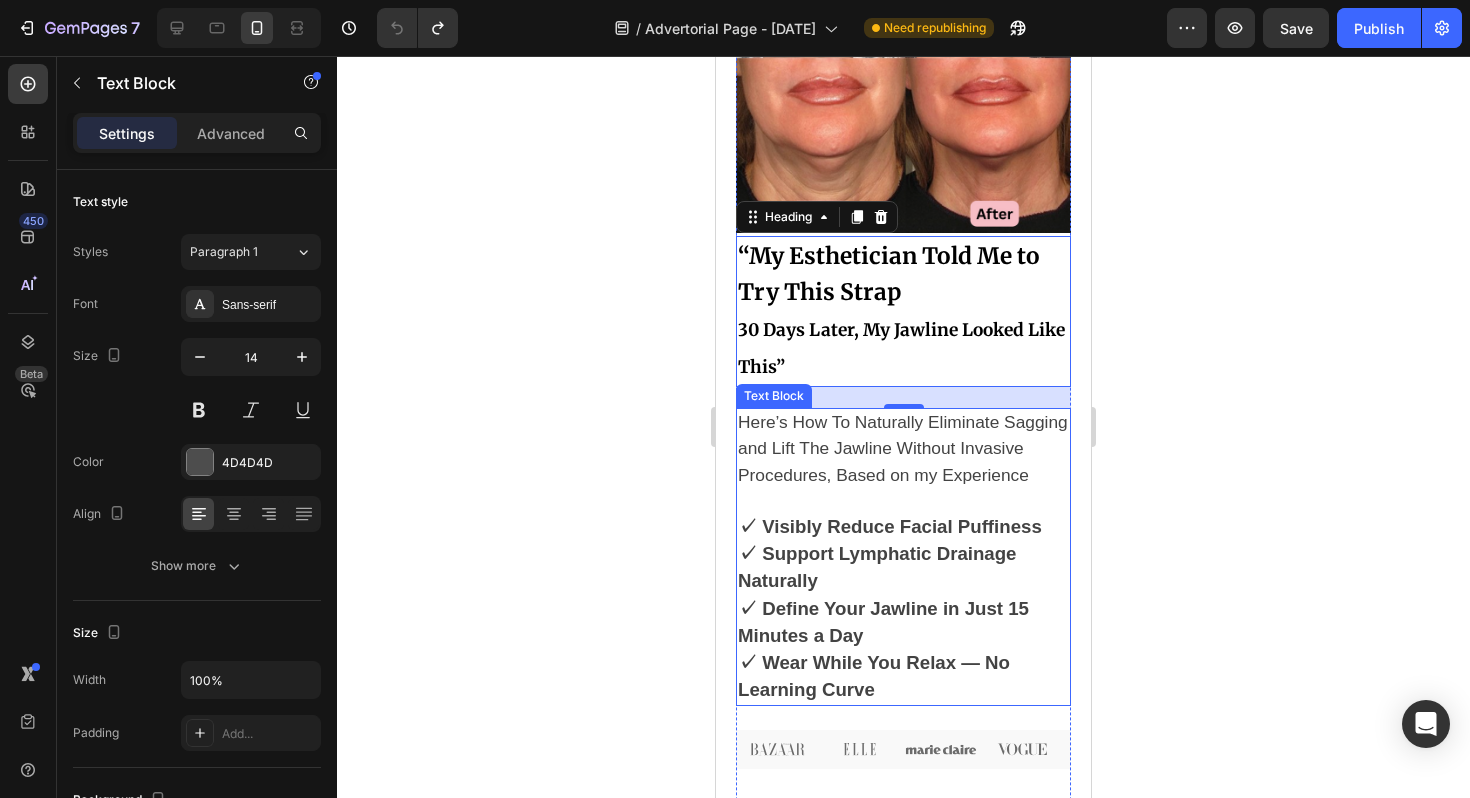 click at bounding box center (903, 501) 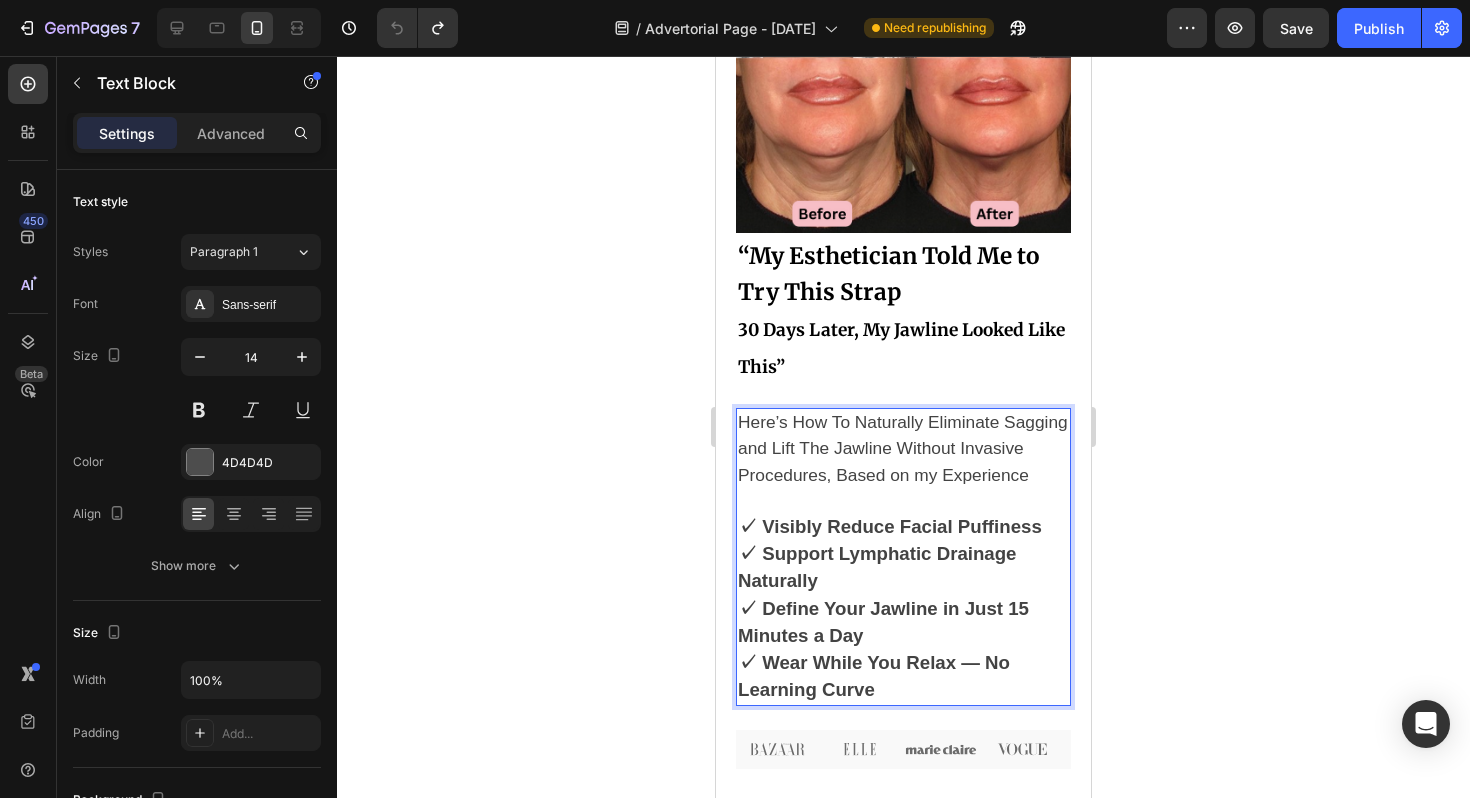 click on "Here’s How To Naturally Eliminate Sagging and Lift The Jawline Without Invasive Procedures, Based on my Experience" at bounding box center (903, 449) 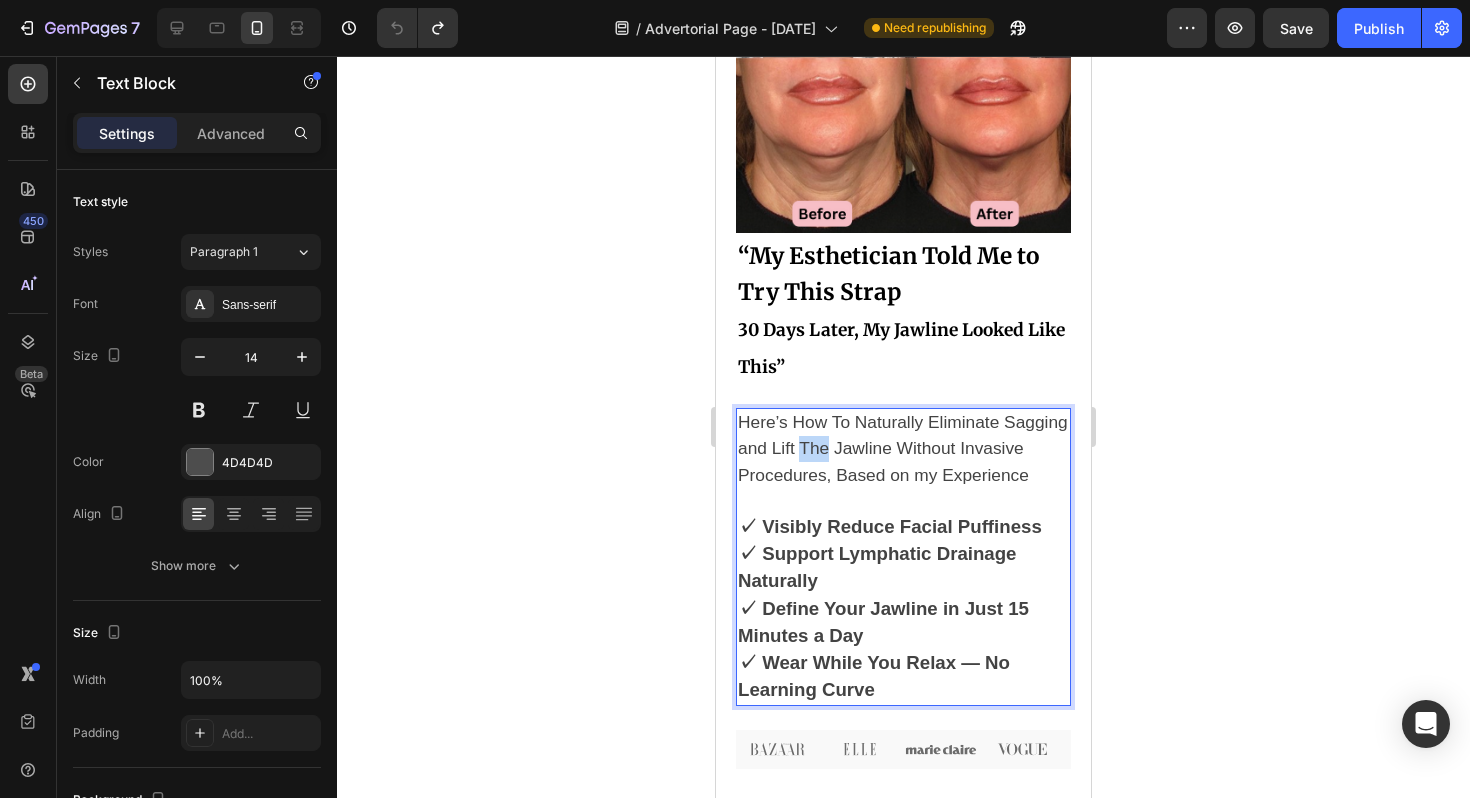 click on "Here’s How To Naturally Eliminate Sagging and Lift The Jawline Without Invasive Procedures, Based on my Experience" at bounding box center [903, 448] 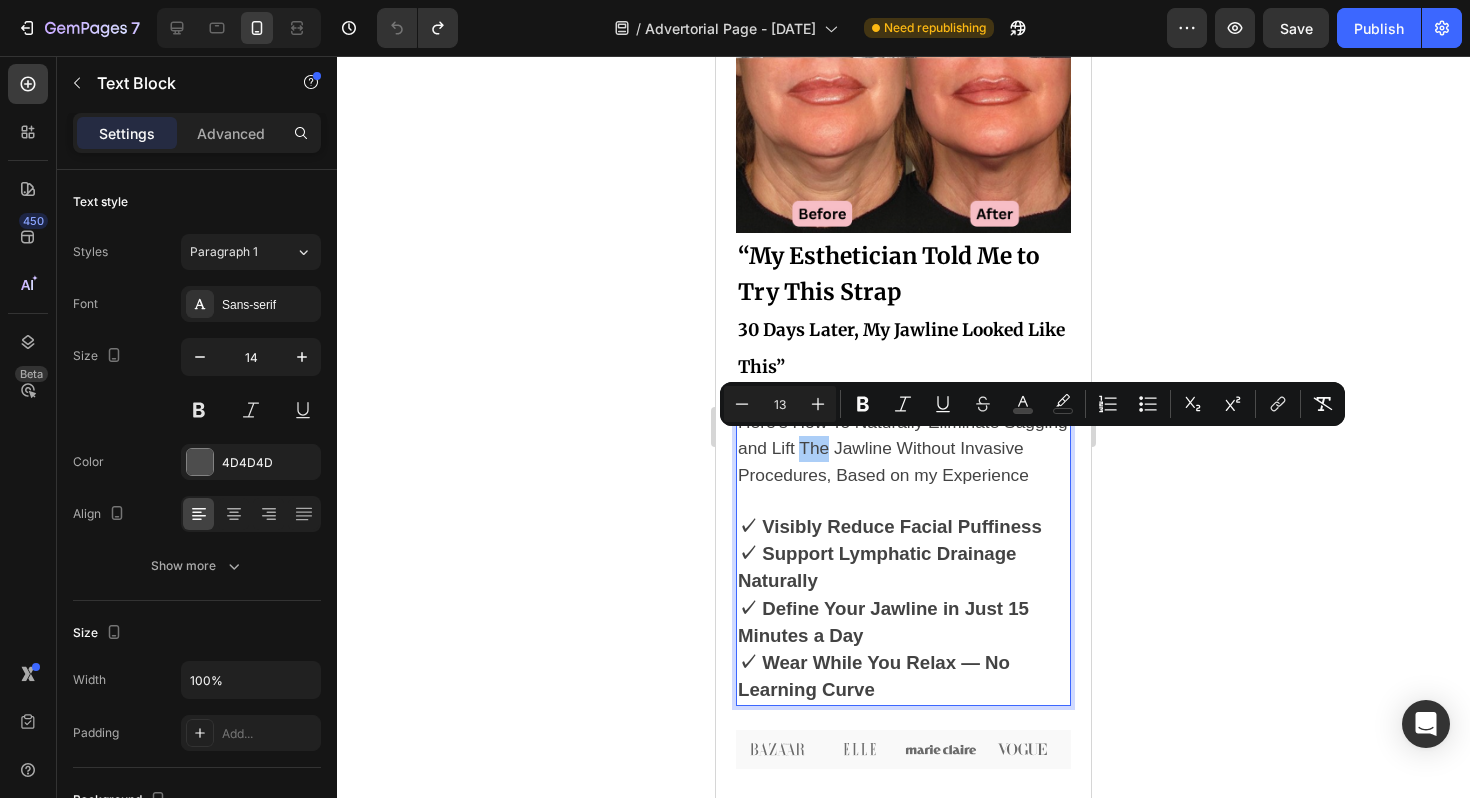 click 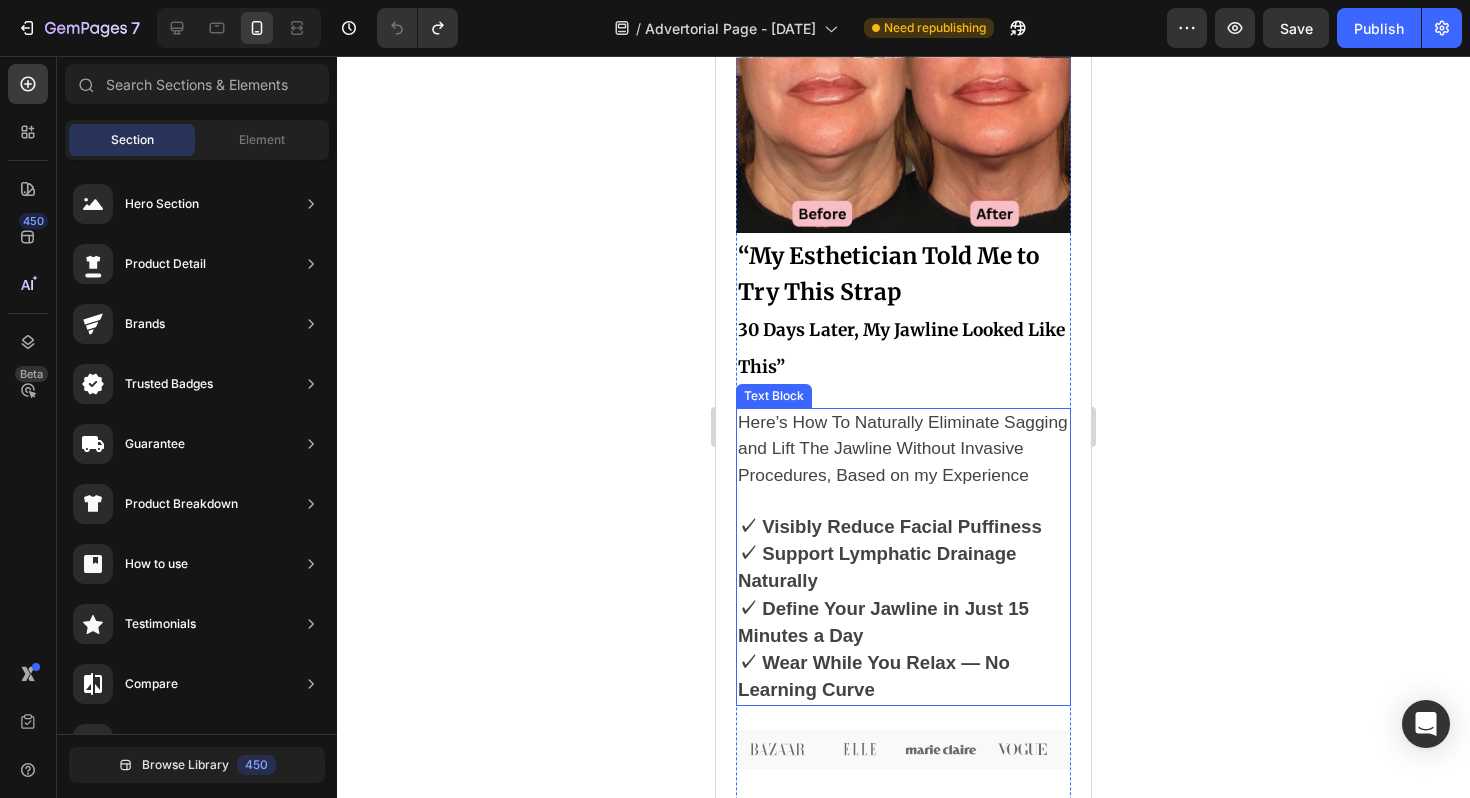 click at bounding box center (903, 501) 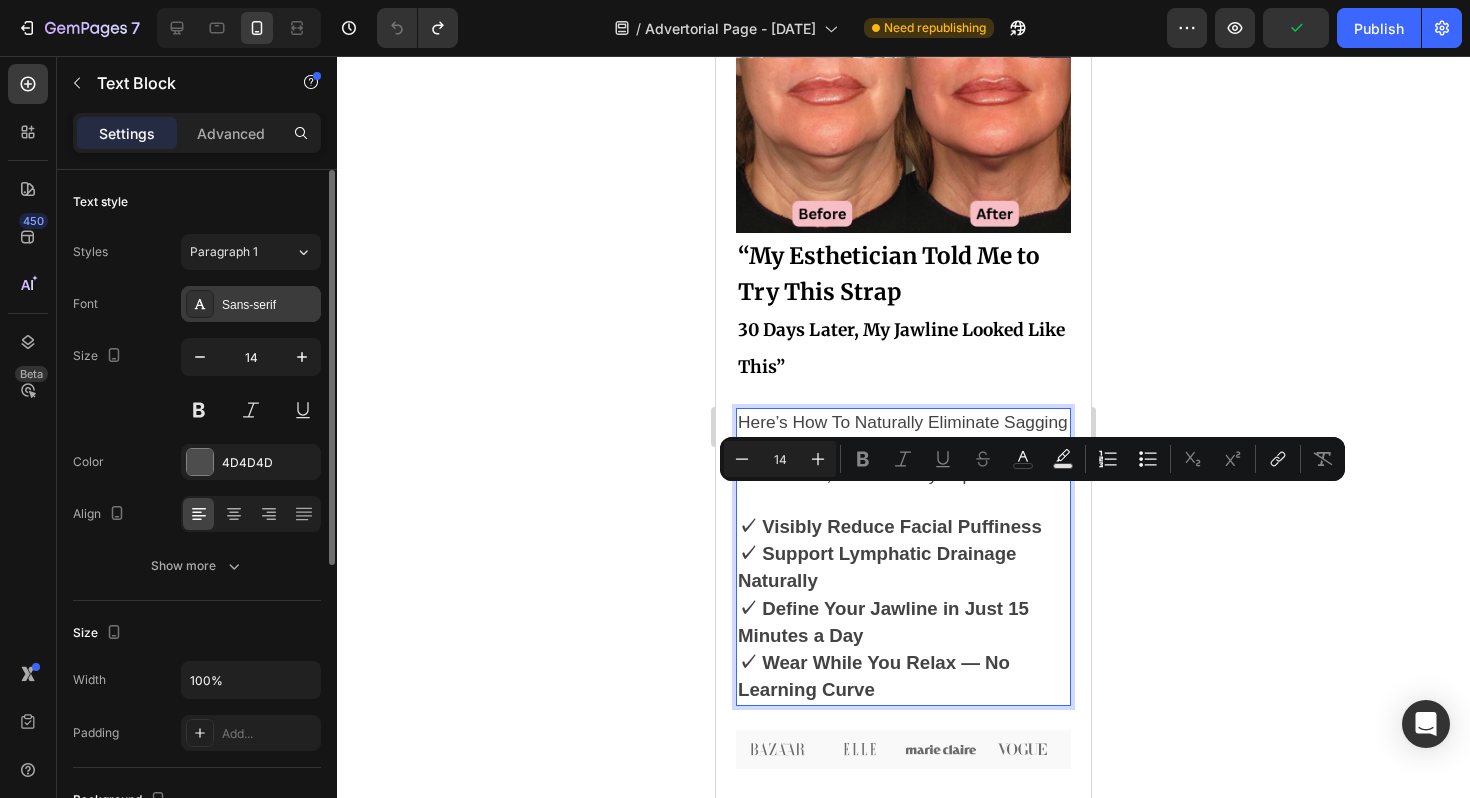 click on "Sans-serif" at bounding box center (269, 305) 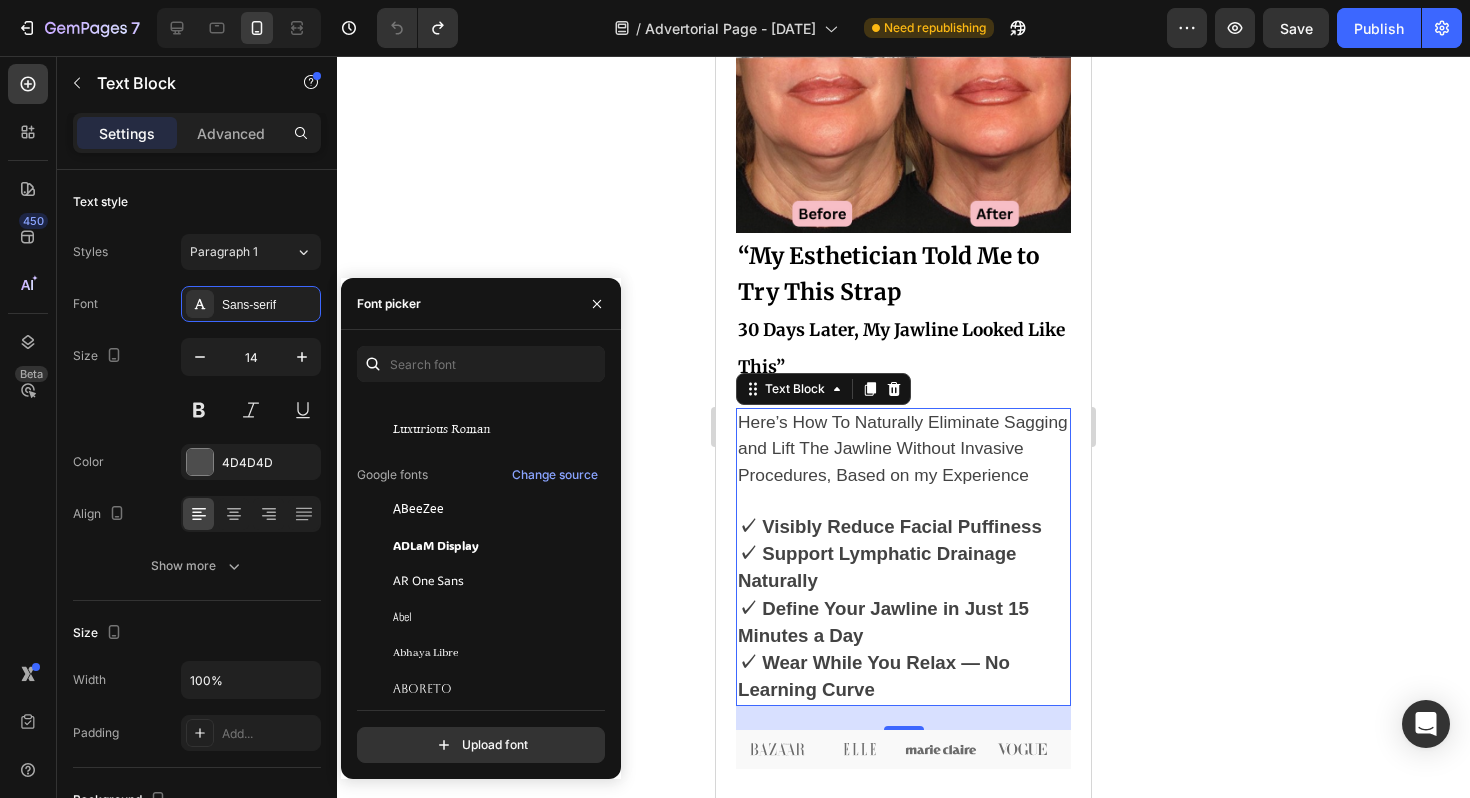 scroll, scrollTop: 150, scrollLeft: 0, axis: vertical 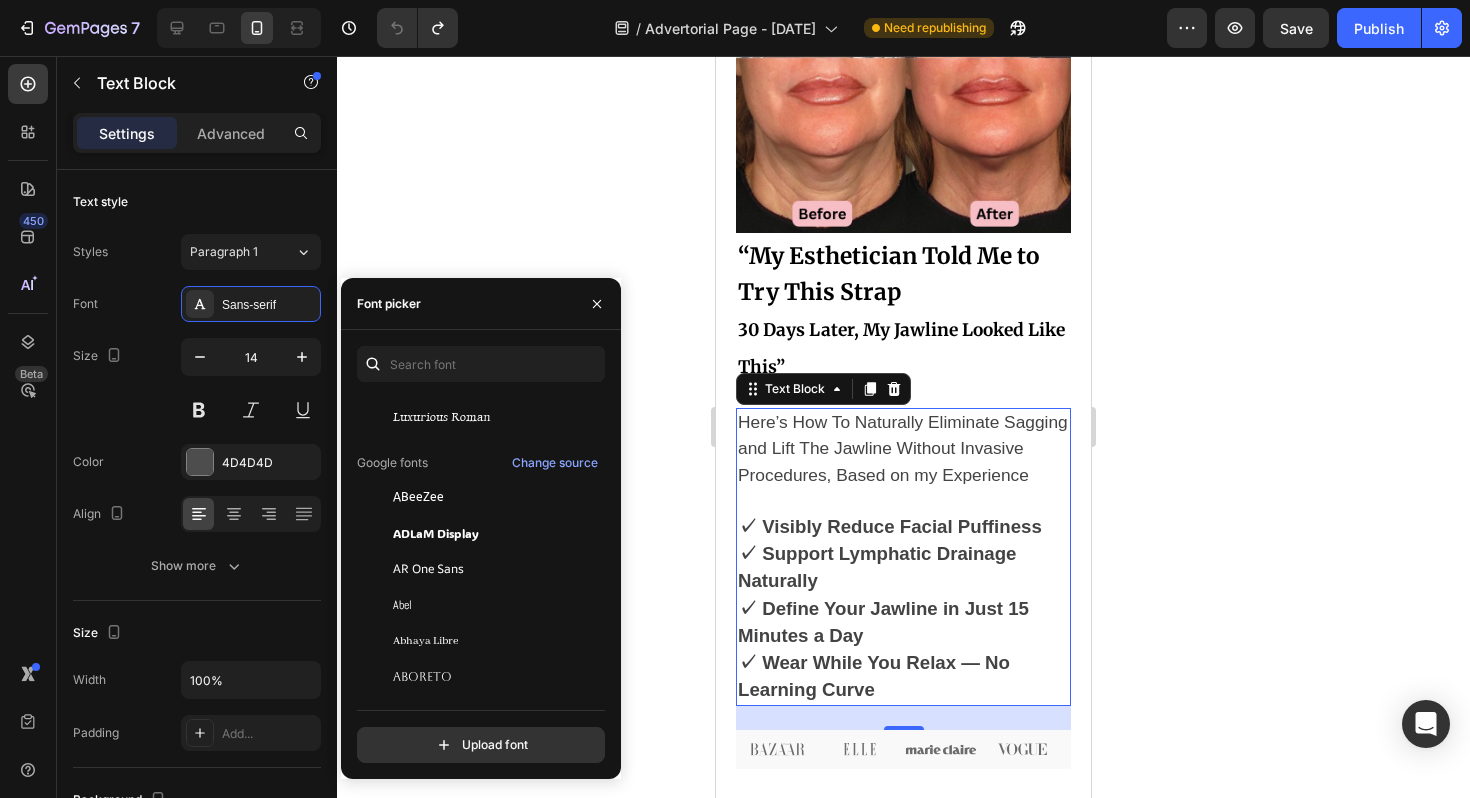click on "Abel" 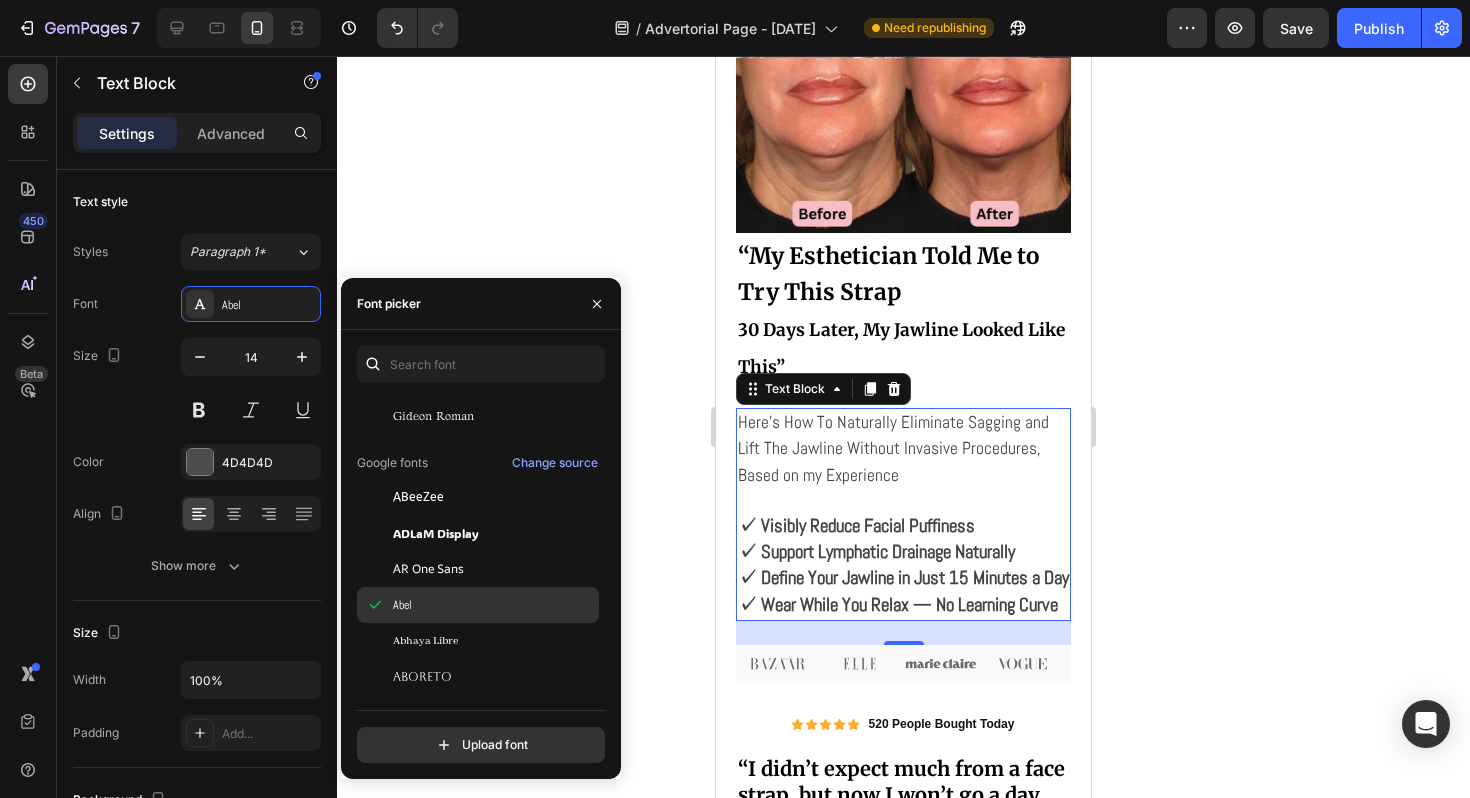 click on "Abel" 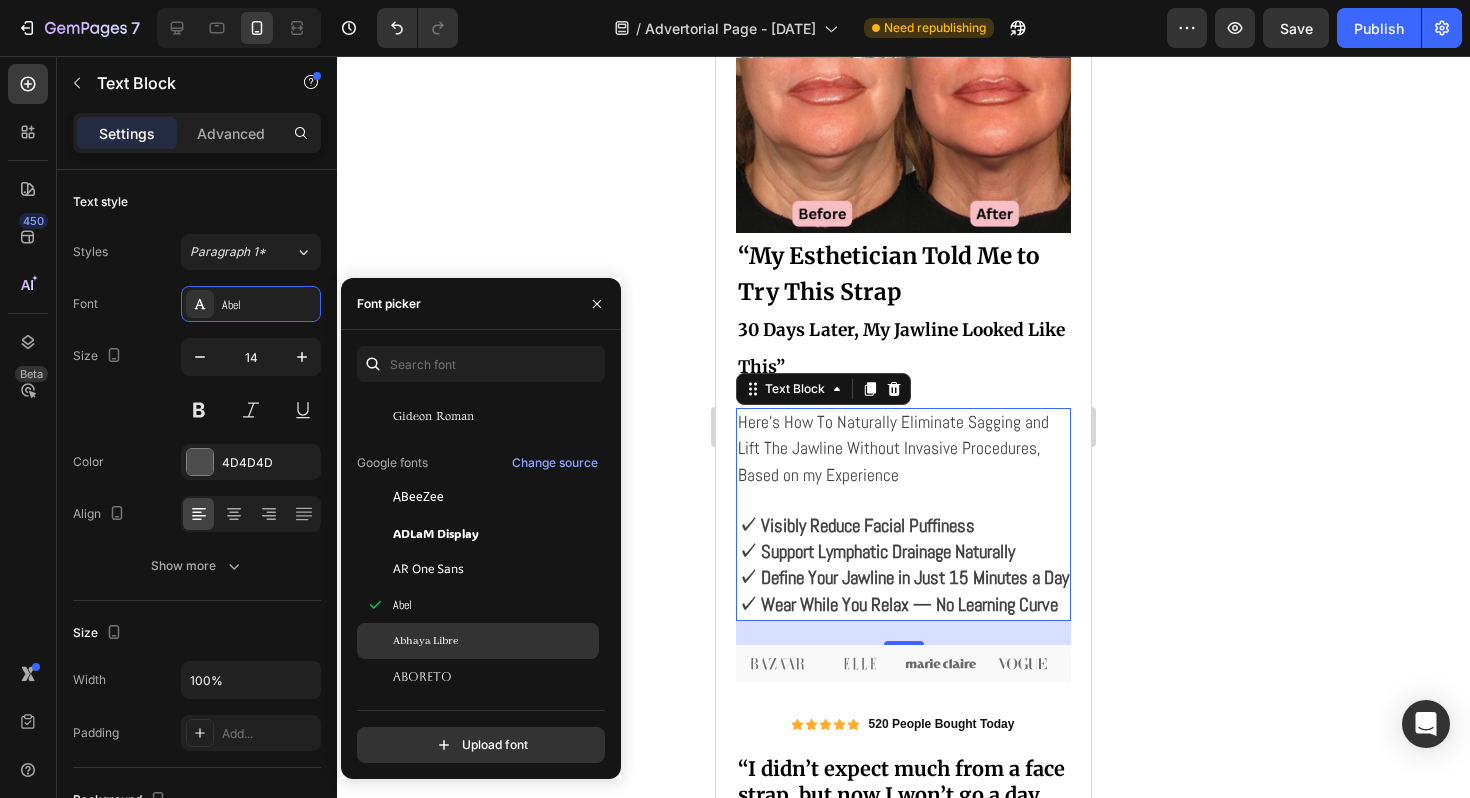 click on "Abhaya Libre" 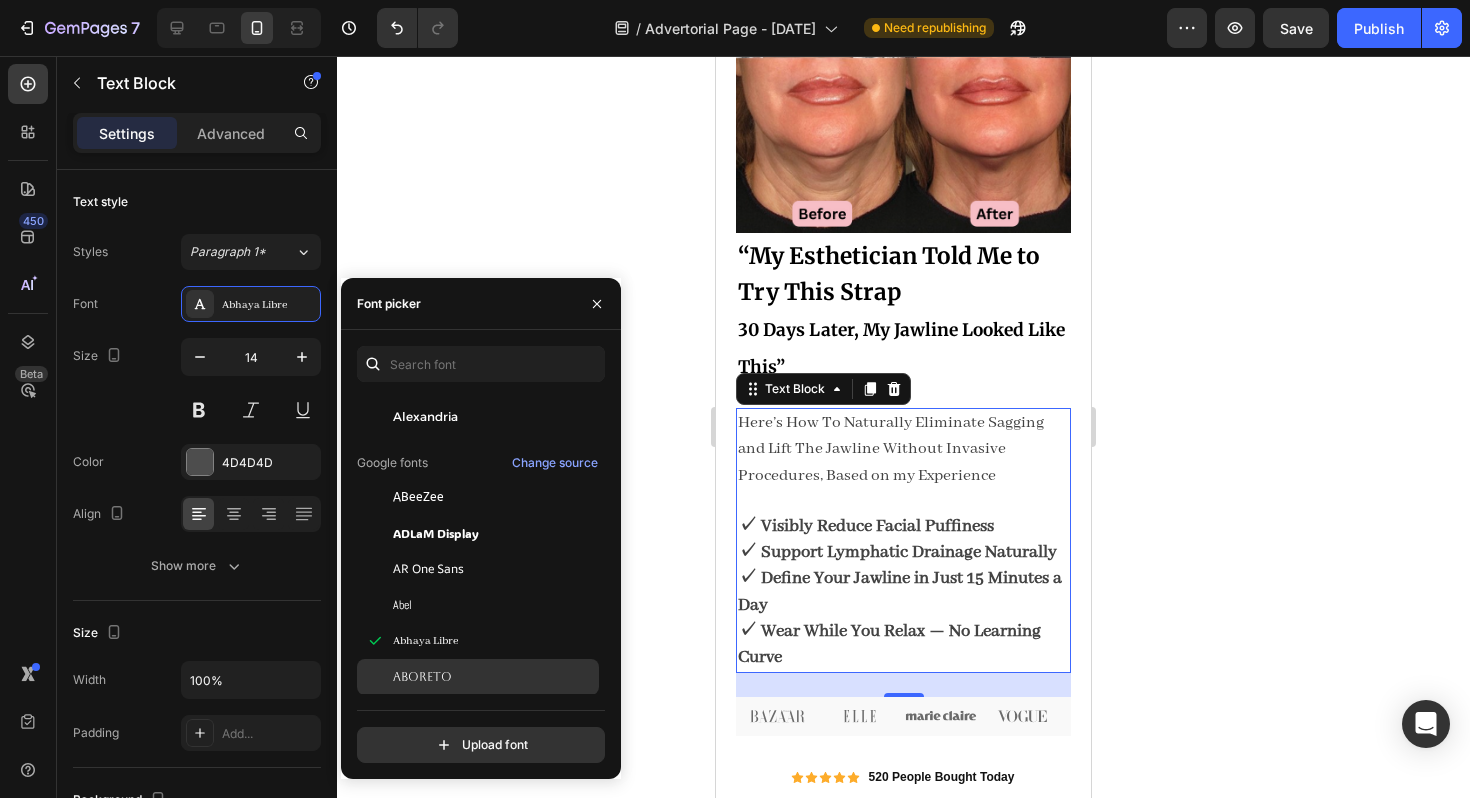 click on "Aboreto" at bounding box center [422, 677] 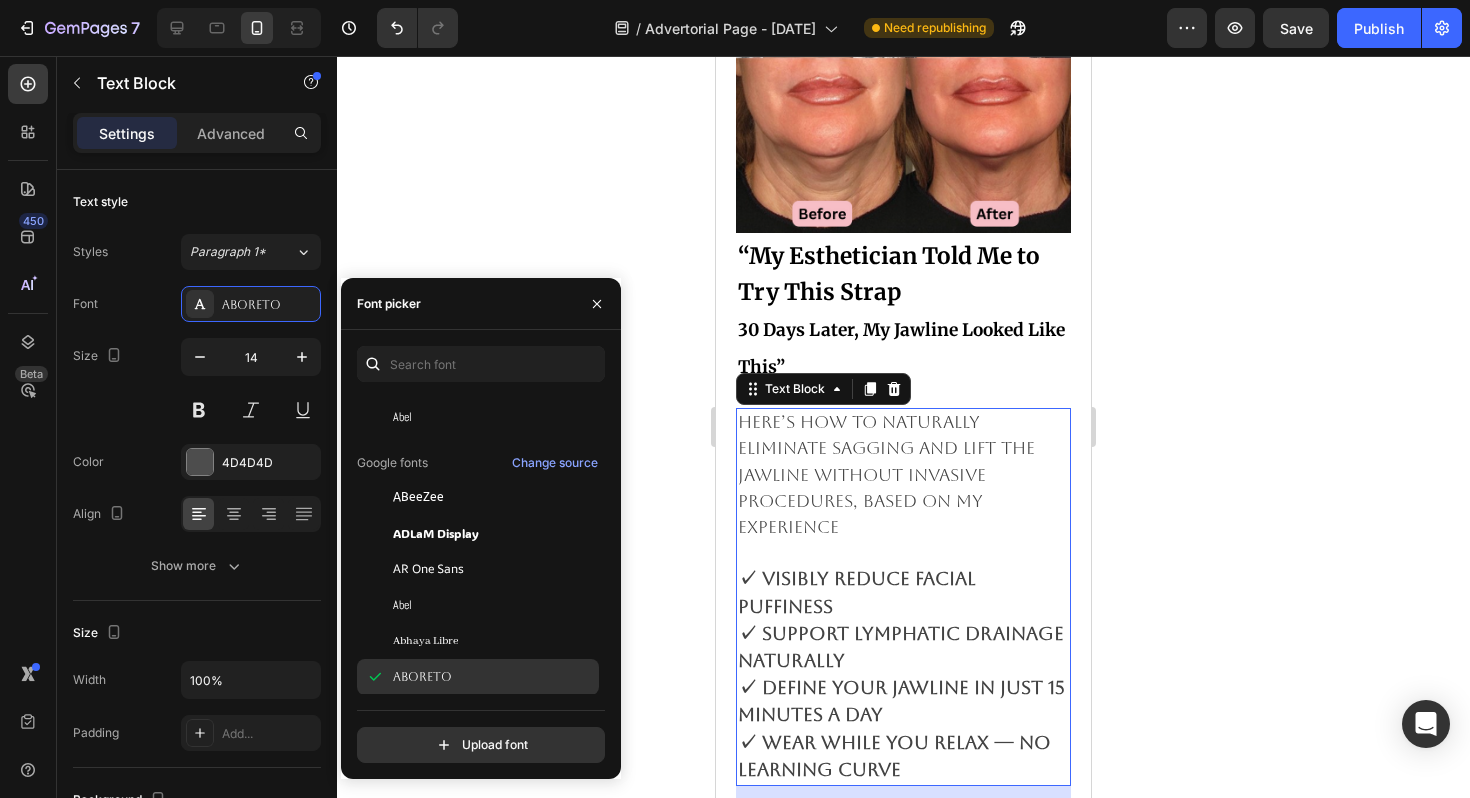 click on "Aboreto" 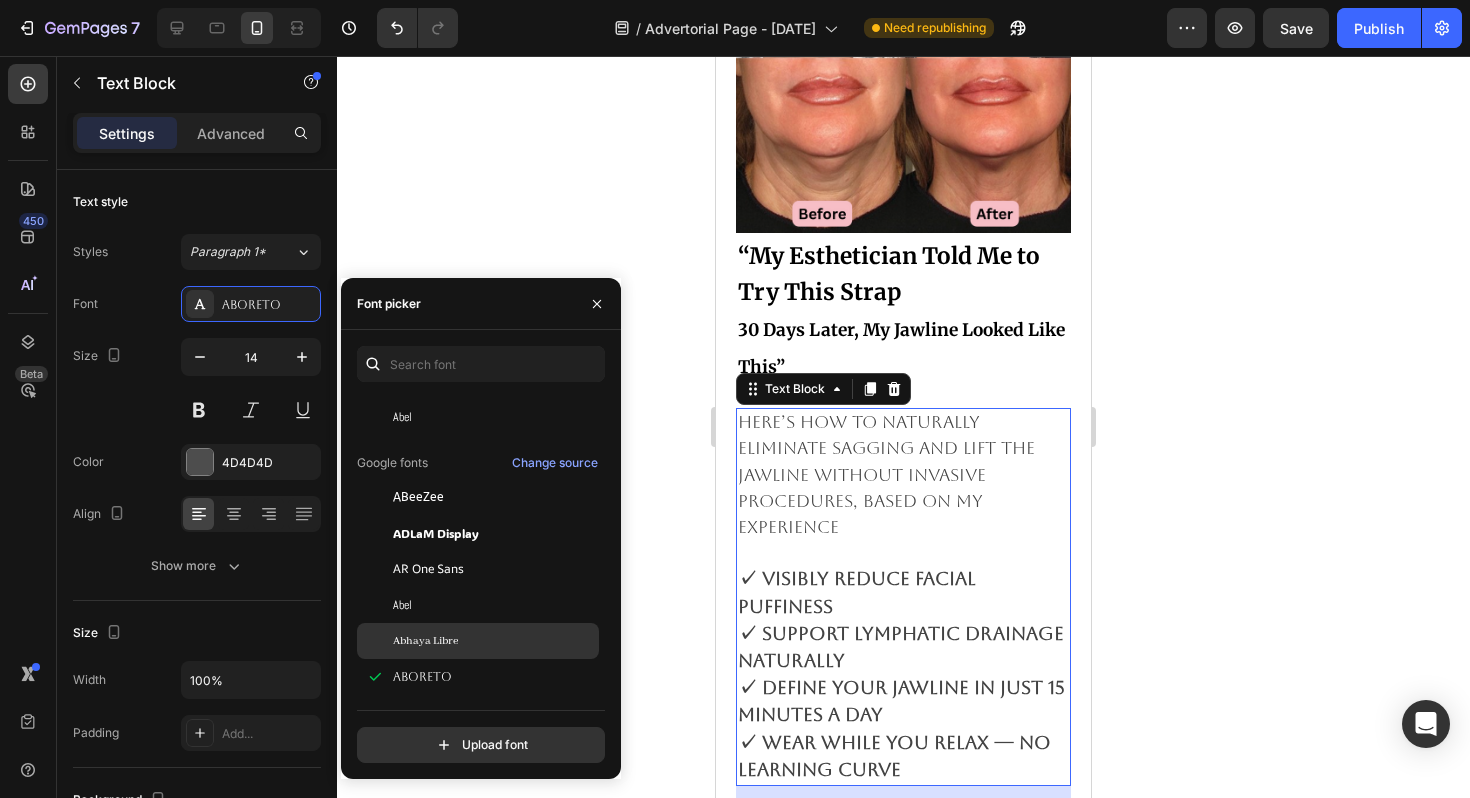 click on "Abhaya Libre" 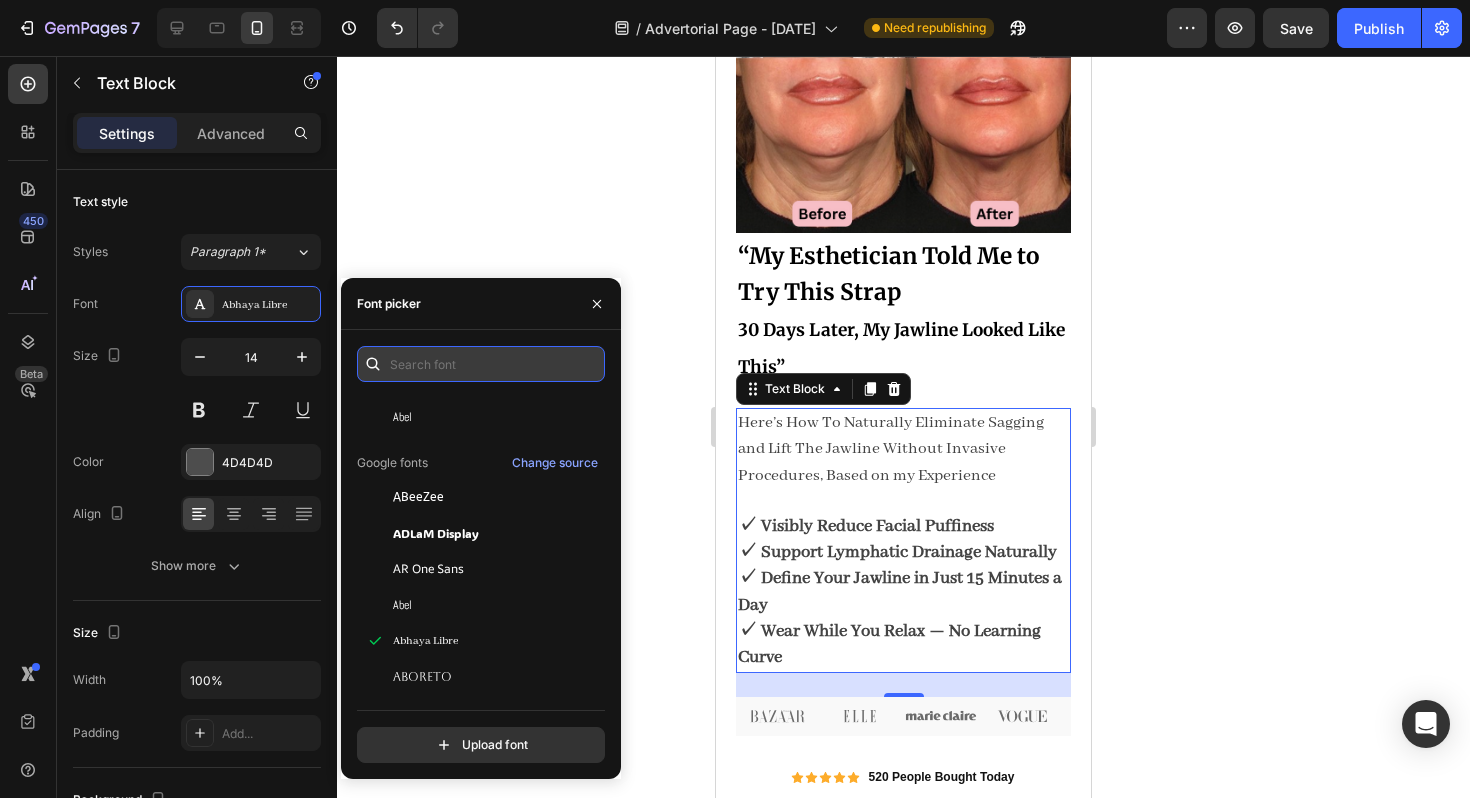 click at bounding box center (481, 364) 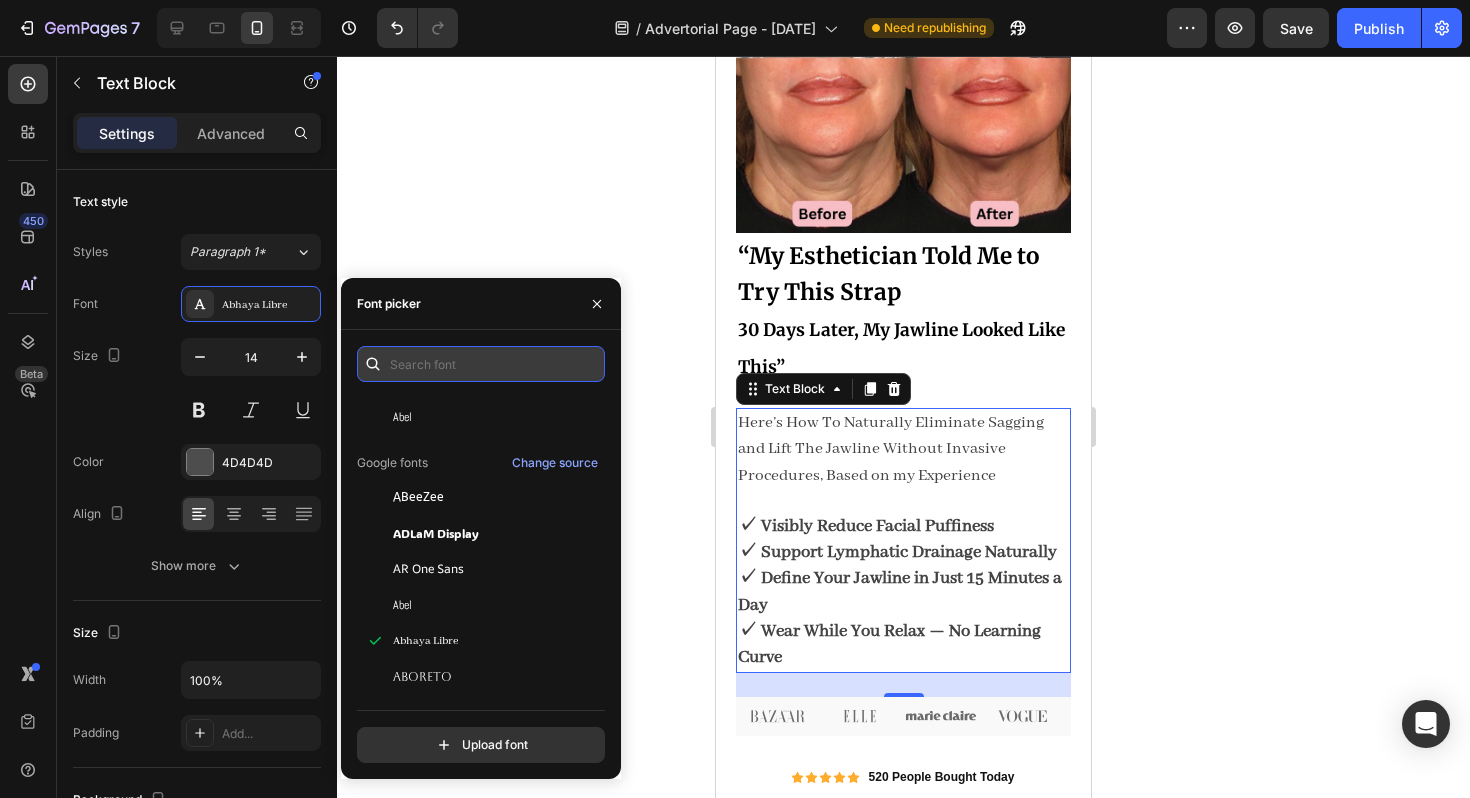 type on "m" 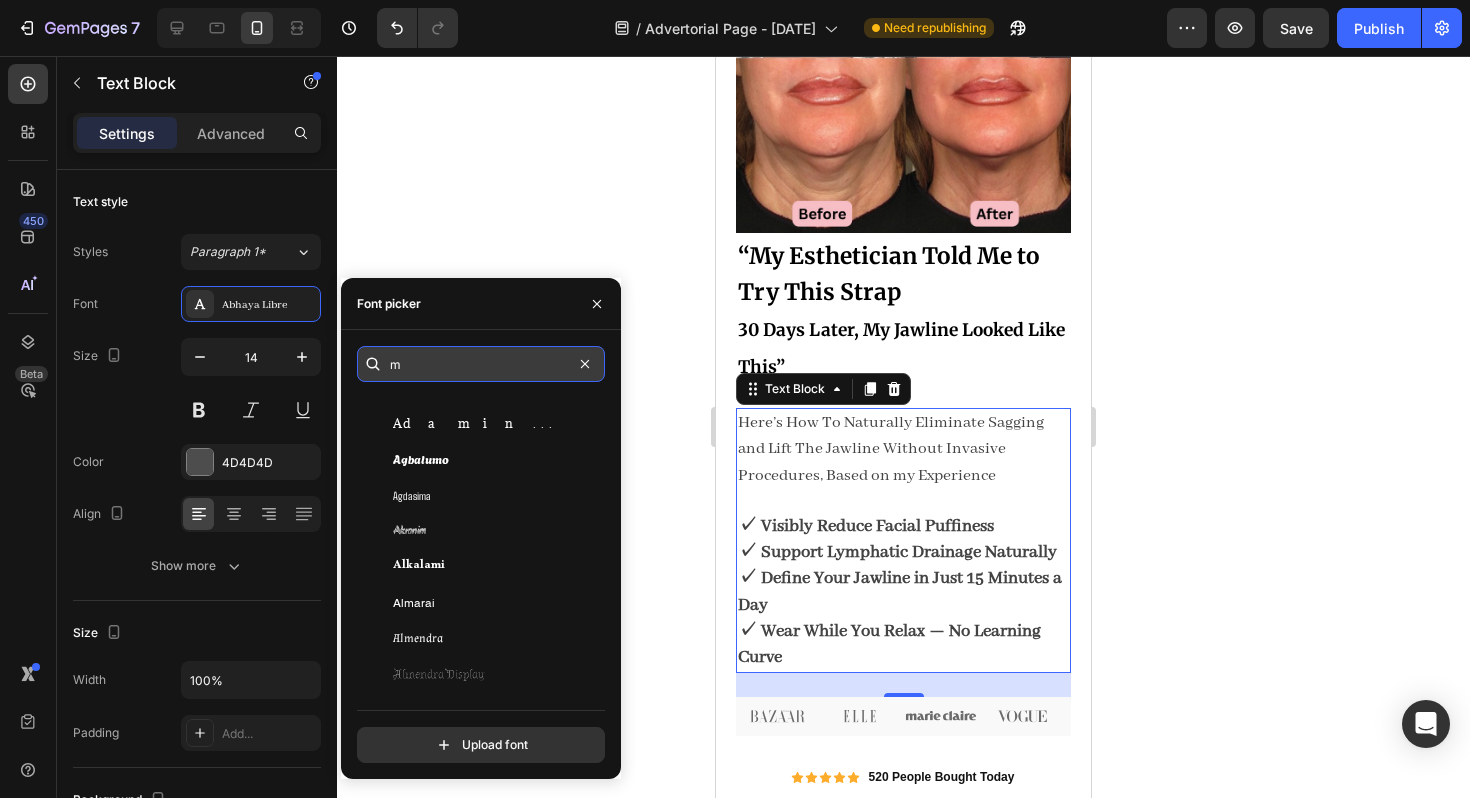 scroll, scrollTop: 0, scrollLeft: 0, axis: both 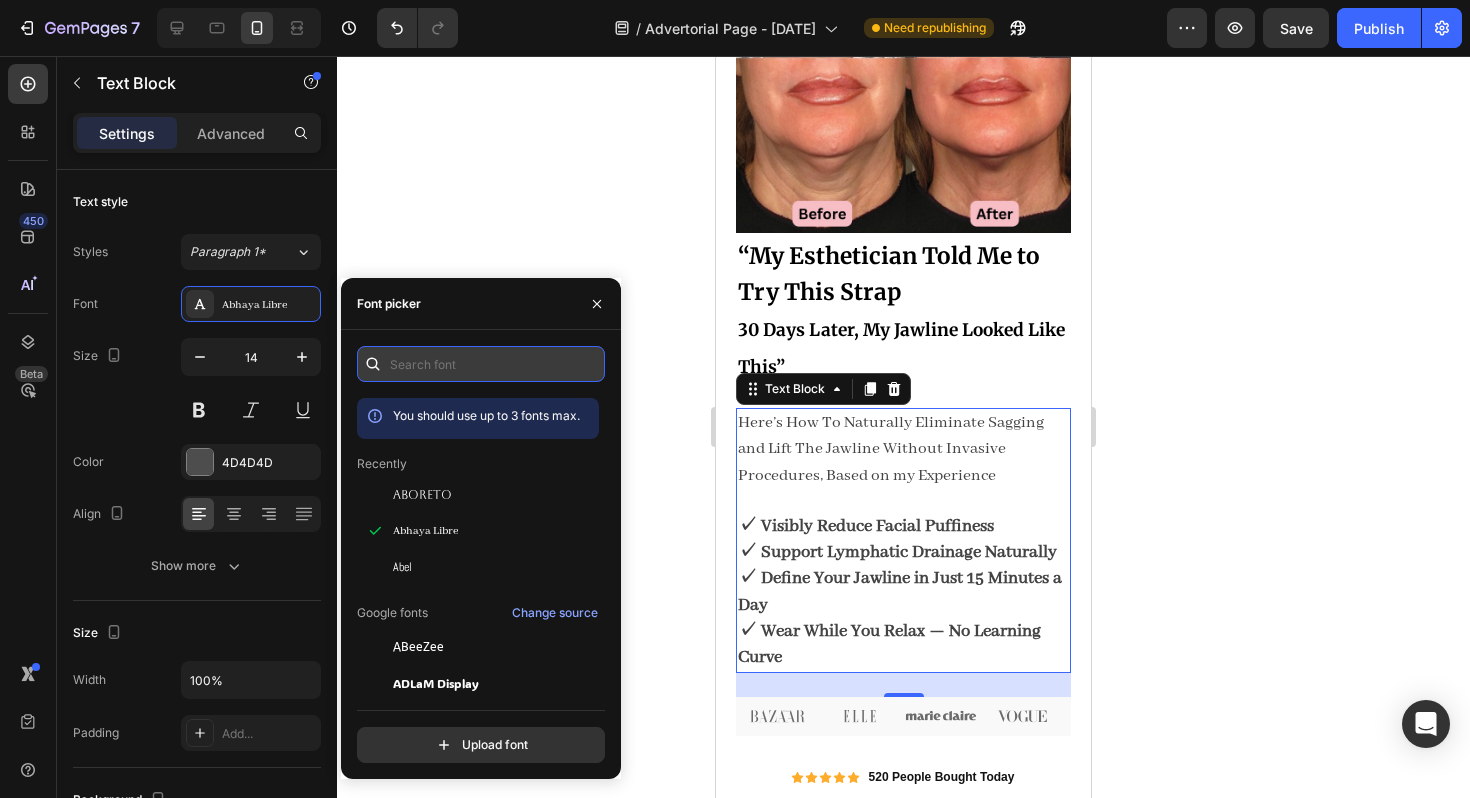 type on "m" 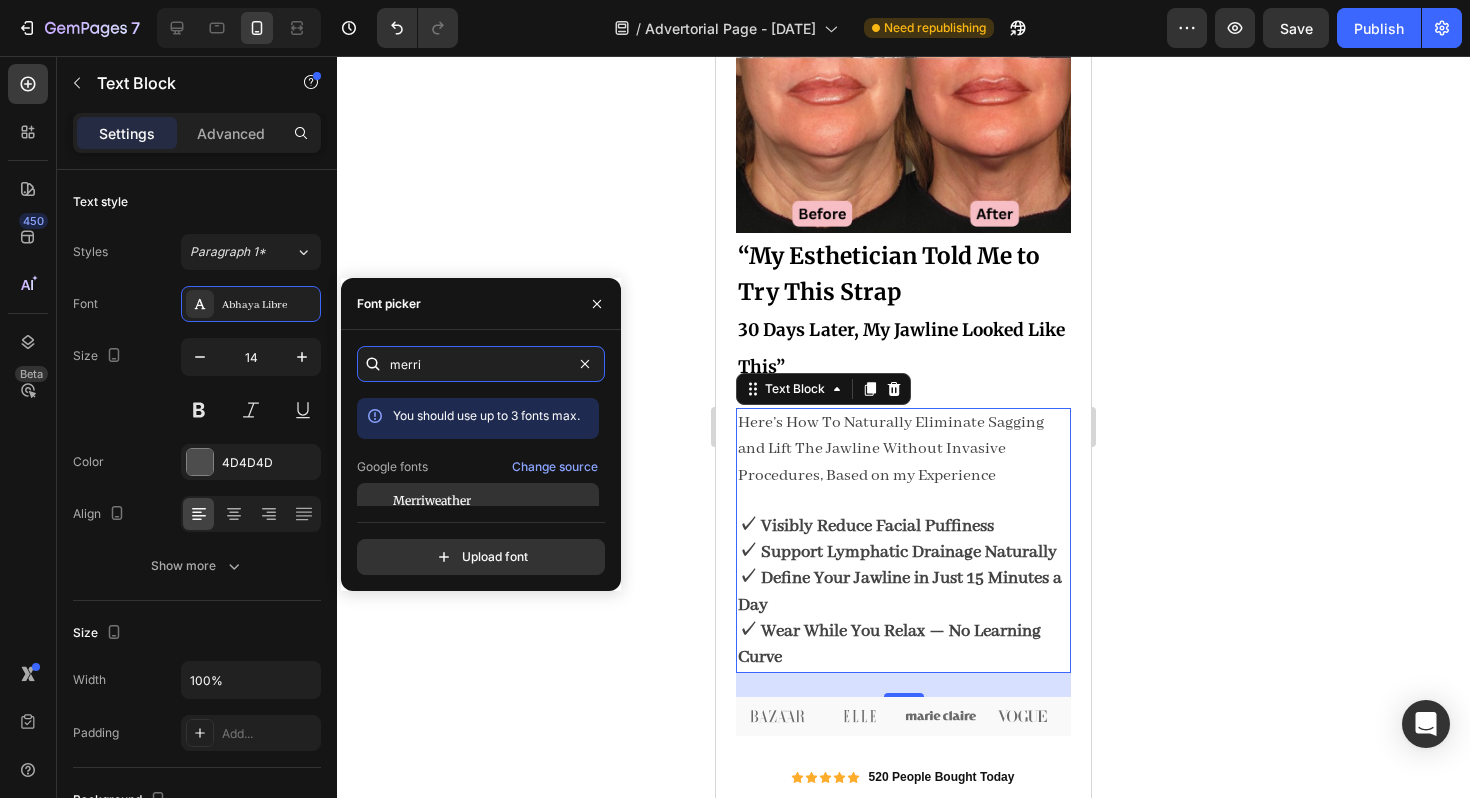 type on "merri" 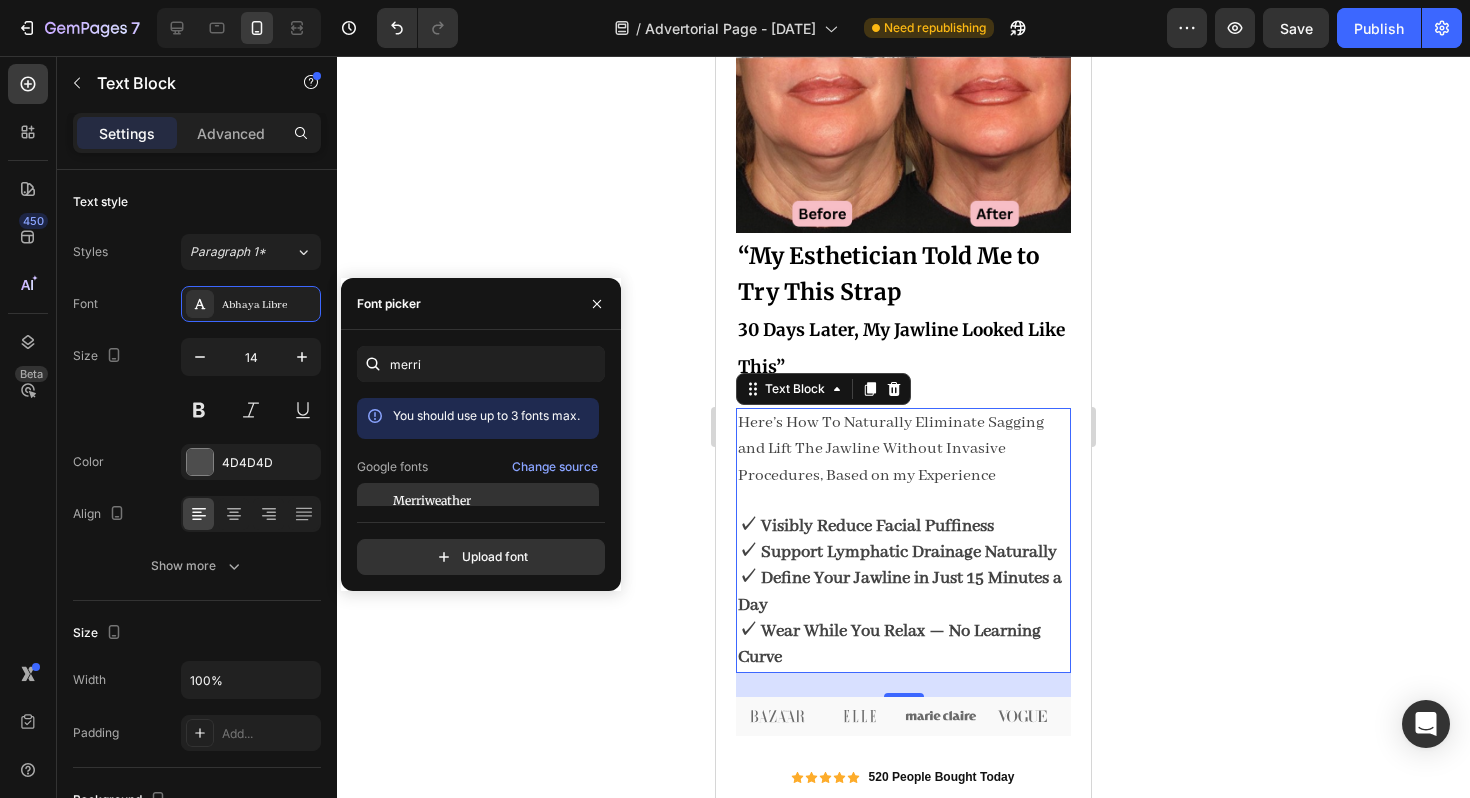 click on "Merriweather" at bounding box center (432, 501) 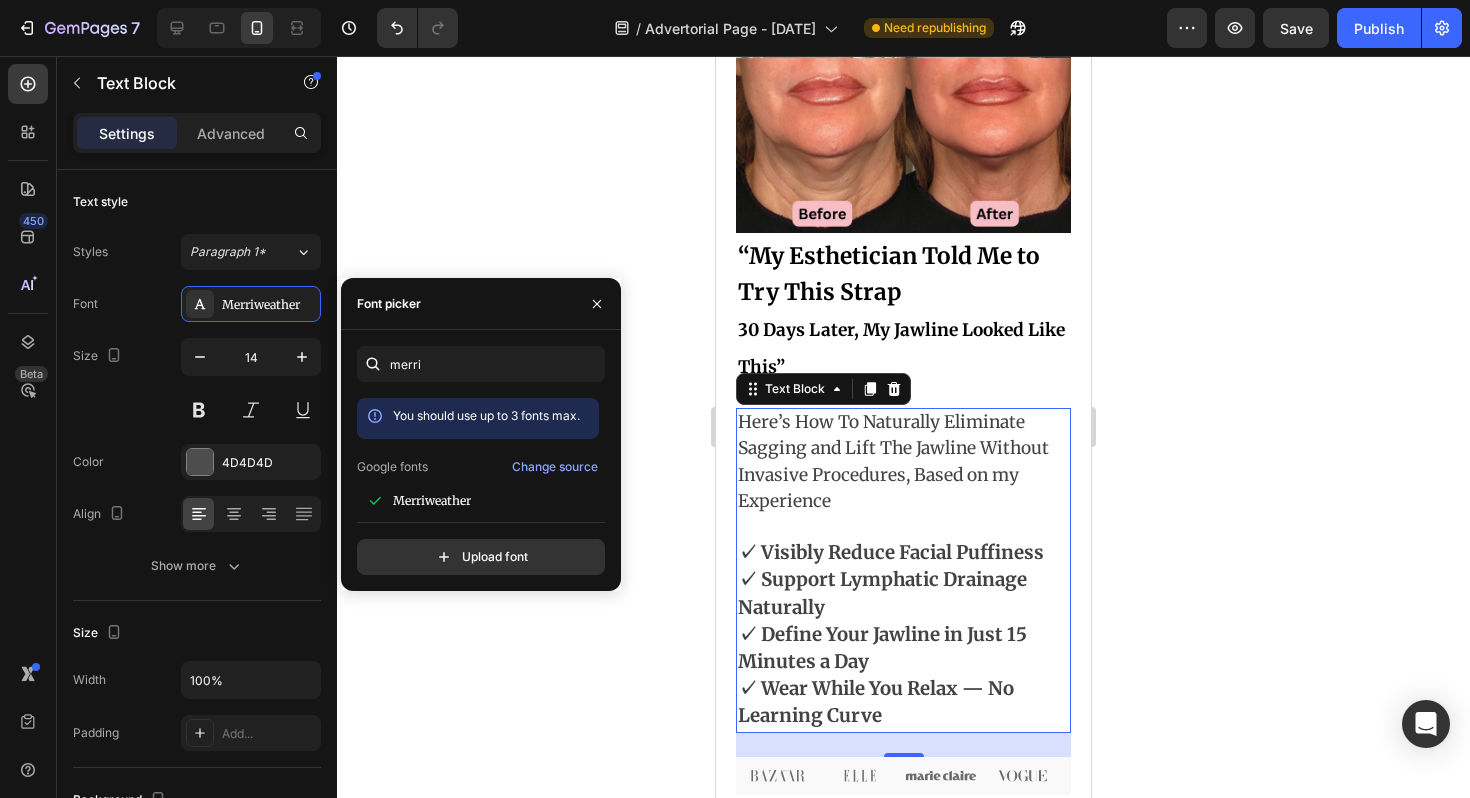 click 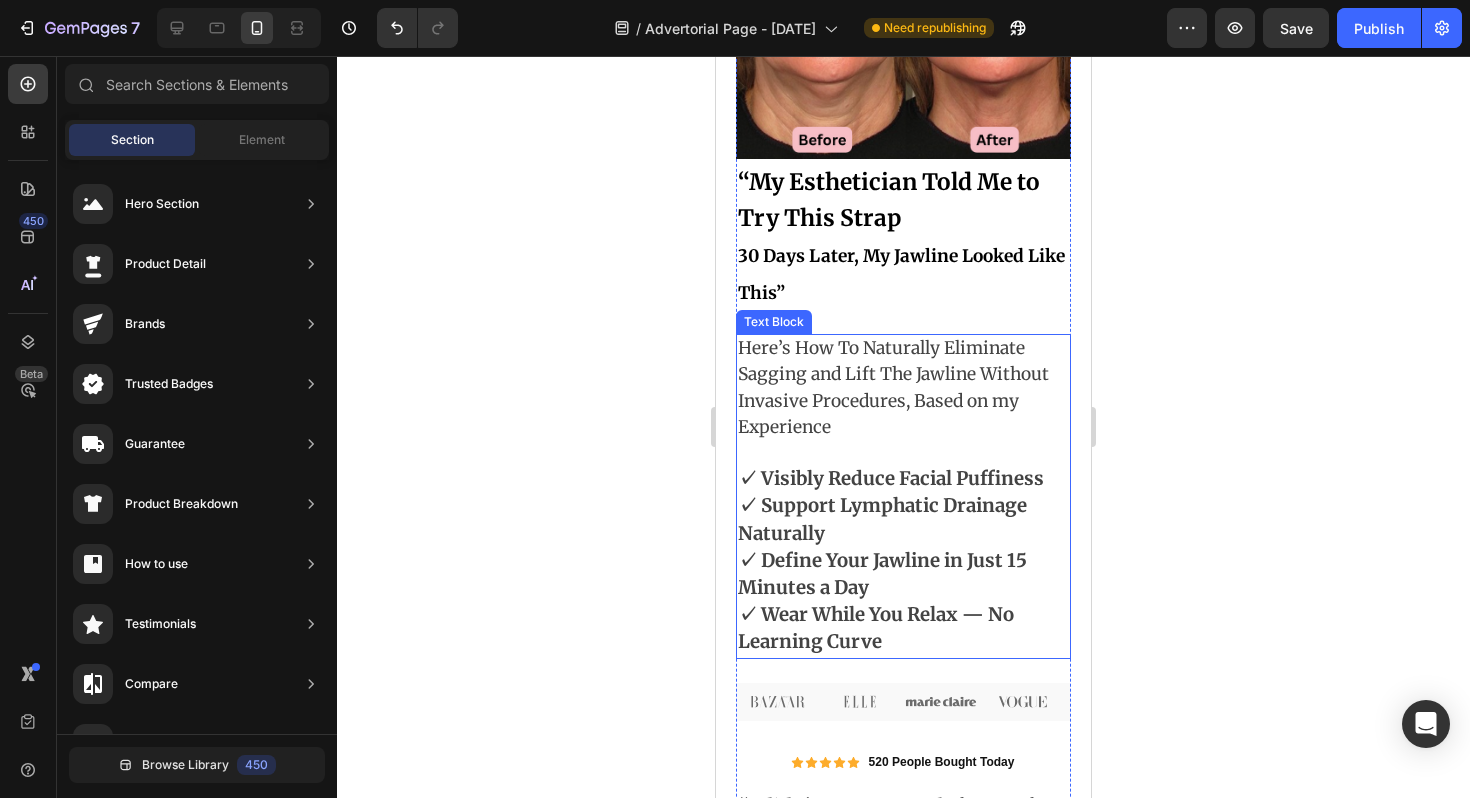 scroll, scrollTop: 282, scrollLeft: 0, axis: vertical 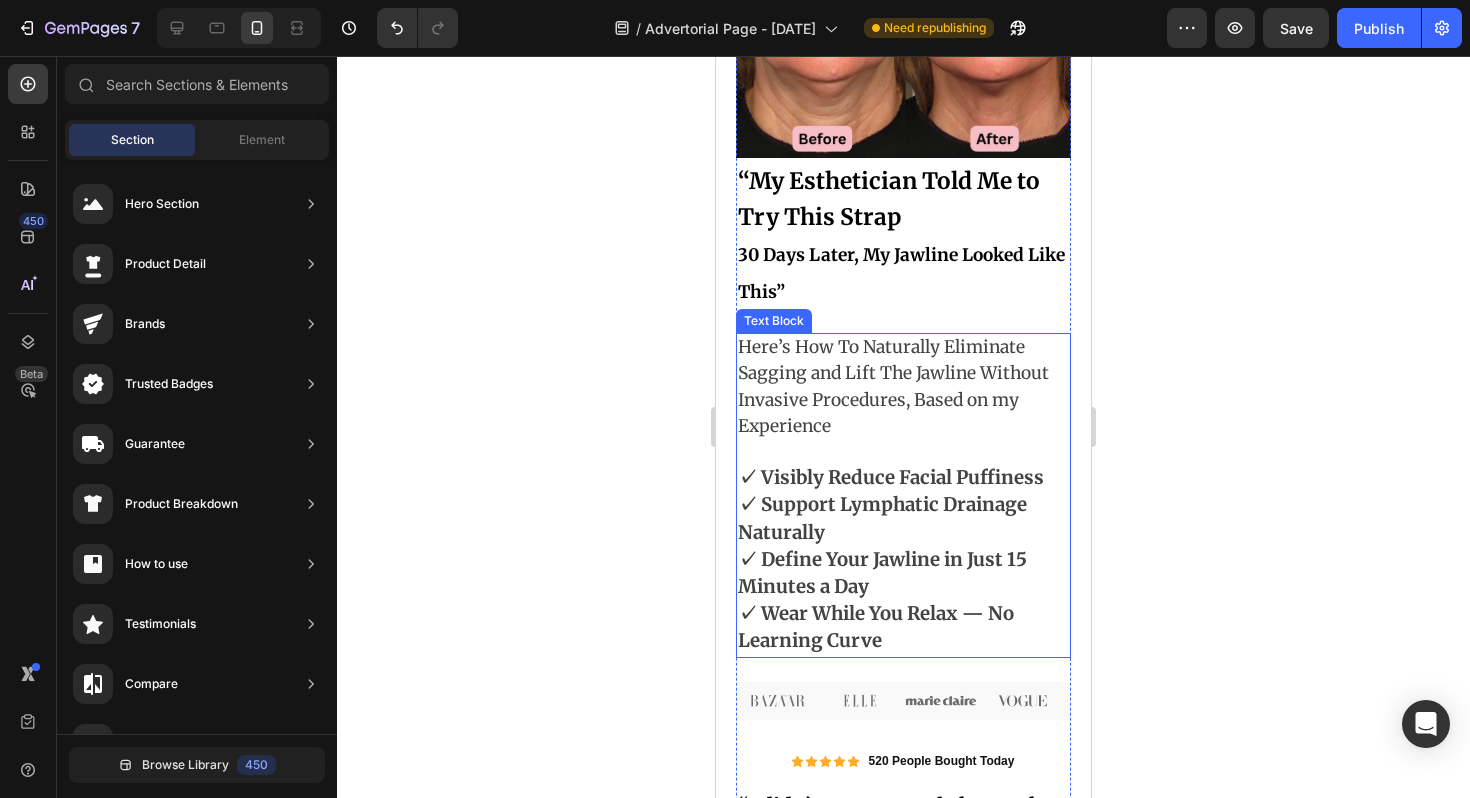 click on "✓ Wear While You Relax — No Learning Curve" at bounding box center [876, 627] 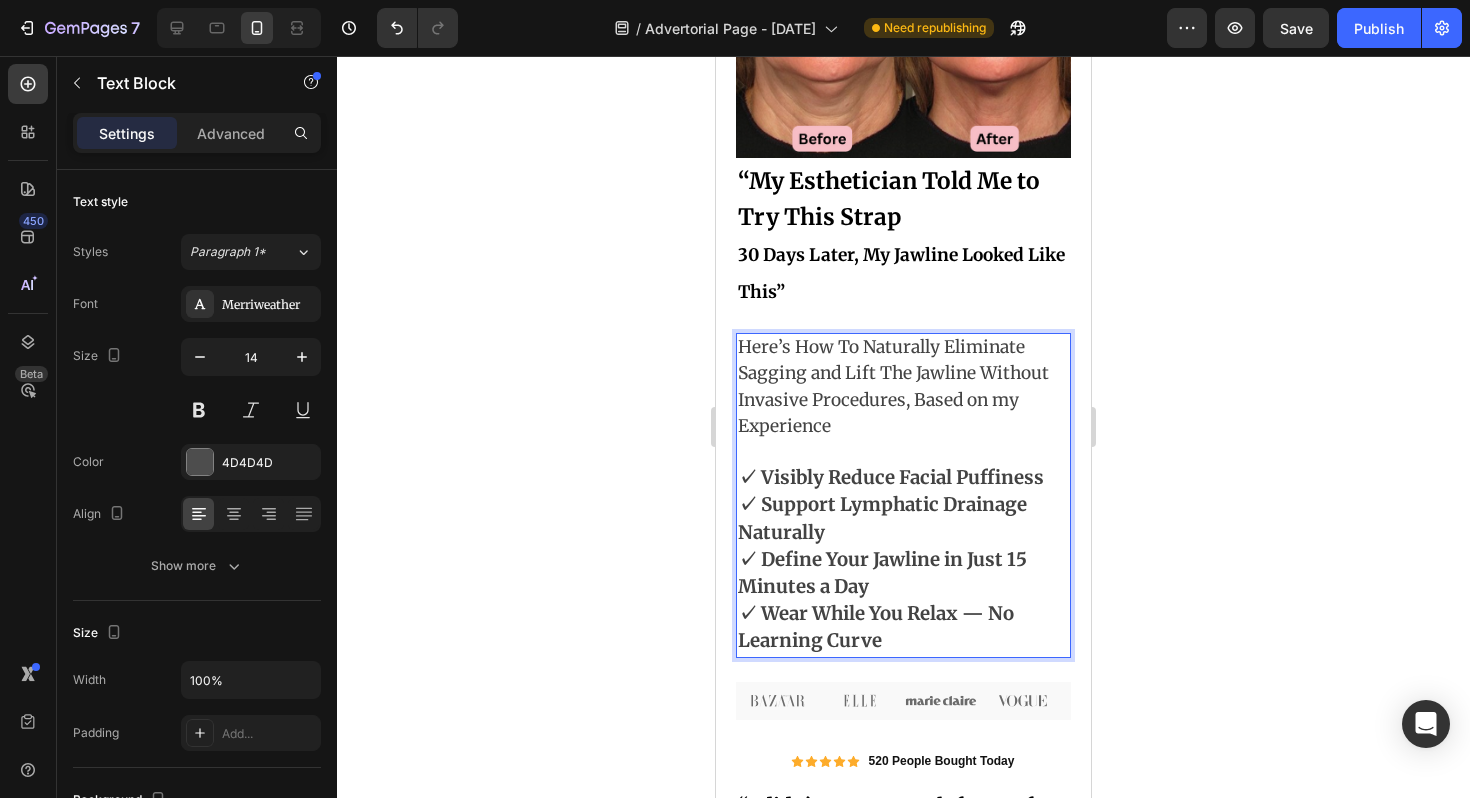 click on "✓ Wear While You Relax — No Learning Curve" at bounding box center [876, 627] 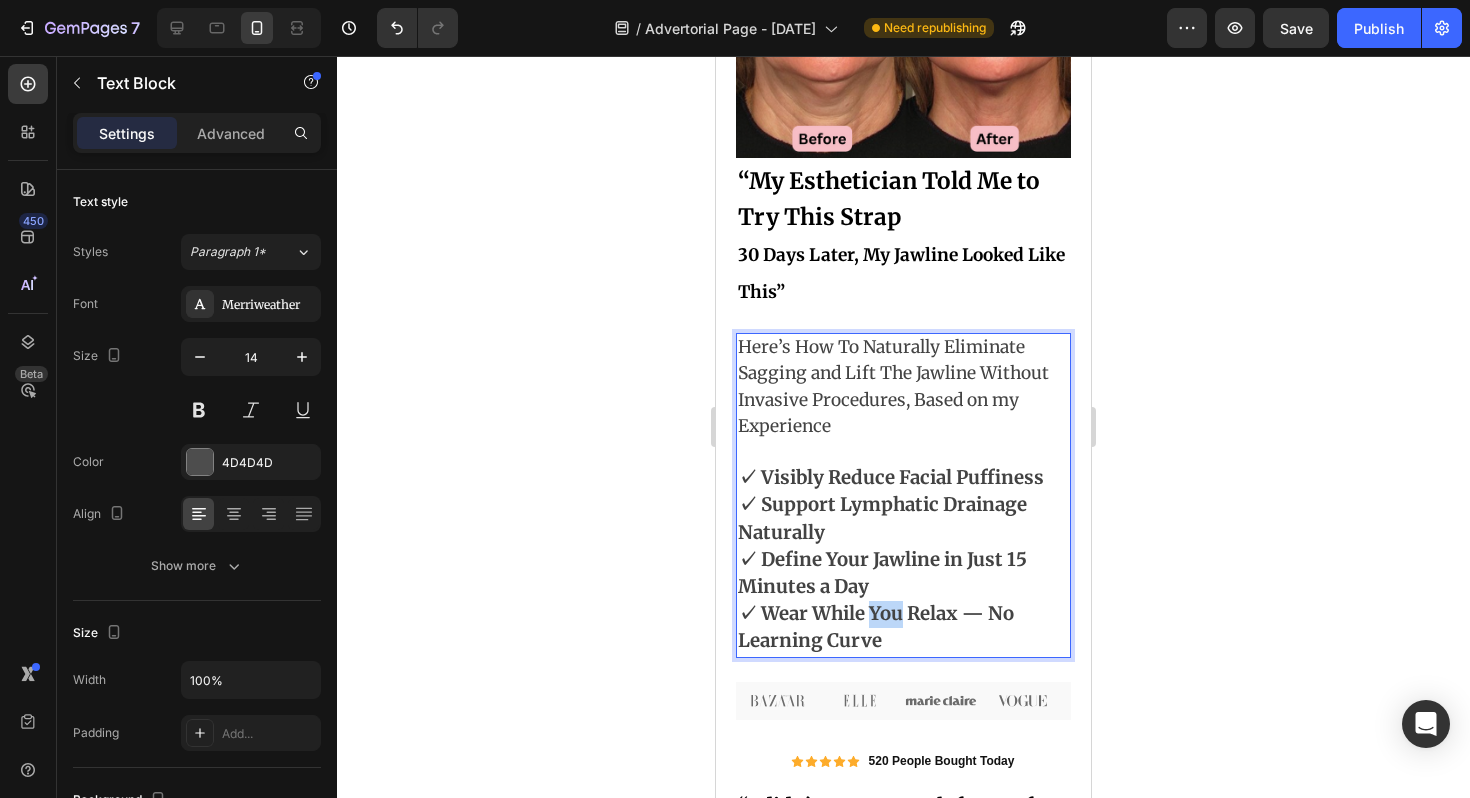 click on "✓ Wear While You Relax — No Learning Curve" at bounding box center [876, 627] 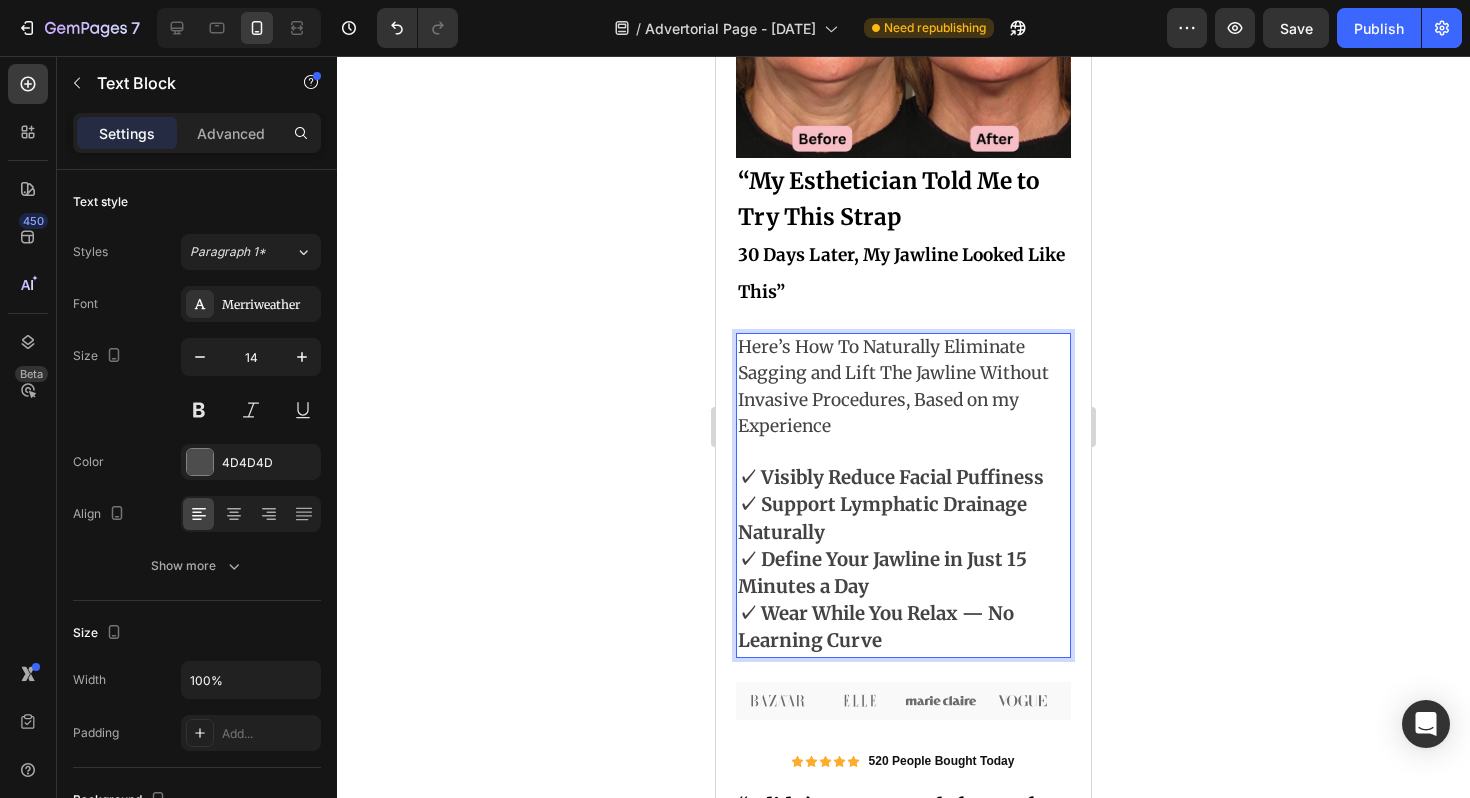 click on "✓ Wear While You Relax — No Learning Curve" at bounding box center (903, 628) 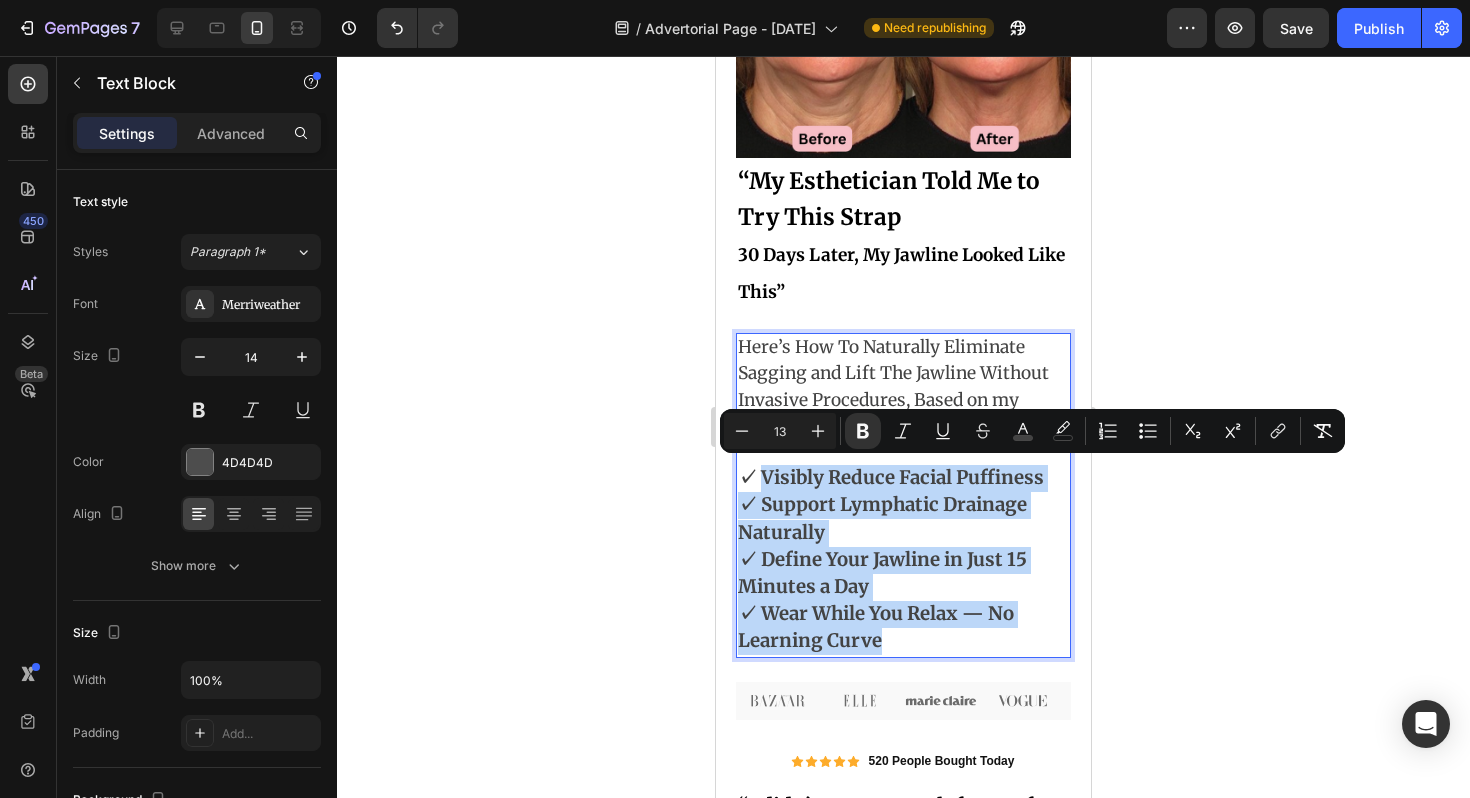 drag, startPoint x: 900, startPoint y: 629, endPoint x: 756, endPoint y: 463, distance: 219.75441 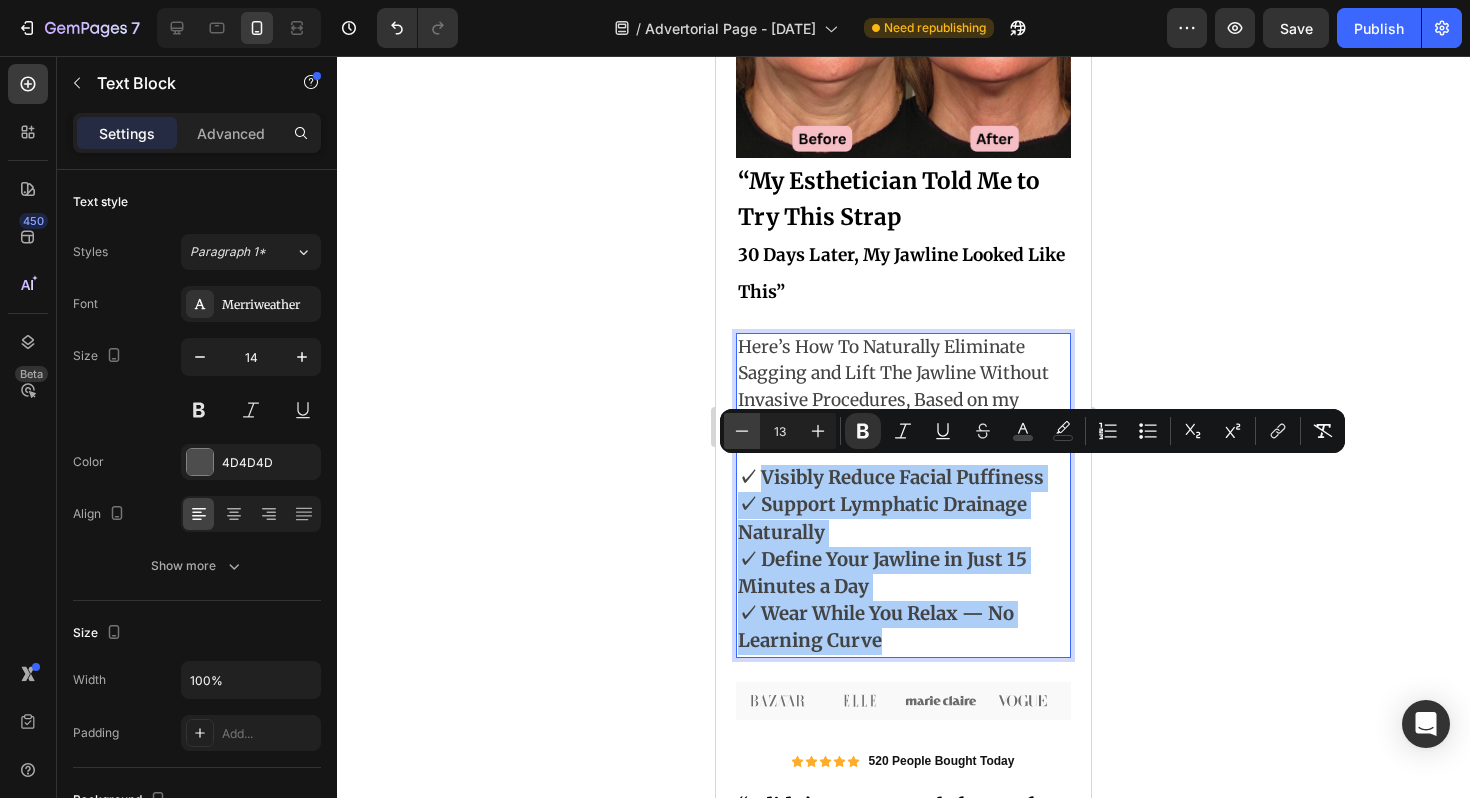 click 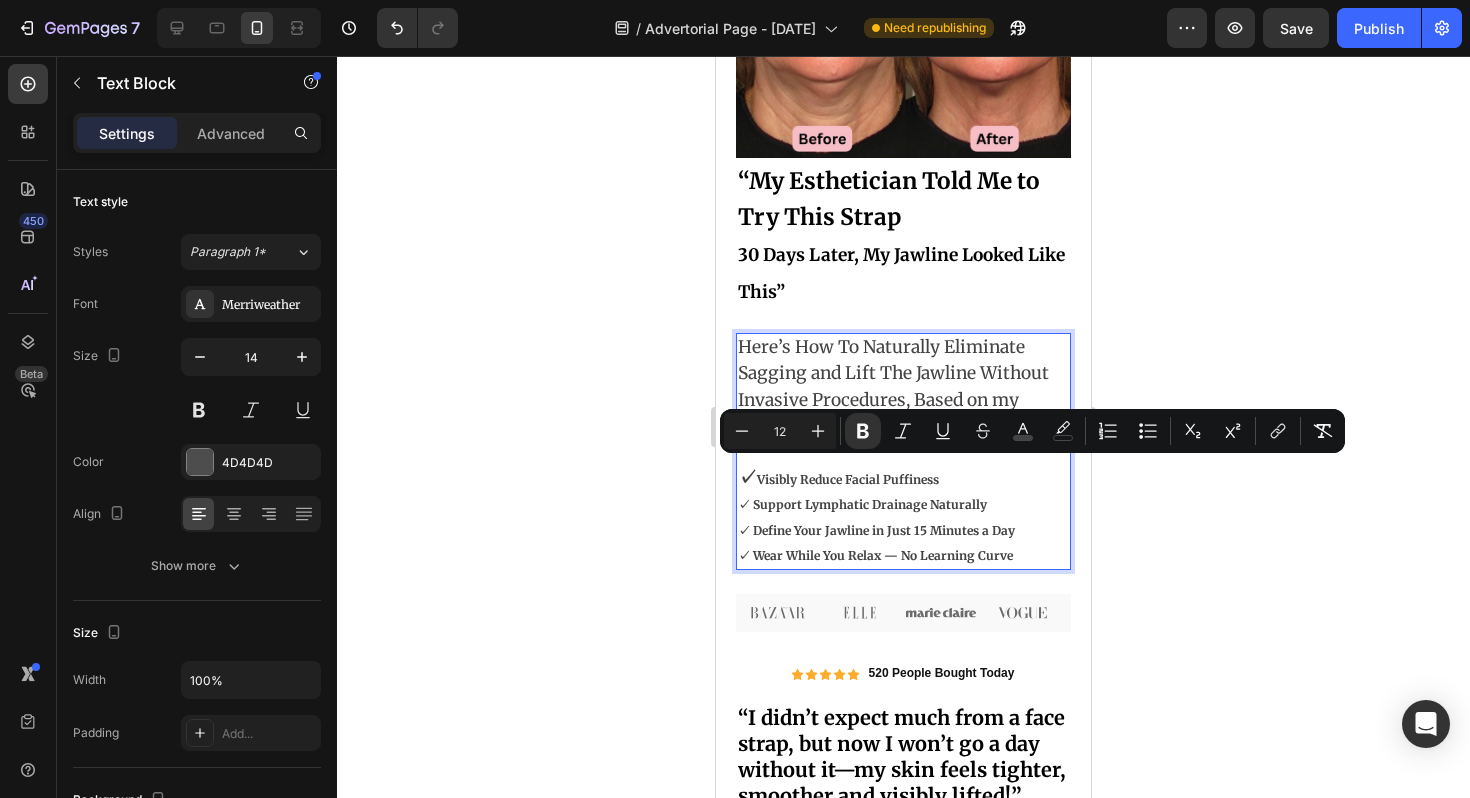 click on "12" at bounding box center (780, 431) 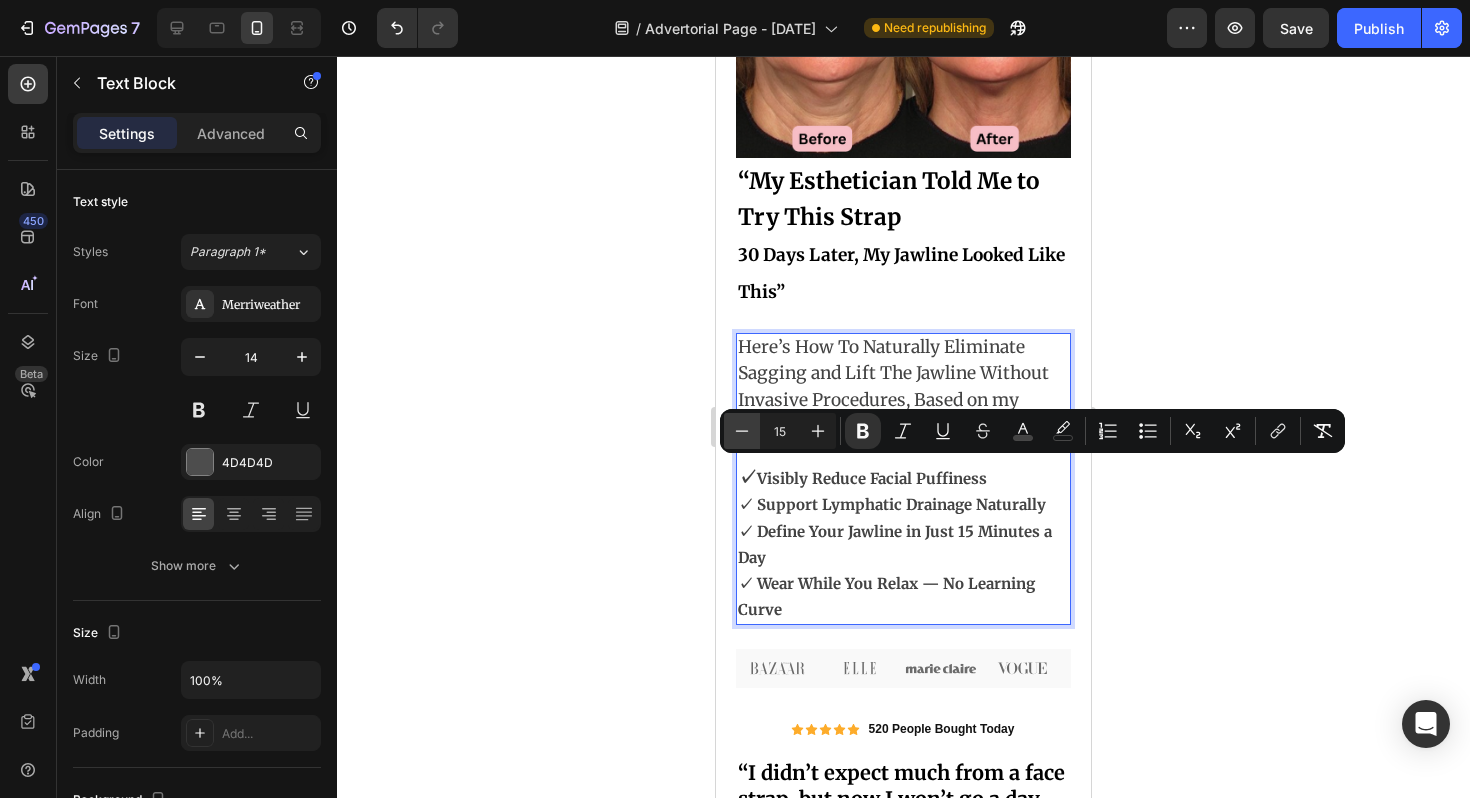 click 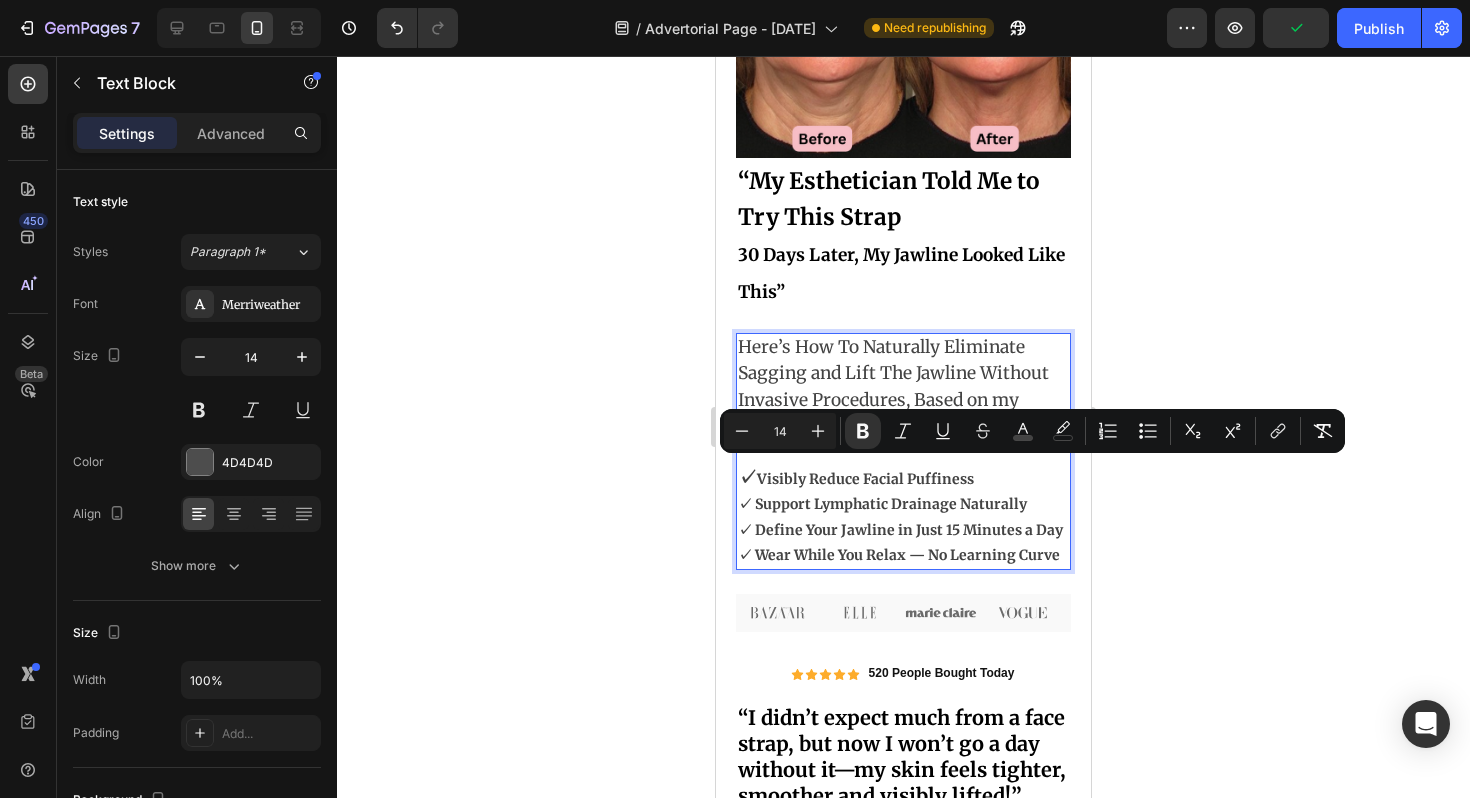 click on "✓ Wear While You Relax — No Learning Curve" at bounding box center (899, 555) 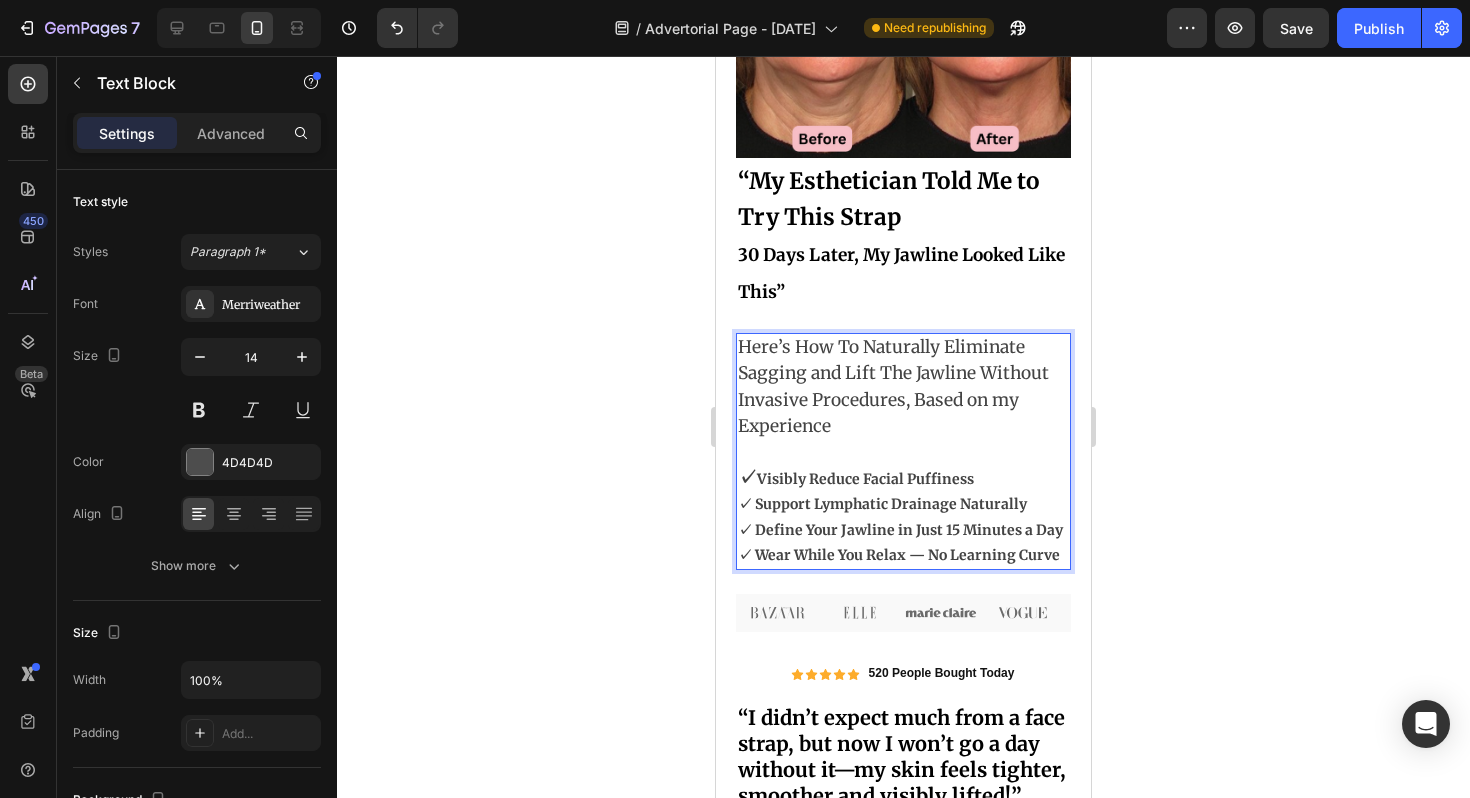 click on "Here’s How To Naturally Eliminate Sagging and Lift The Jawline Without Invasive Procedures, Based on my Experience" at bounding box center (903, 387) 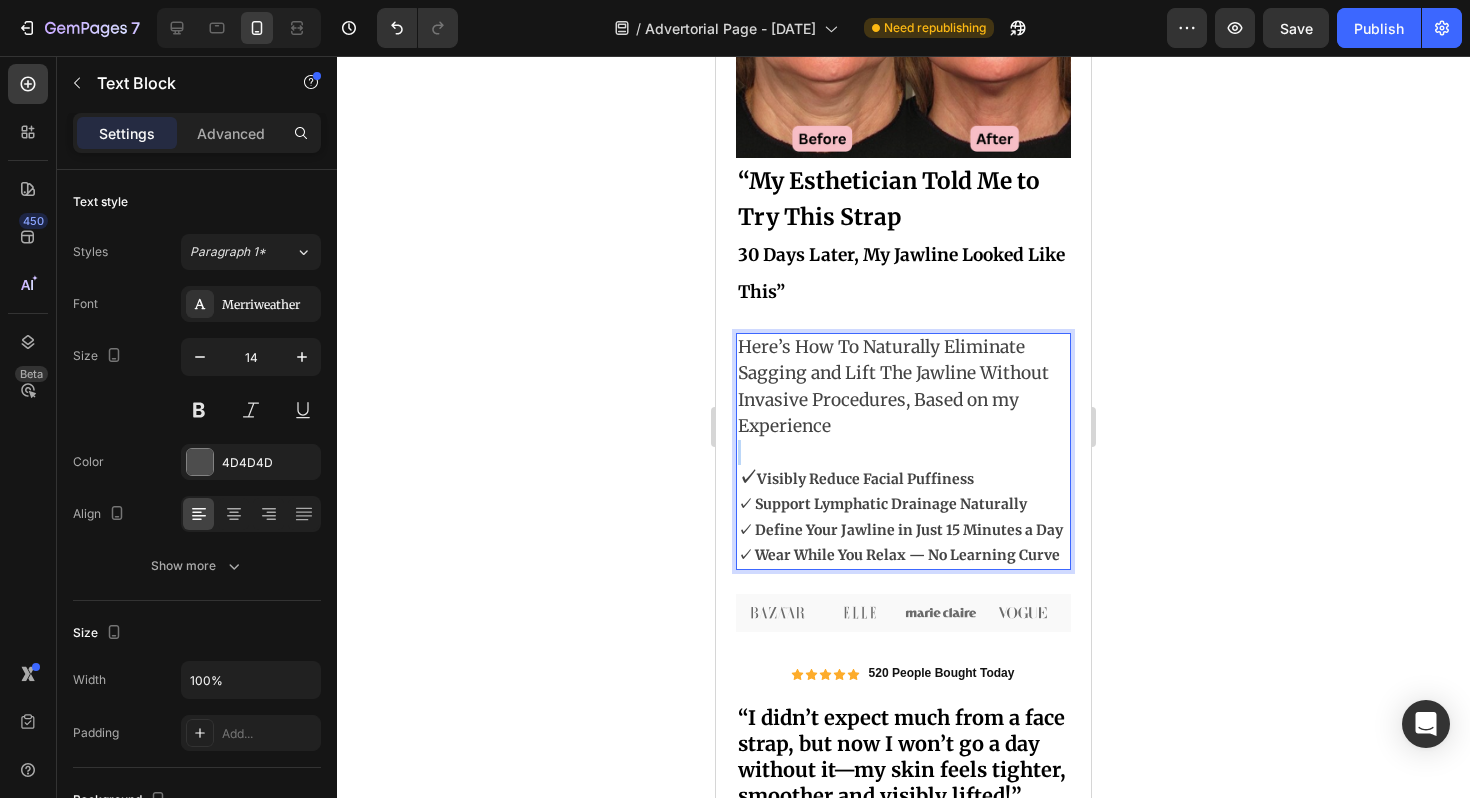 click on "Here’s How To Naturally Eliminate Sagging and Lift The Jawline Without Invasive Procedures, Based on my Experience" at bounding box center (903, 387) 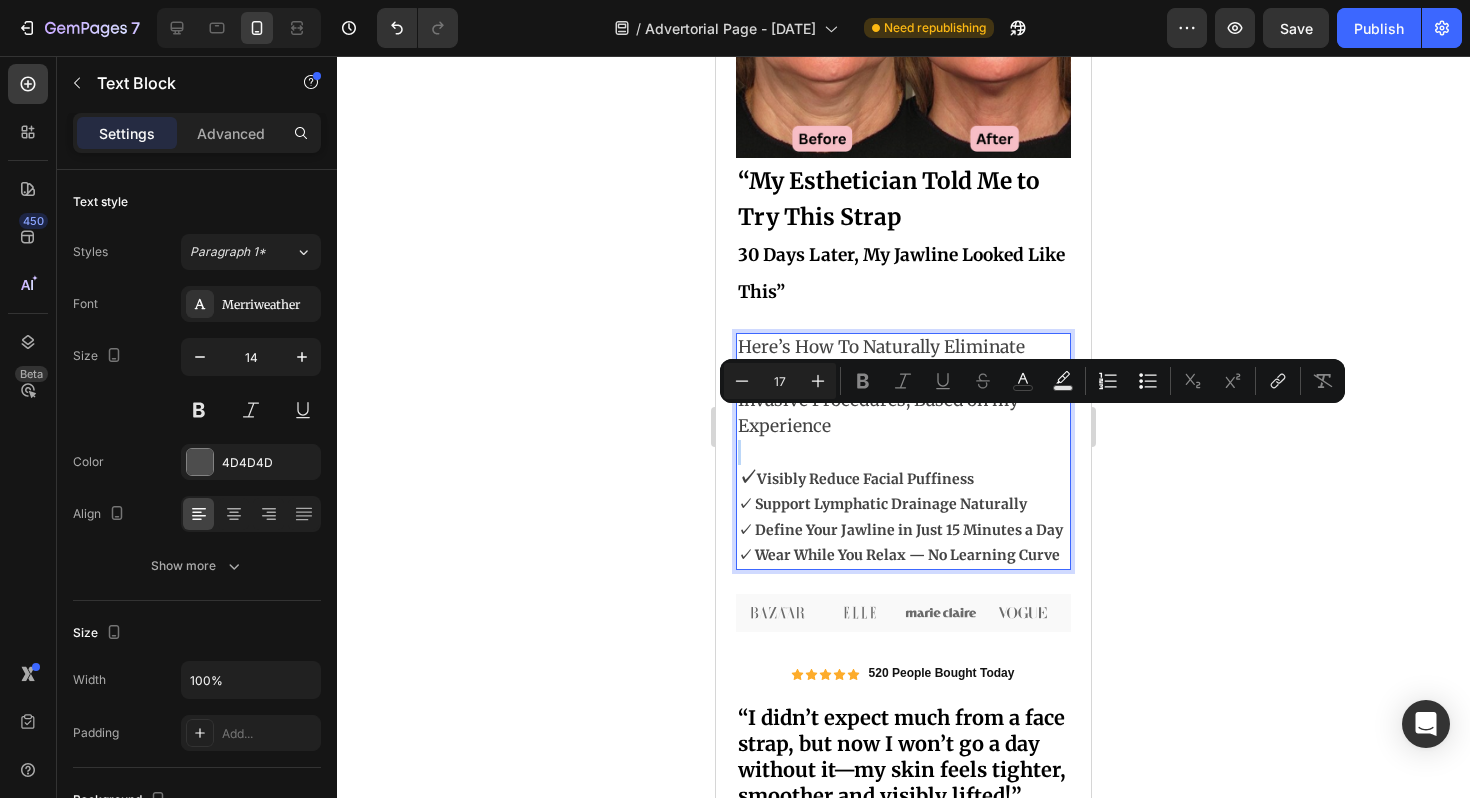 click on "Here’s How To Naturally Eliminate Sagging and Lift The Jawline Without Invasive Procedures, Based on my Experience" at bounding box center (903, 387) 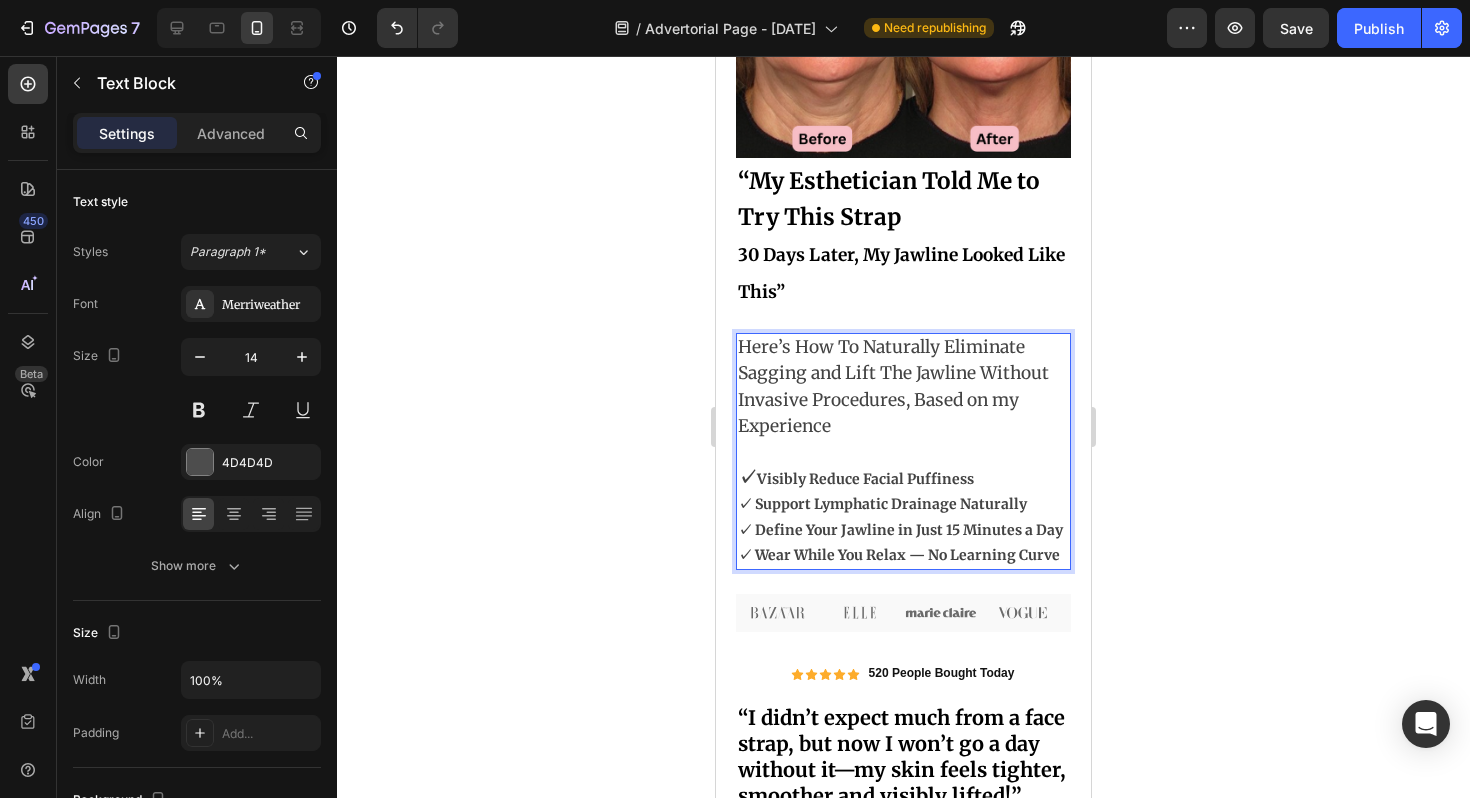 click on "Here’s How To Naturally Eliminate Sagging and Lift The Jawline Without Invasive Procedures, Based on my Experience" at bounding box center (903, 387) 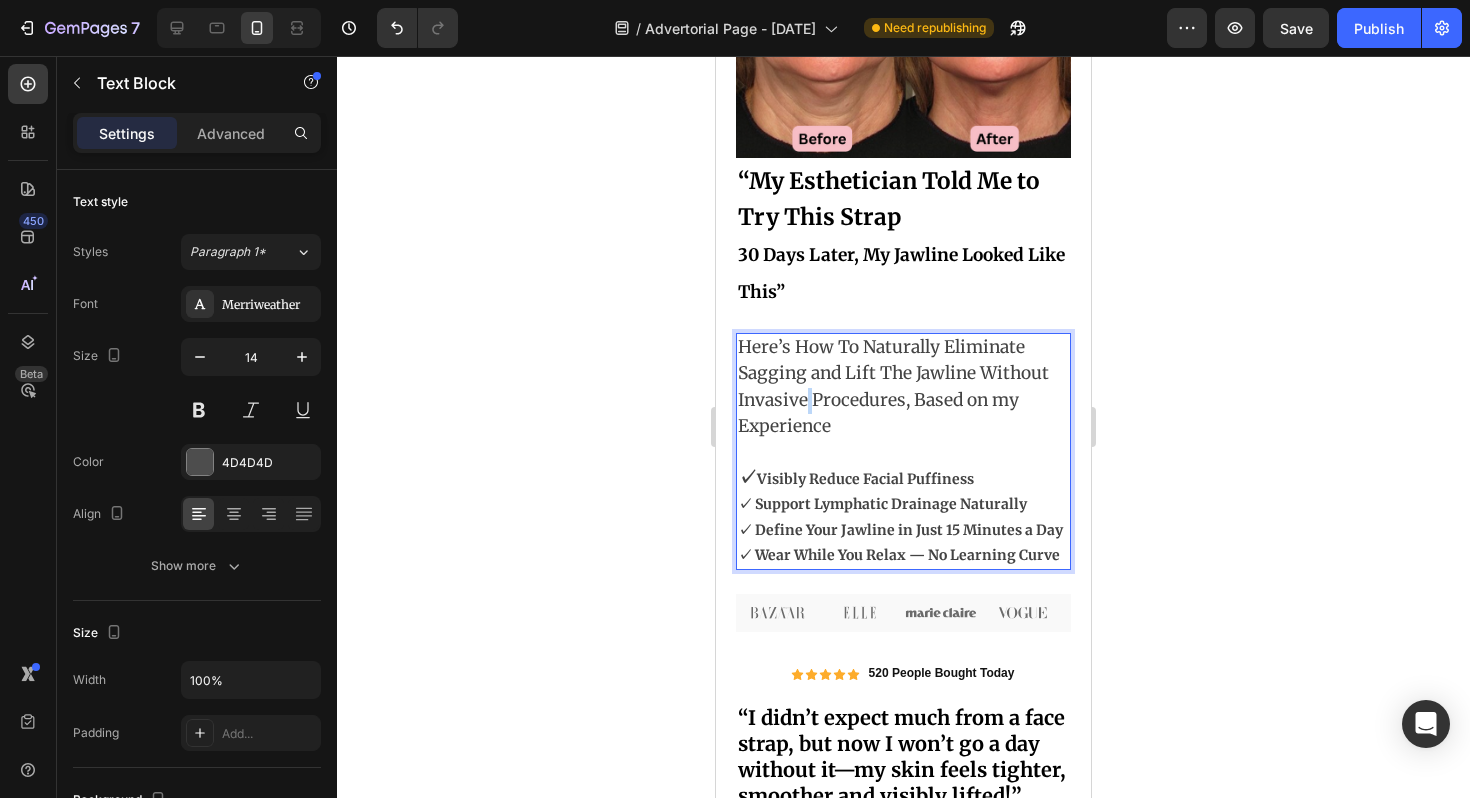 click on "Here’s How To Naturally Eliminate Sagging and Lift The Jawline Without Invasive Procedures, Based on my Experience" at bounding box center (893, 386) 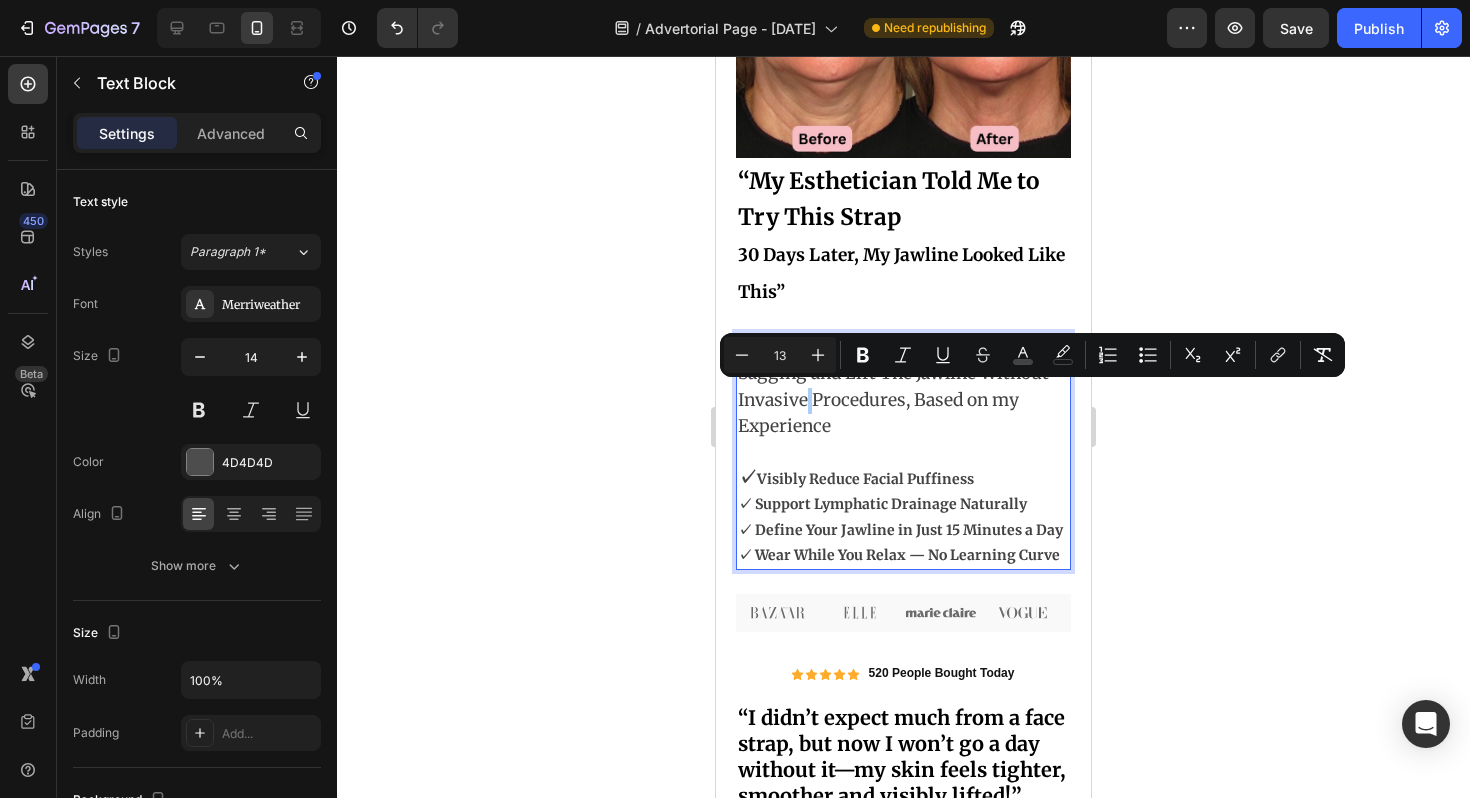 click 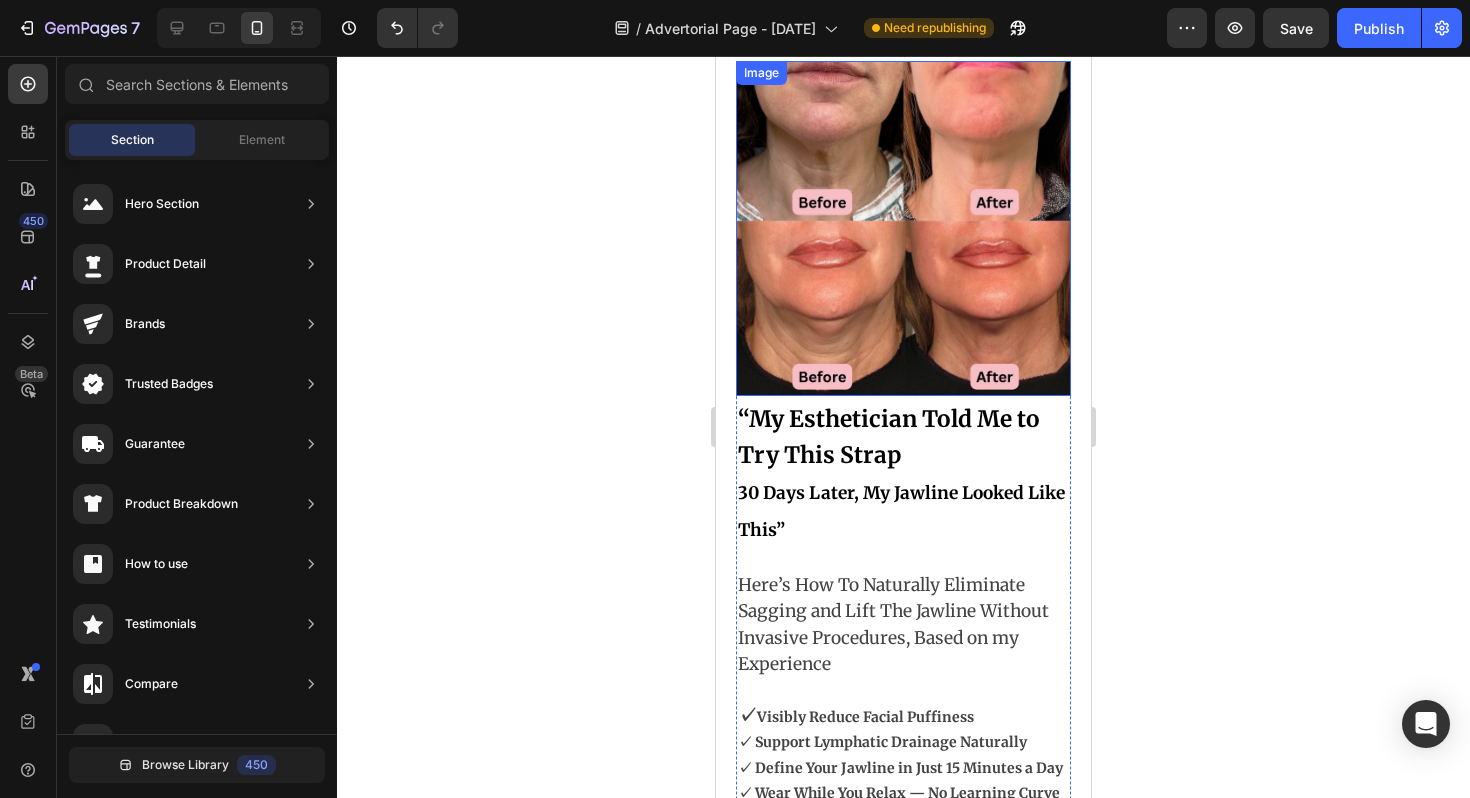 scroll, scrollTop: 41, scrollLeft: 0, axis: vertical 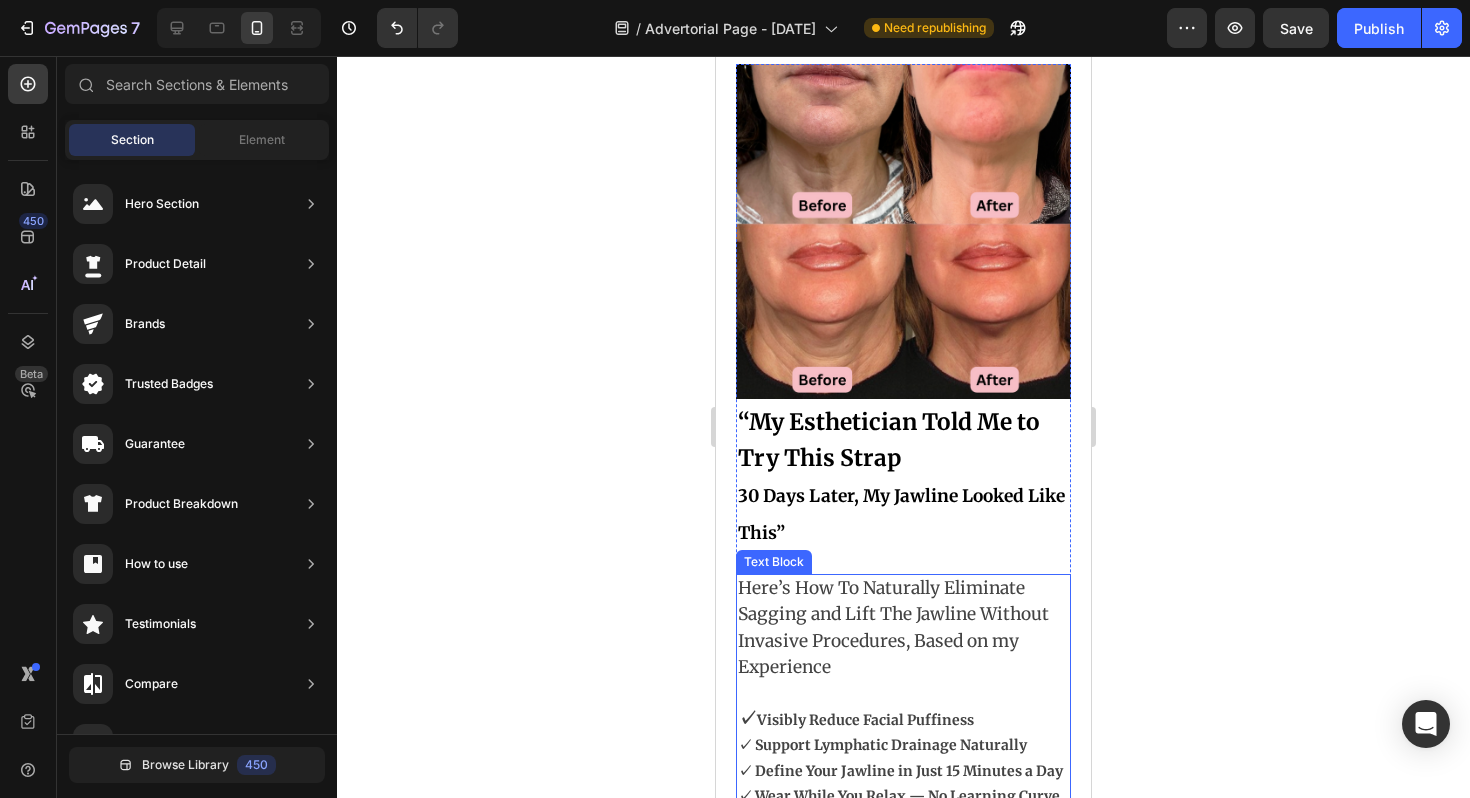 click on "Here’s How To Naturally Eliminate Sagging and Lift The Jawline Without Invasive Procedures, Based on my Experience" at bounding box center (893, 627) 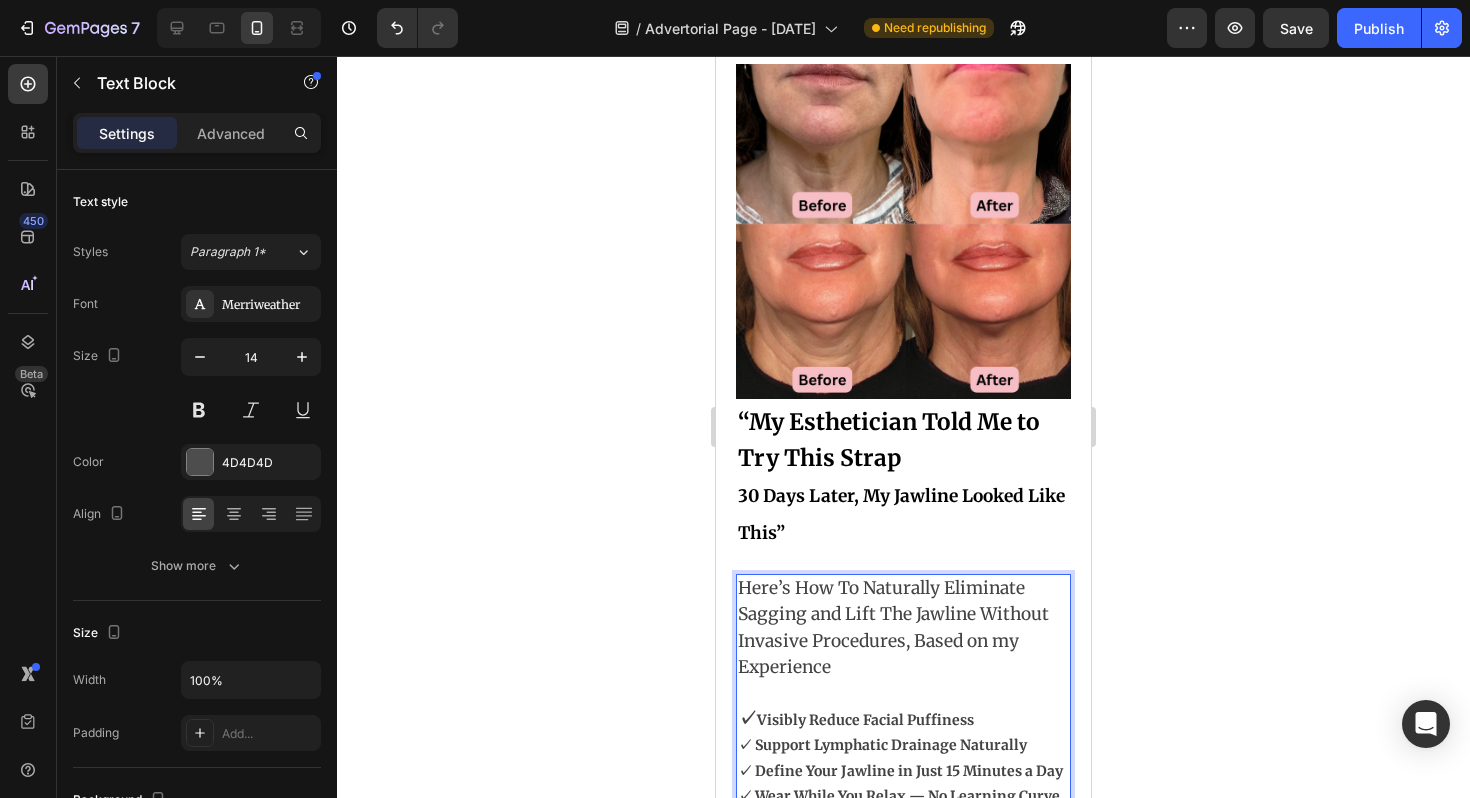 click on "Here’s How To Naturally Eliminate Sagging and Lift The Jawline Without Invasive Procedures, Based on my Experience" at bounding box center (893, 627) 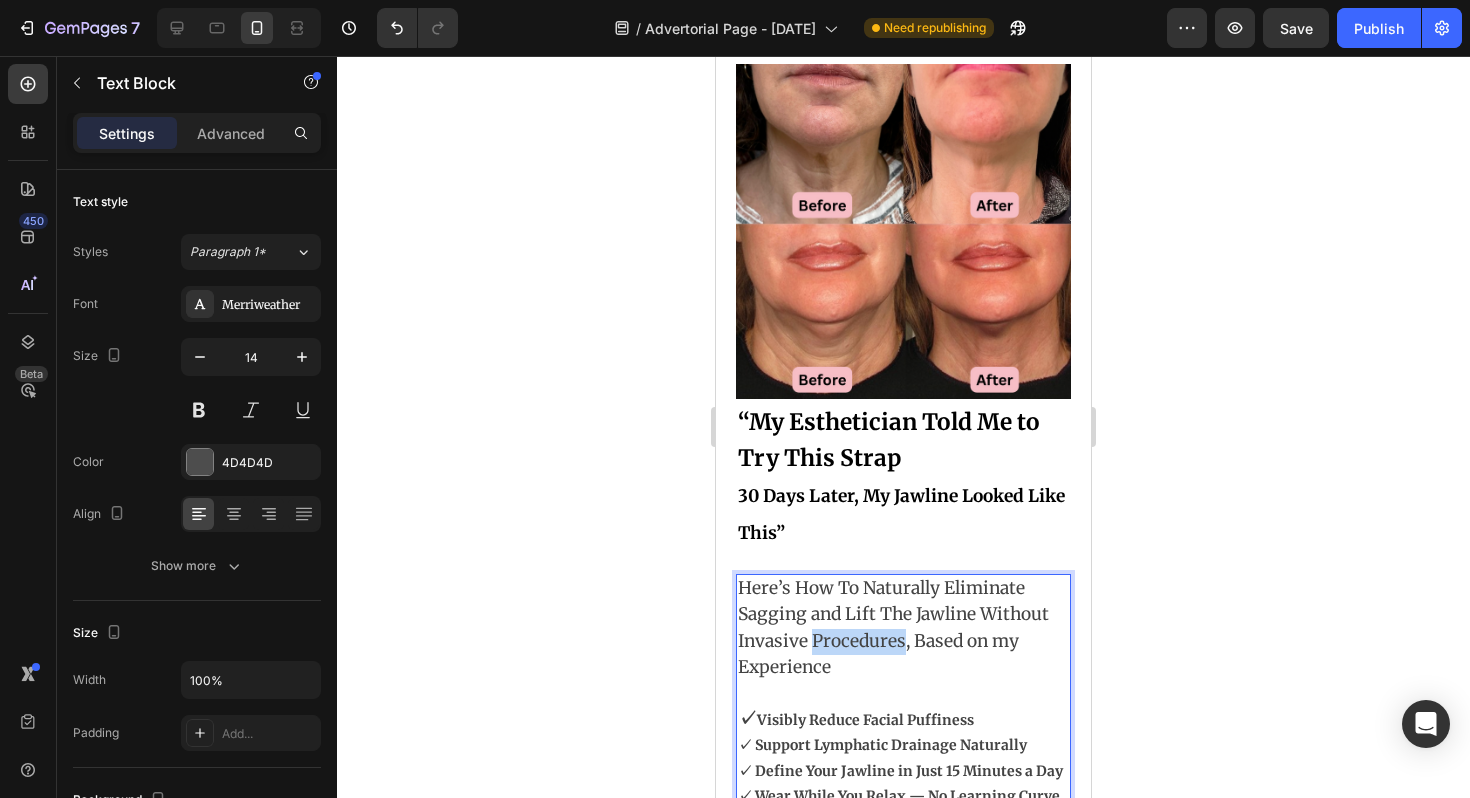 click on "Here’s How To Naturally Eliminate Sagging and Lift The Jawline Without Invasive Procedures, Based on my Experience" at bounding box center (893, 627) 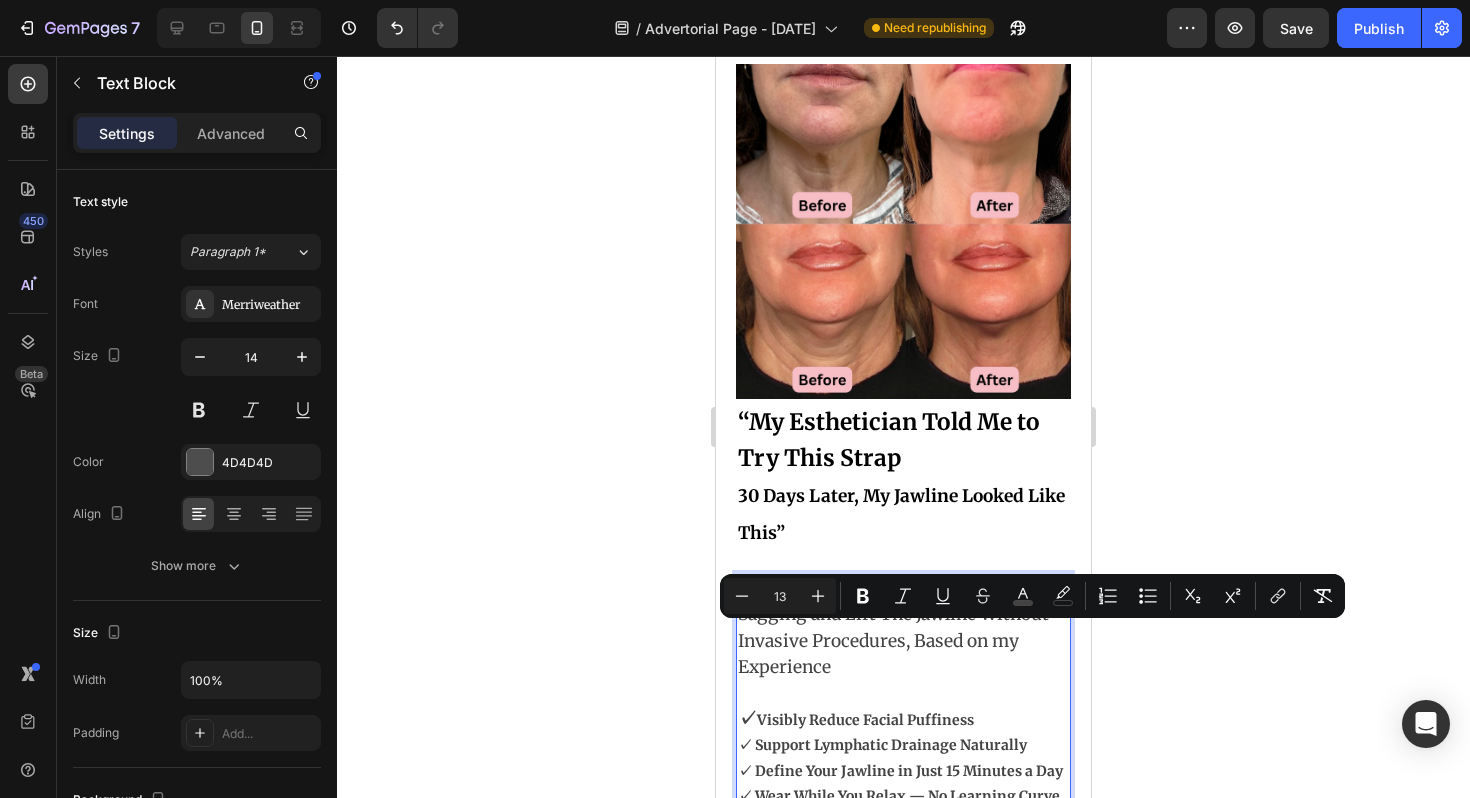 click on "Here’s How To Naturally Eliminate Sagging and Lift The Jawline Without Invasive Procedures, Based on my Experience" at bounding box center [893, 627] 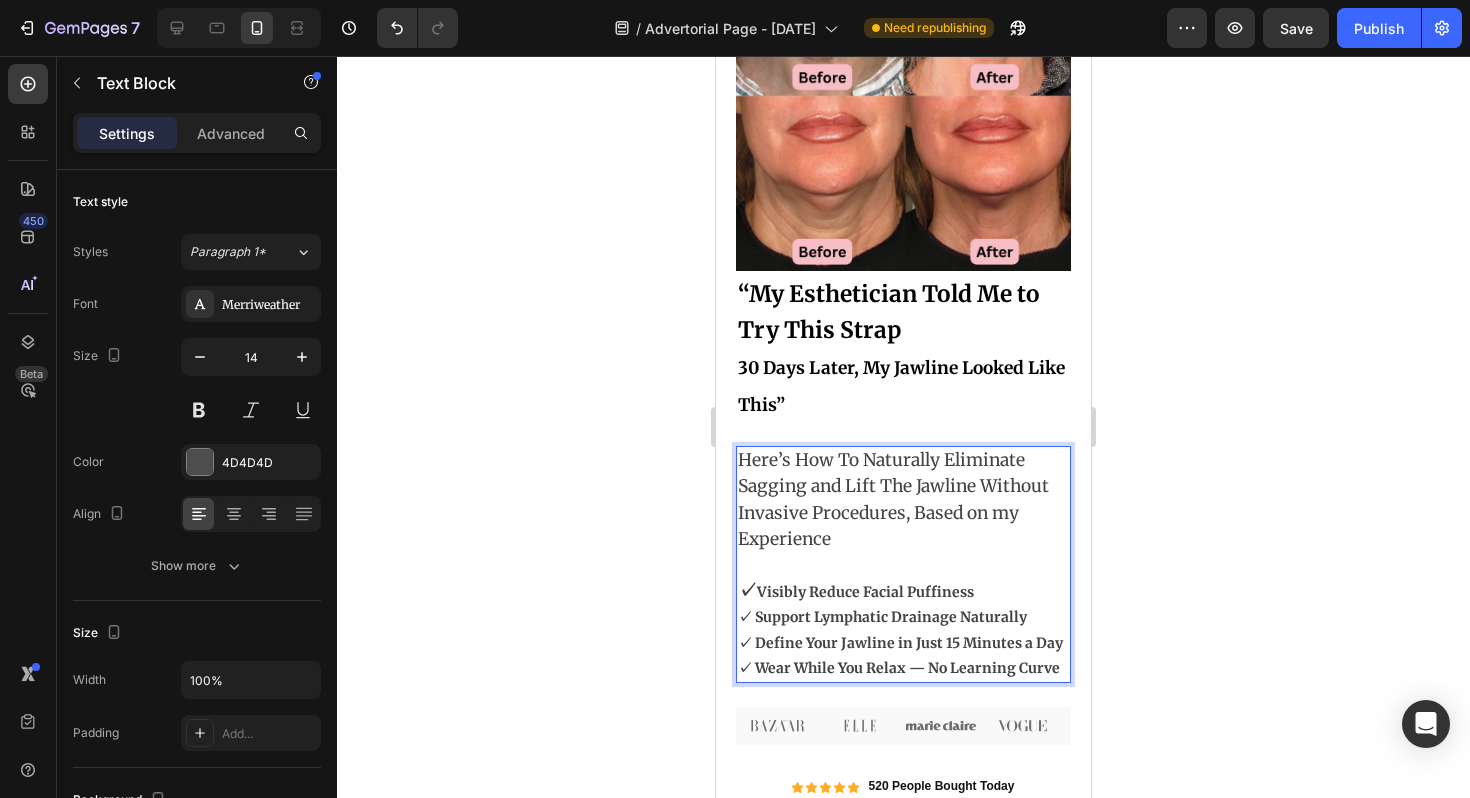 scroll, scrollTop: 0, scrollLeft: 0, axis: both 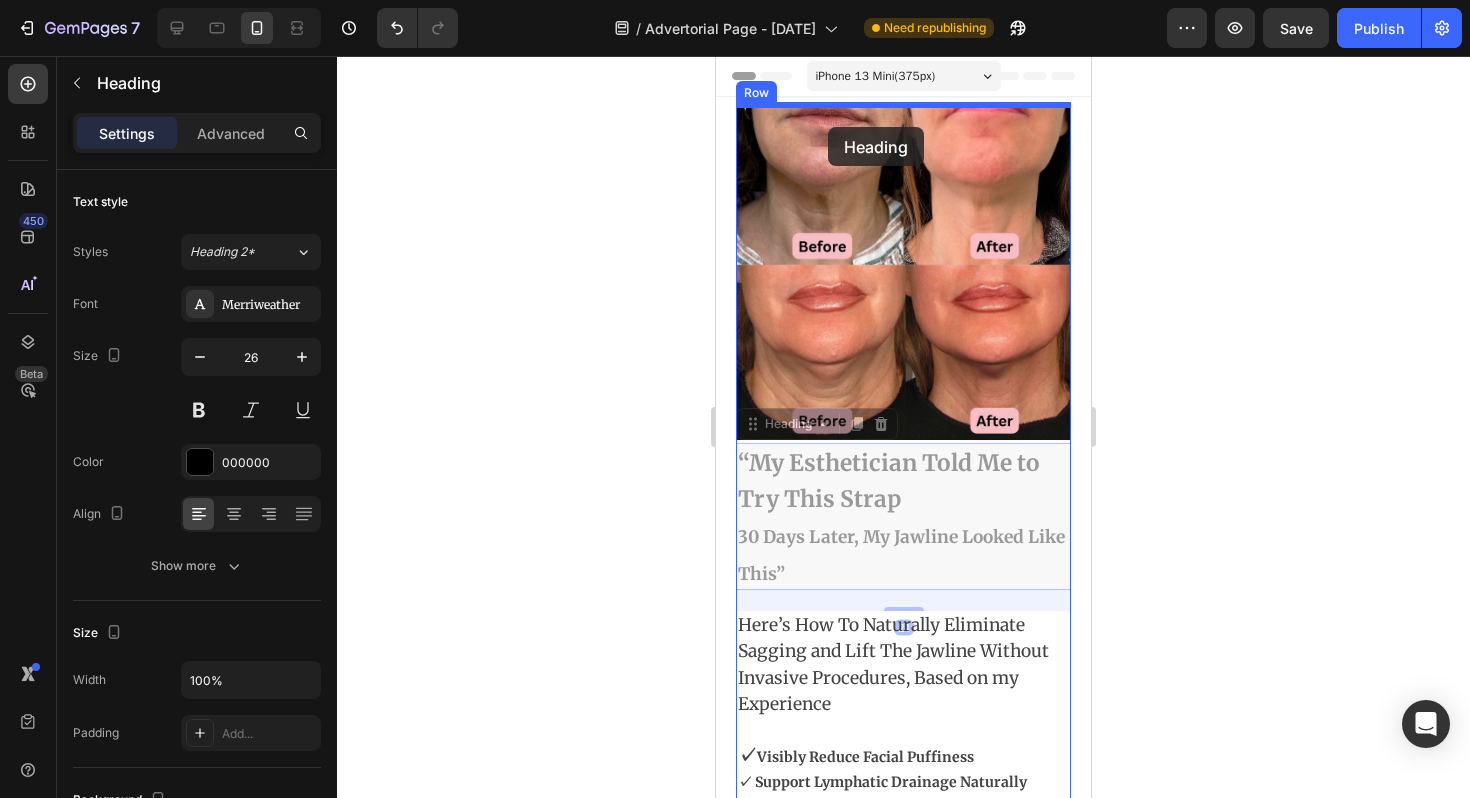 drag, startPoint x: 801, startPoint y: 518, endPoint x: 828, endPoint y: 127, distance: 391.93112 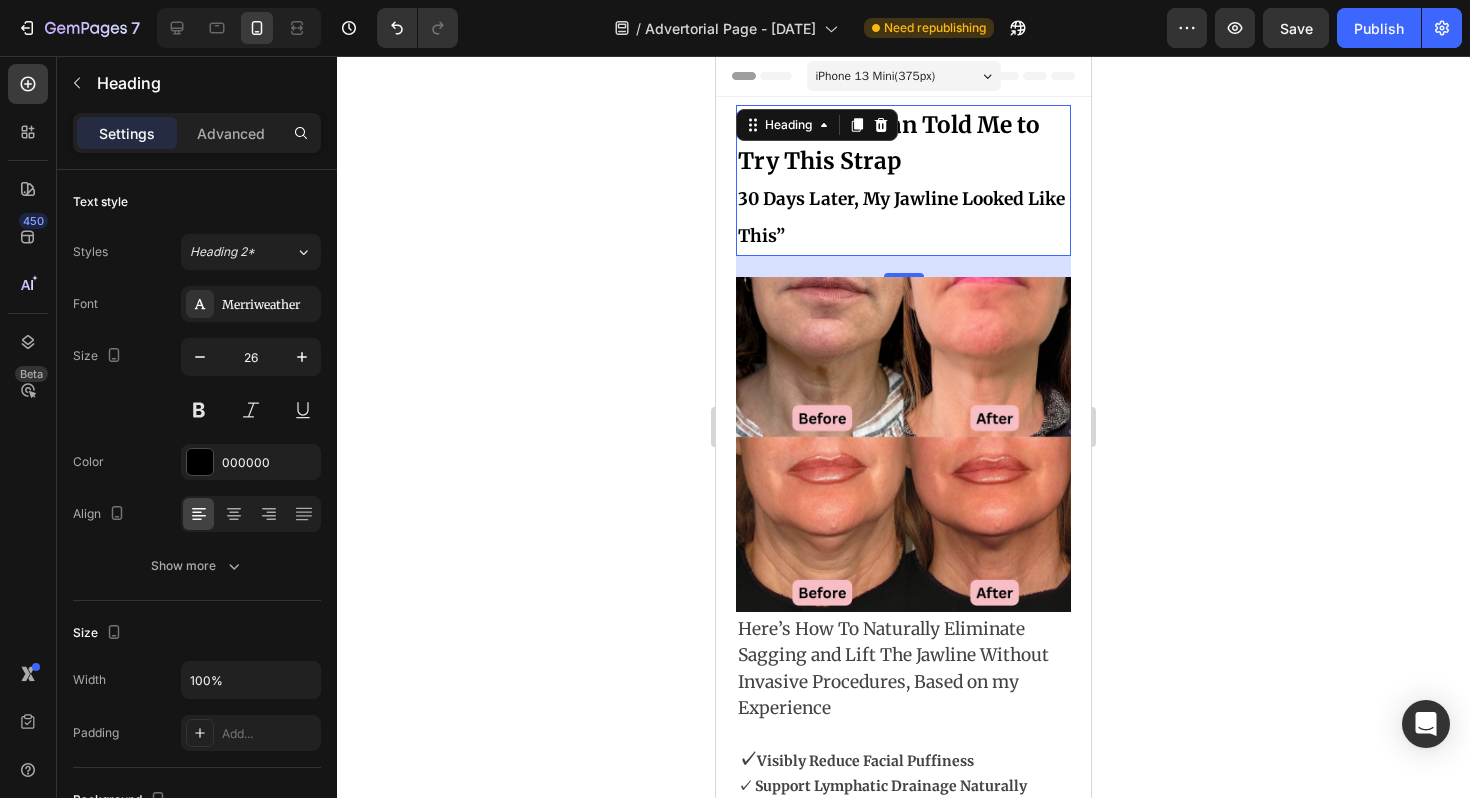 click 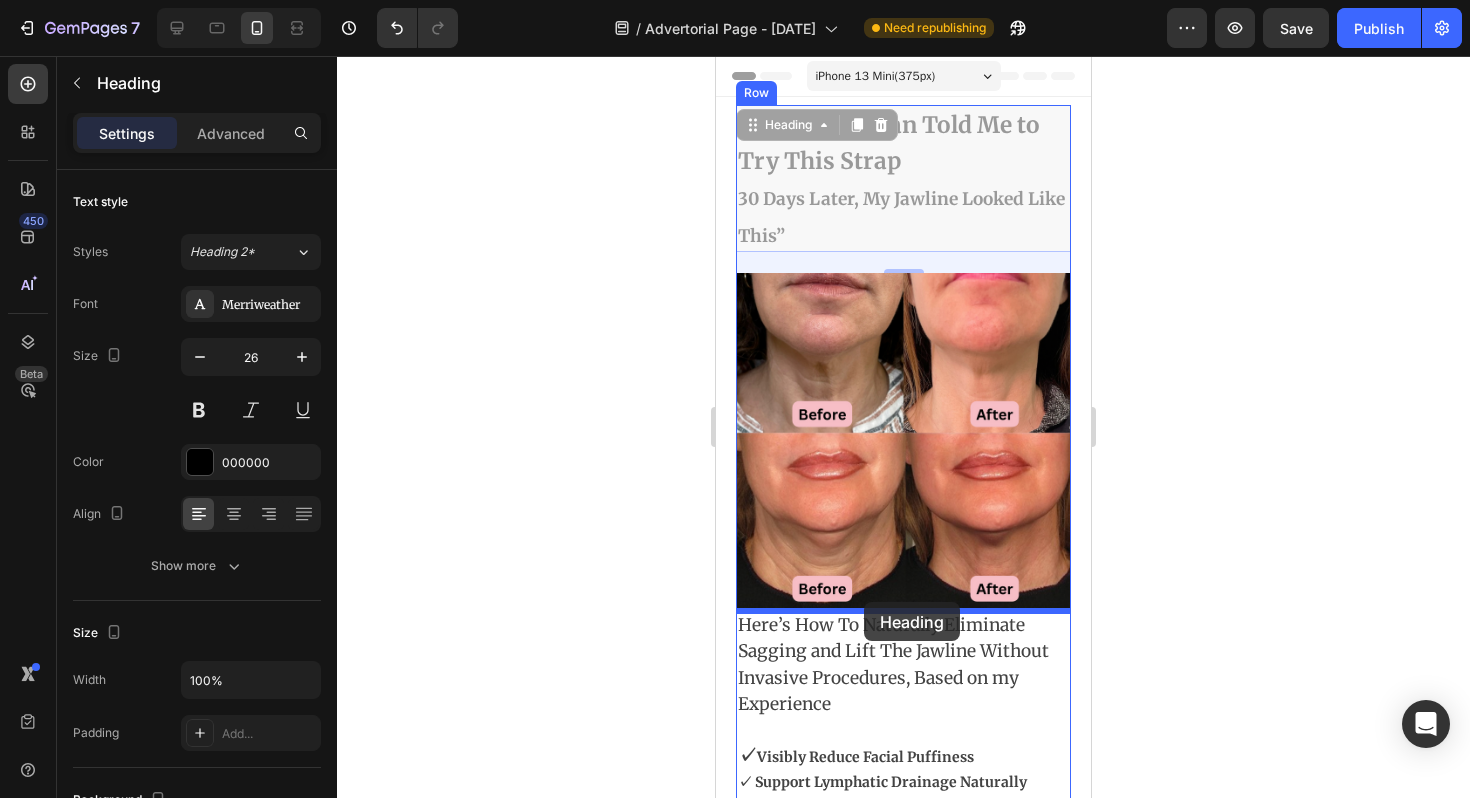 drag, startPoint x: 827, startPoint y: 184, endPoint x: 864, endPoint y: 601, distance: 418.63828 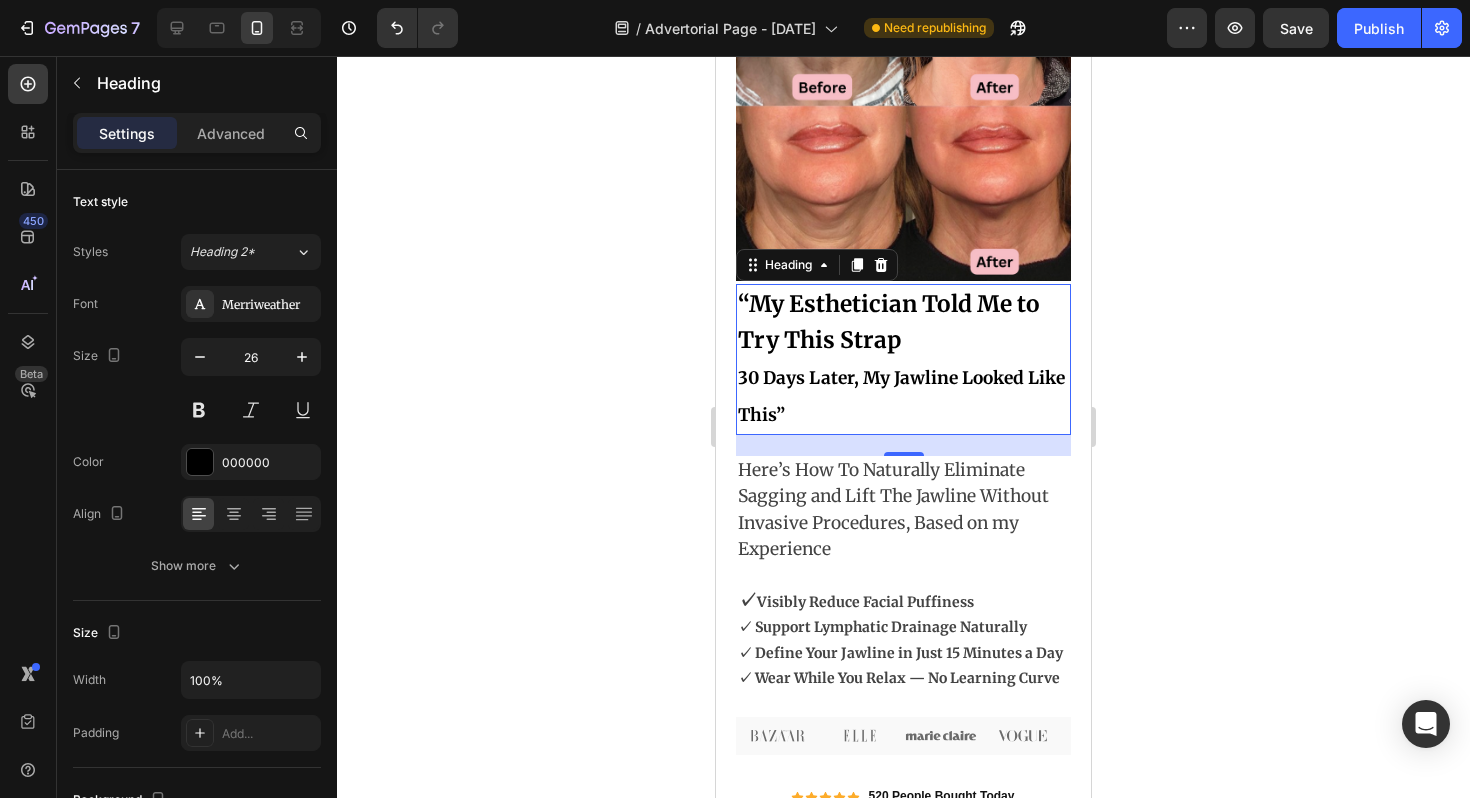 scroll, scrollTop: 219, scrollLeft: 0, axis: vertical 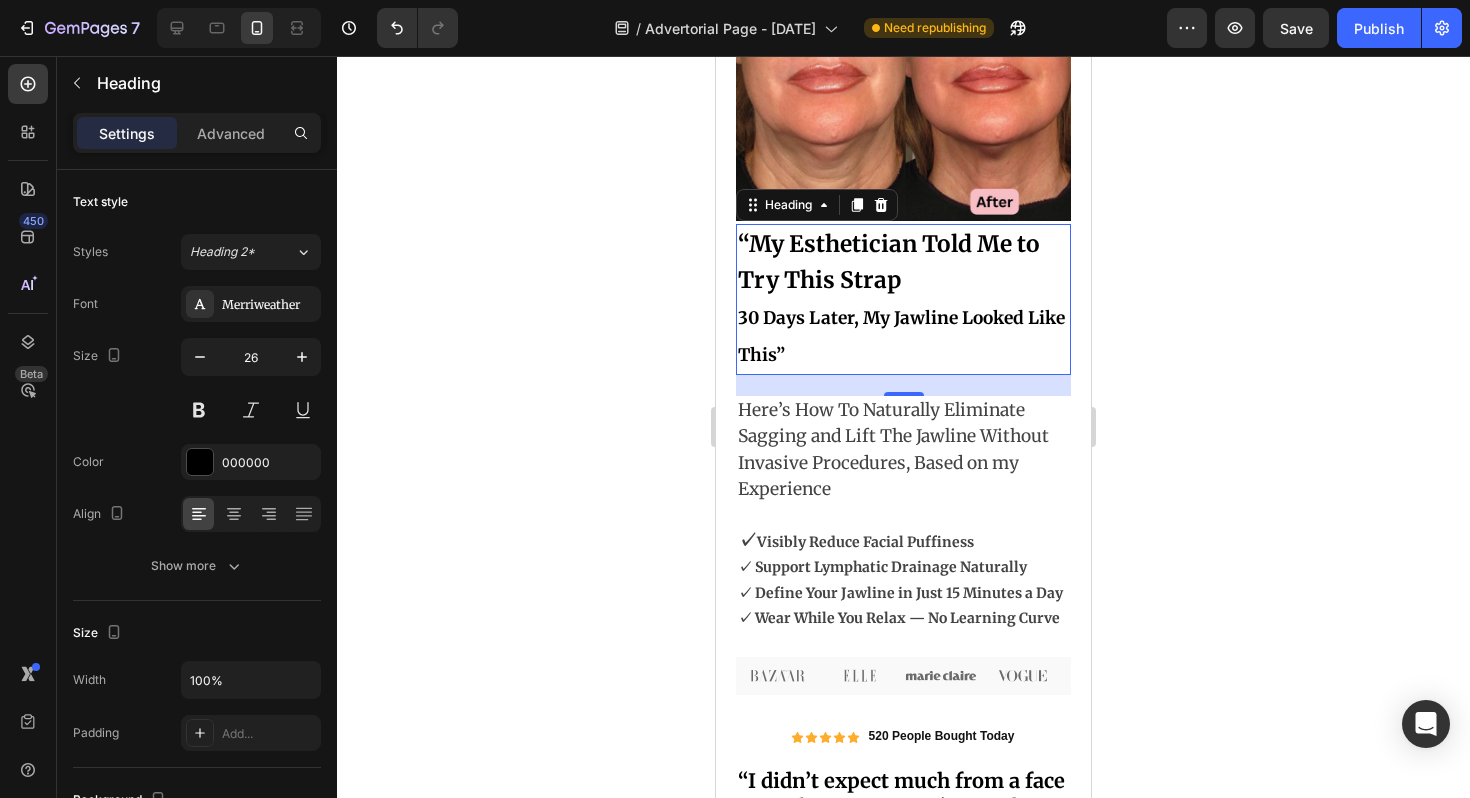 click at bounding box center [903, 515] 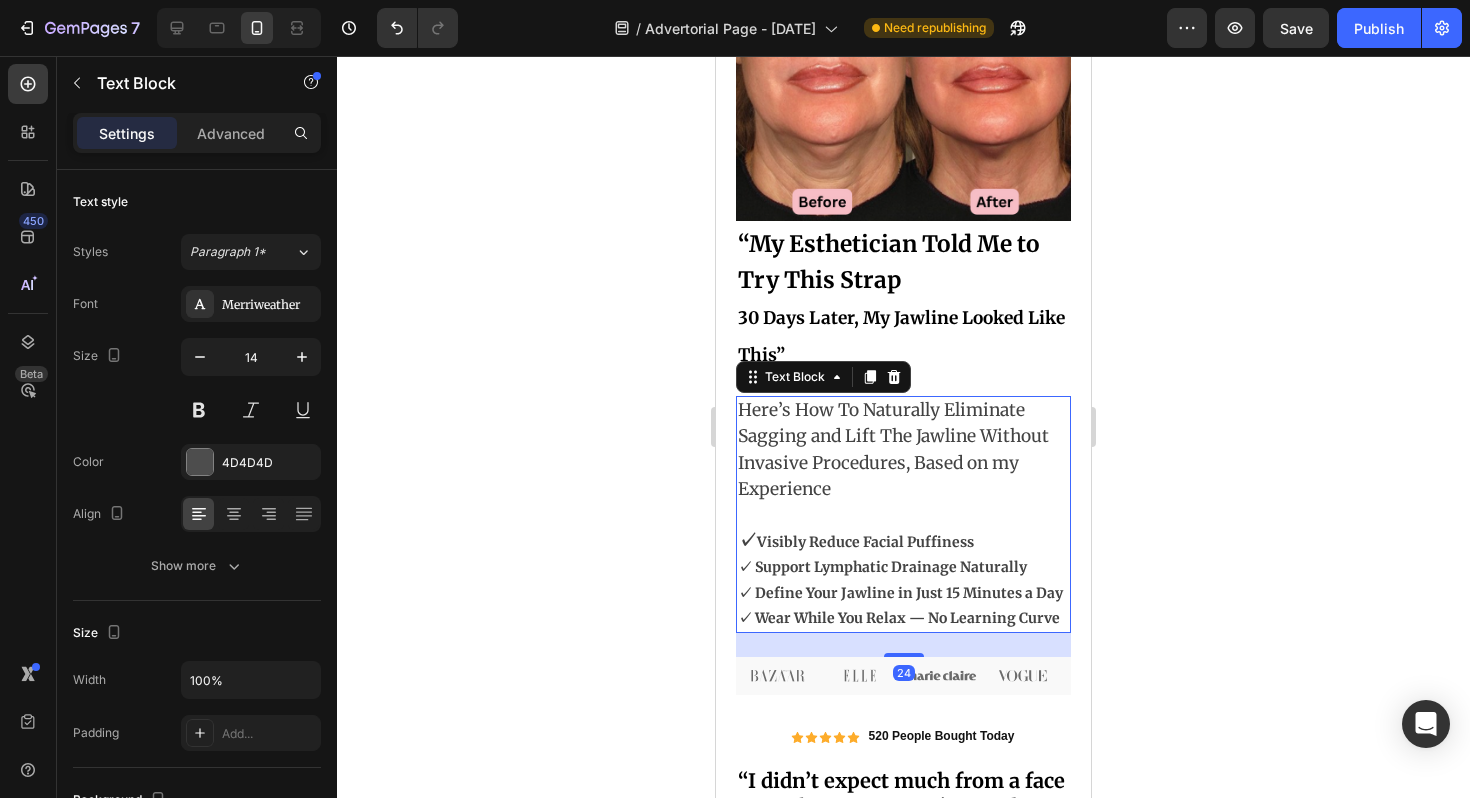 click 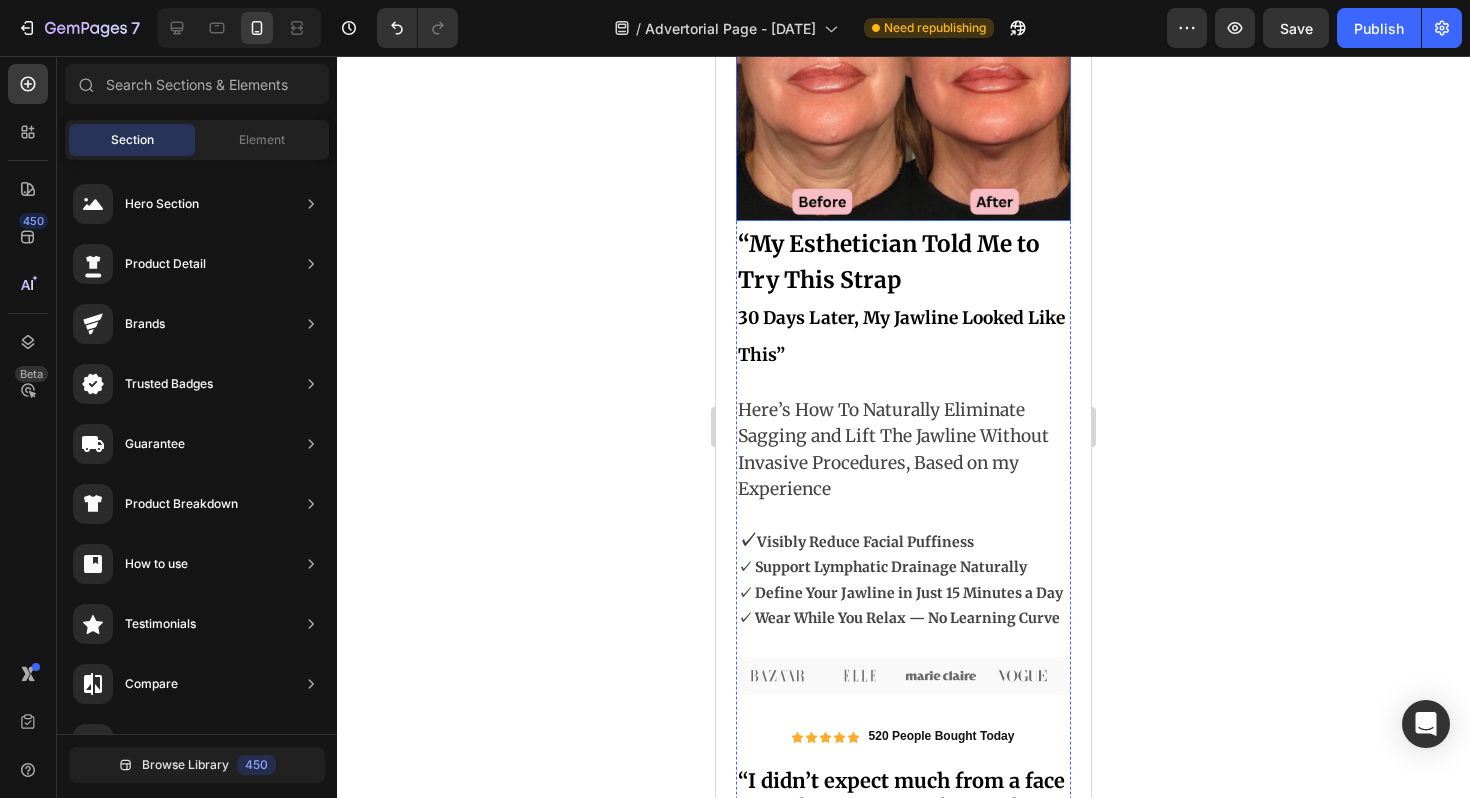 scroll, scrollTop: 0, scrollLeft: 0, axis: both 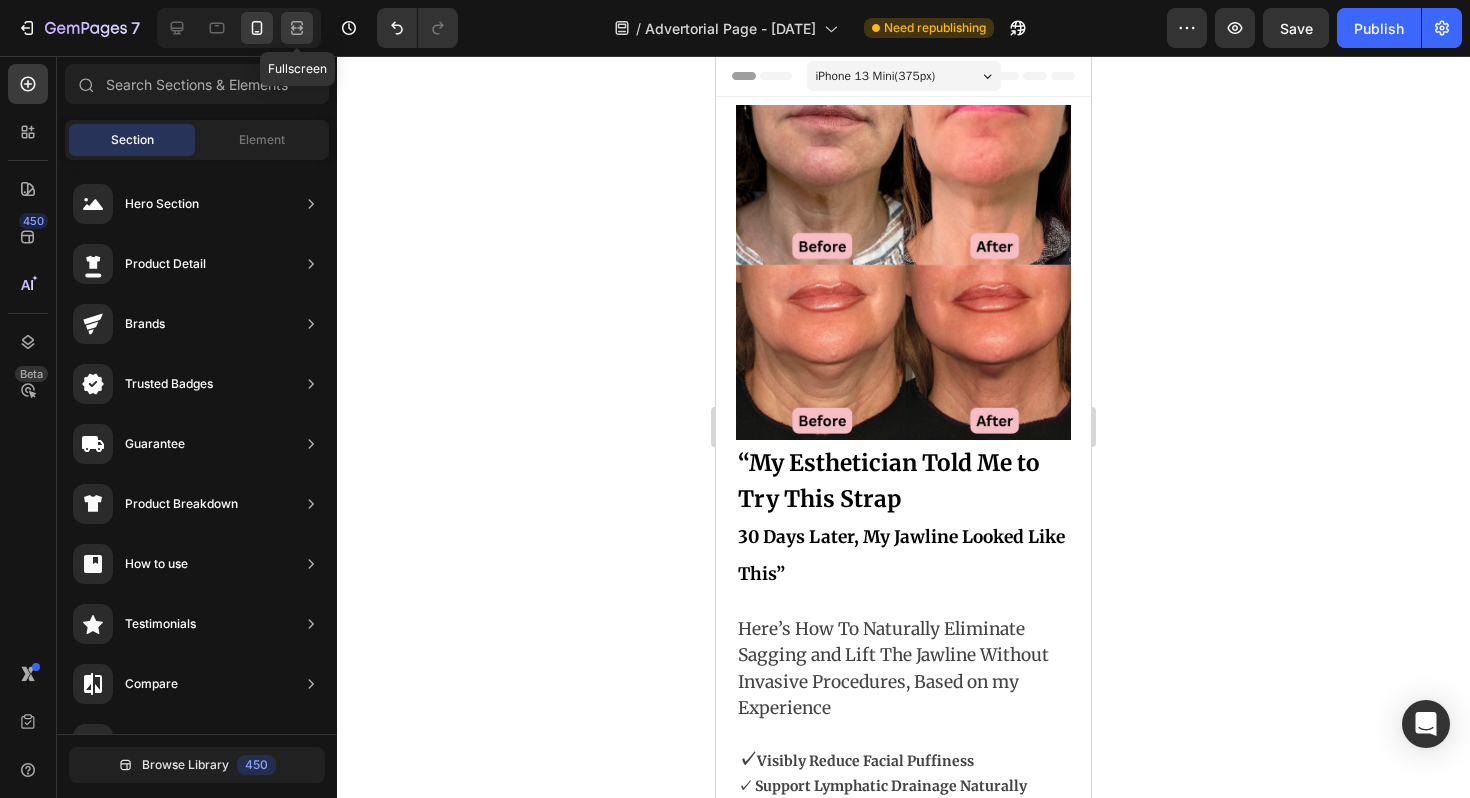click 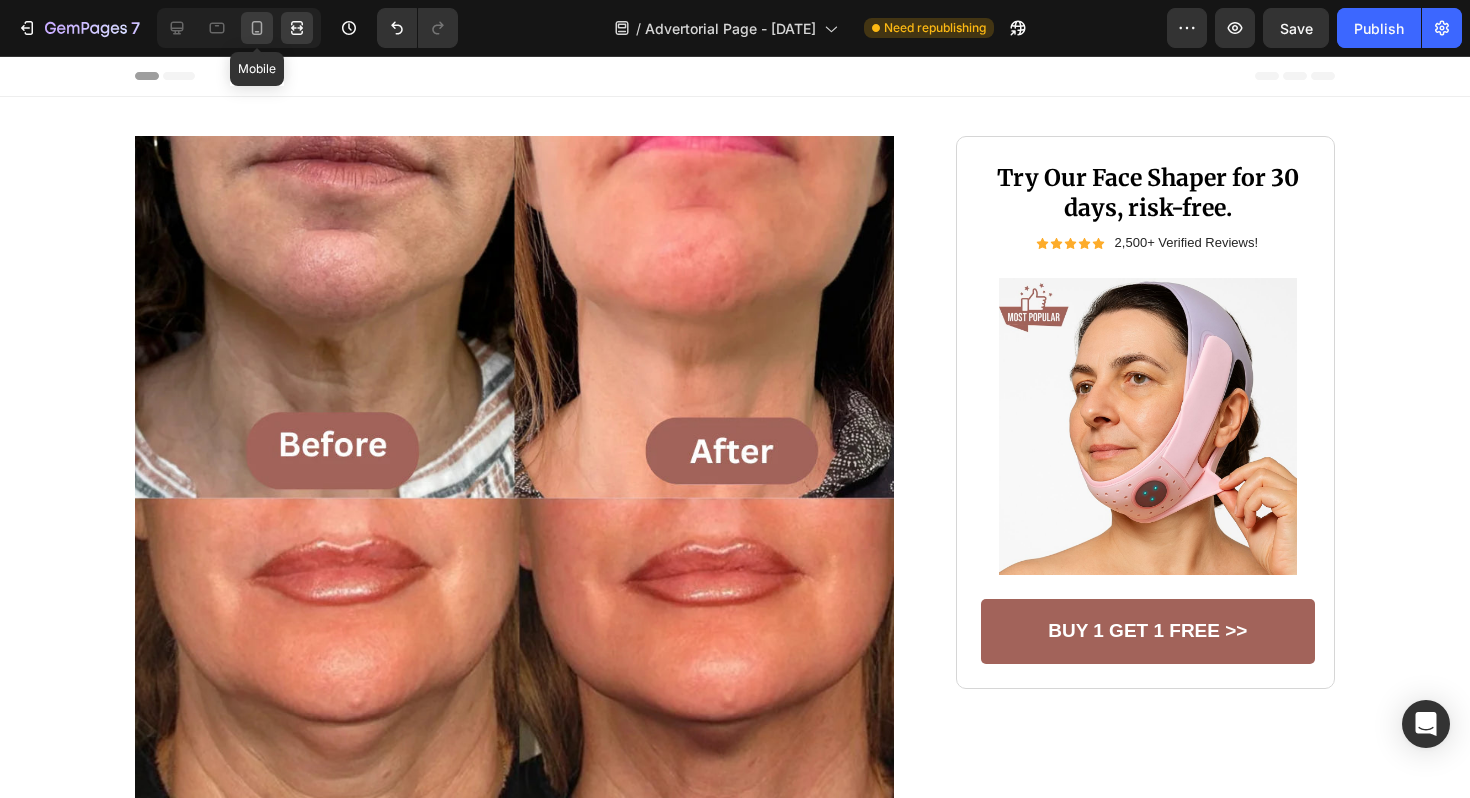 click 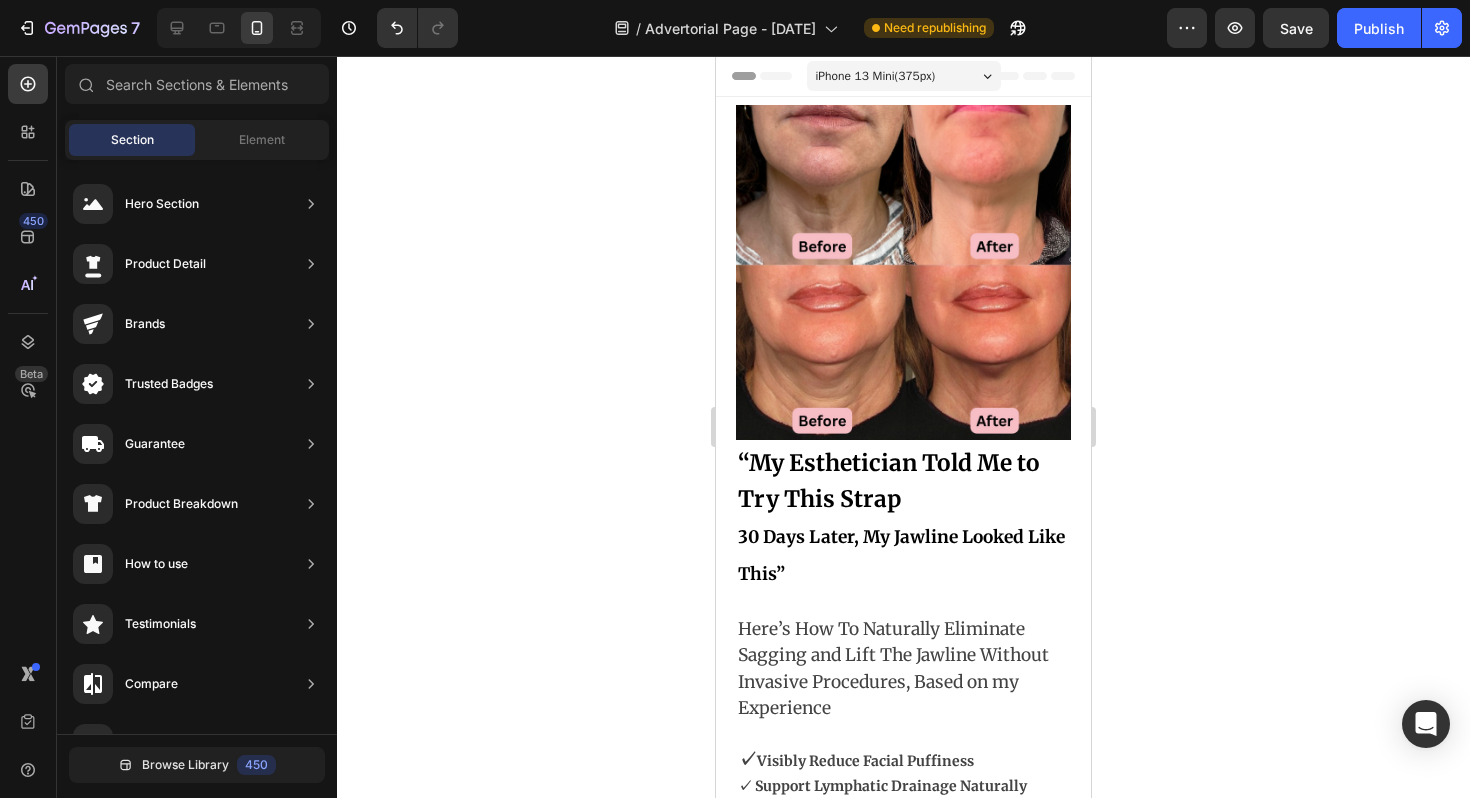 click on "iPhone 13 Mini  ( 375 px)" at bounding box center (876, 76) 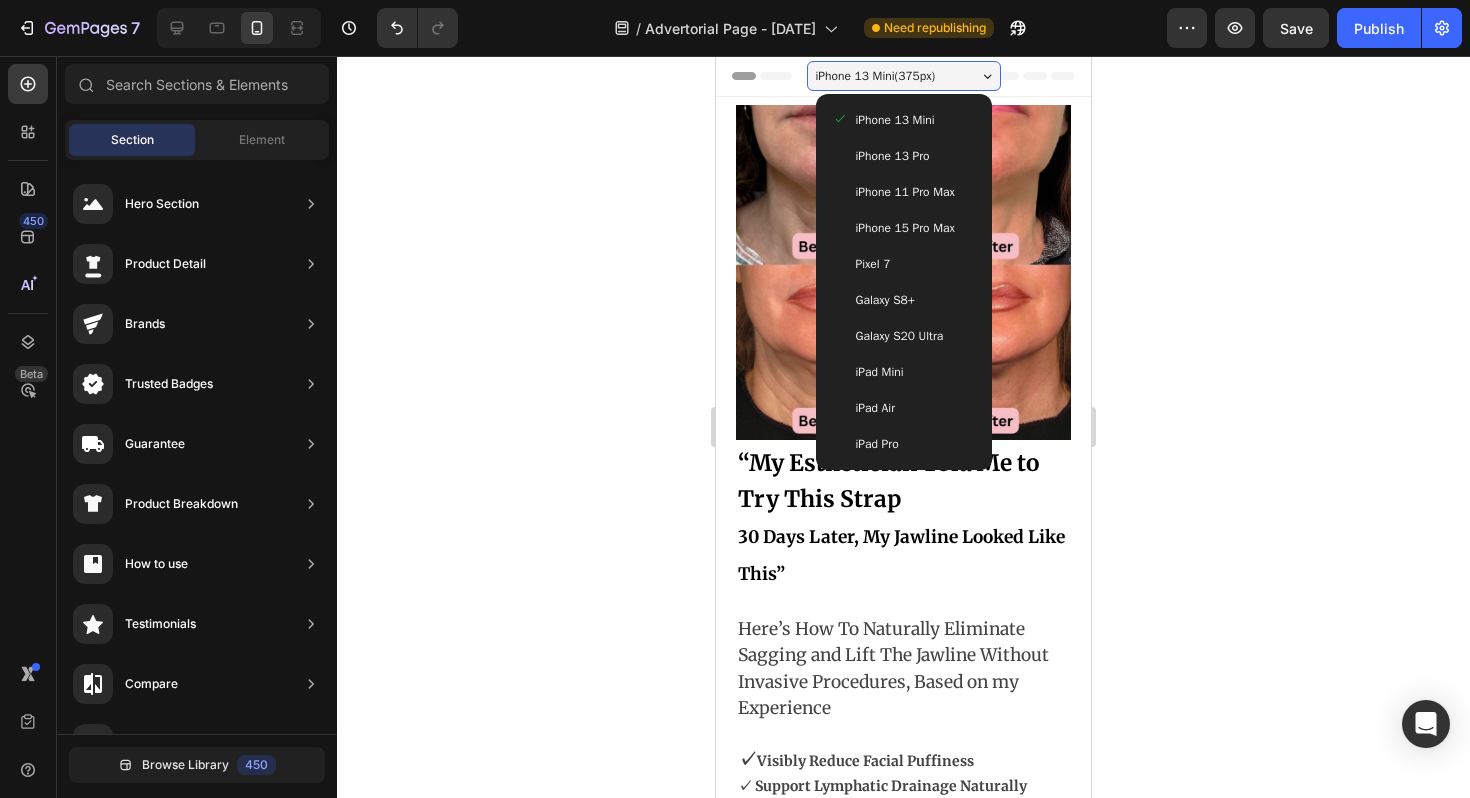 click on "iPhone 15 Pro Max" at bounding box center (905, 228) 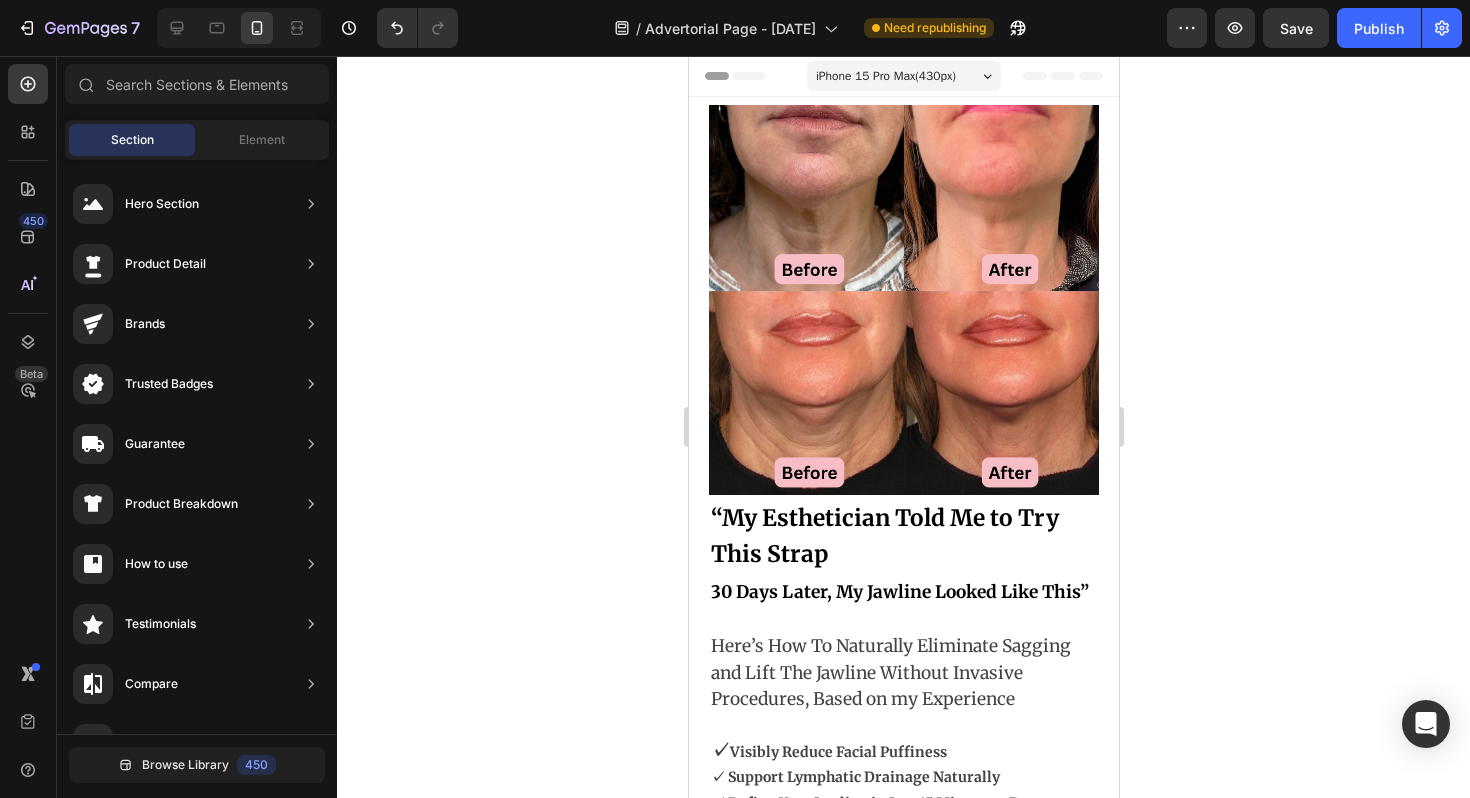 click on "iPhone 15 Pro Max  ( 430 px)" at bounding box center [885, 76] 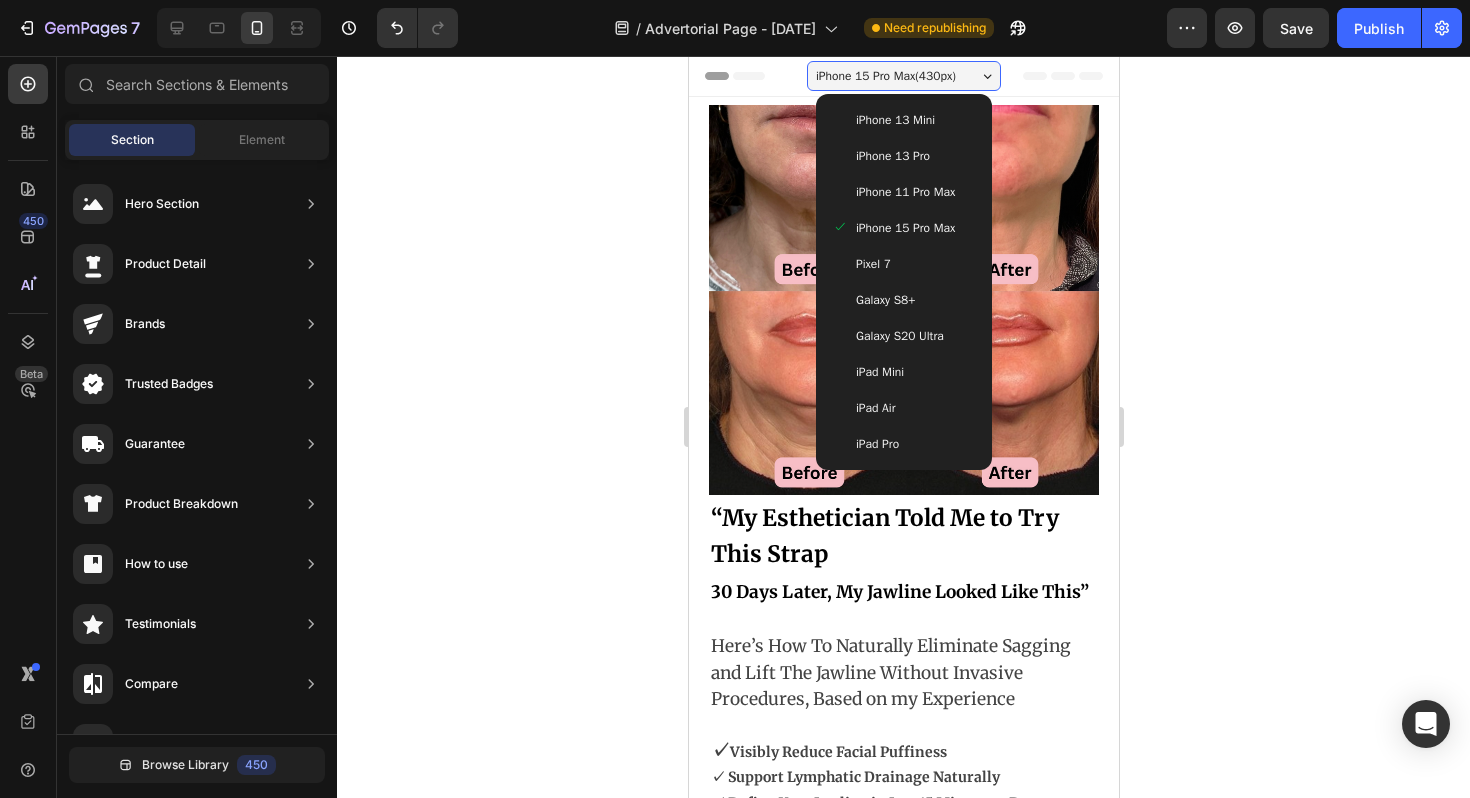 click on "iPhone 13 Mini" at bounding box center [894, 120] 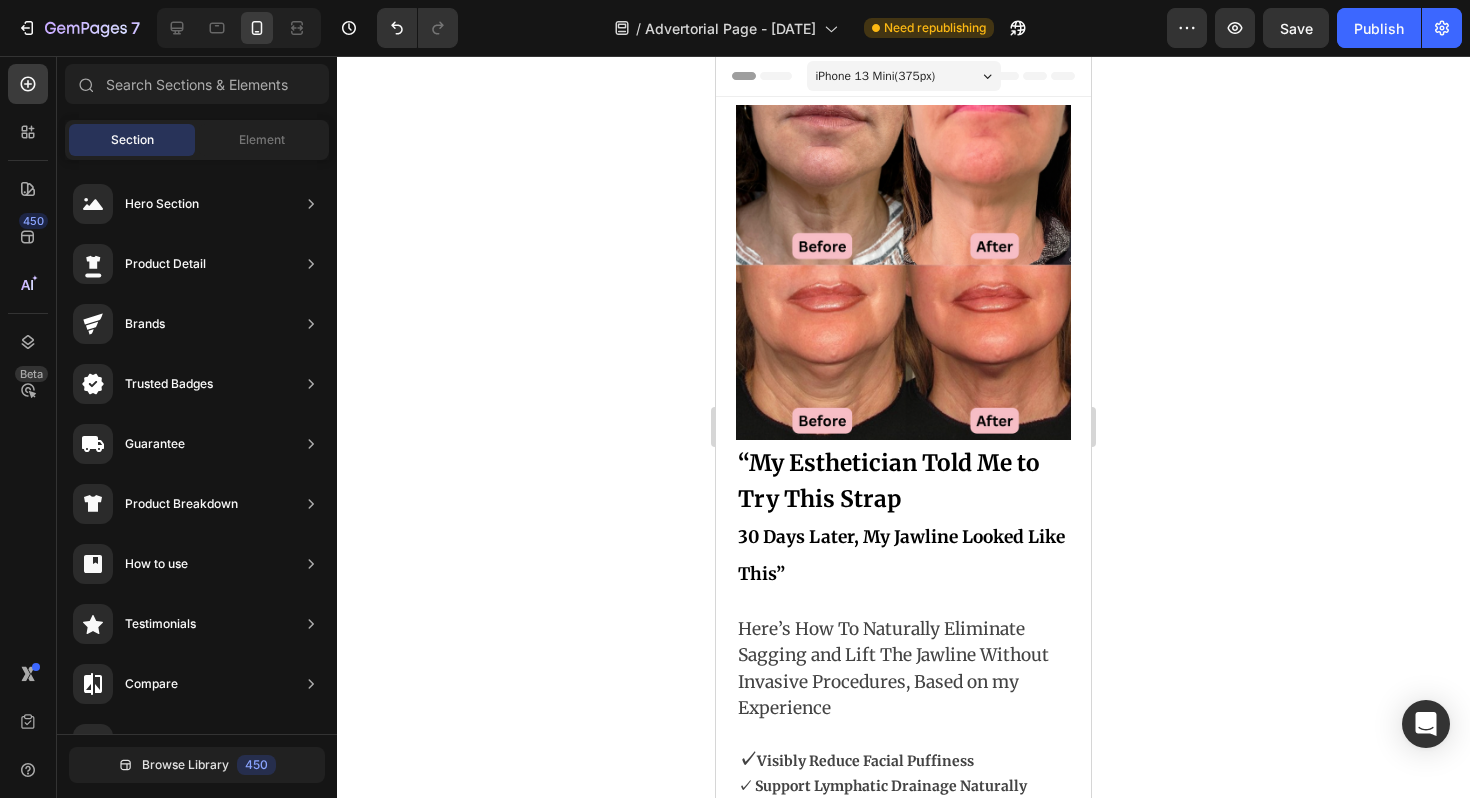 click on "iPhone 13 Mini  ( 375 px)" at bounding box center [876, 76] 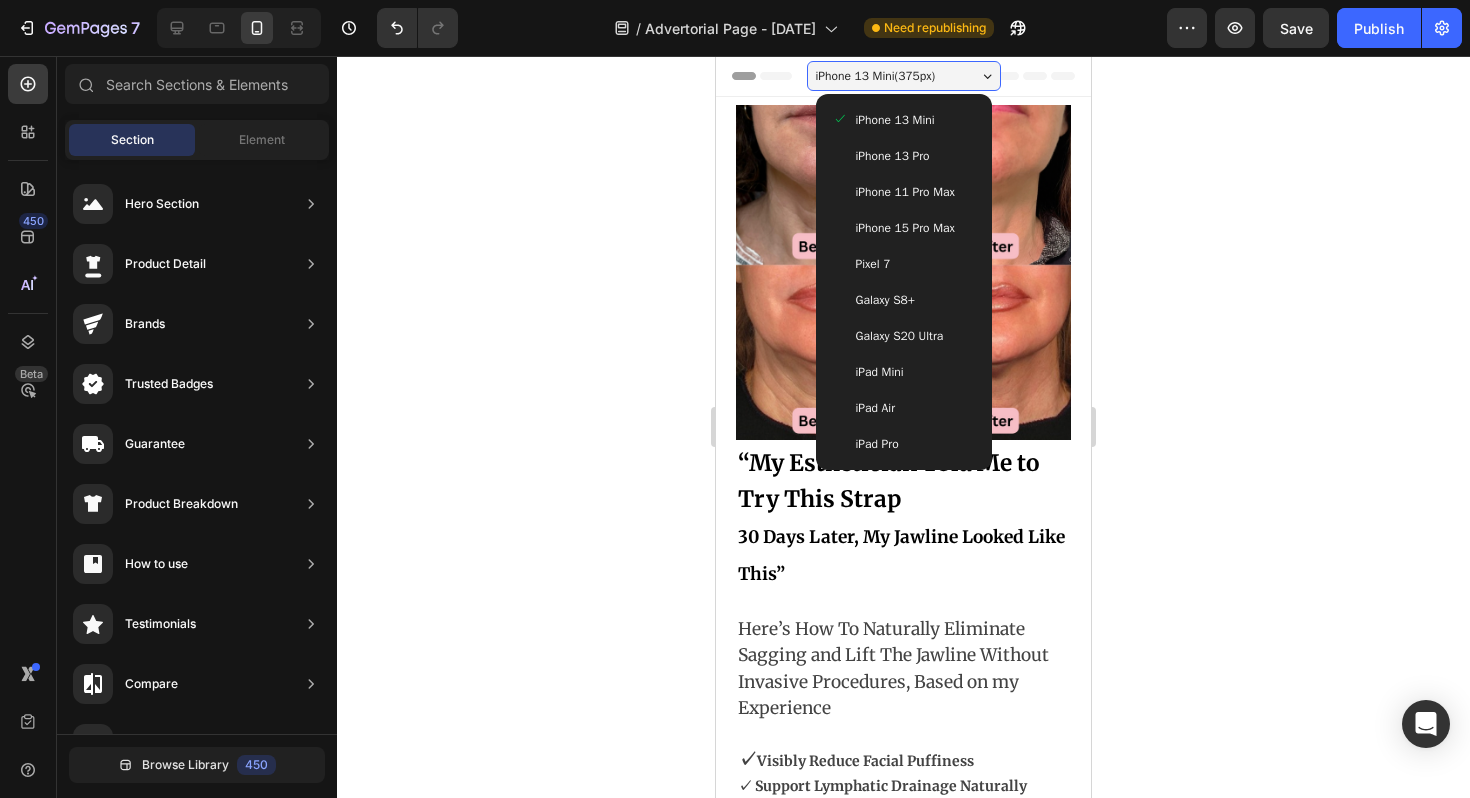 click on "iPhone 11 Pro Max" at bounding box center [905, 192] 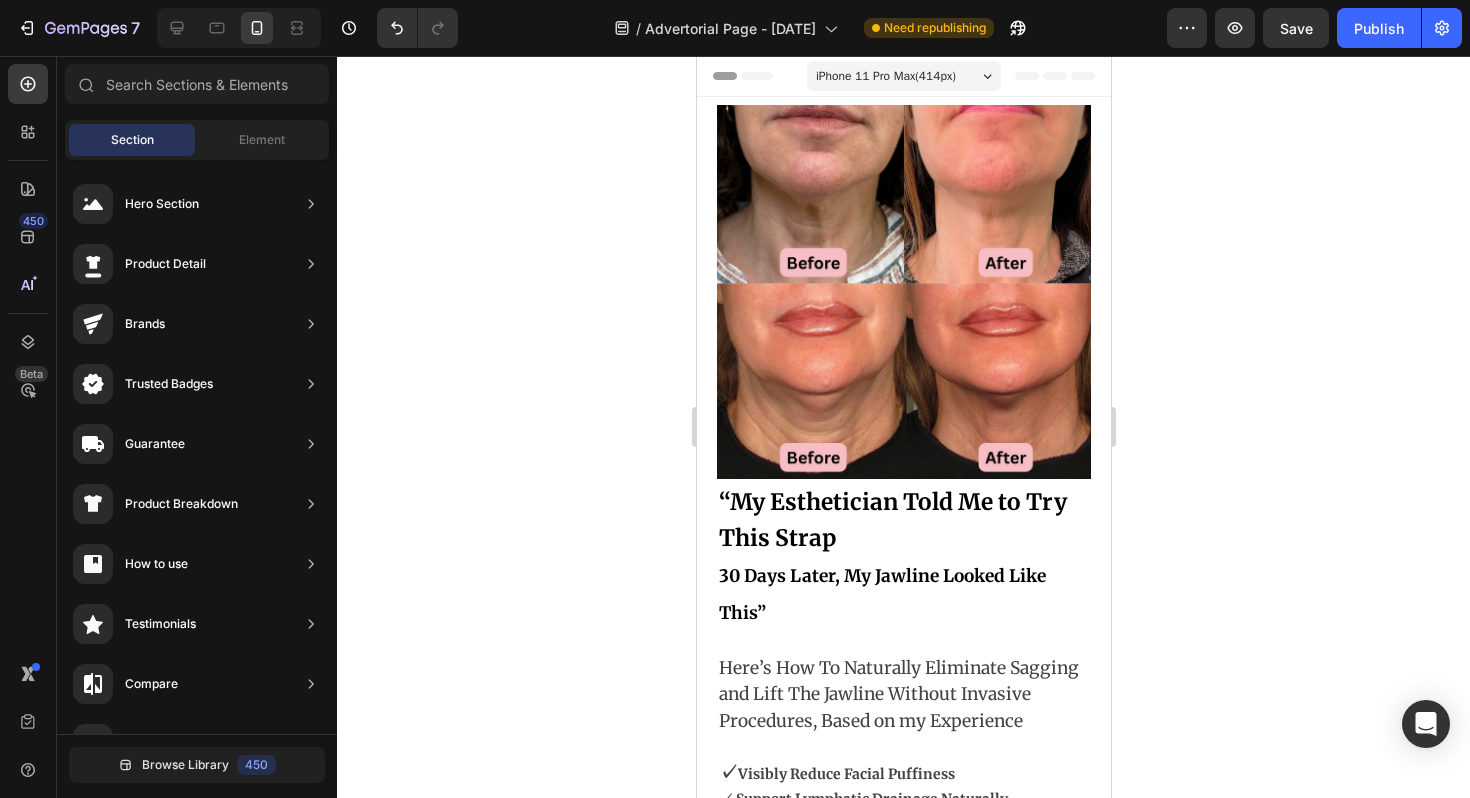 click on "iPhone 11 Pro Max  ( 414 px)" at bounding box center (885, 76) 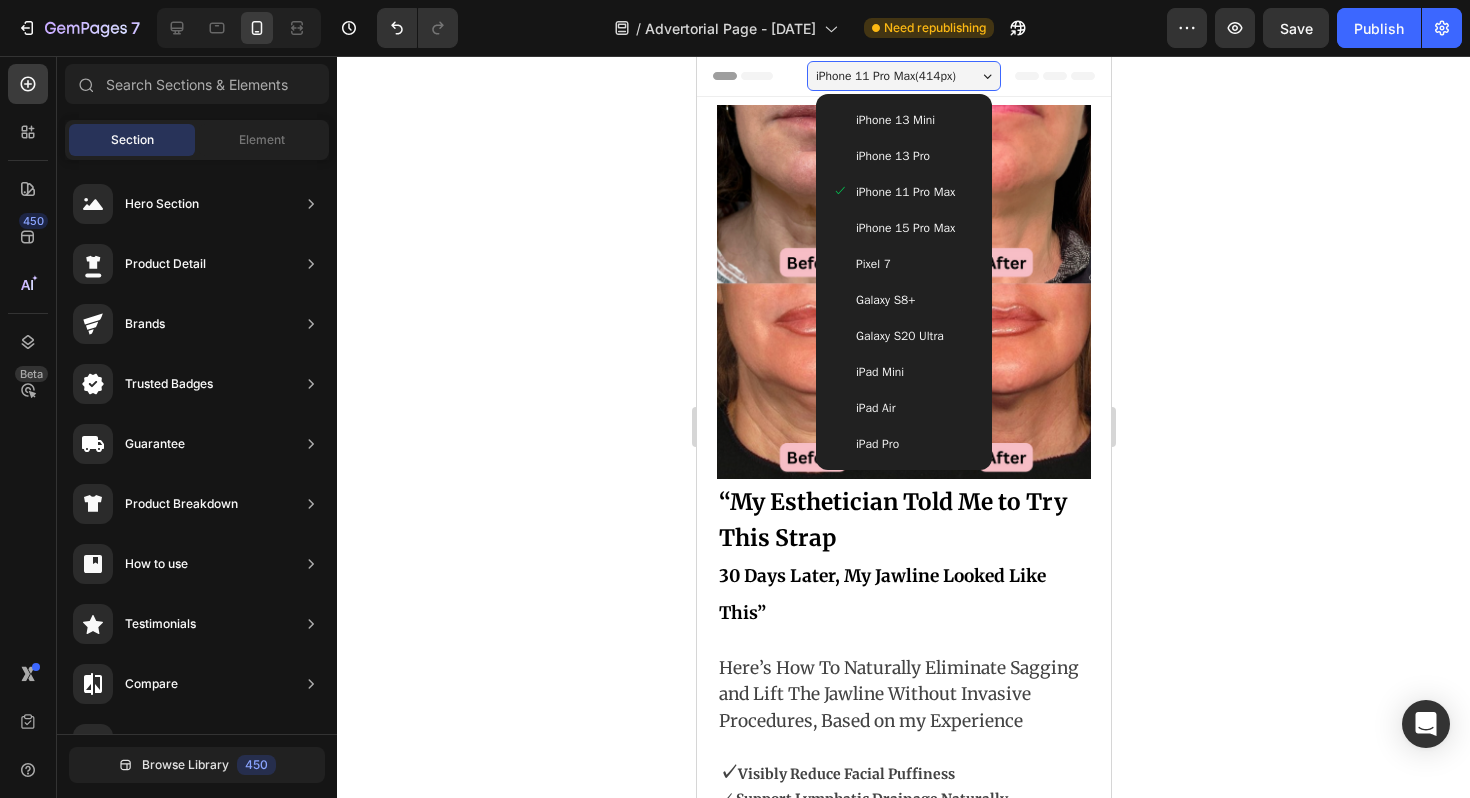 click on "iPhone 15 Pro Max" at bounding box center [904, 228] 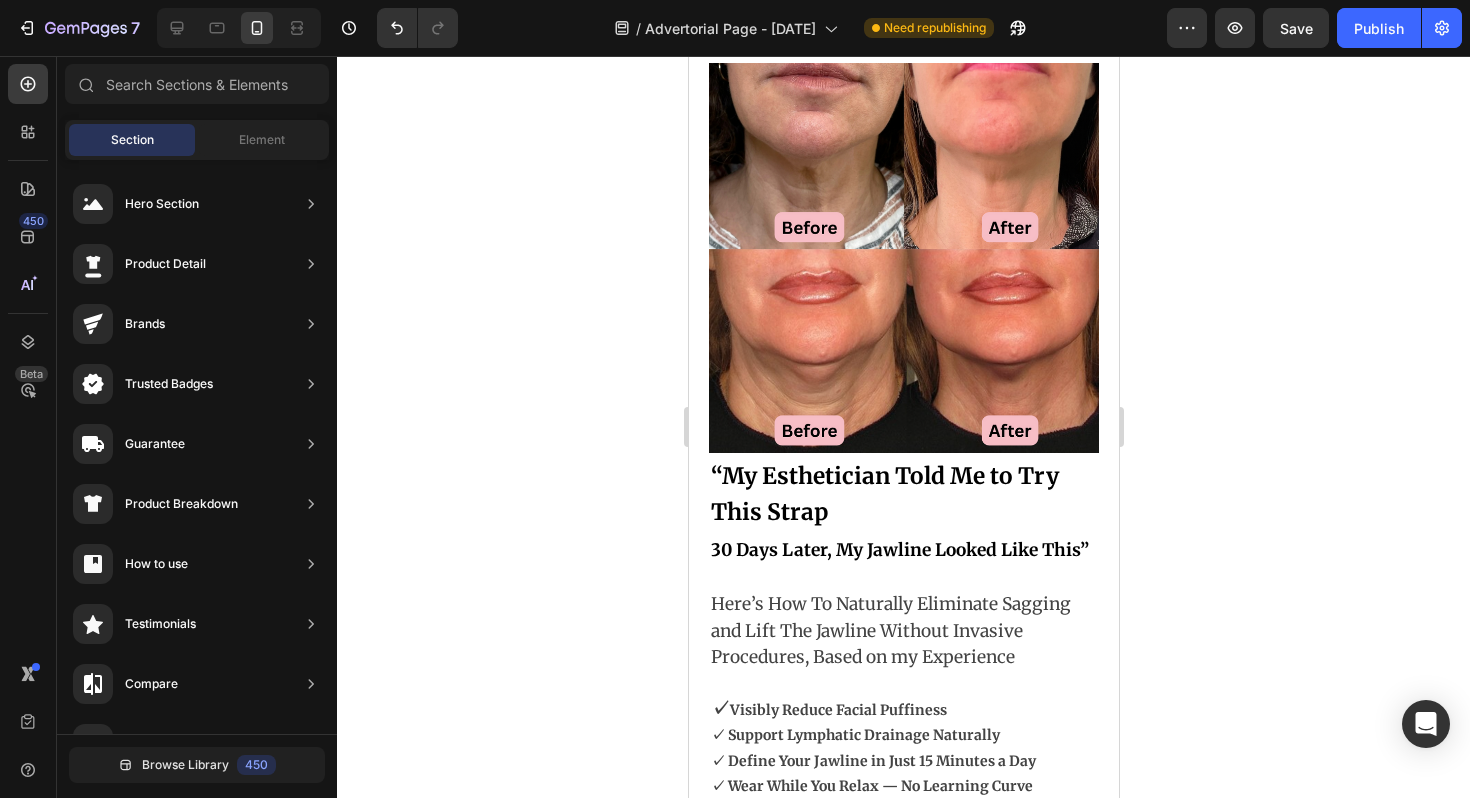 scroll, scrollTop: 39, scrollLeft: 0, axis: vertical 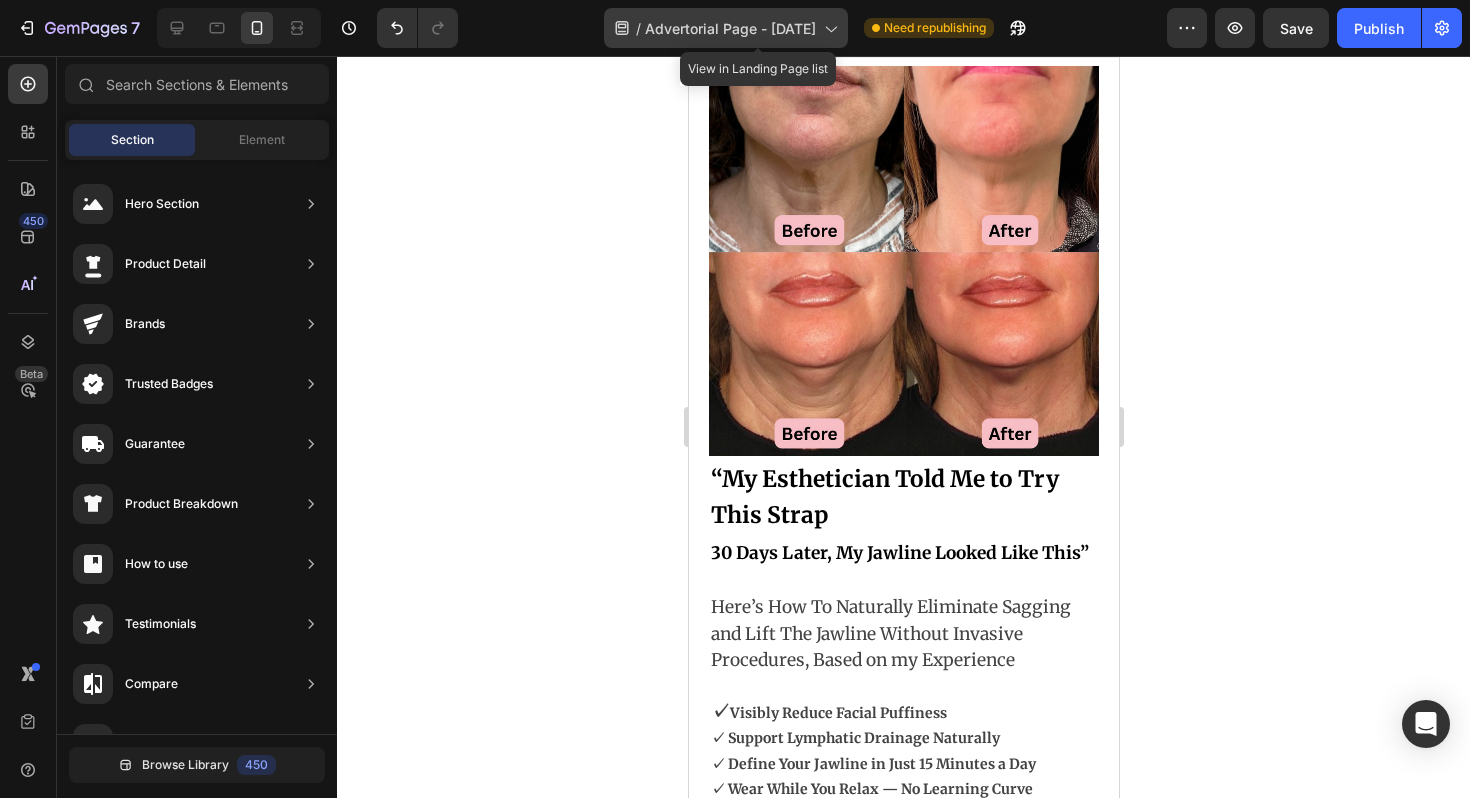 click on "Advertorial Page - [DATE]" at bounding box center (730, 28) 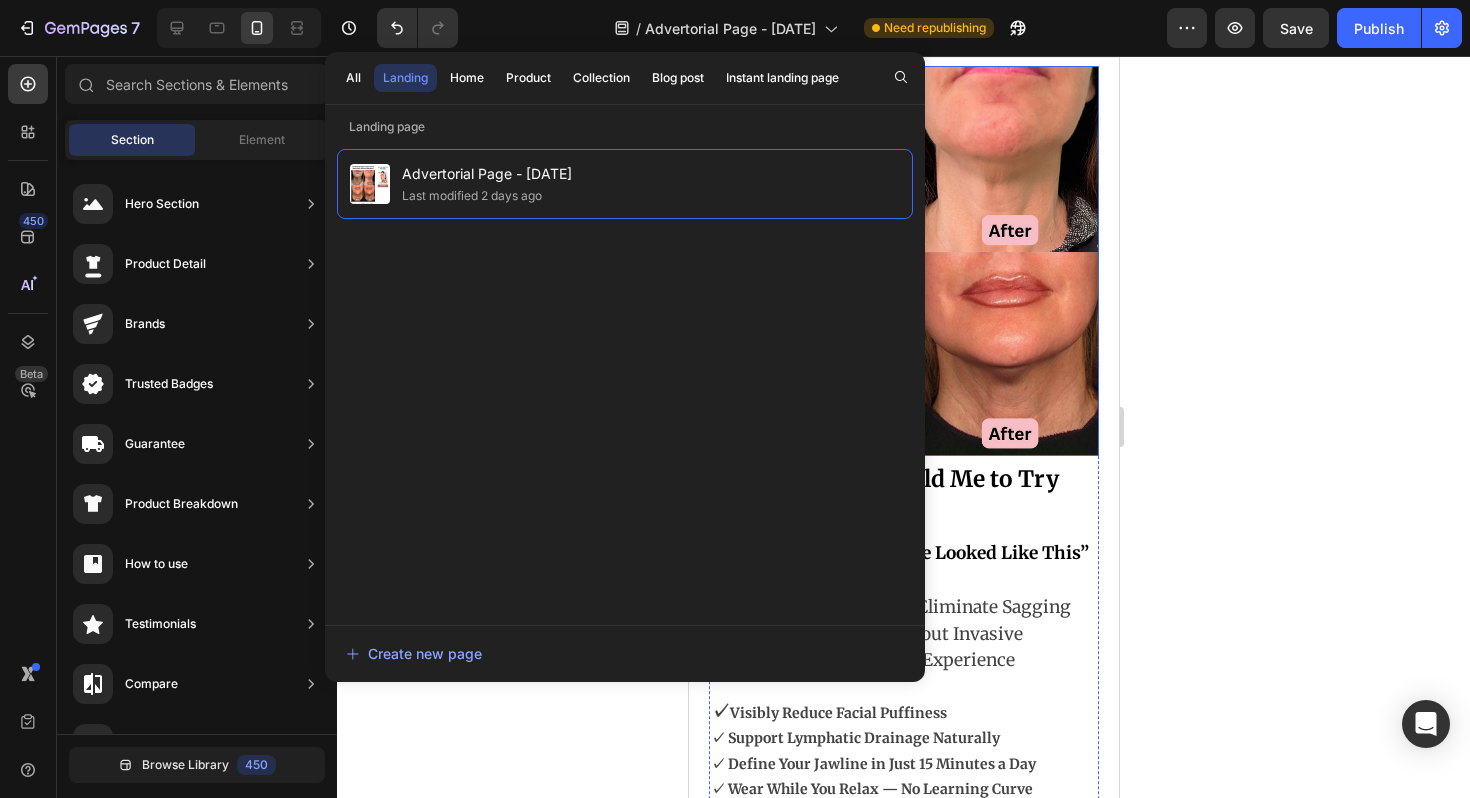 click at bounding box center [903, 261] 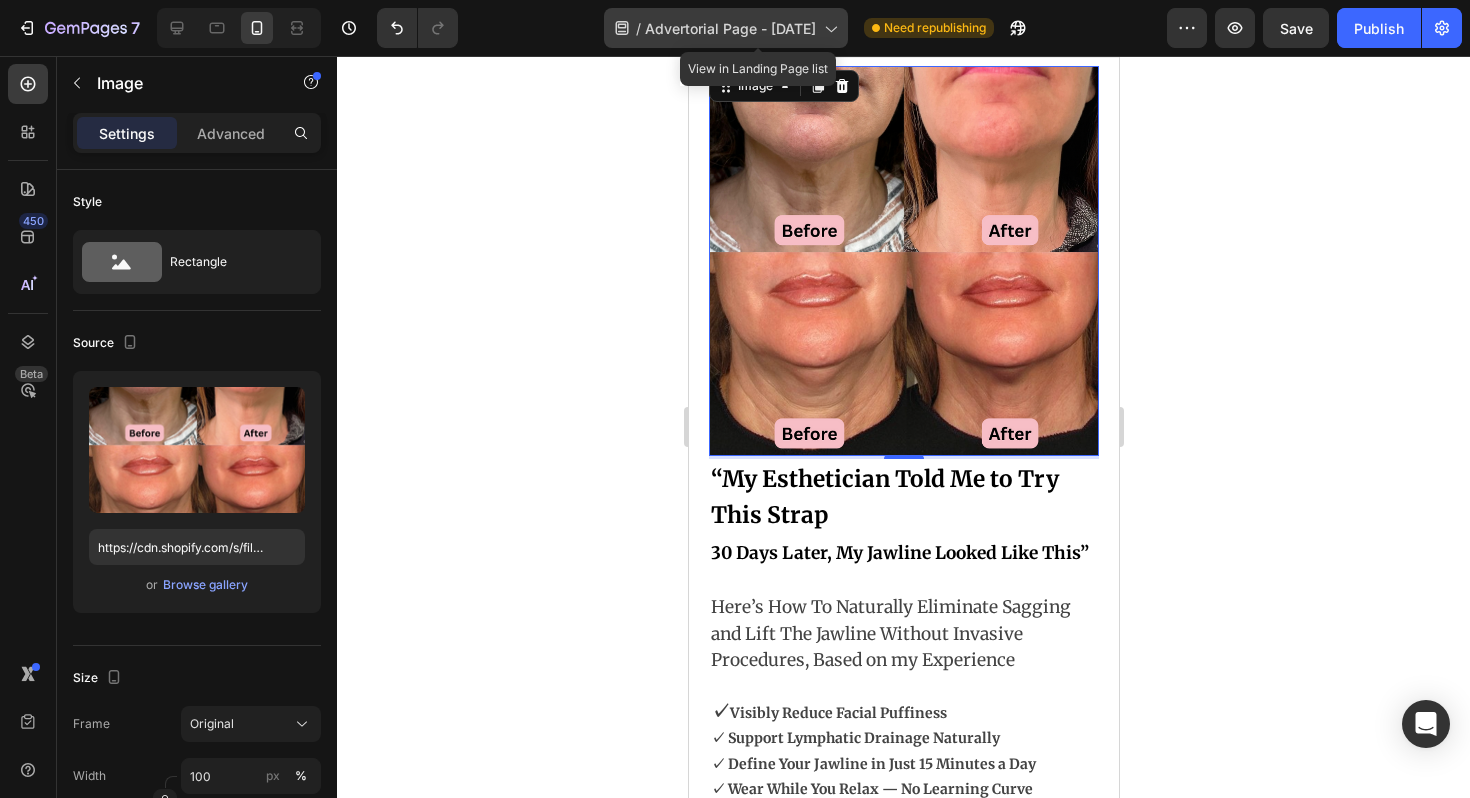 click on "Advertorial Page - [DATE]" at bounding box center (730, 28) 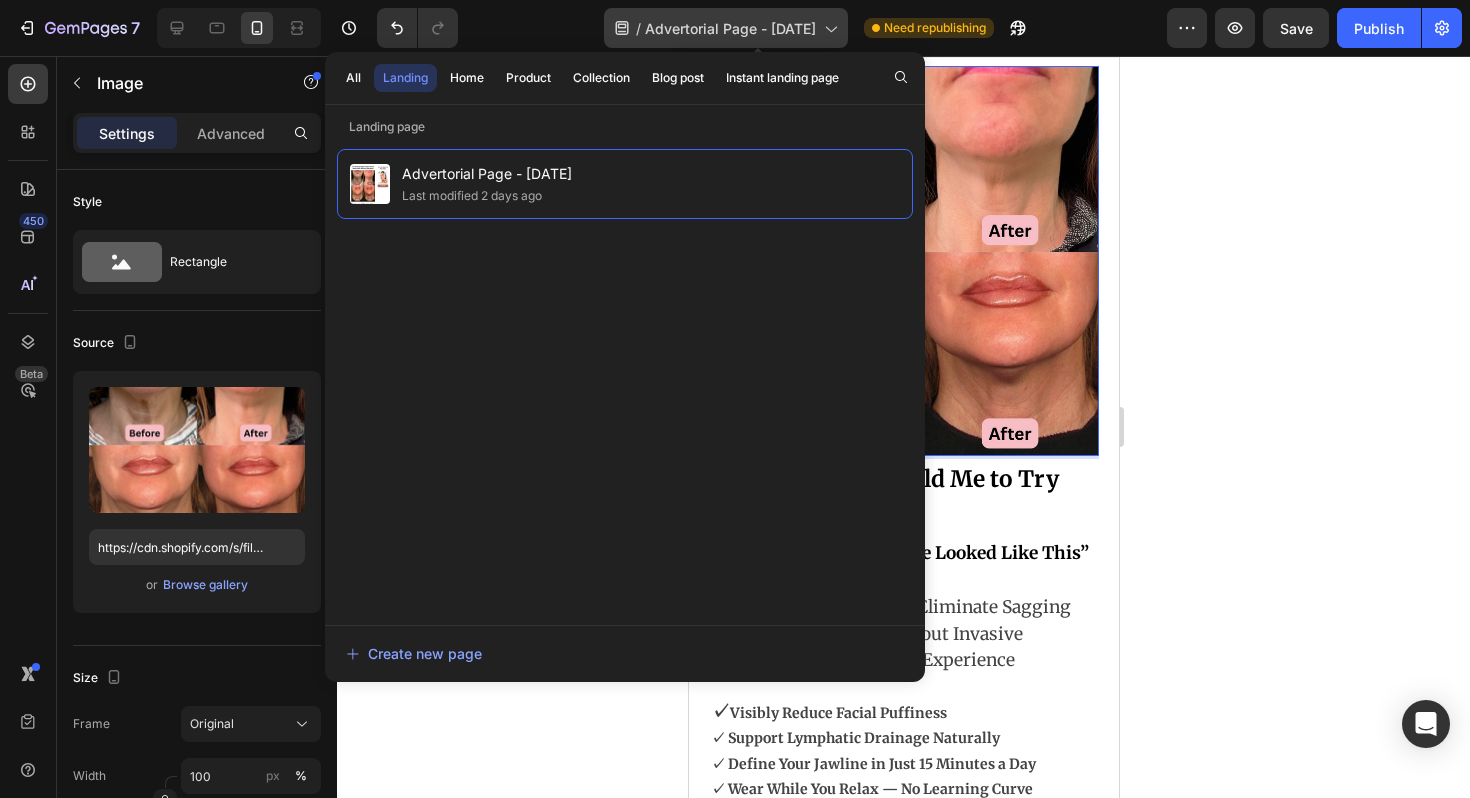 click 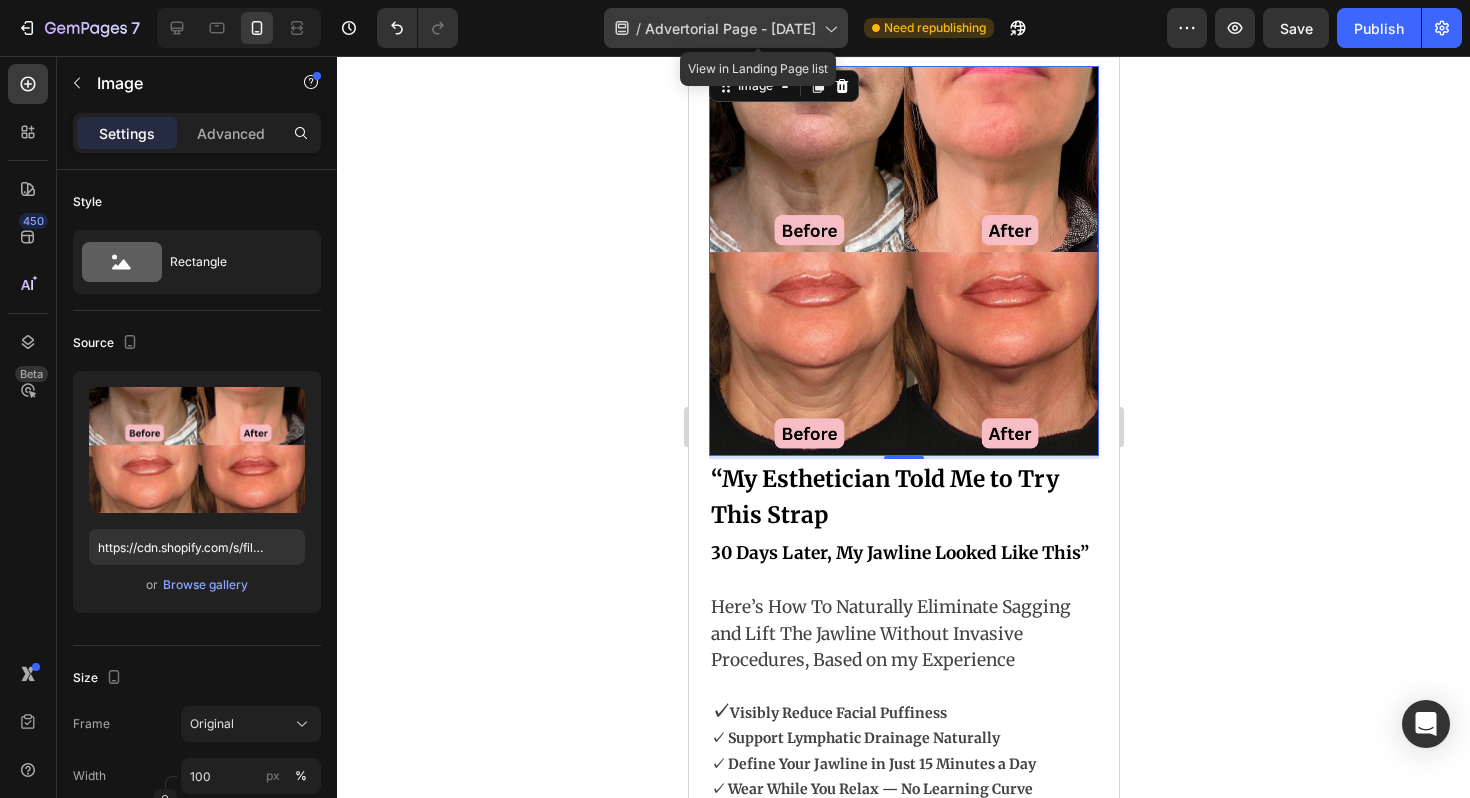 click 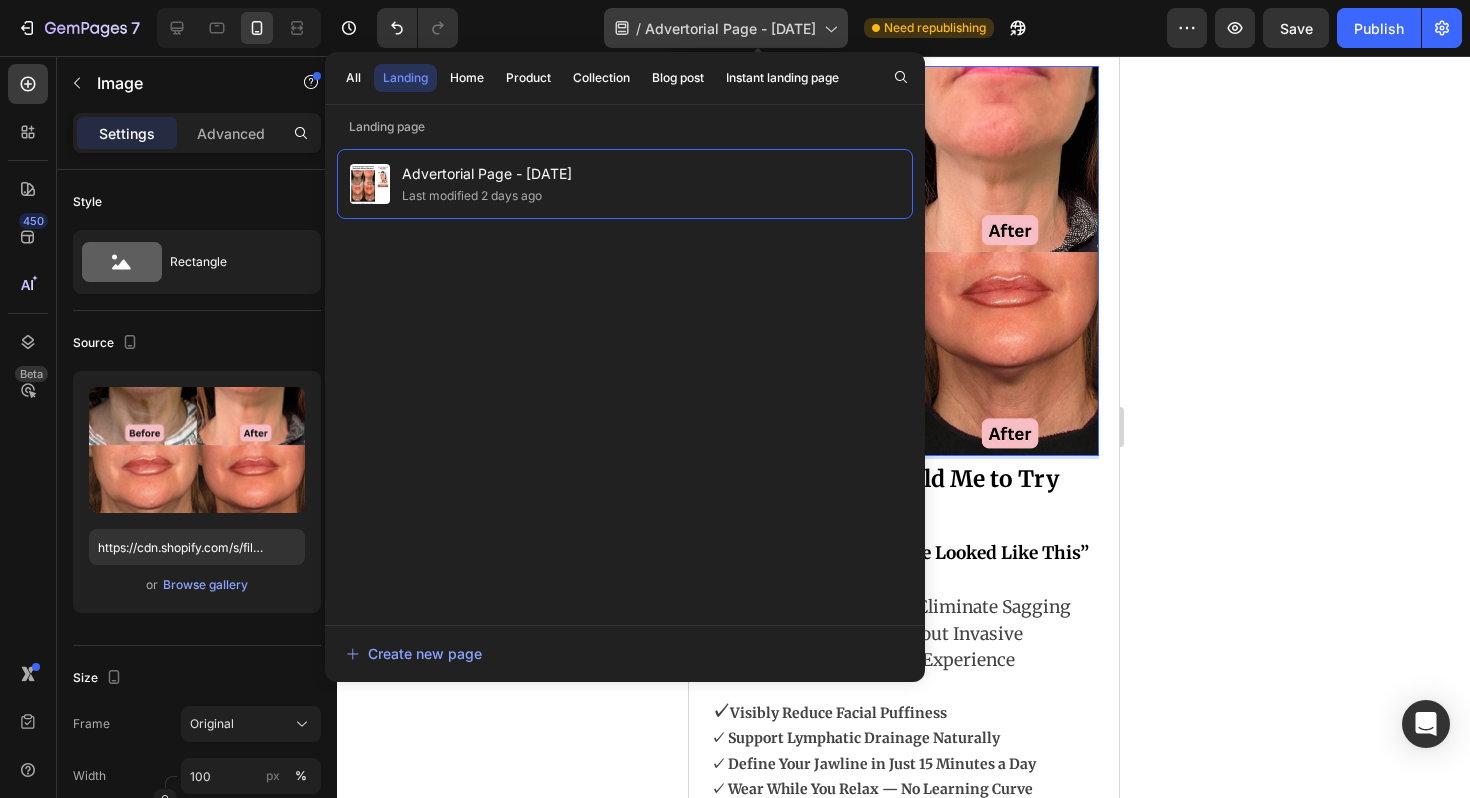click on "/  Advertorial Page - [DATE]" 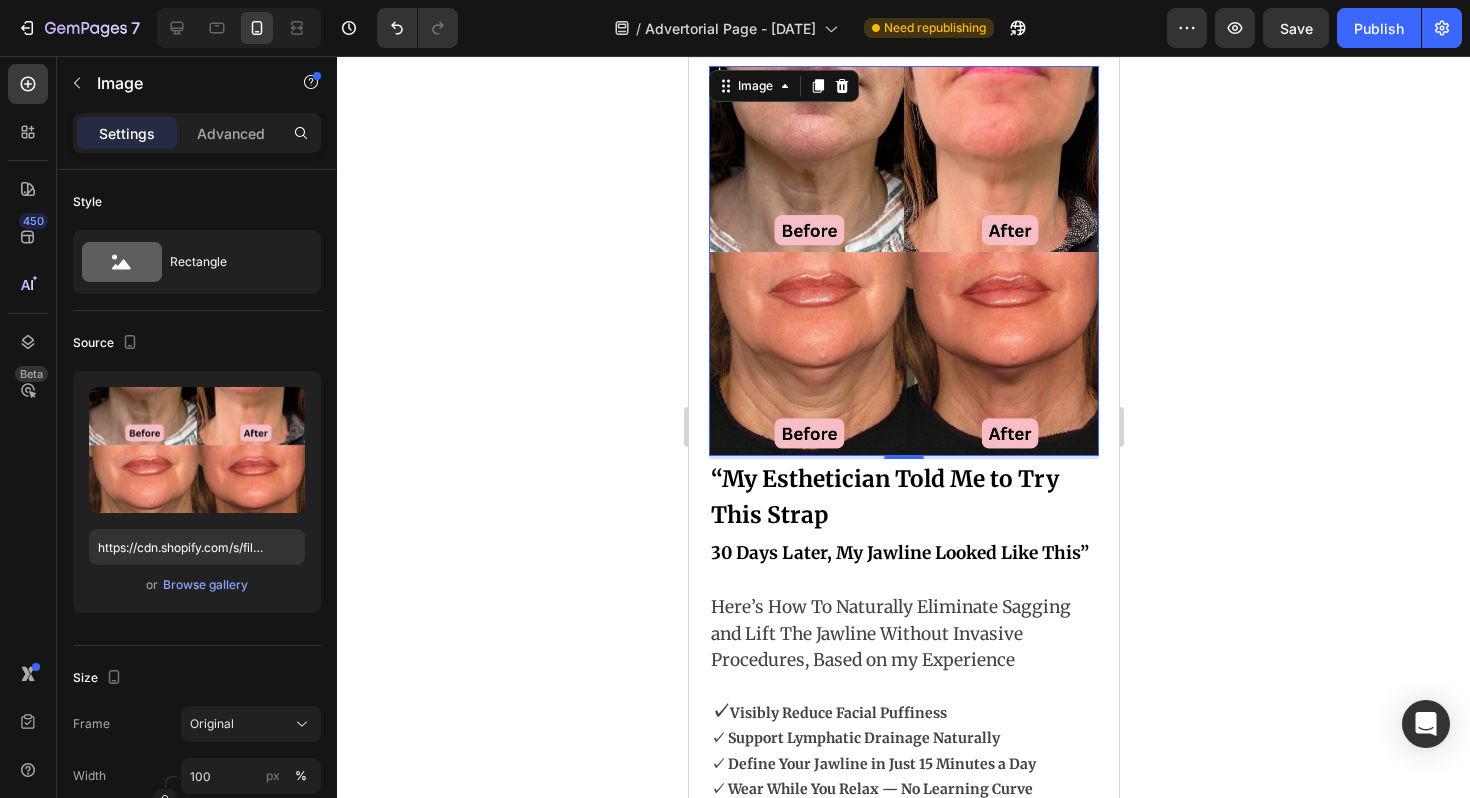 scroll, scrollTop: 0, scrollLeft: 0, axis: both 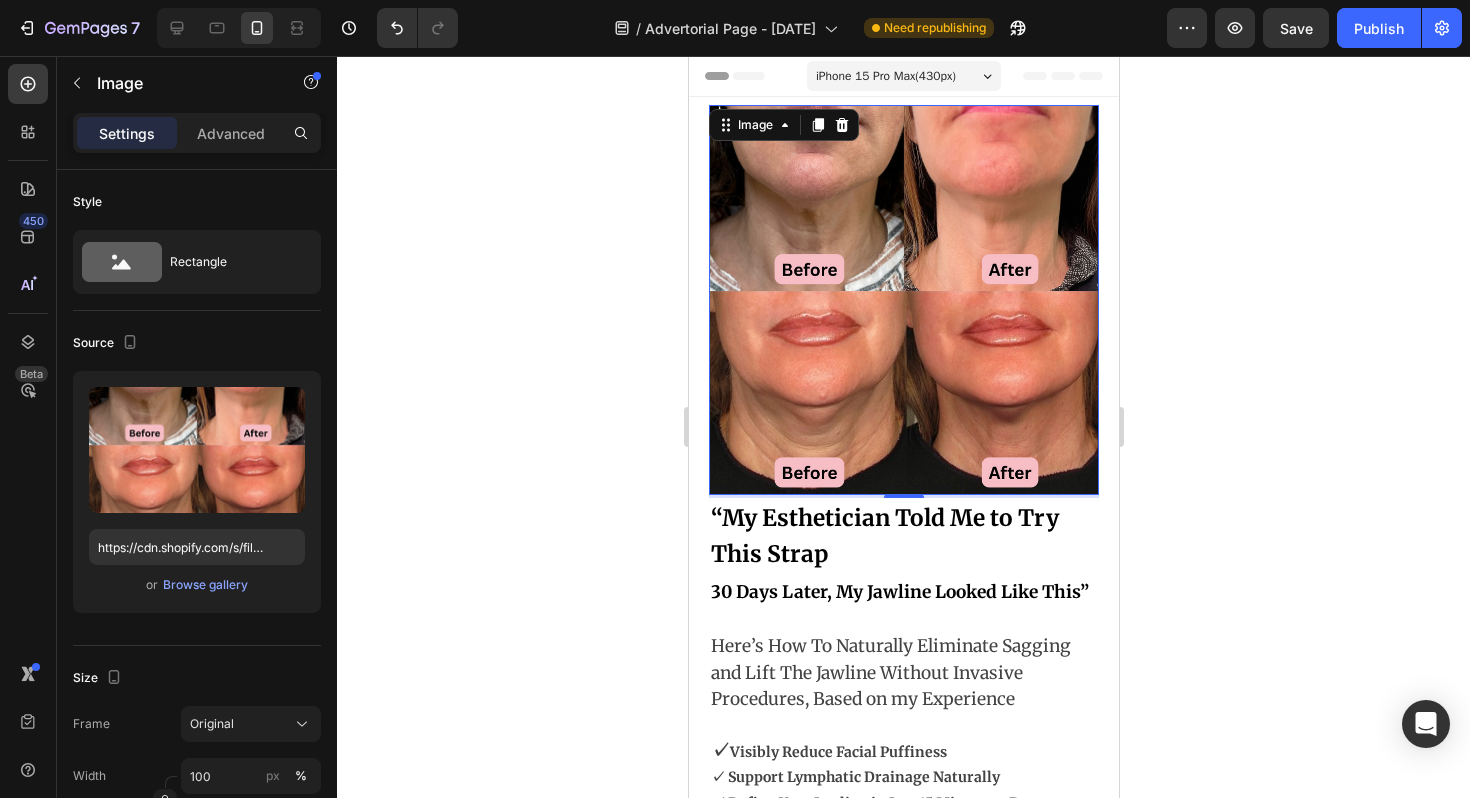 click 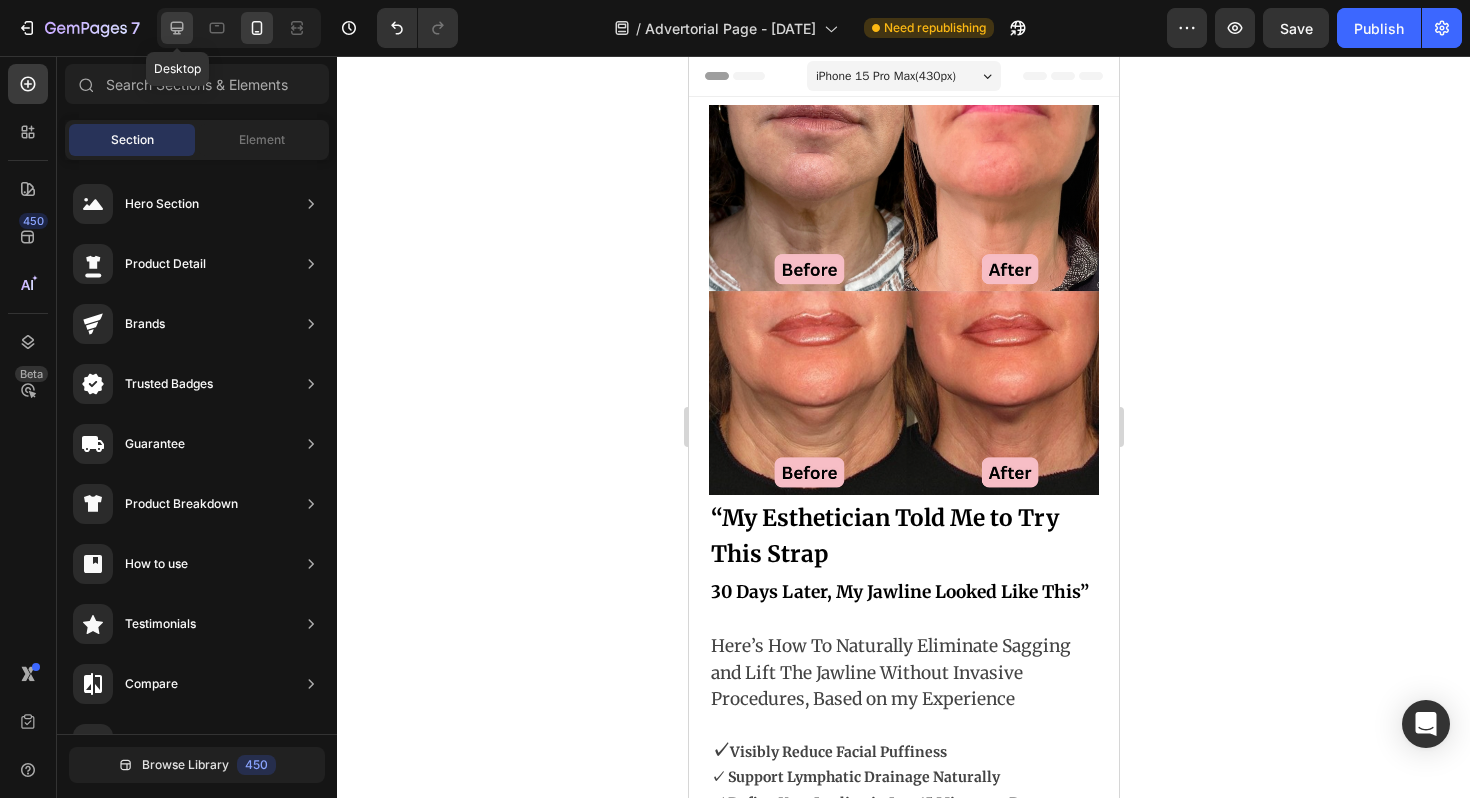 click 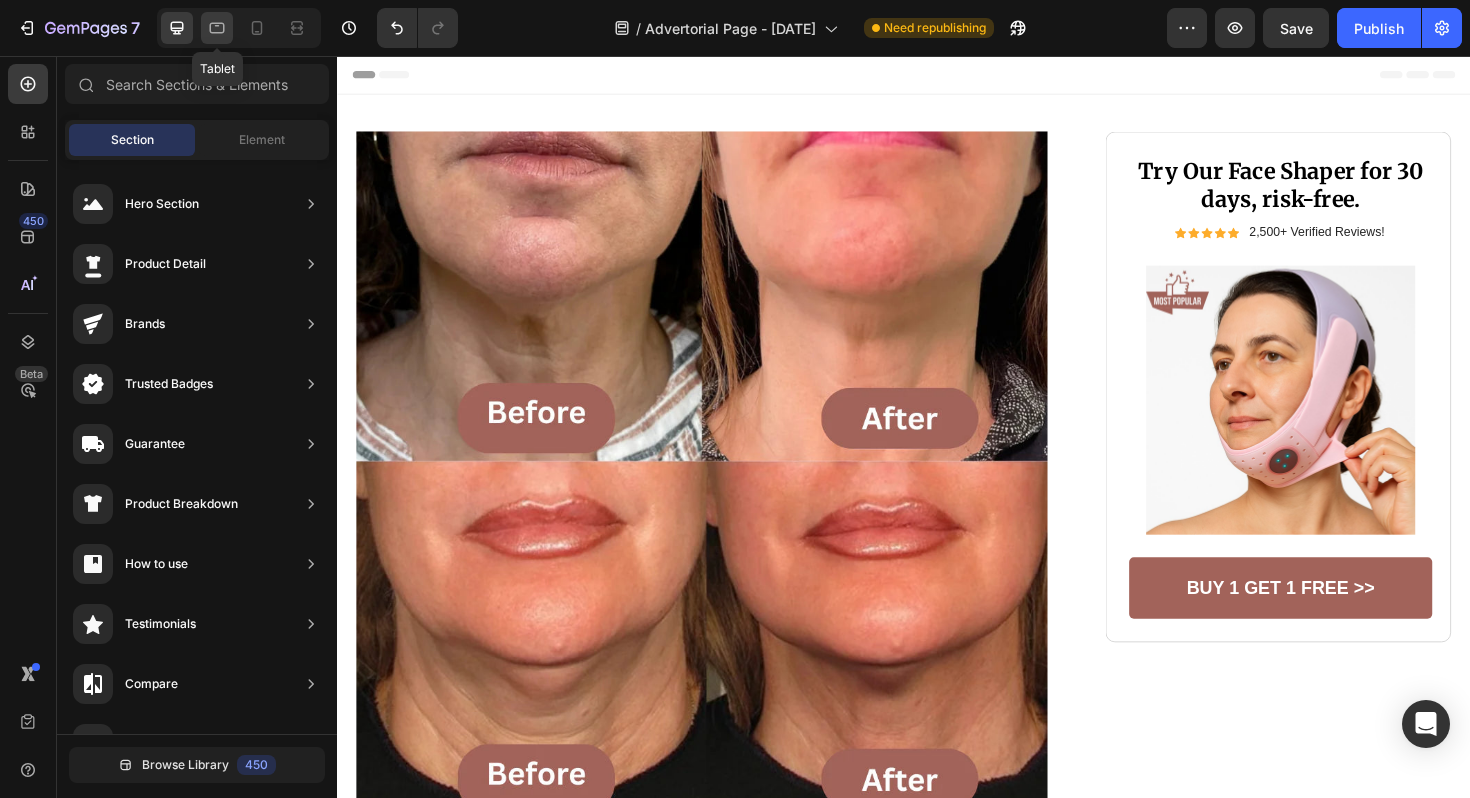 click 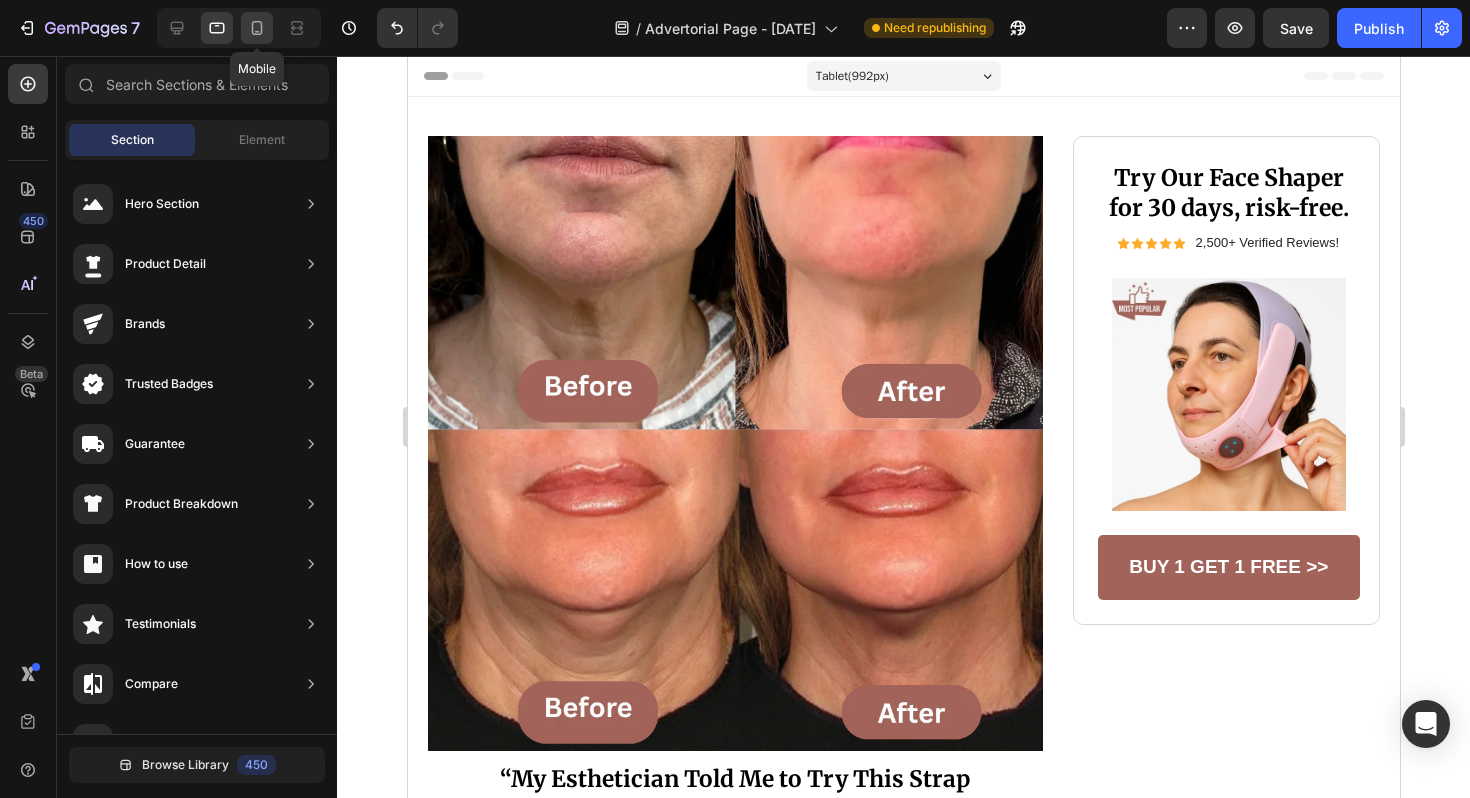 click 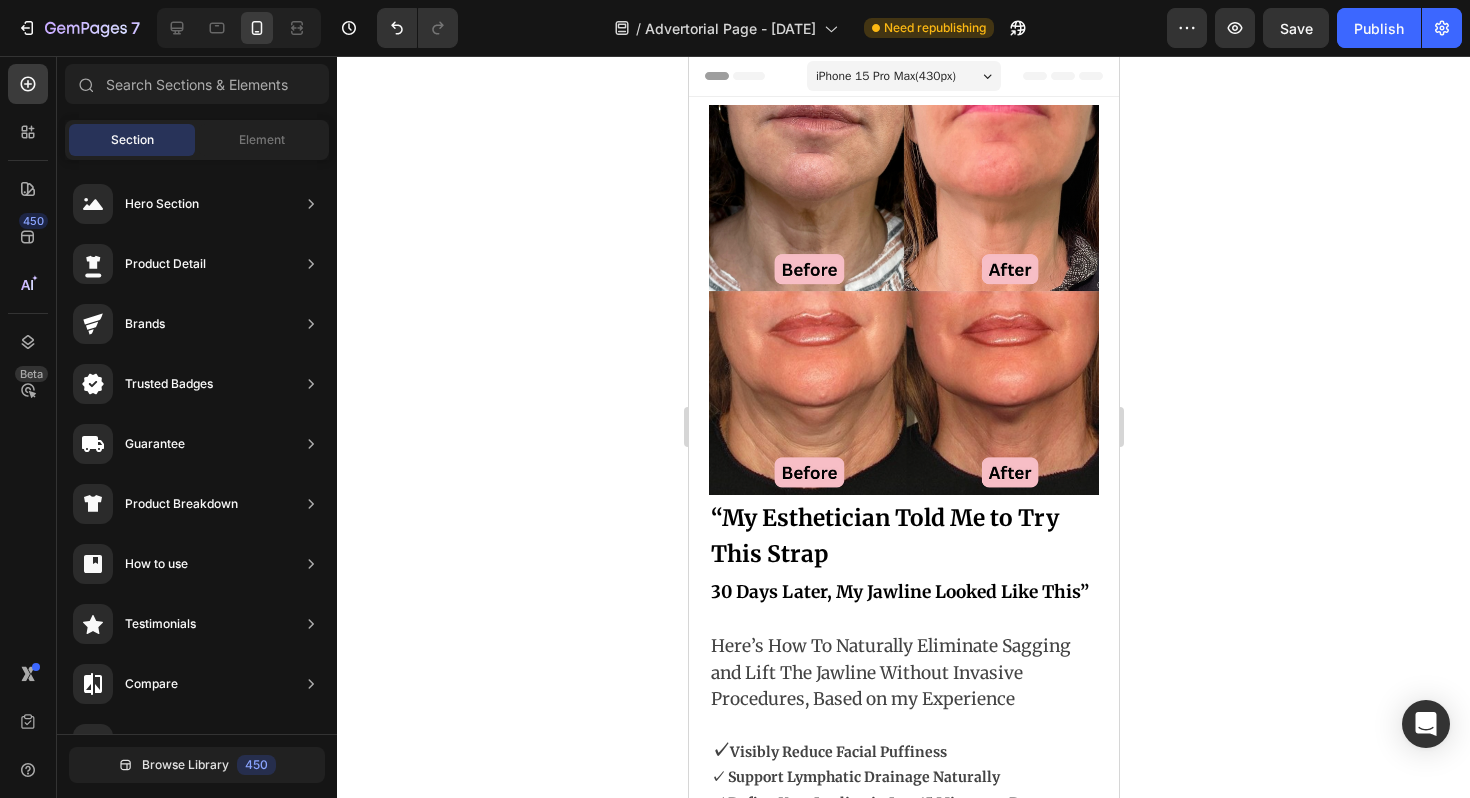 click on "iPhone 15 Pro Max  ( 430 px)" at bounding box center [885, 76] 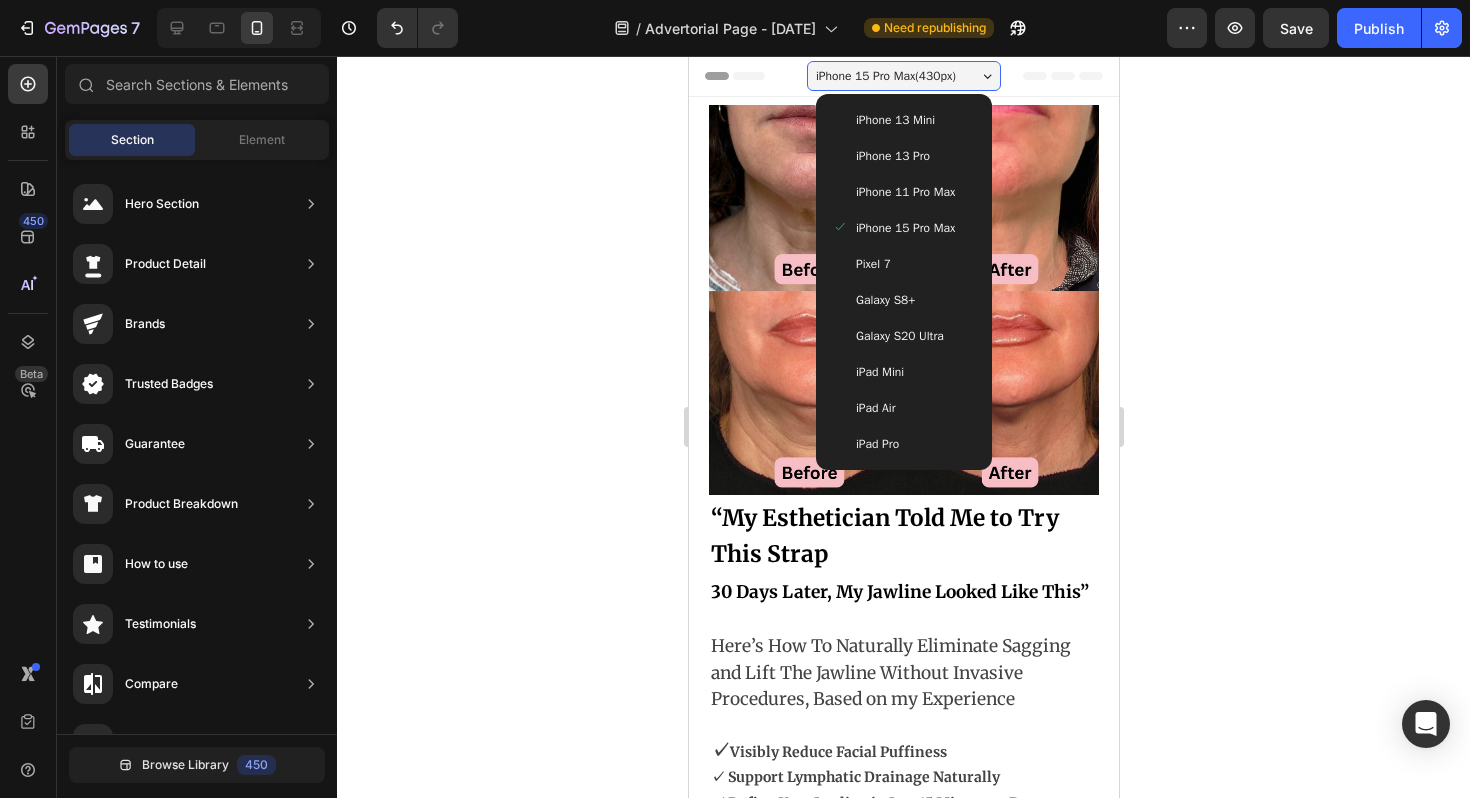 click on "Pixel 7" at bounding box center (903, 264) 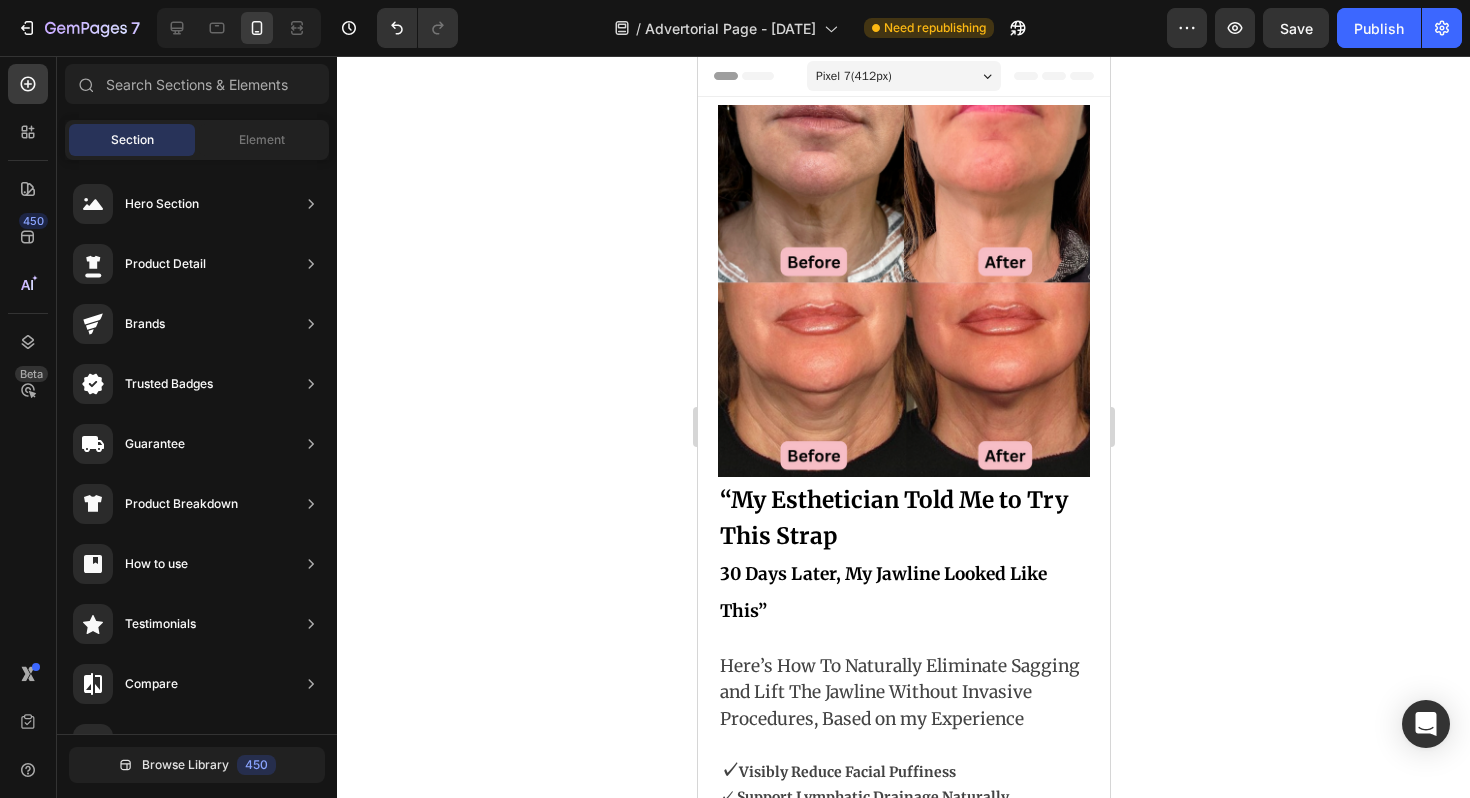 click on "Pixel 7  ( 412 px)" at bounding box center [903, 76] 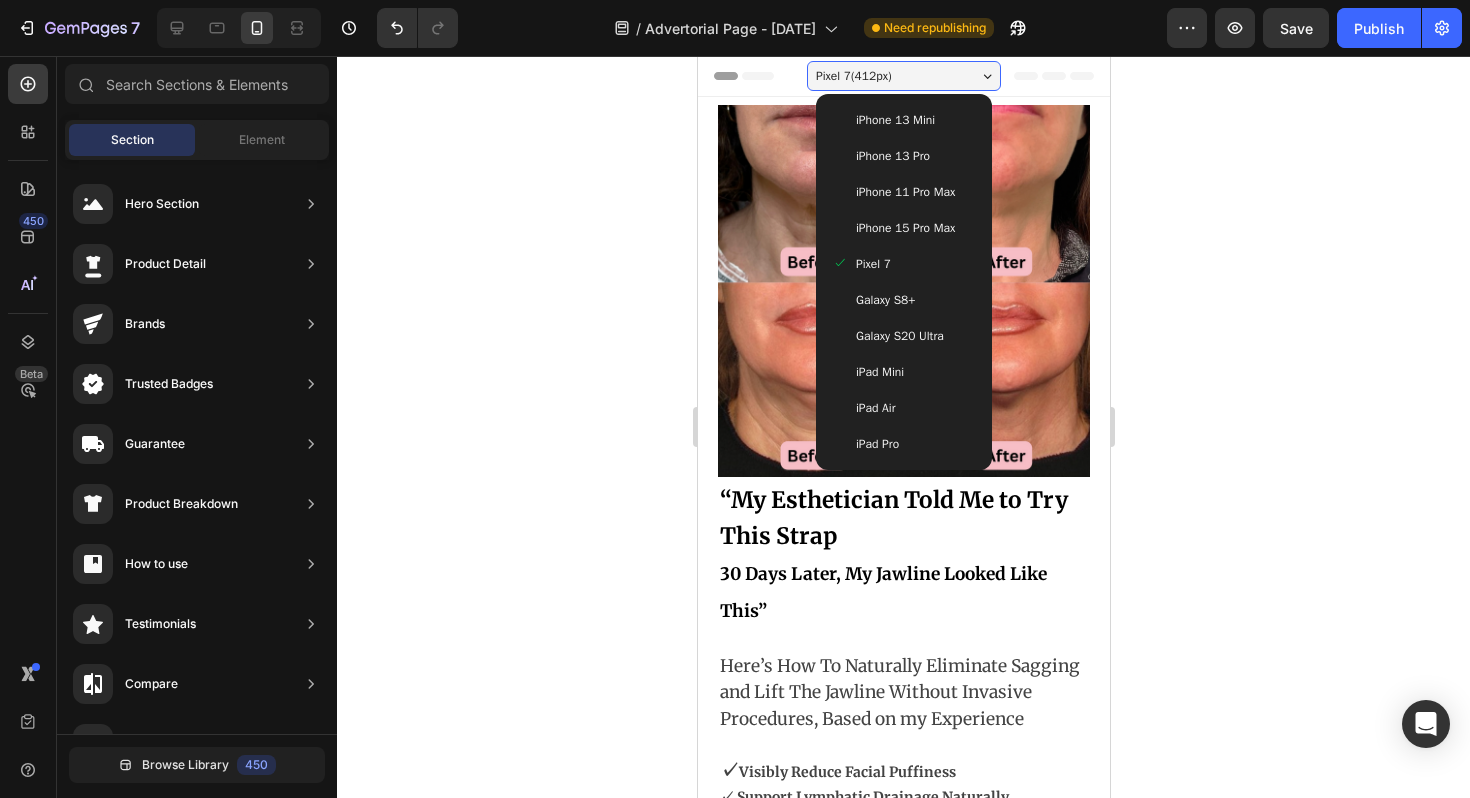 click on "Galaxy S20 Ultra" at bounding box center [899, 336] 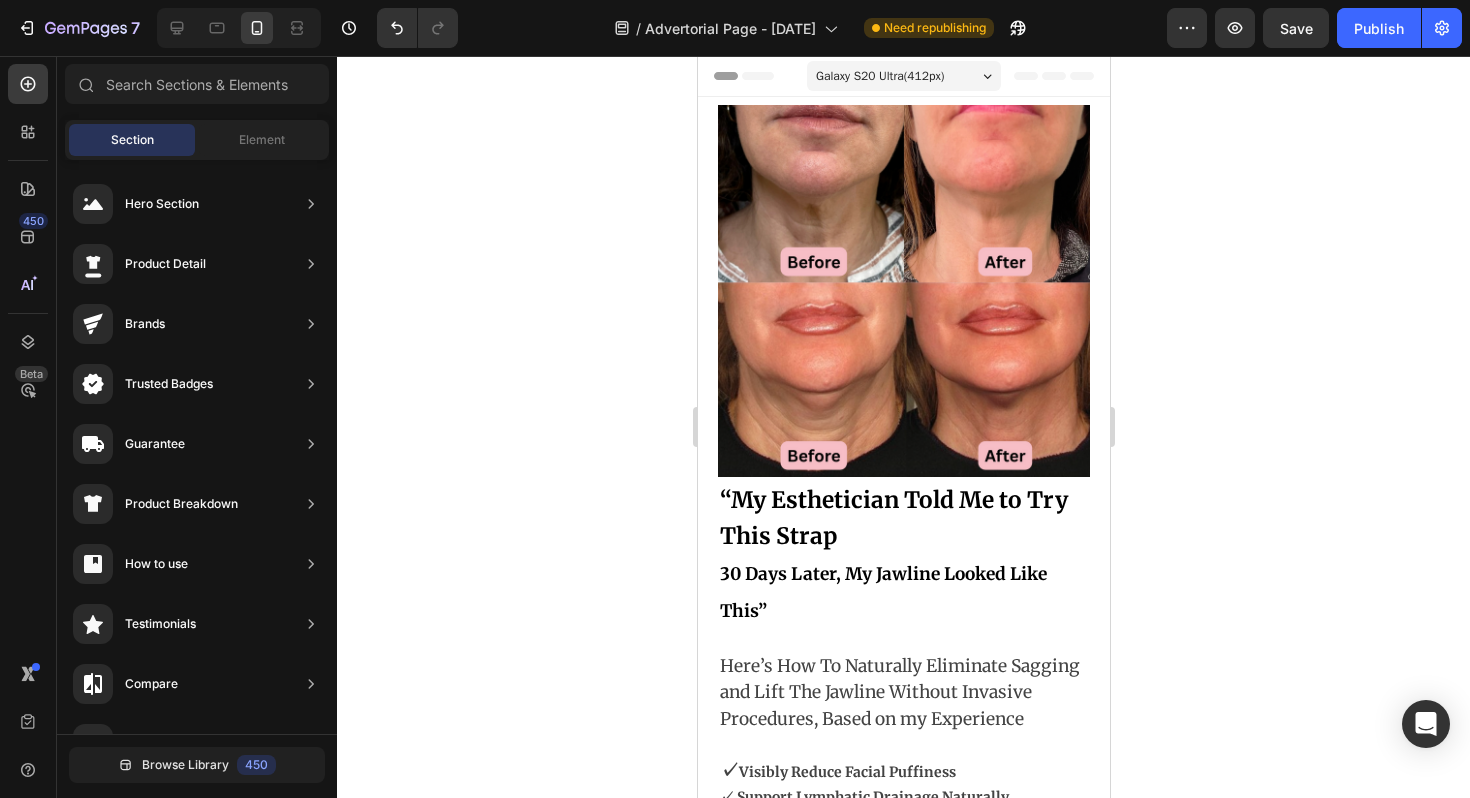 click on "Galaxy S20 Ultra  ( 412 px)" at bounding box center (879, 76) 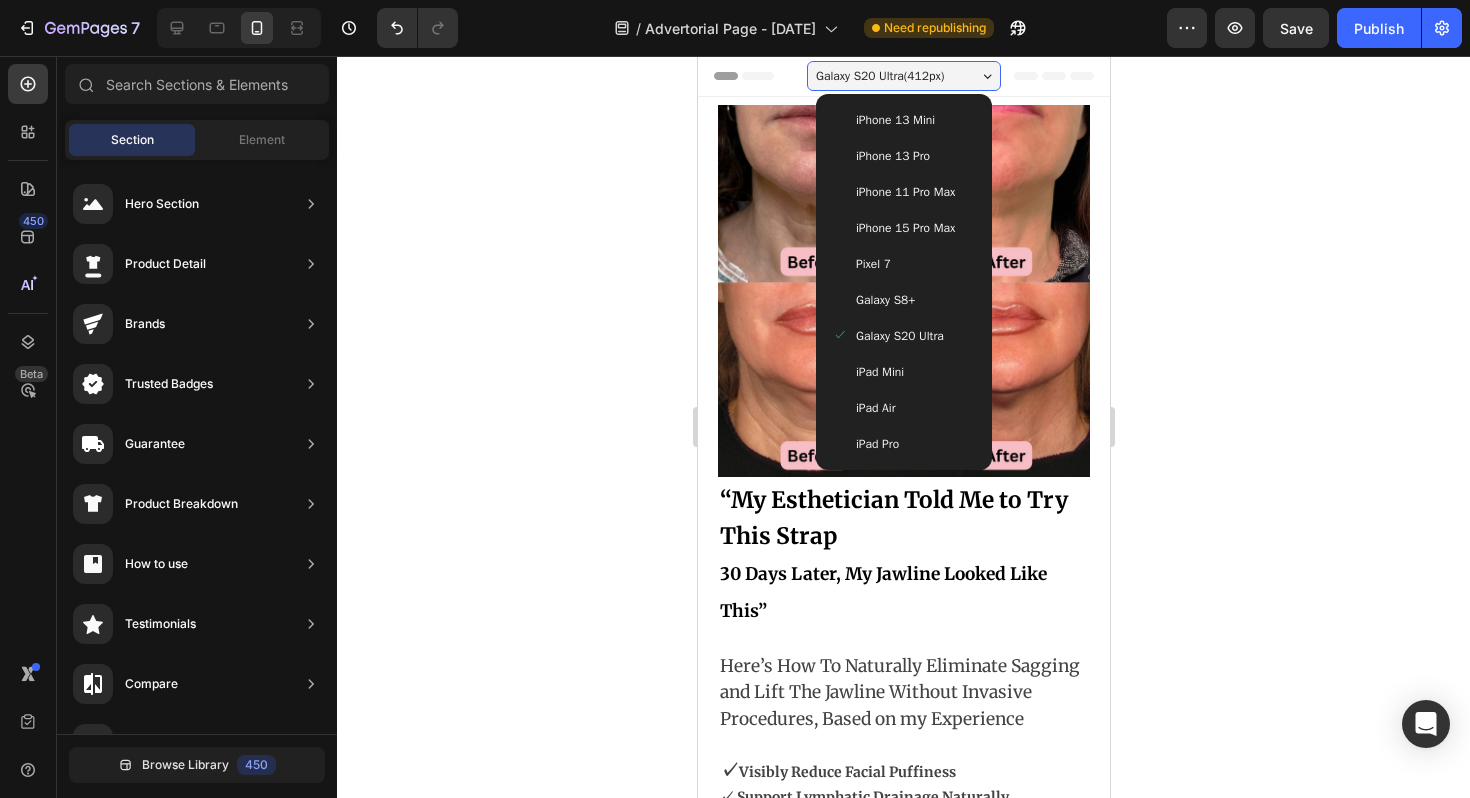 click on "iPad Pro" at bounding box center (876, 444) 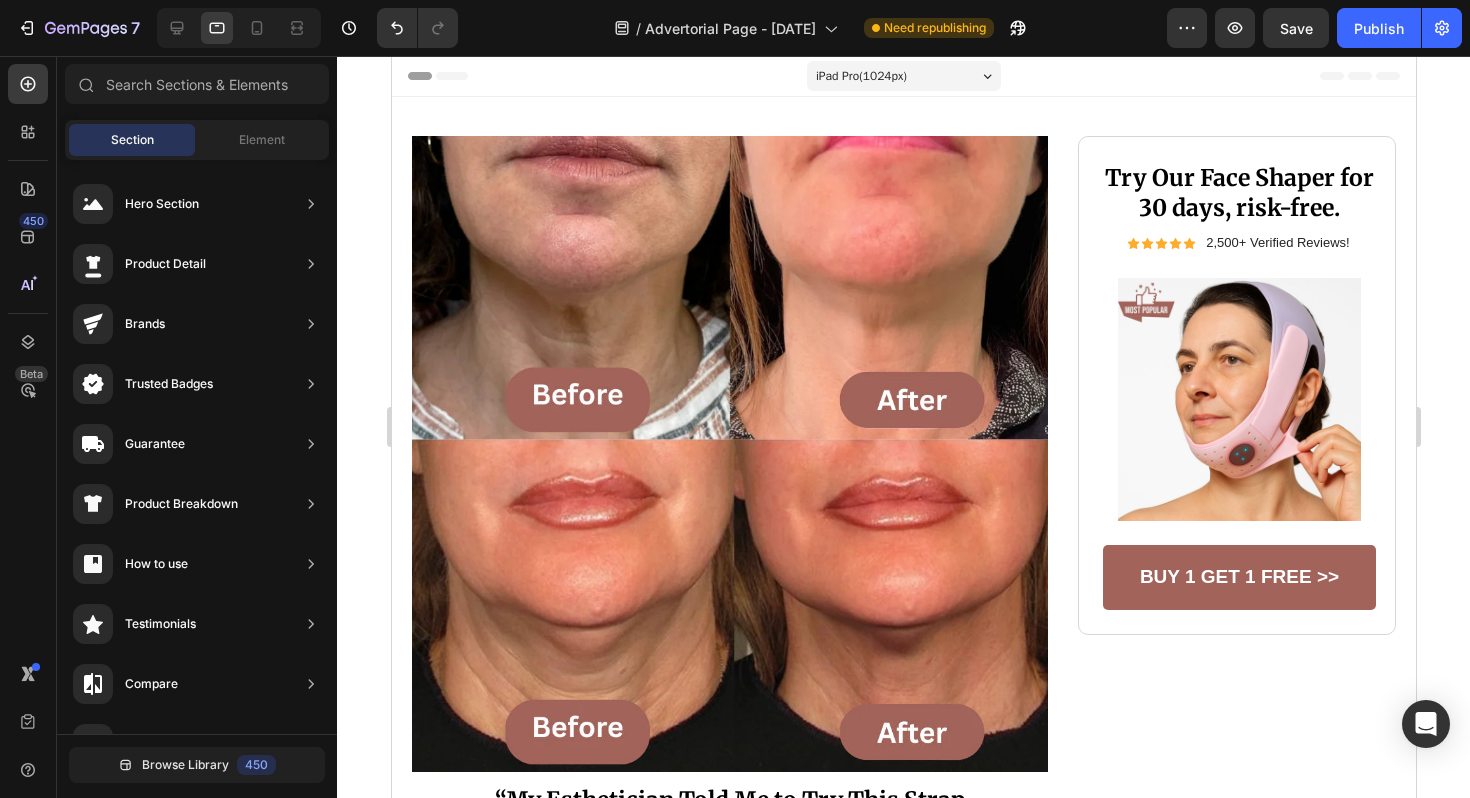 click on "iPad Pro  ( 1024 px)" at bounding box center (860, 76) 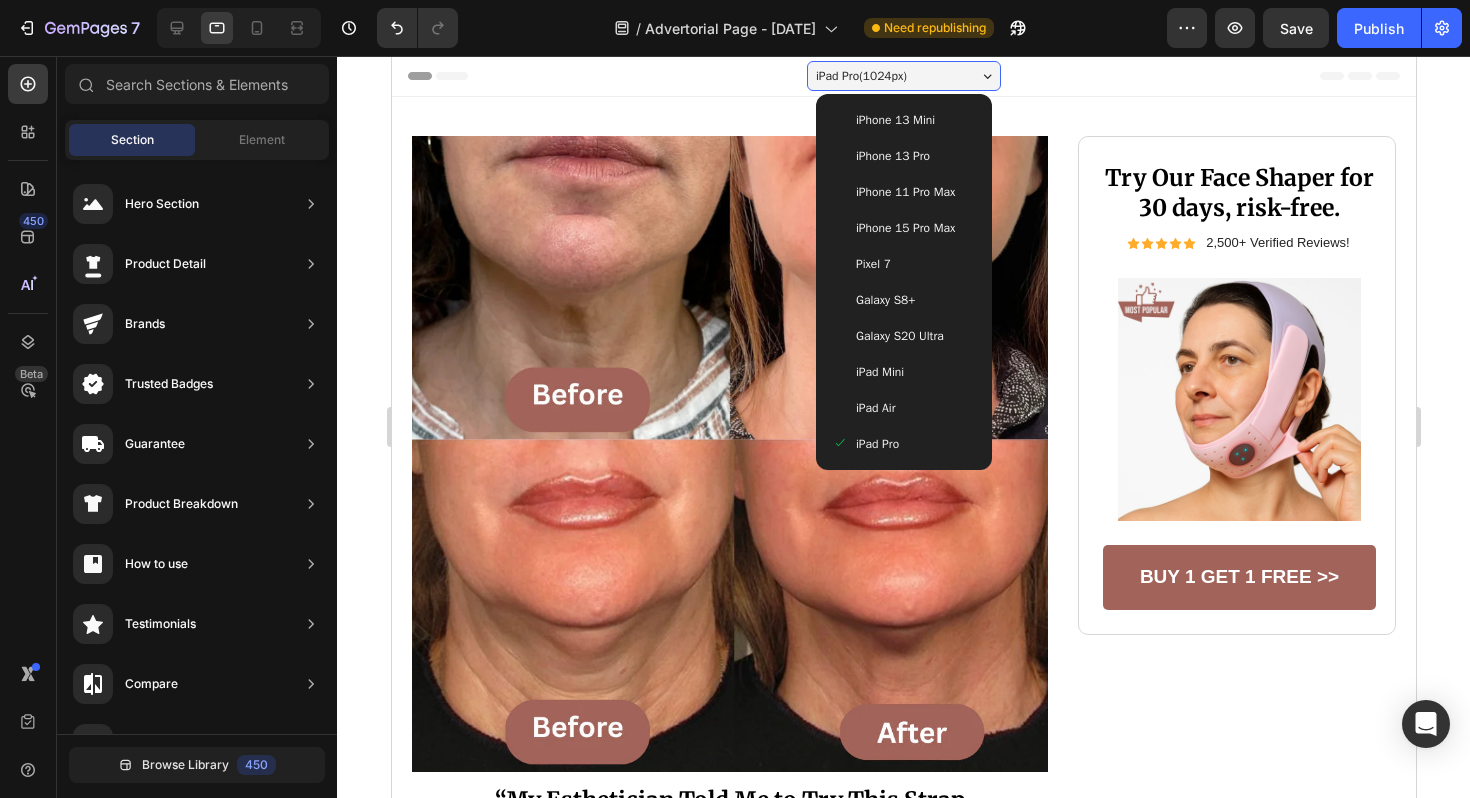 click on "iPad Mini" at bounding box center (879, 372) 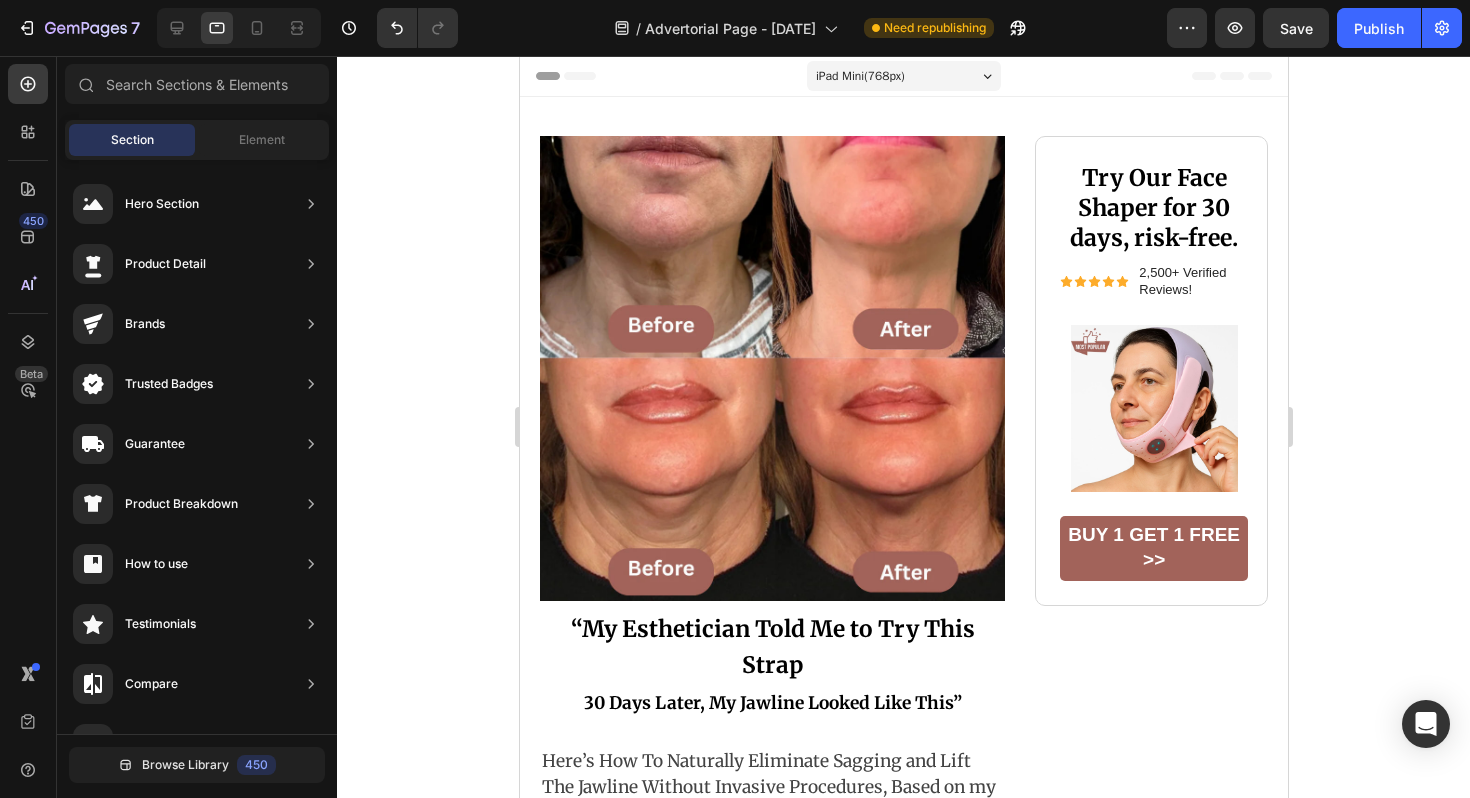 click on "iPad Mini  ( 768 px)" at bounding box center [859, 76] 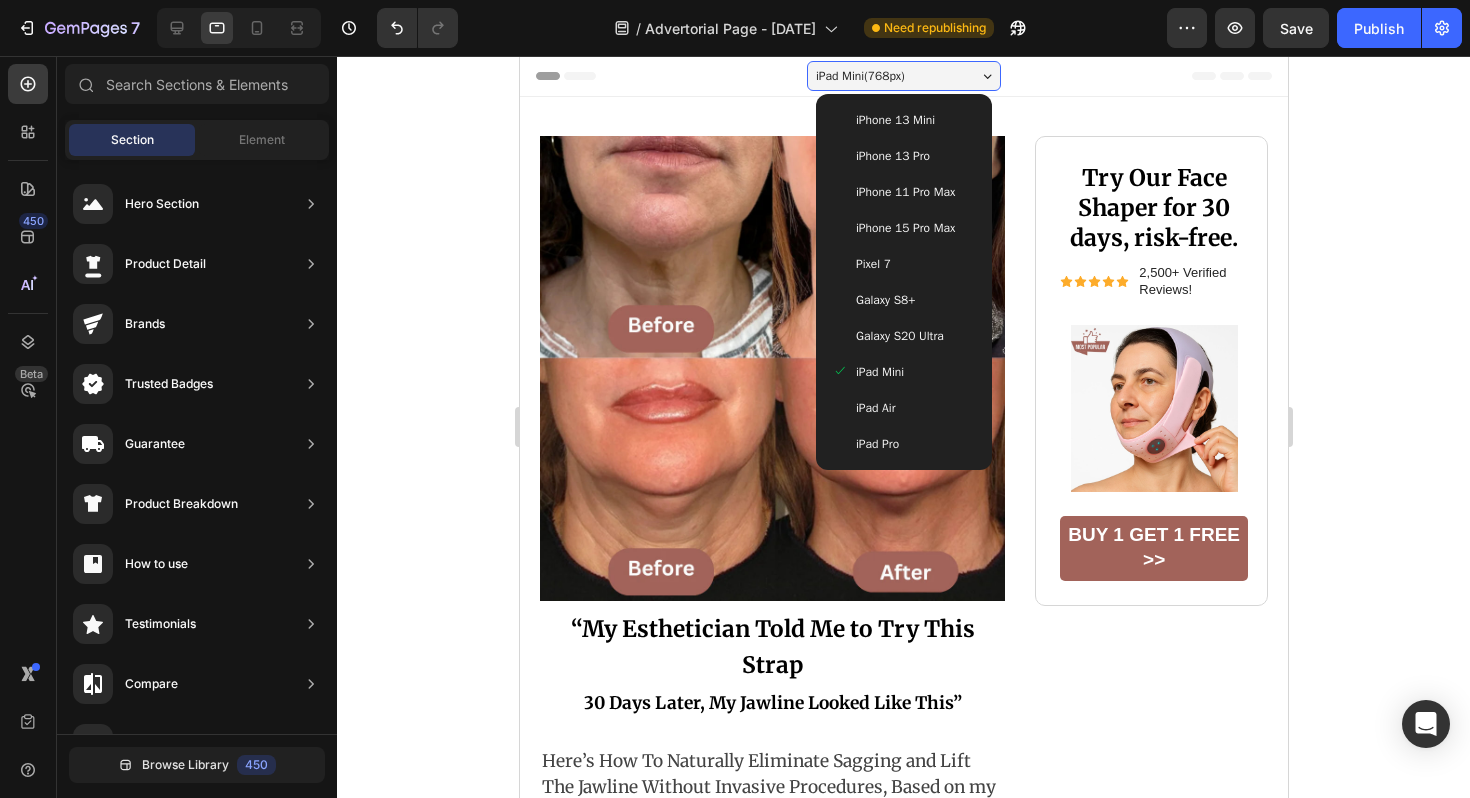 click on "iPhone 11 Pro Max" at bounding box center (904, 192) 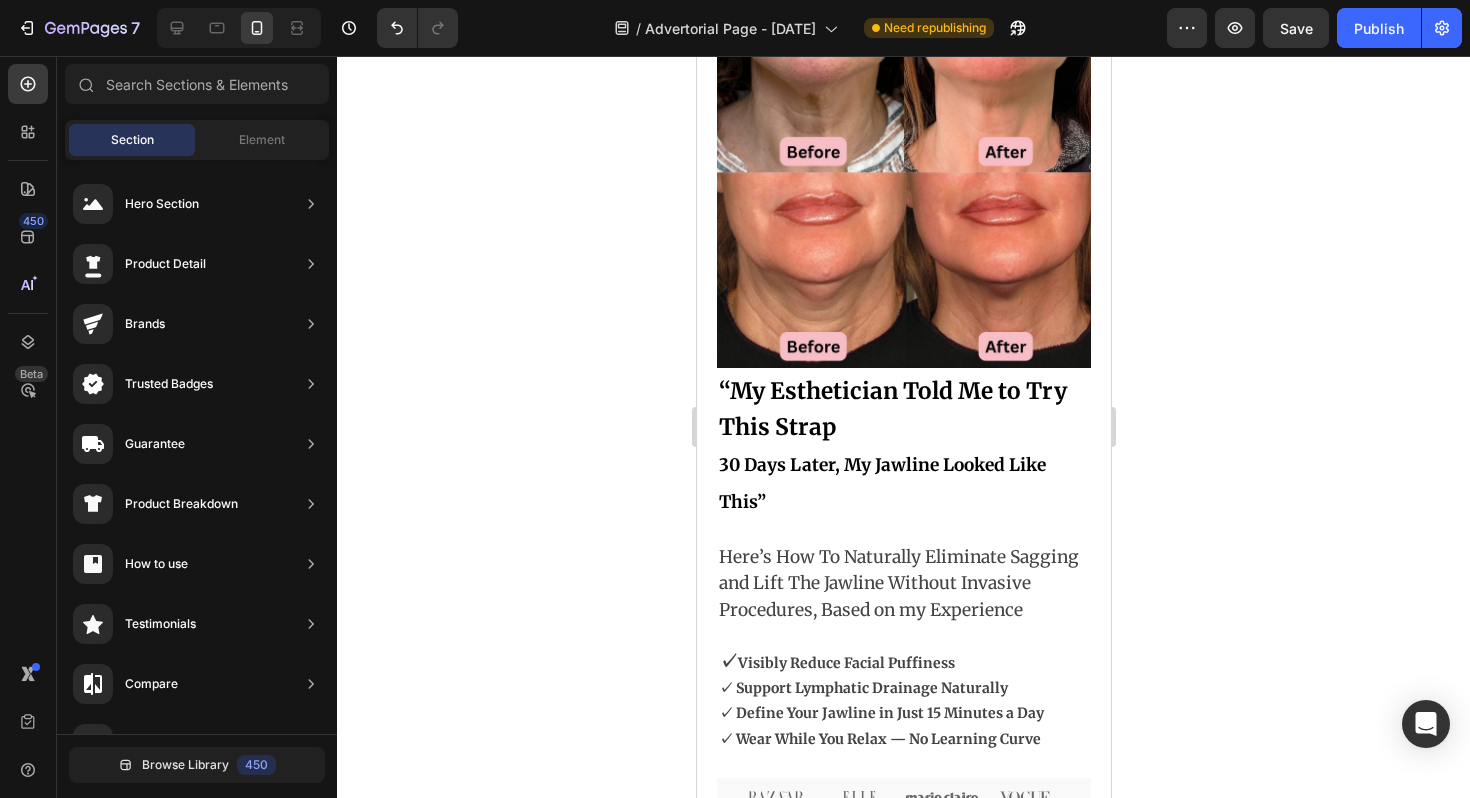 scroll, scrollTop: 118, scrollLeft: 0, axis: vertical 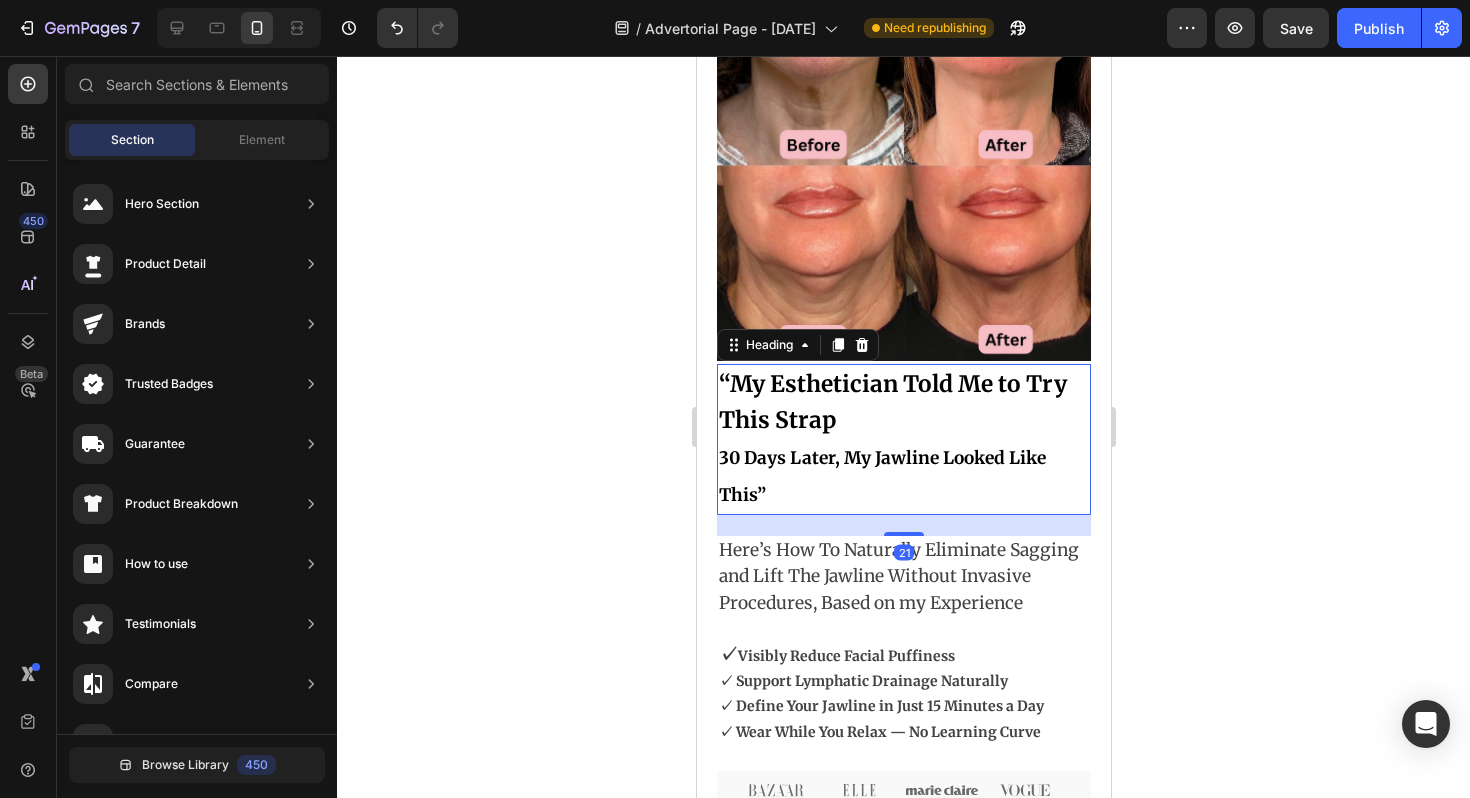 click on "“My Esthetician Told Me to Try This Strap   30 Days Later, My Jawline Looked Like This”" at bounding box center [903, 439] 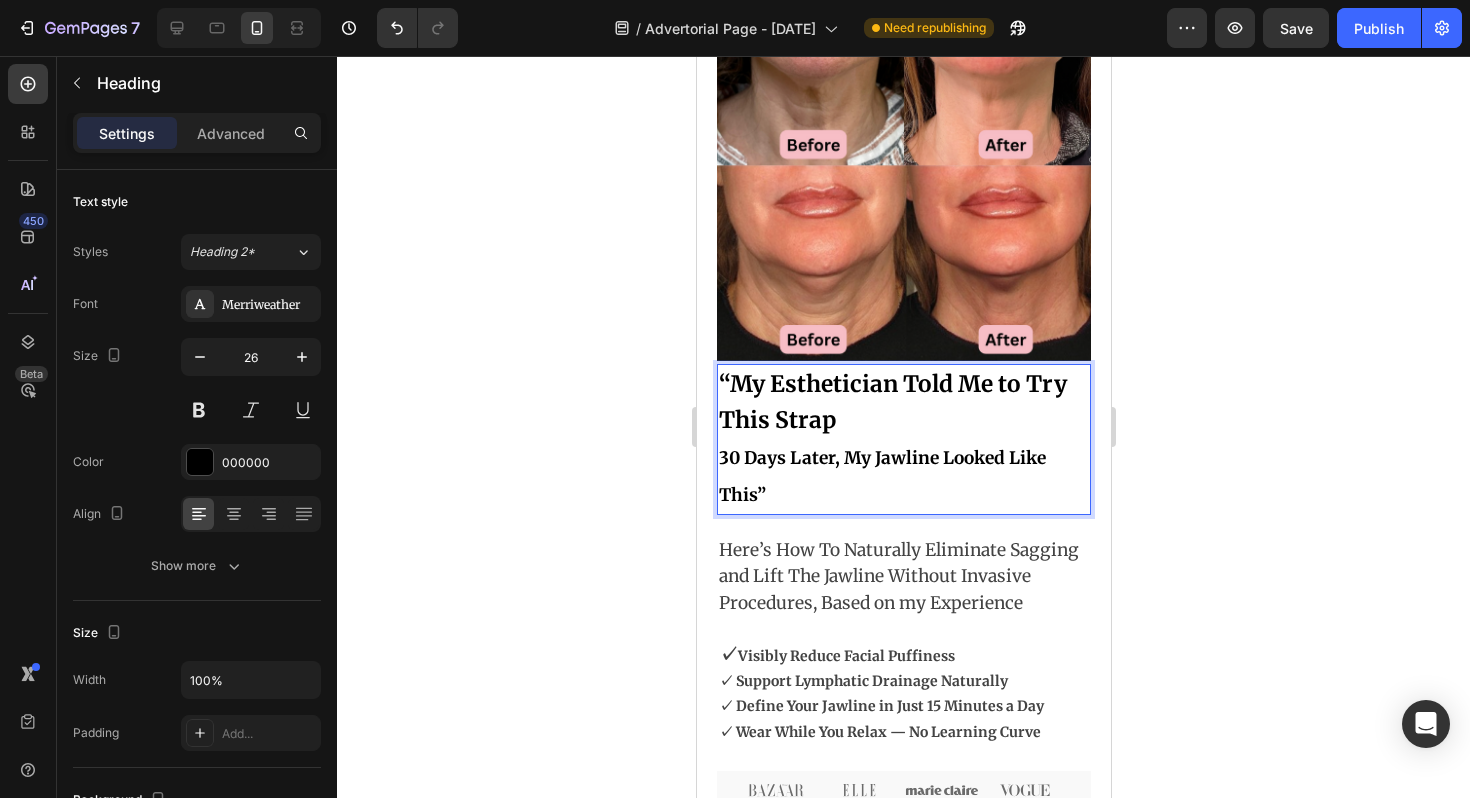 click on "“My Esthetician Told Me to Try This Strap" at bounding box center [892, 402] 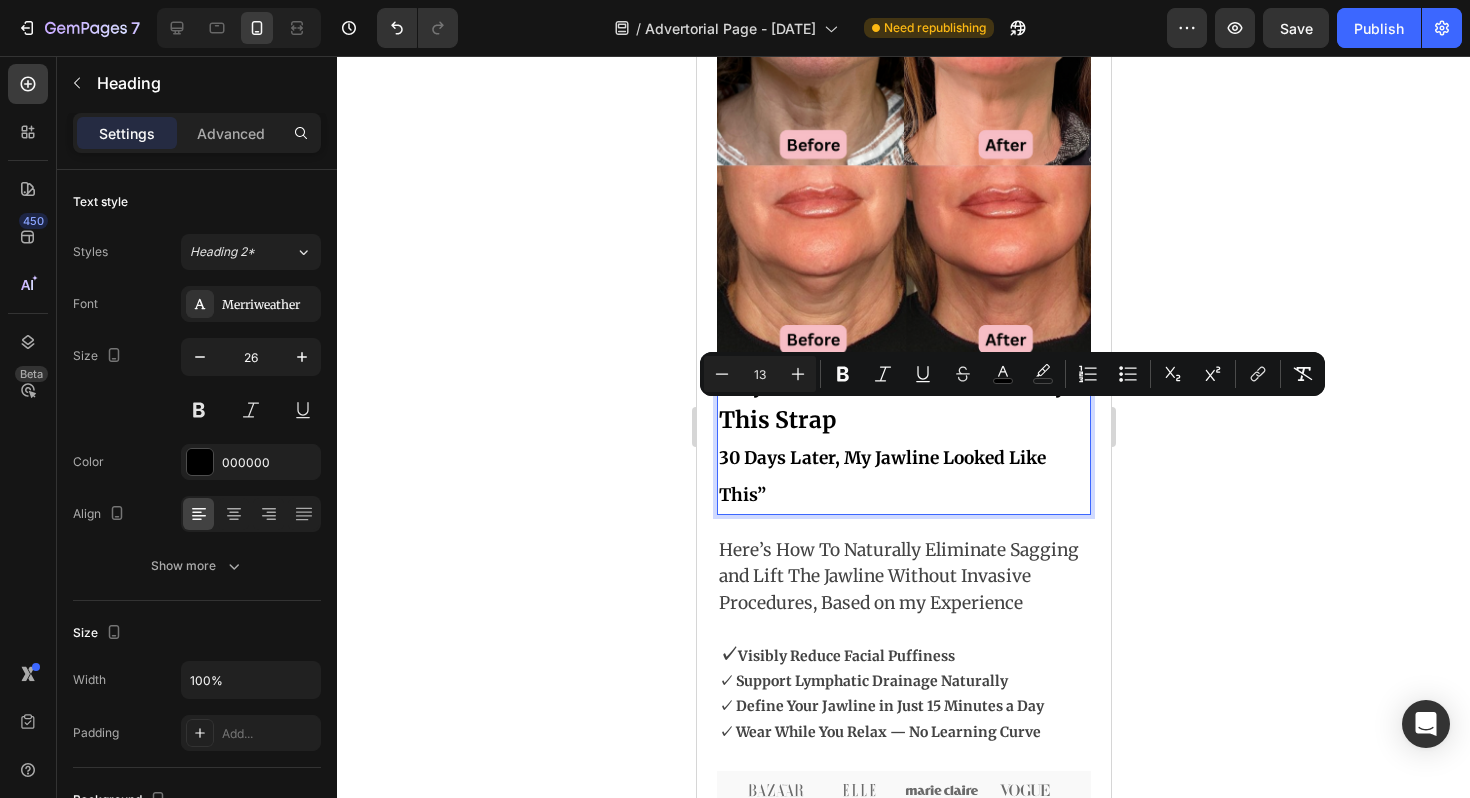 click on "30 Days Later, My Jawline Looked Like This”" at bounding box center [881, 477] 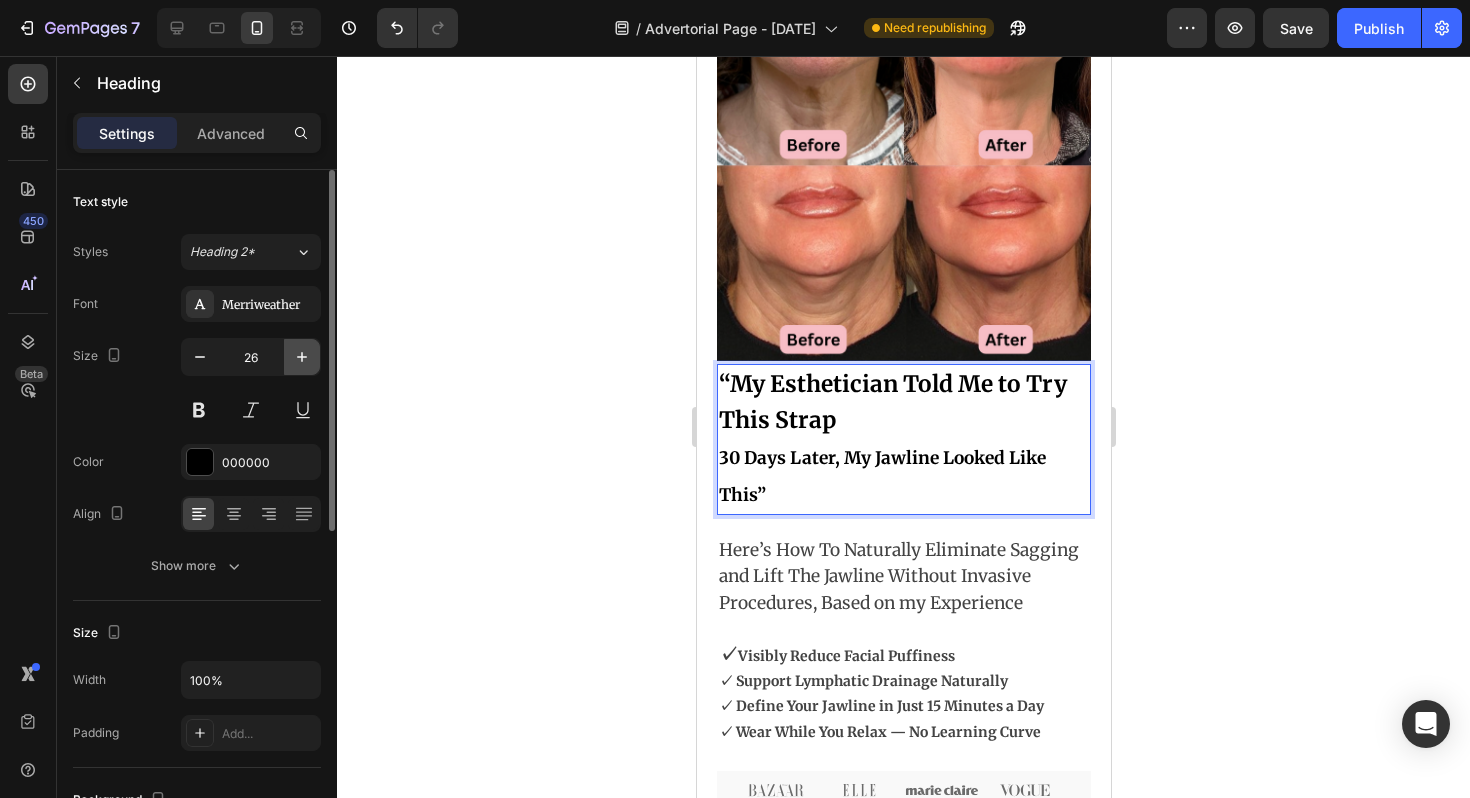 click 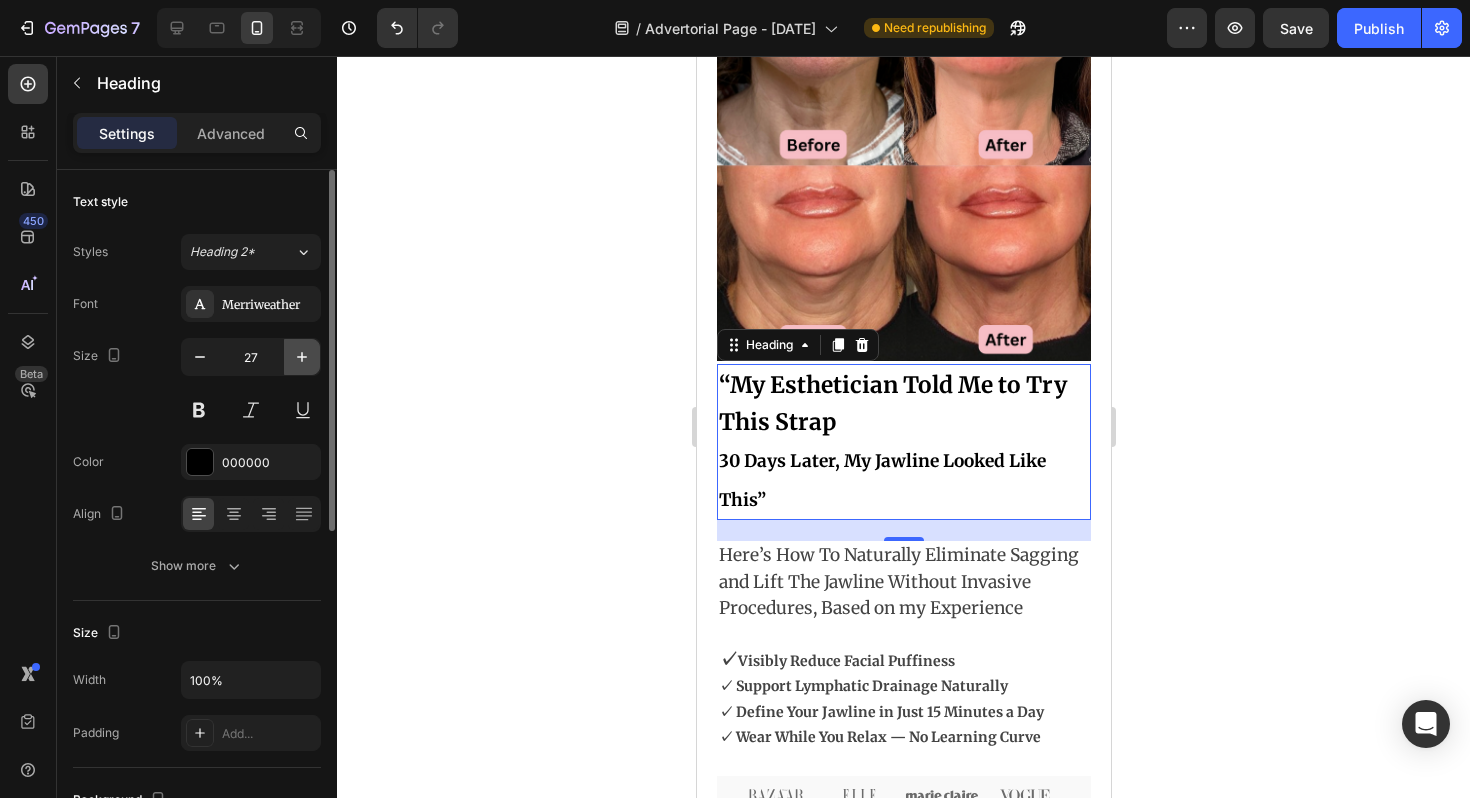 click 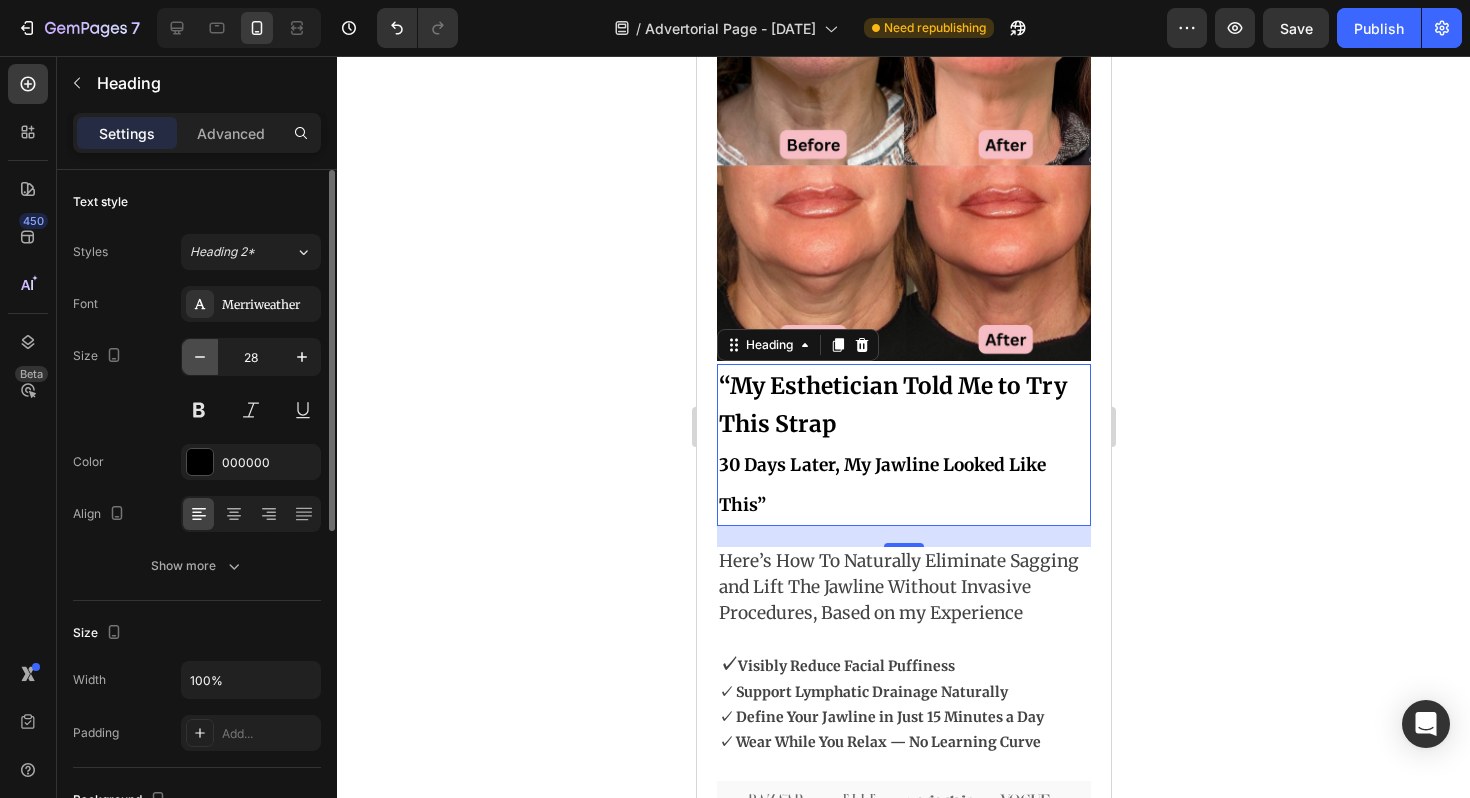 click at bounding box center [200, 357] 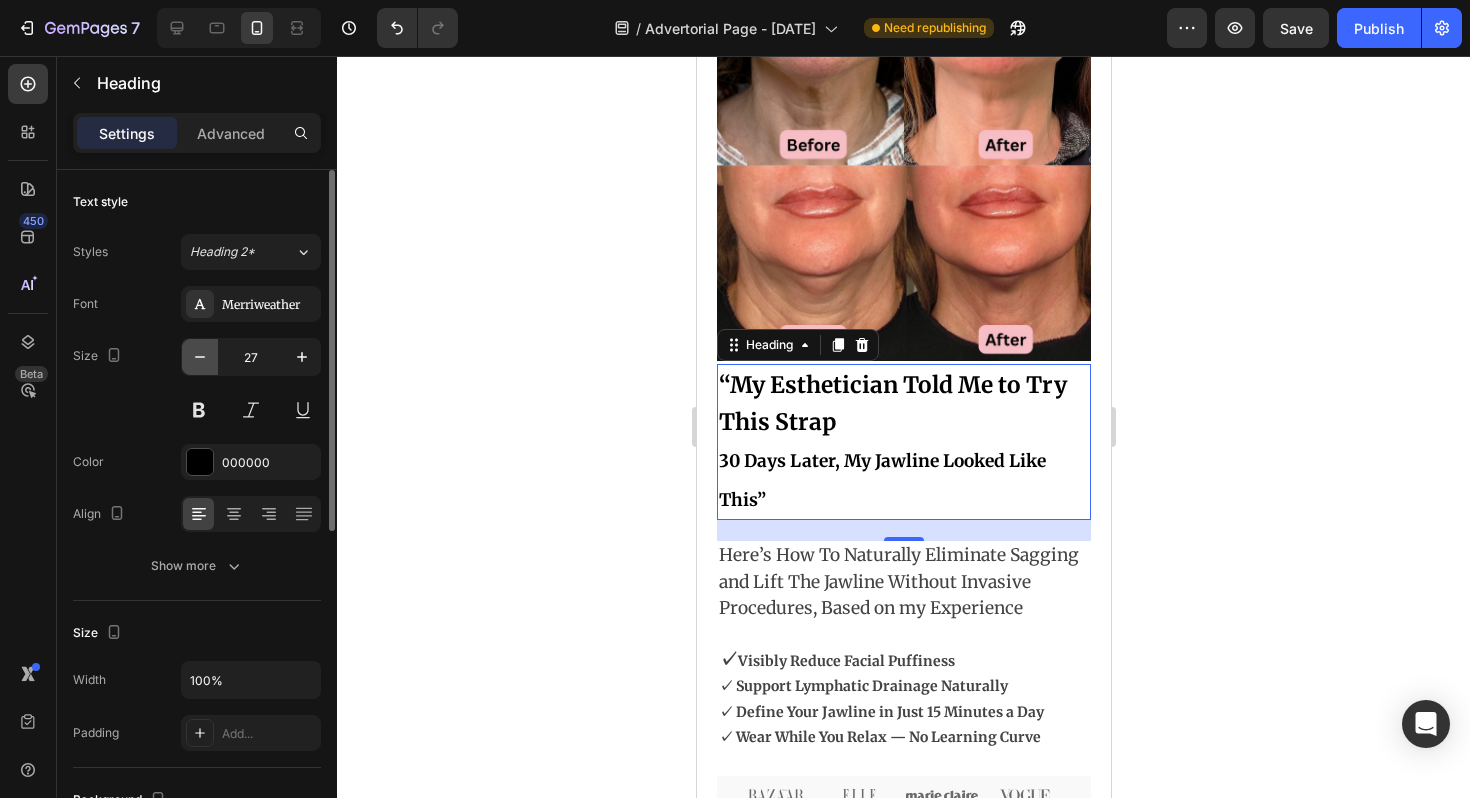 click at bounding box center [200, 357] 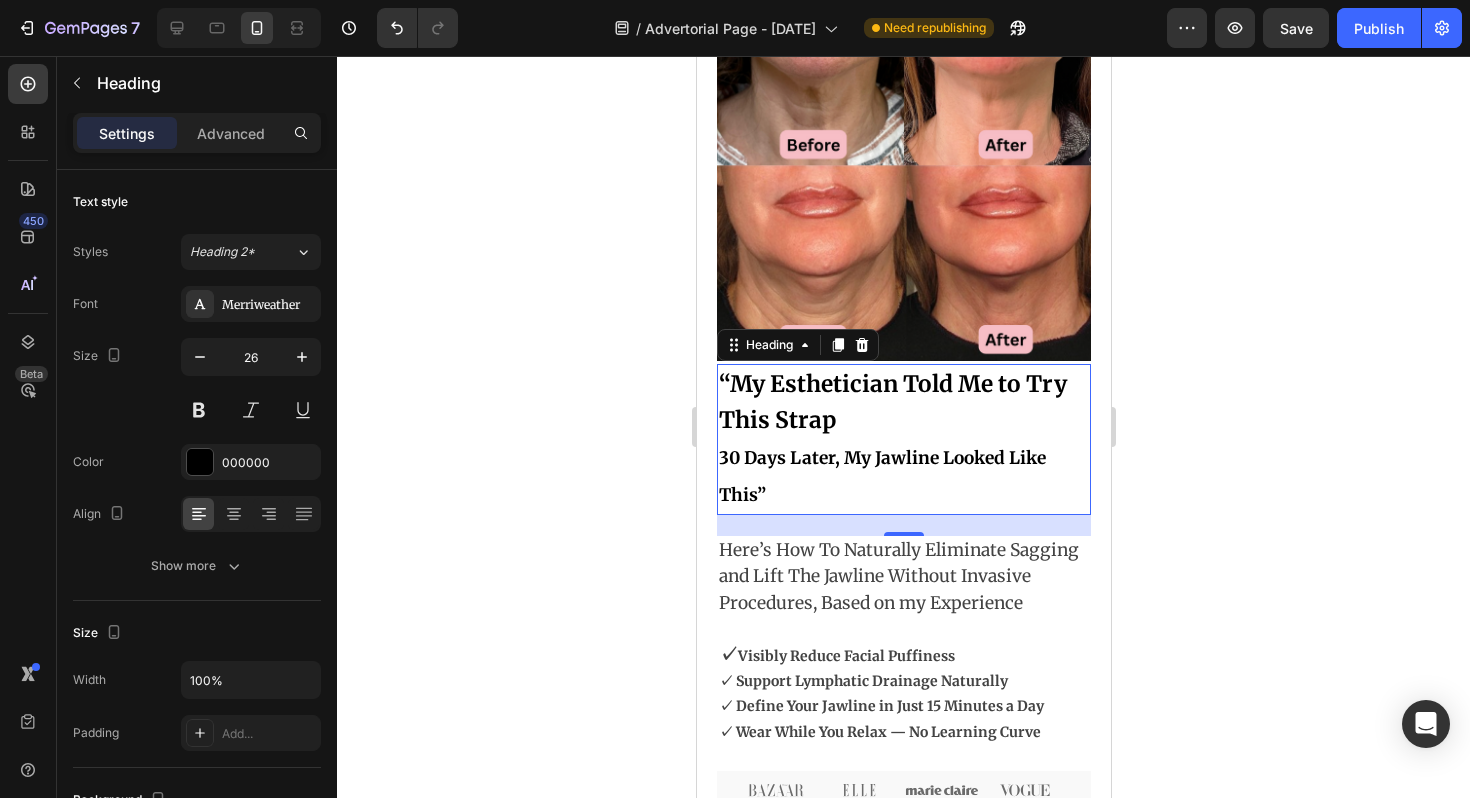 click 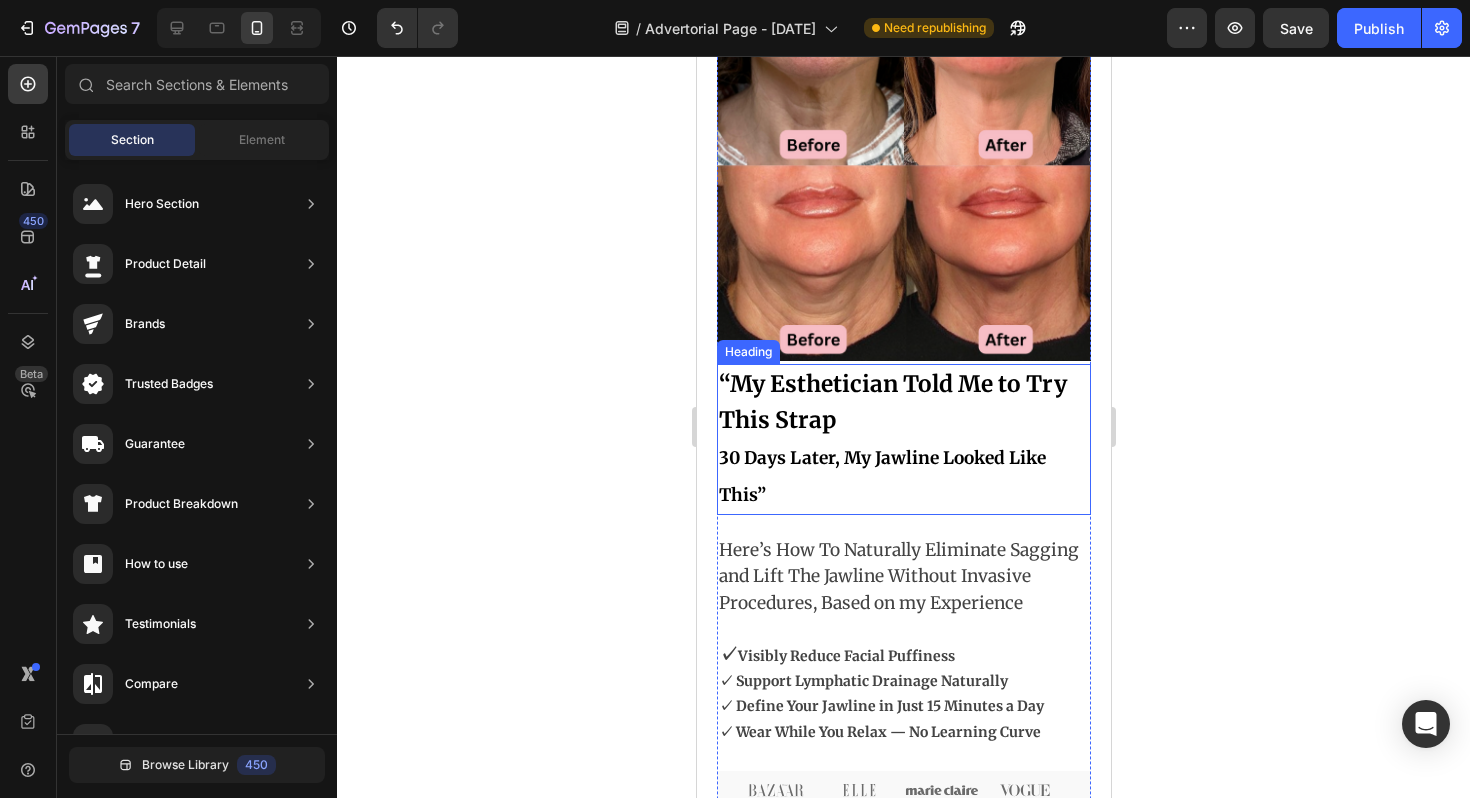 scroll, scrollTop: 174, scrollLeft: 0, axis: vertical 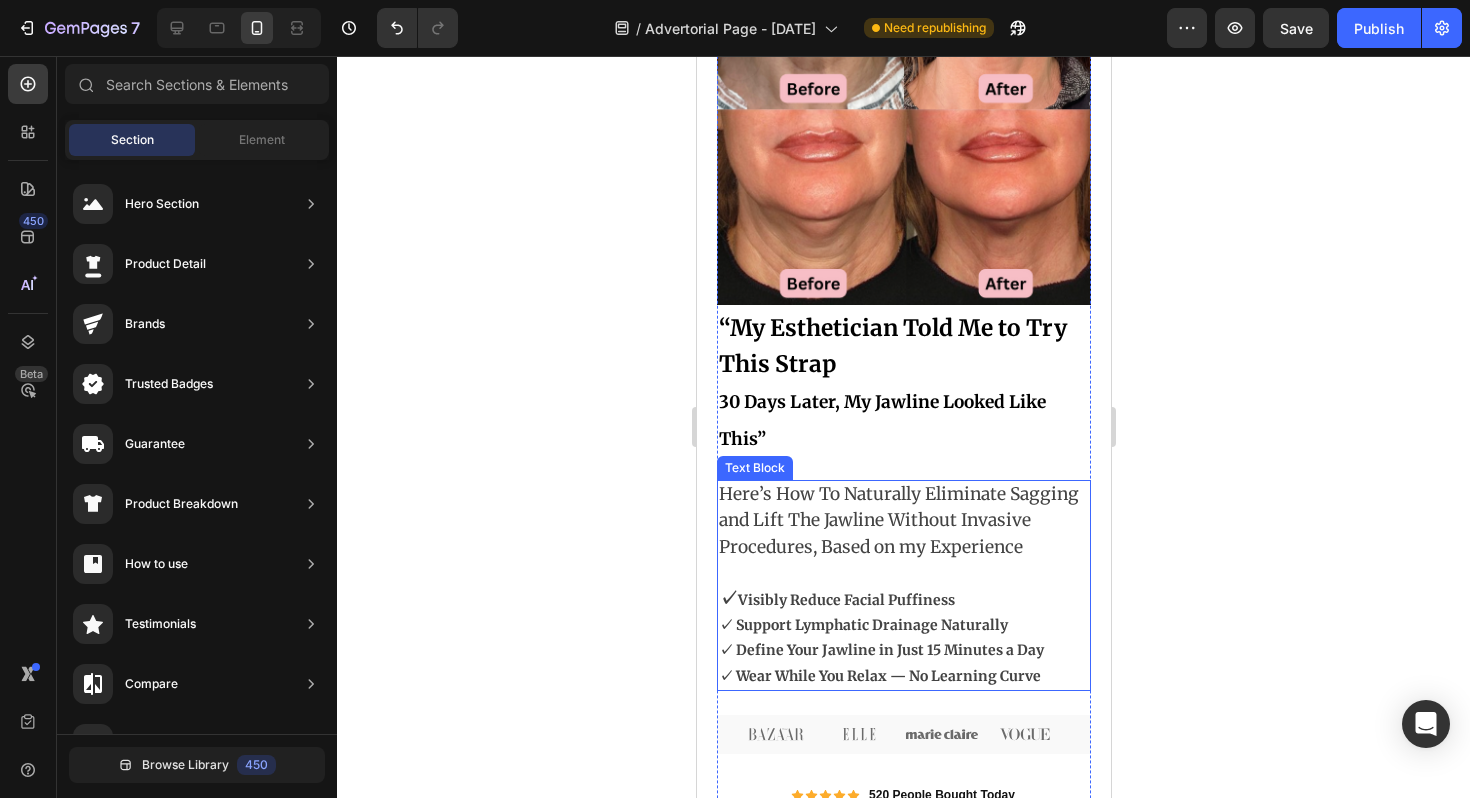 click on "Here’s How To Naturally Eliminate Sagging and Lift The Jawline Without Invasive Procedures, Based on my Experience" at bounding box center (898, 520) 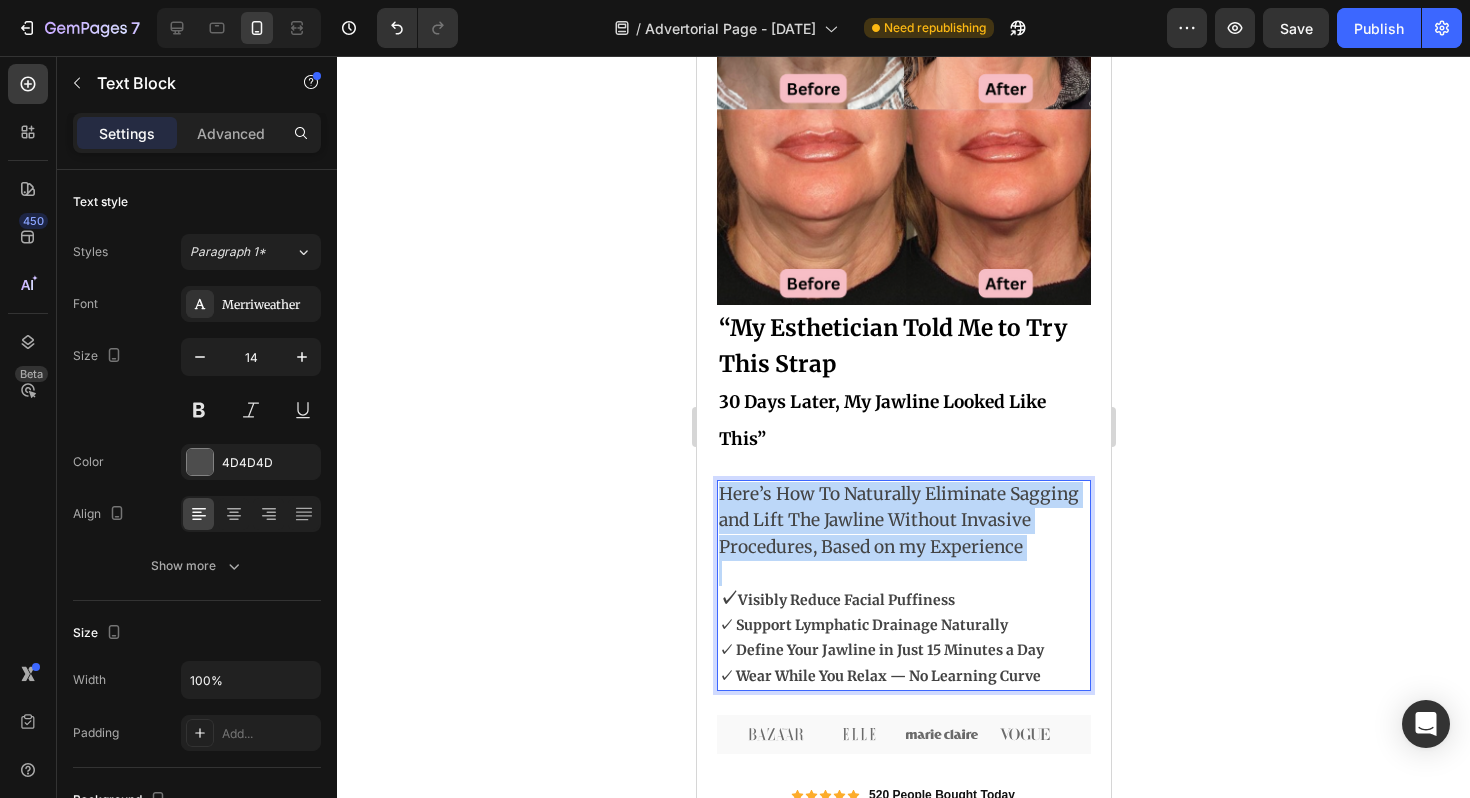 click on "Here’s How To Naturally Eliminate Sagging and Lift The Jawline Without Invasive Procedures, Based on my Experience" at bounding box center (898, 520) 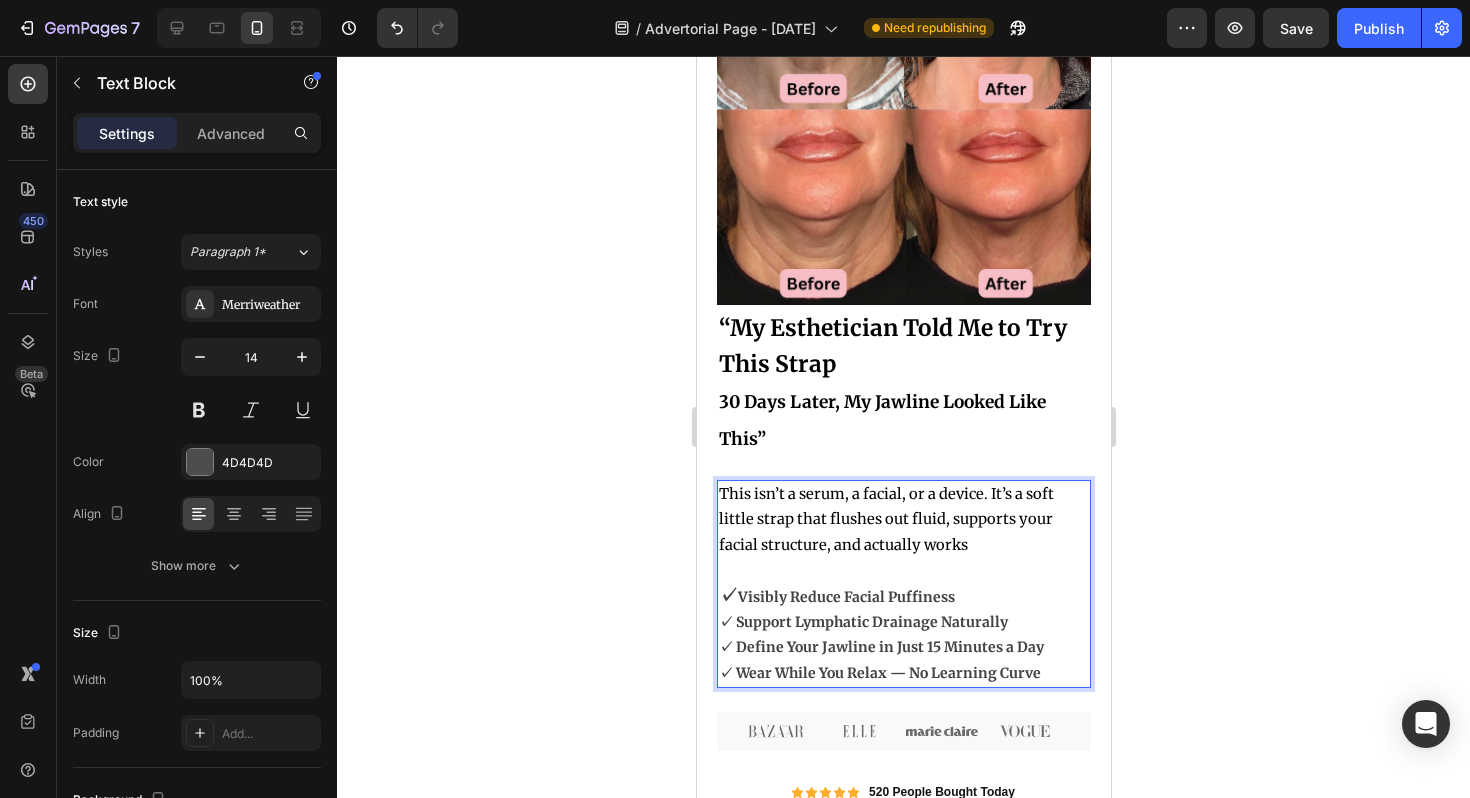 click 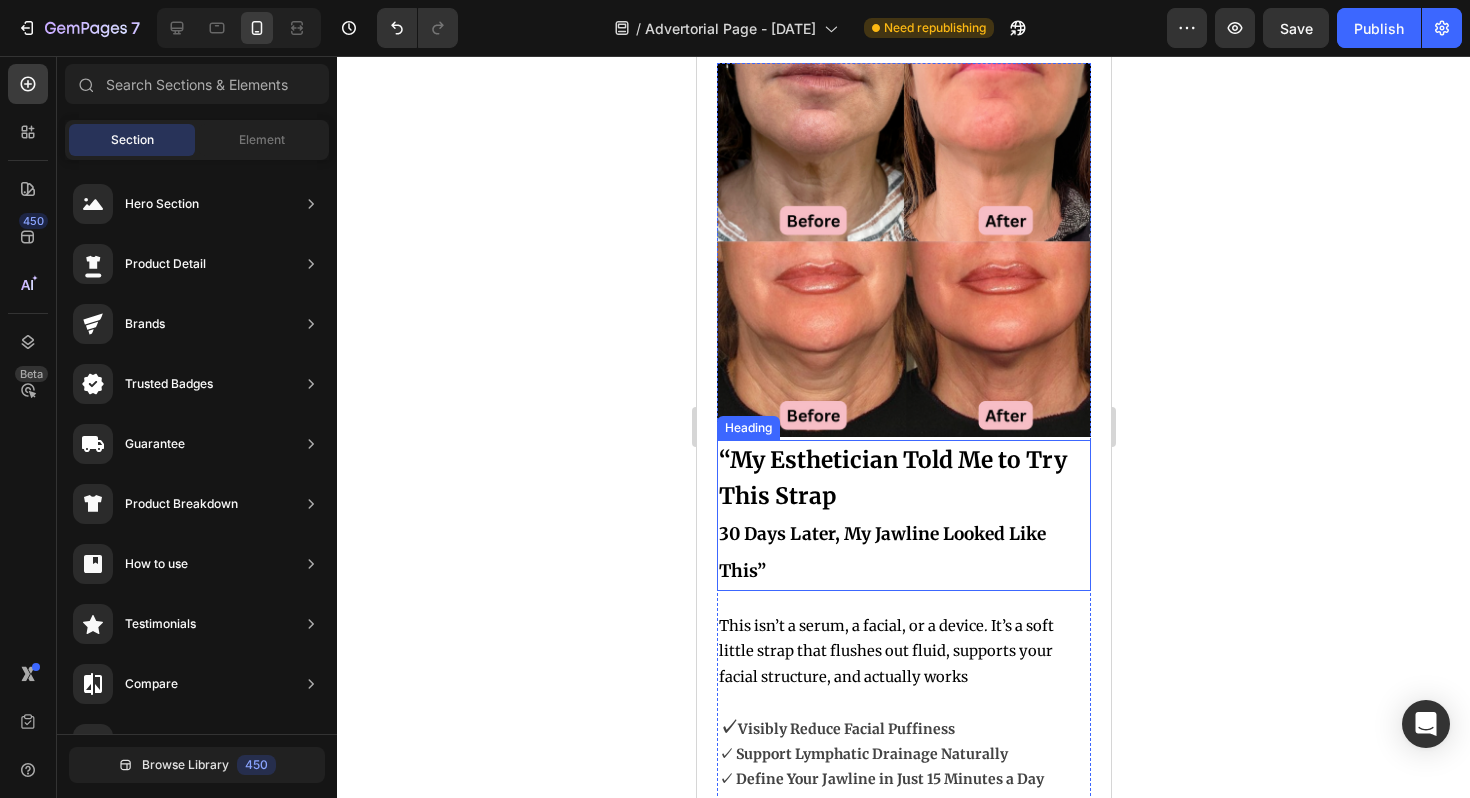 scroll, scrollTop: 62, scrollLeft: 0, axis: vertical 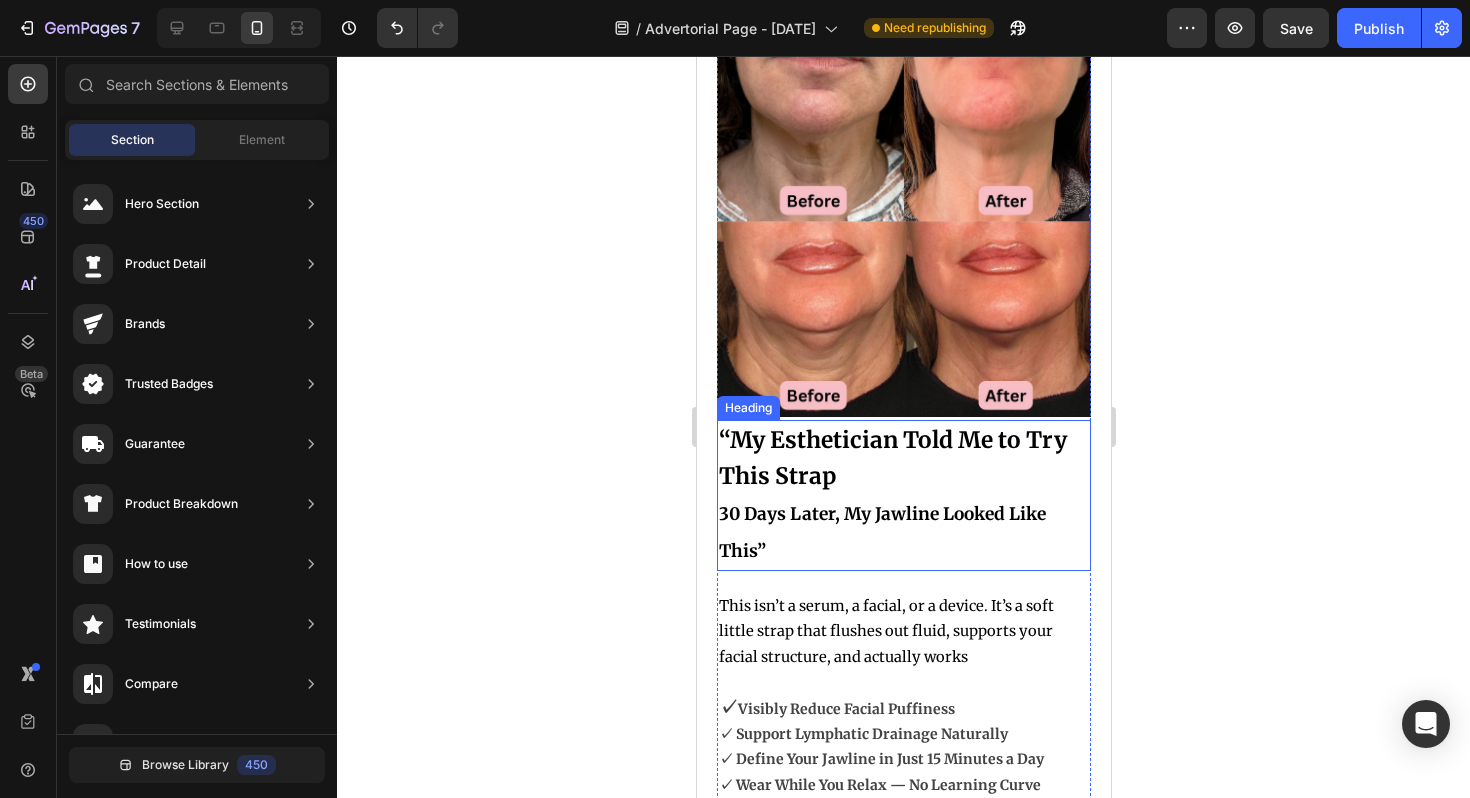 click on "30 Days Later, My Jawline Looked Like This”" at bounding box center [881, 533] 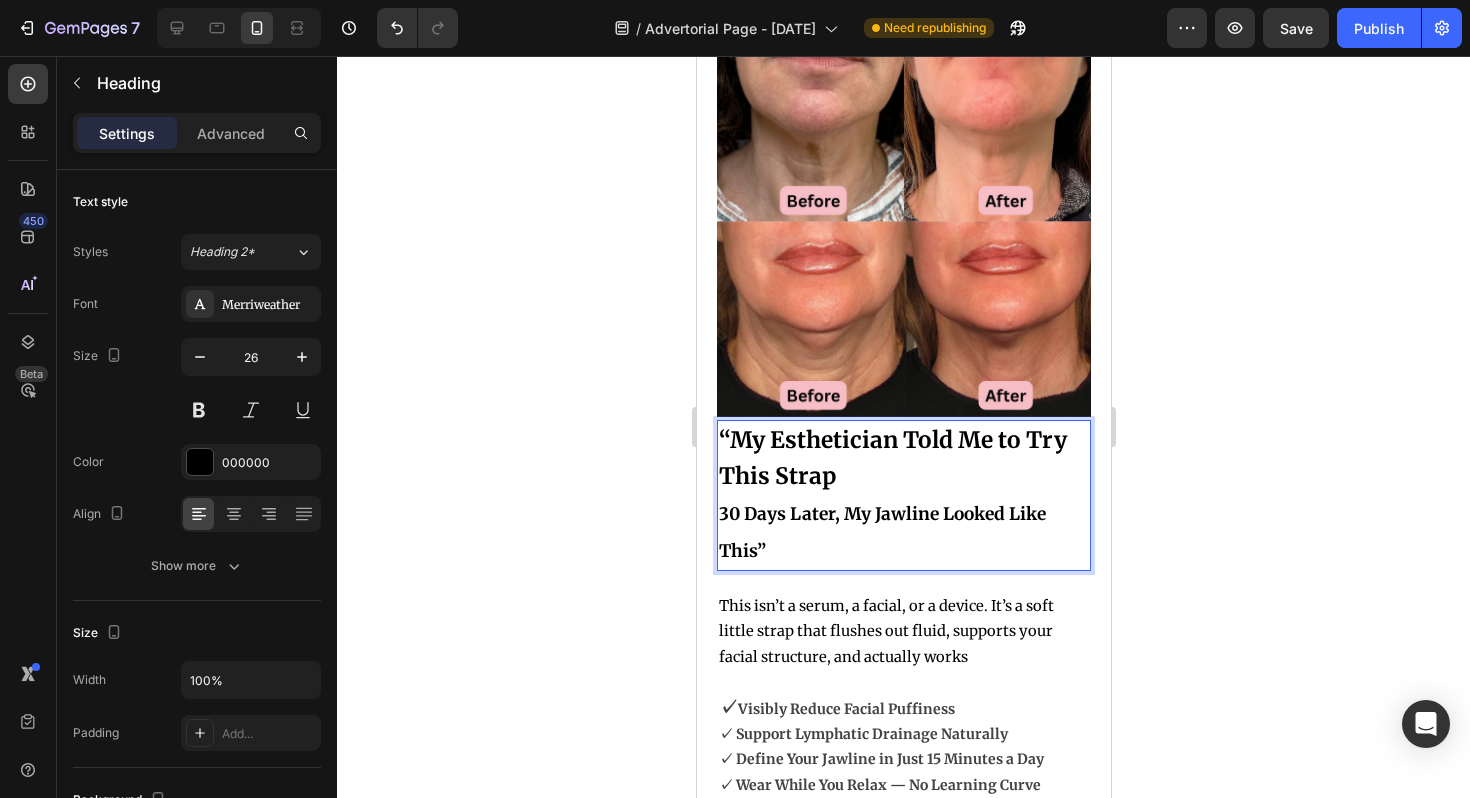 click on "30 Days Later, My Jawline Looked Like This”" at bounding box center (881, 533) 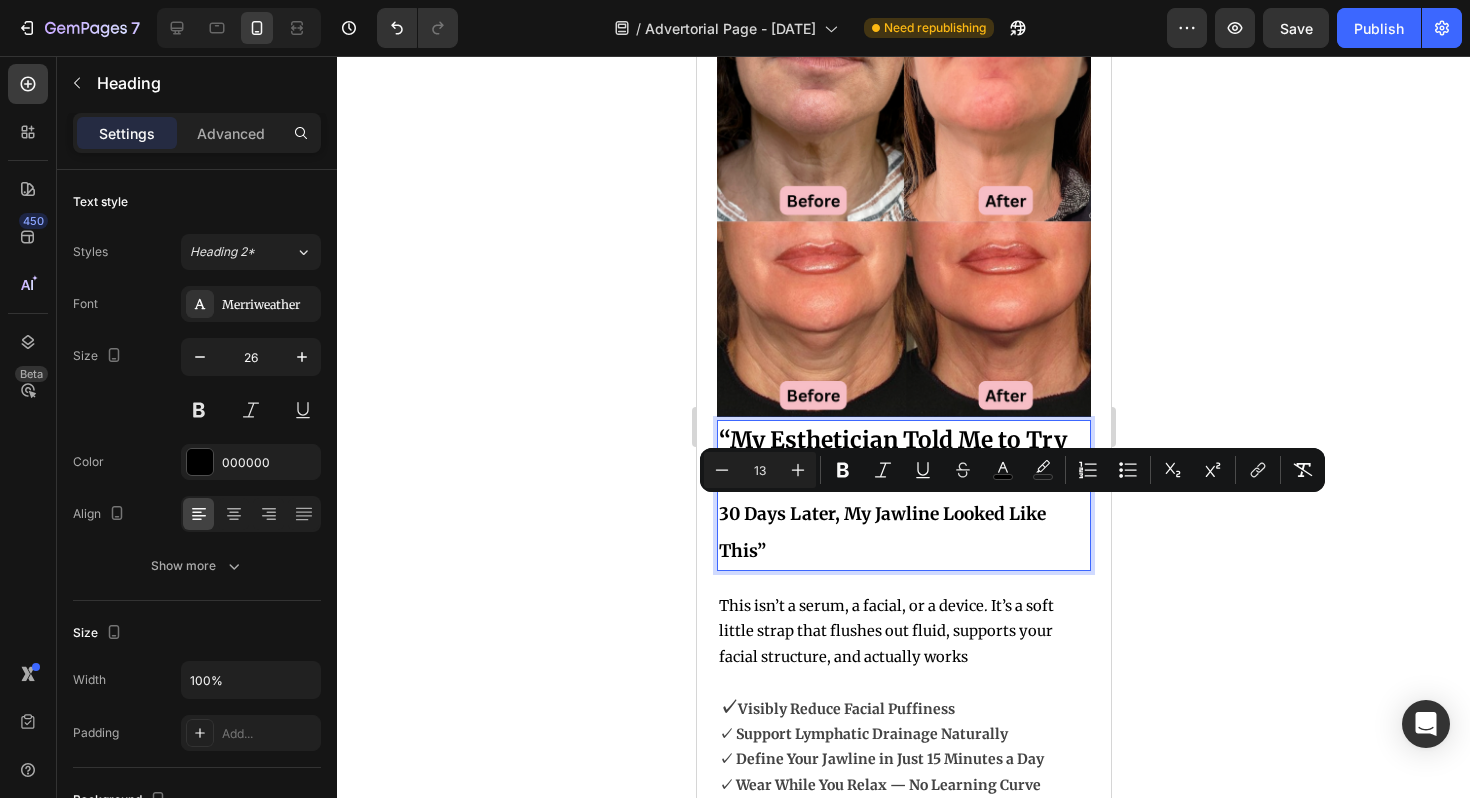 click on "30 Days Later, My Jawline Looked Like This”" at bounding box center [881, 533] 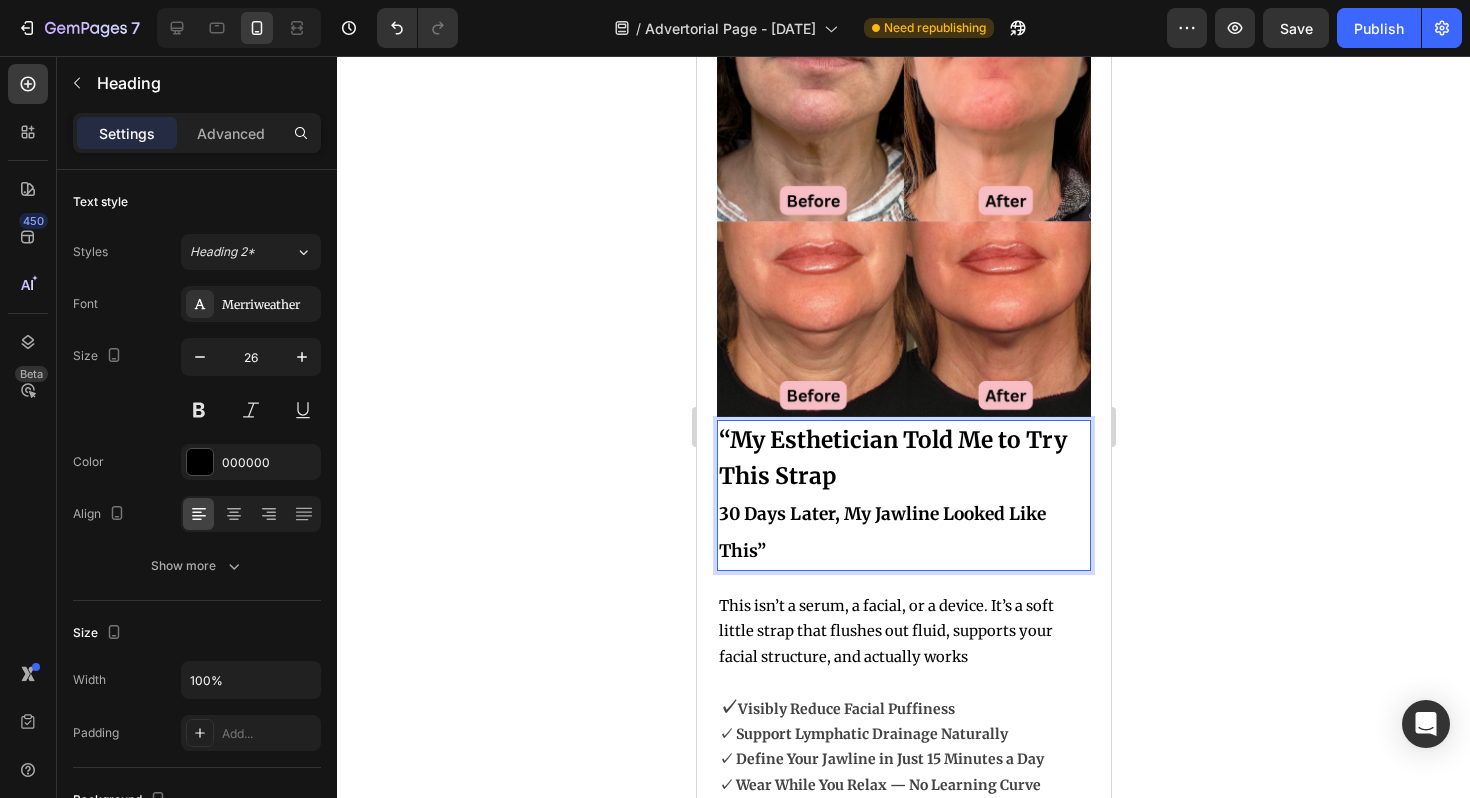 click on "30 Days Later, My Jawline Looked Like This”" at bounding box center [881, 533] 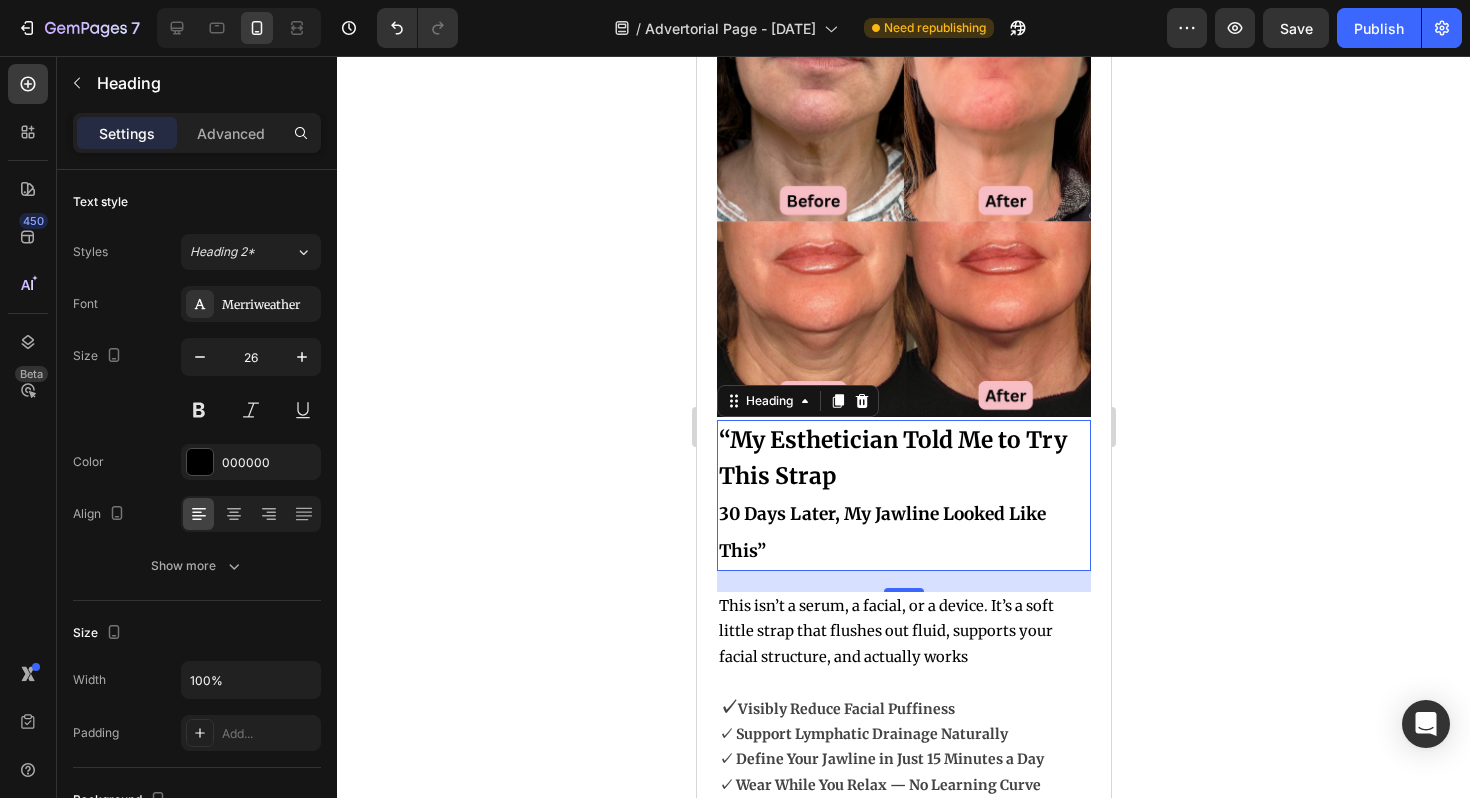click 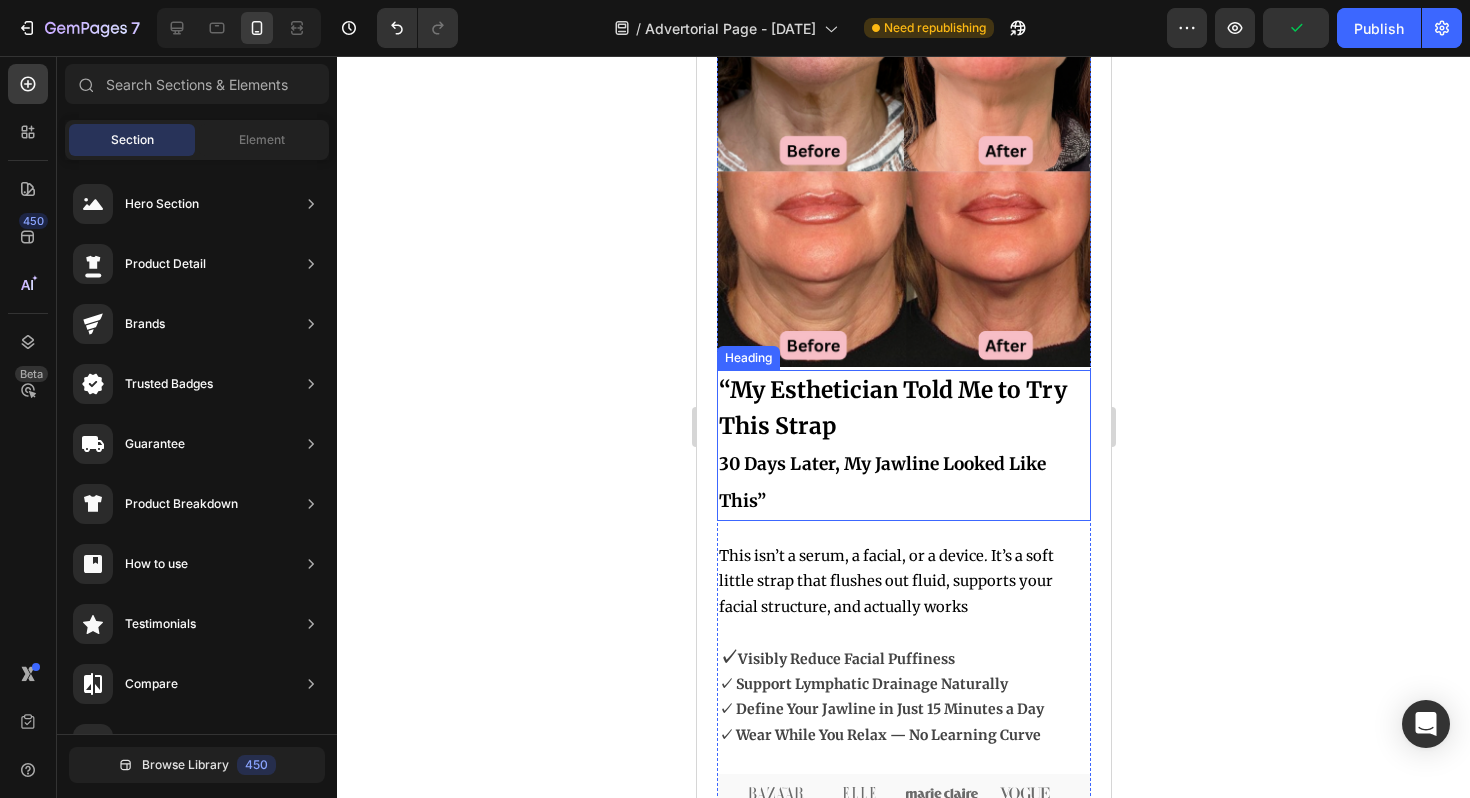 scroll, scrollTop: 0, scrollLeft: 0, axis: both 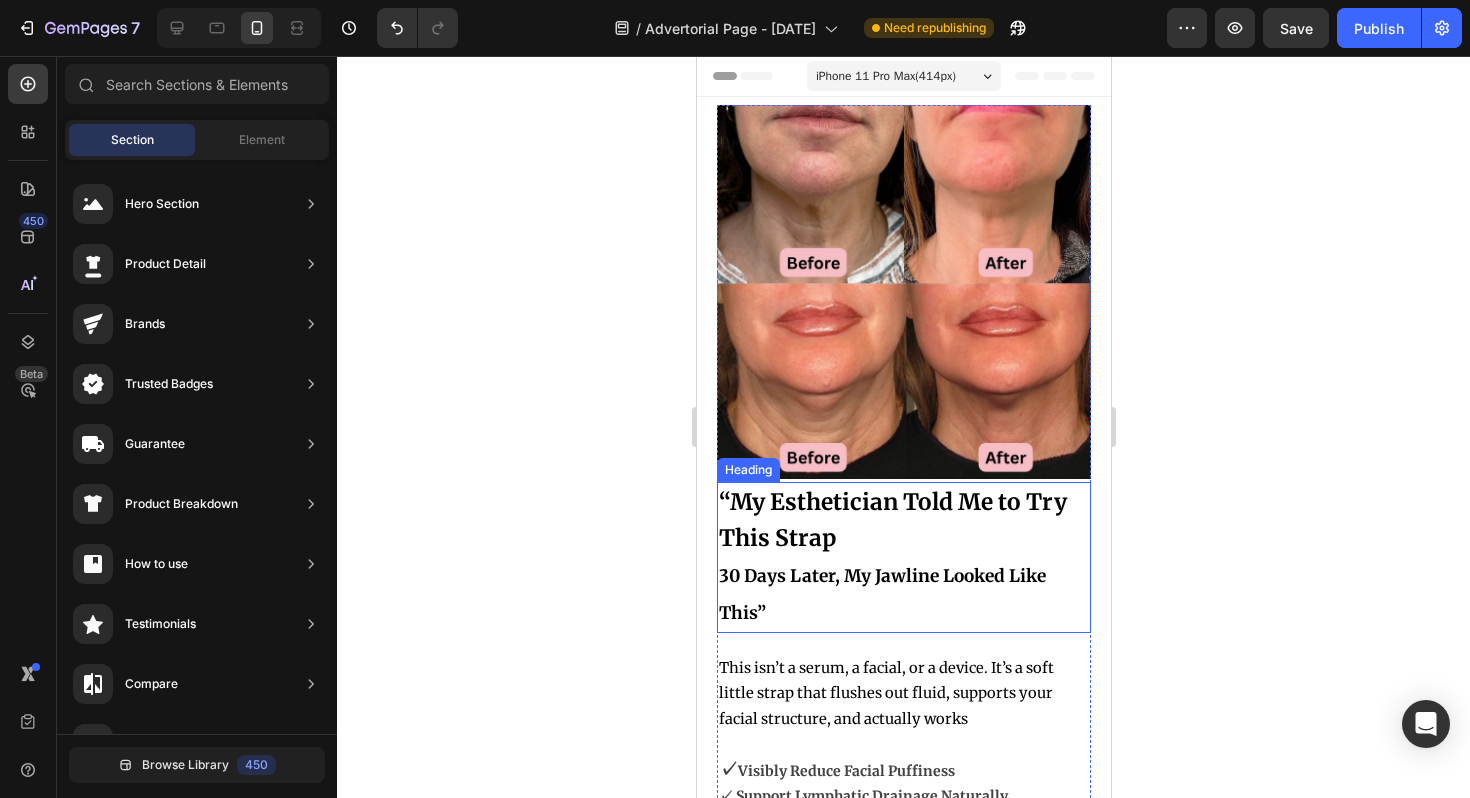 click on "⁠⁠⁠⁠⁠⁠⁠ “My Esthetician Told Me to Try This Strap  30 Days Later, My Jawline Looked Like This”" at bounding box center (903, 557) 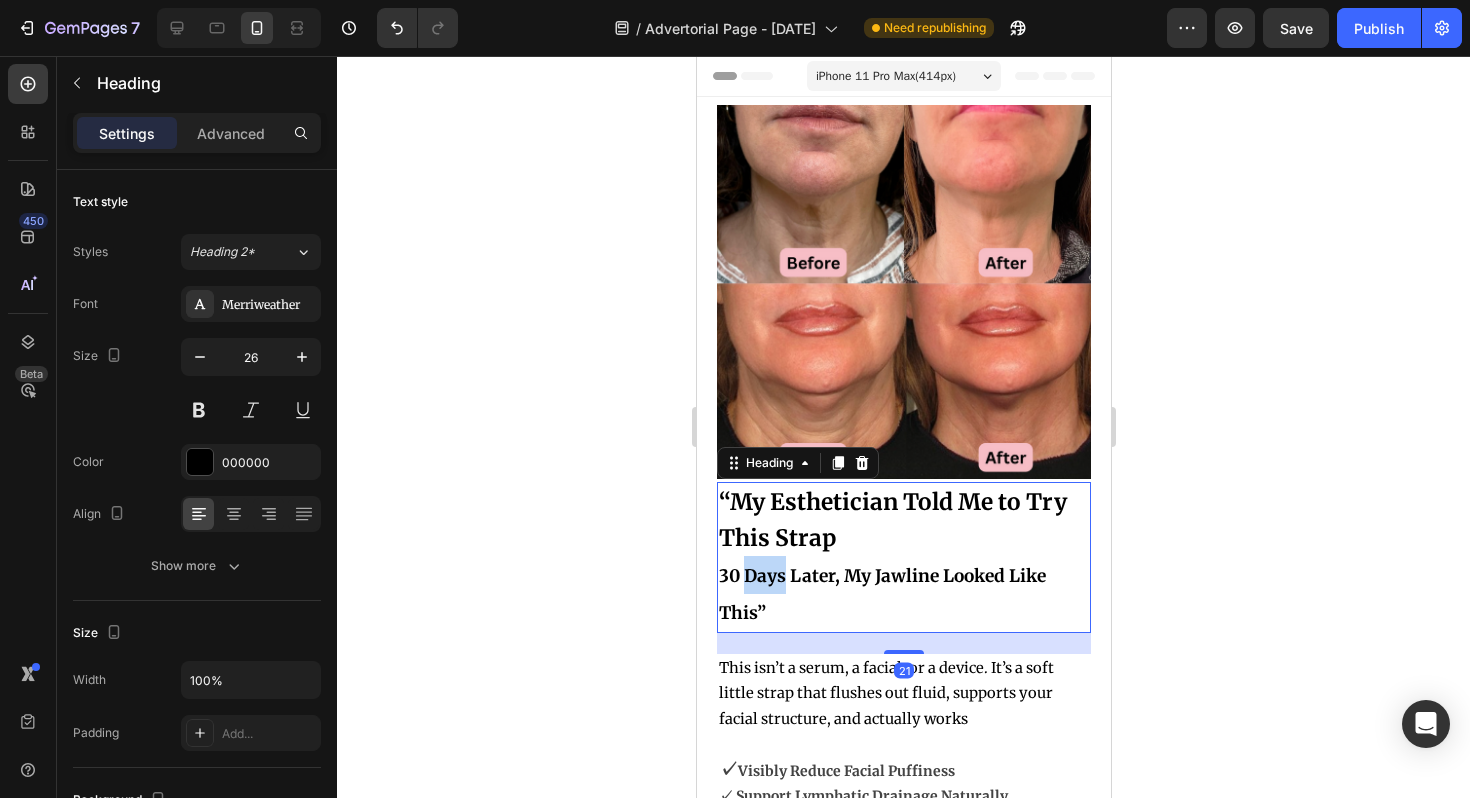 click on "Image Written by [NAME] [LAST] Heading 4 Certified Mom Text Block Row" at bounding box center [903, 557] 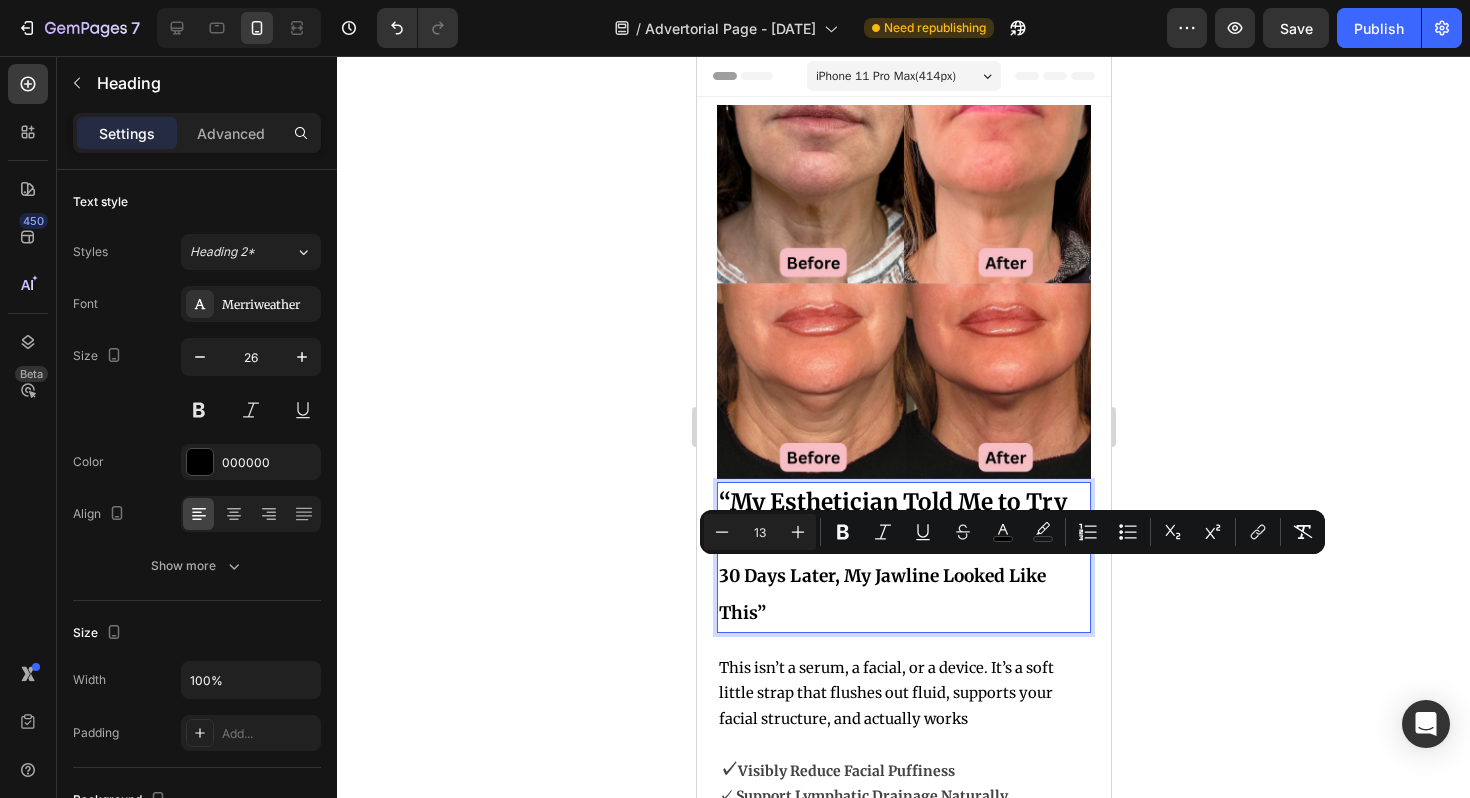 click on "30 Days Later, My Jawline Looked Like This”" at bounding box center (881, 595) 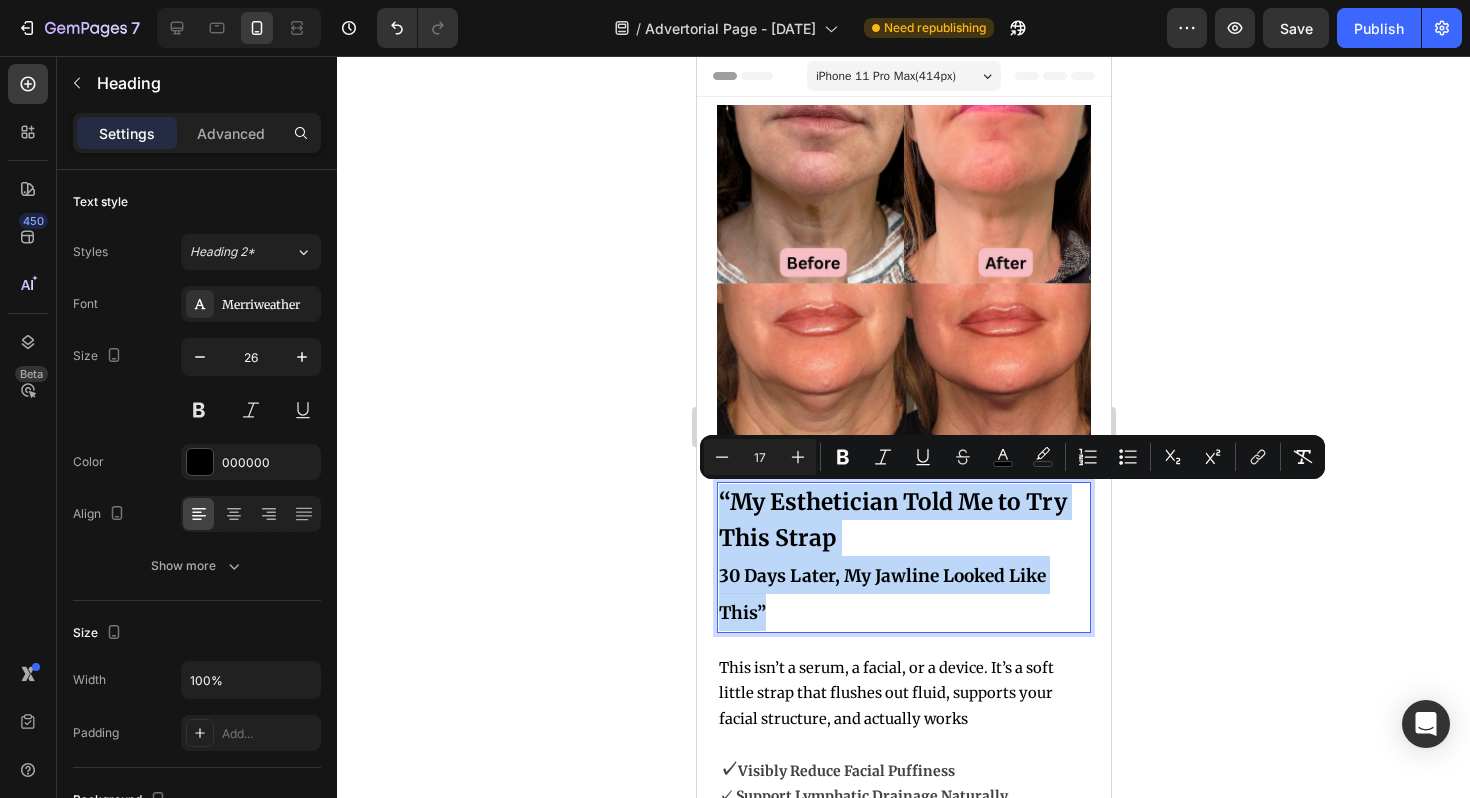 drag, startPoint x: 770, startPoint y: 620, endPoint x: 716, endPoint y: 489, distance: 141.69333 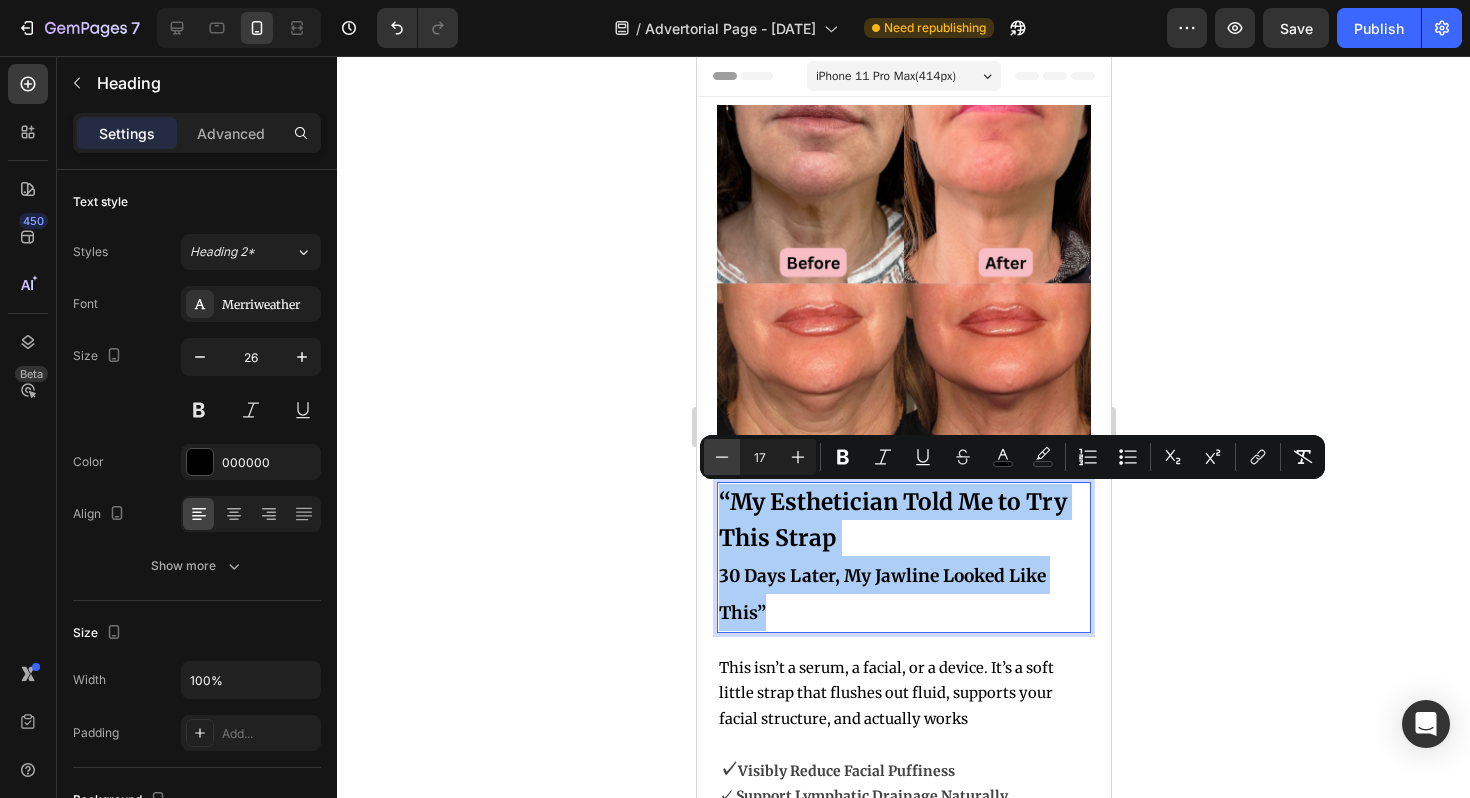 click 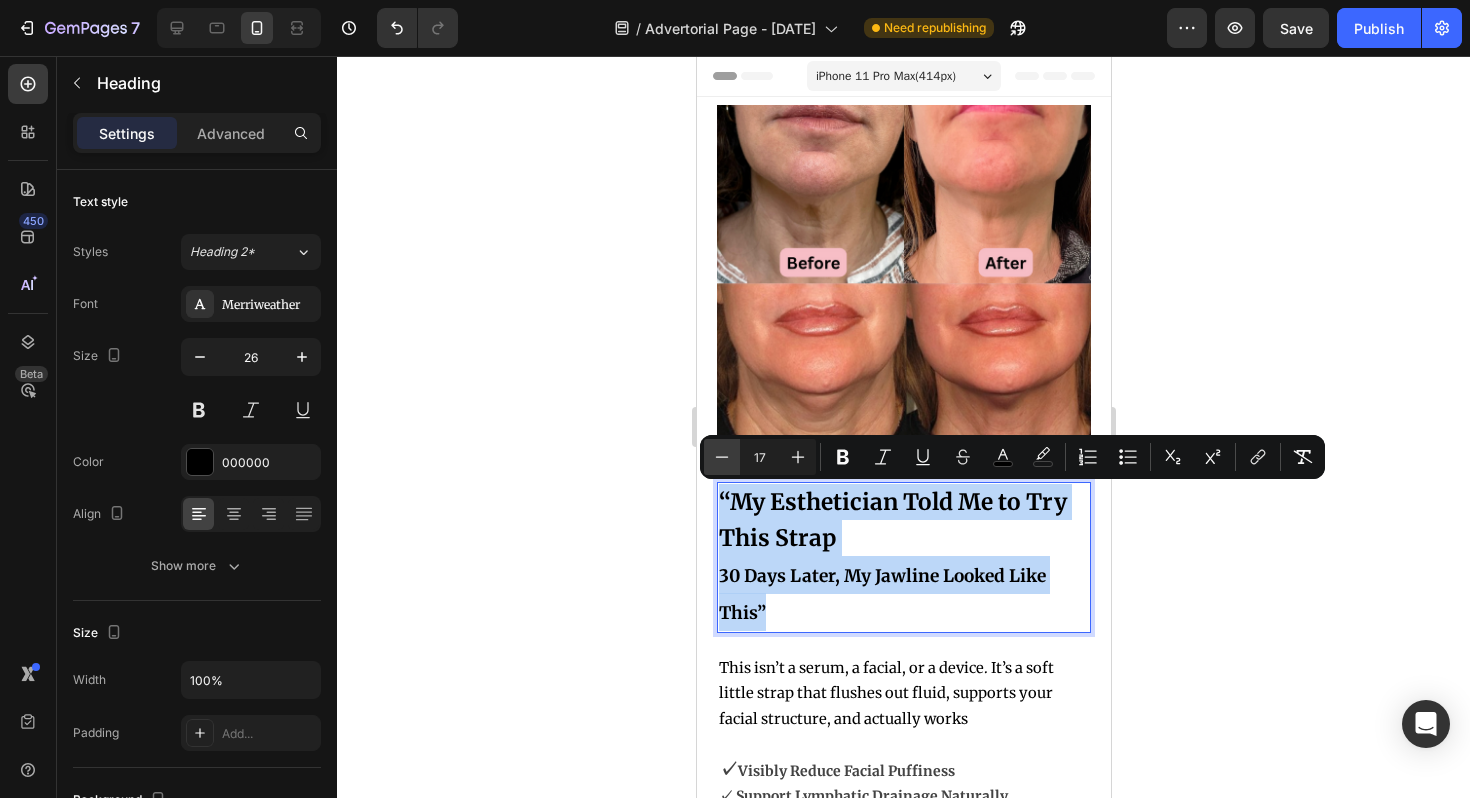 type on "16" 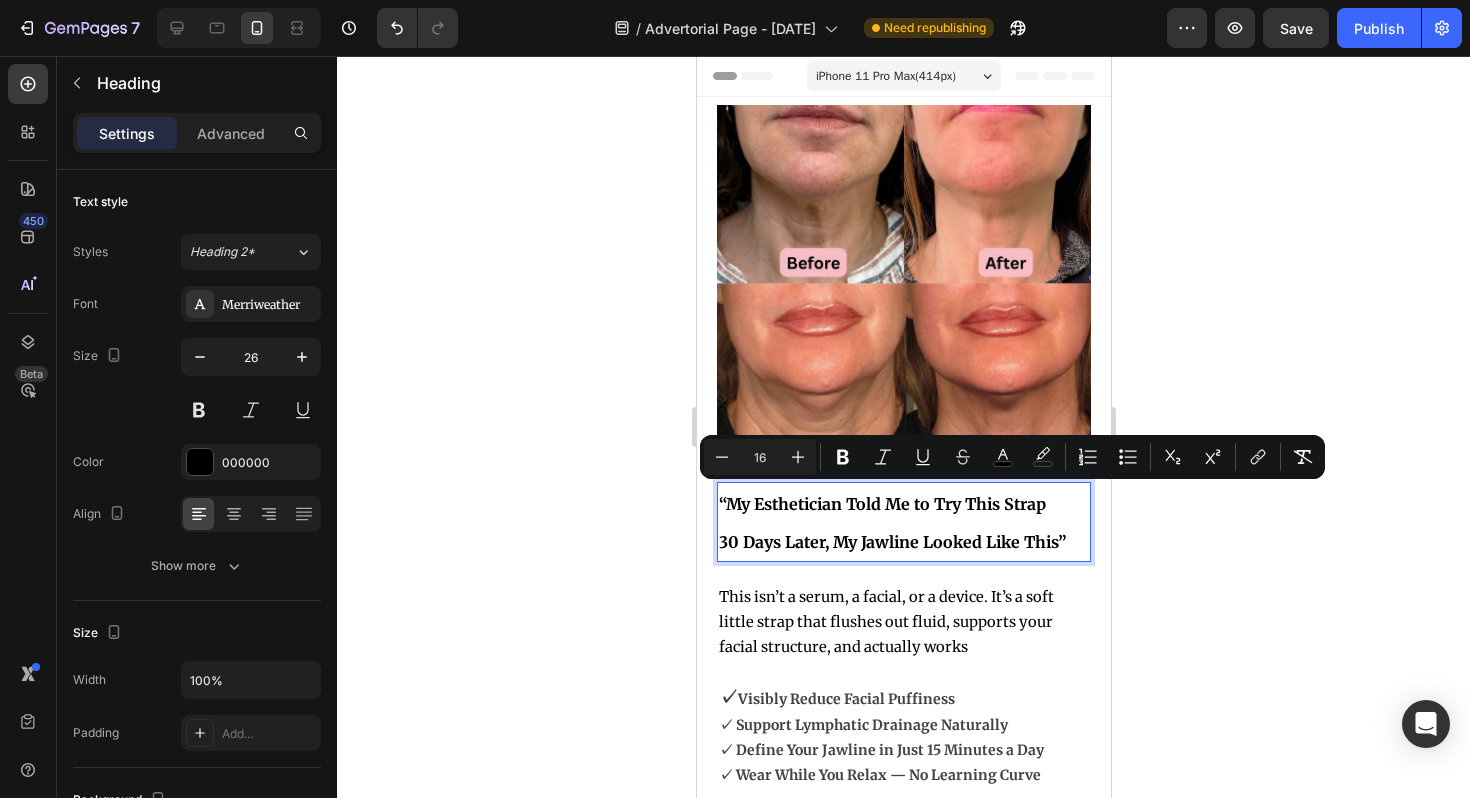 click on "Image Written by [NAME] [LAST] Heading 4 Certified Mom Text Block Row" at bounding box center (903, 522) 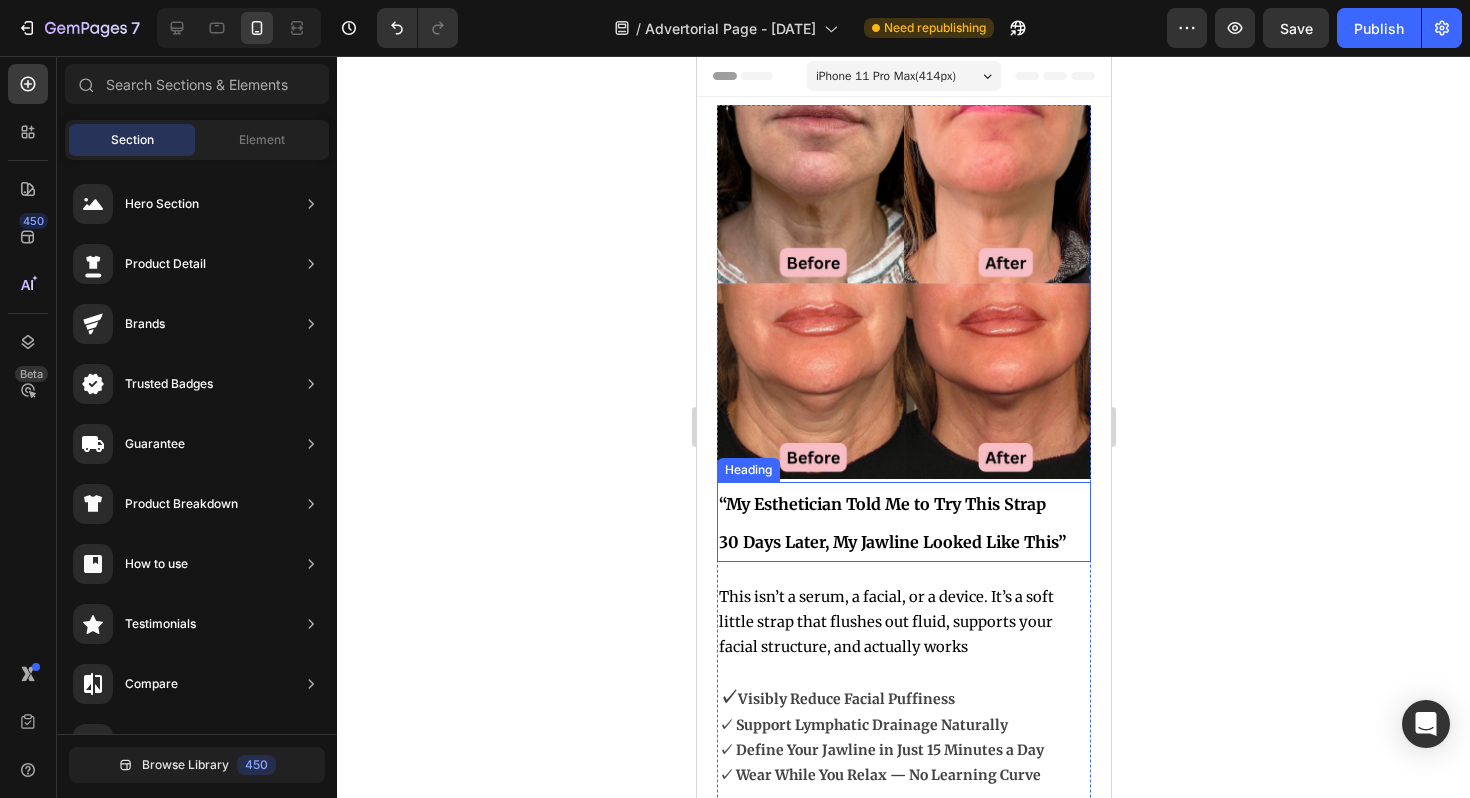 click on "30 Days Later, My Jawline Looked Like This”" at bounding box center [891, 542] 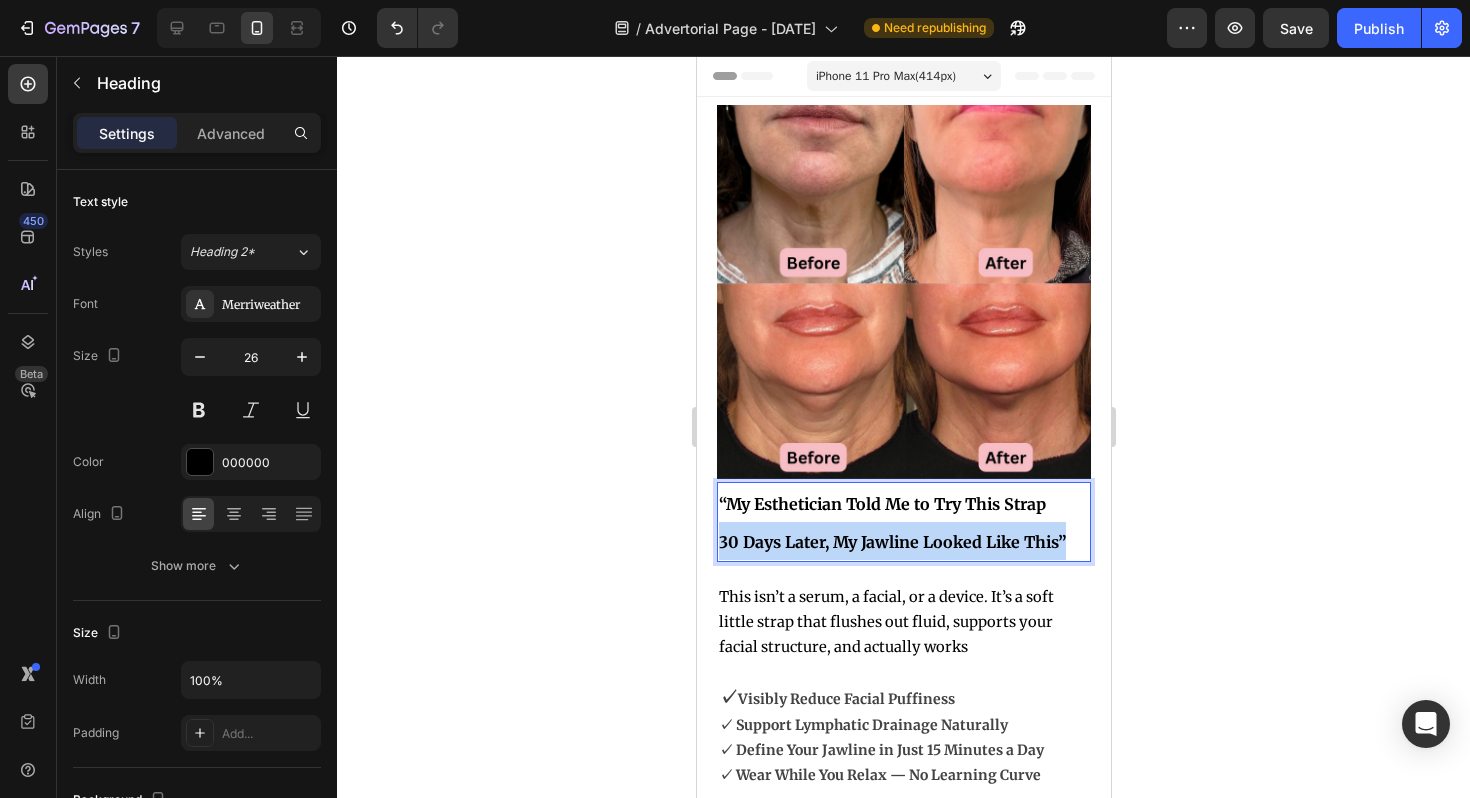 click on "30 Days Later, My Jawline Looked Like This”" at bounding box center (891, 542) 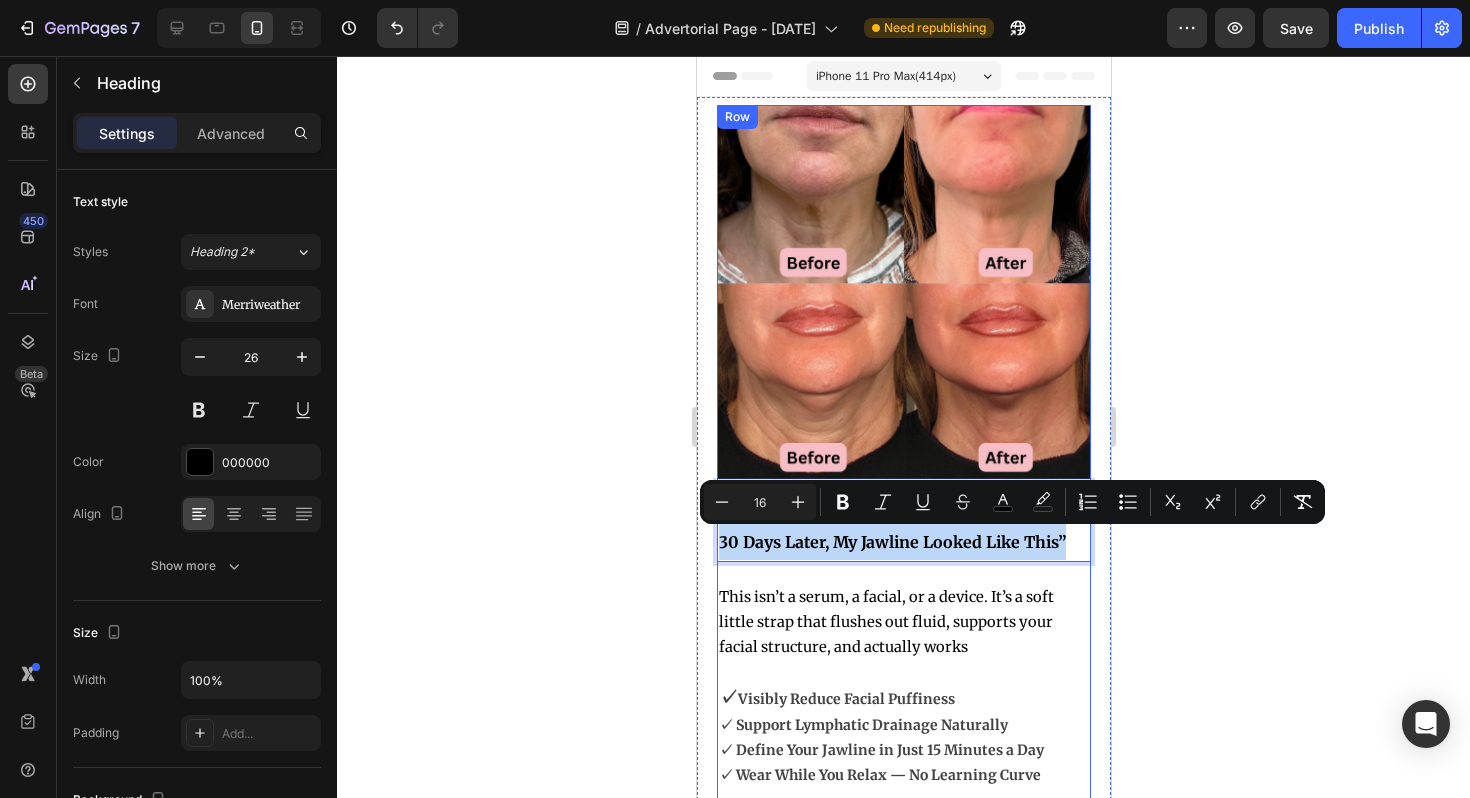 click on "Image “My Esthetician Told Me to Try This Strap  30 Days Later, My Jawline Looked Like This” Heading   21 This isn’t a serum, a facial, or a device. It’s a soft little strap that flushes out fluid, supports your facial structure, and actually works ✓  Visibly Reduce Facial Puffiness ✓ Support Lymphatic Drainage Naturally ✓ Define Your Jawline in Just 15 Minutes a Day ✓ Wear While You Relax — No Learning Curve Text Block Image Image Image Image Image Row
Icon
Icon
Icon
Icon
Icon Icon List 520 People Bought Today Heading Row “I didn’t expect much from a face strap, but now I won’t go a day without it—my skin feels tighter, smoother and visibly lifted!” Heading You've tried creams, serums, and maybe even considered more invasive options. But what if there was a safe, non-invasive way to lift, sculpt, and restore your natural contours?   Eleve Face Shaper™ Text Block Row Heading  and    ," at bounding box center (903, 1230) 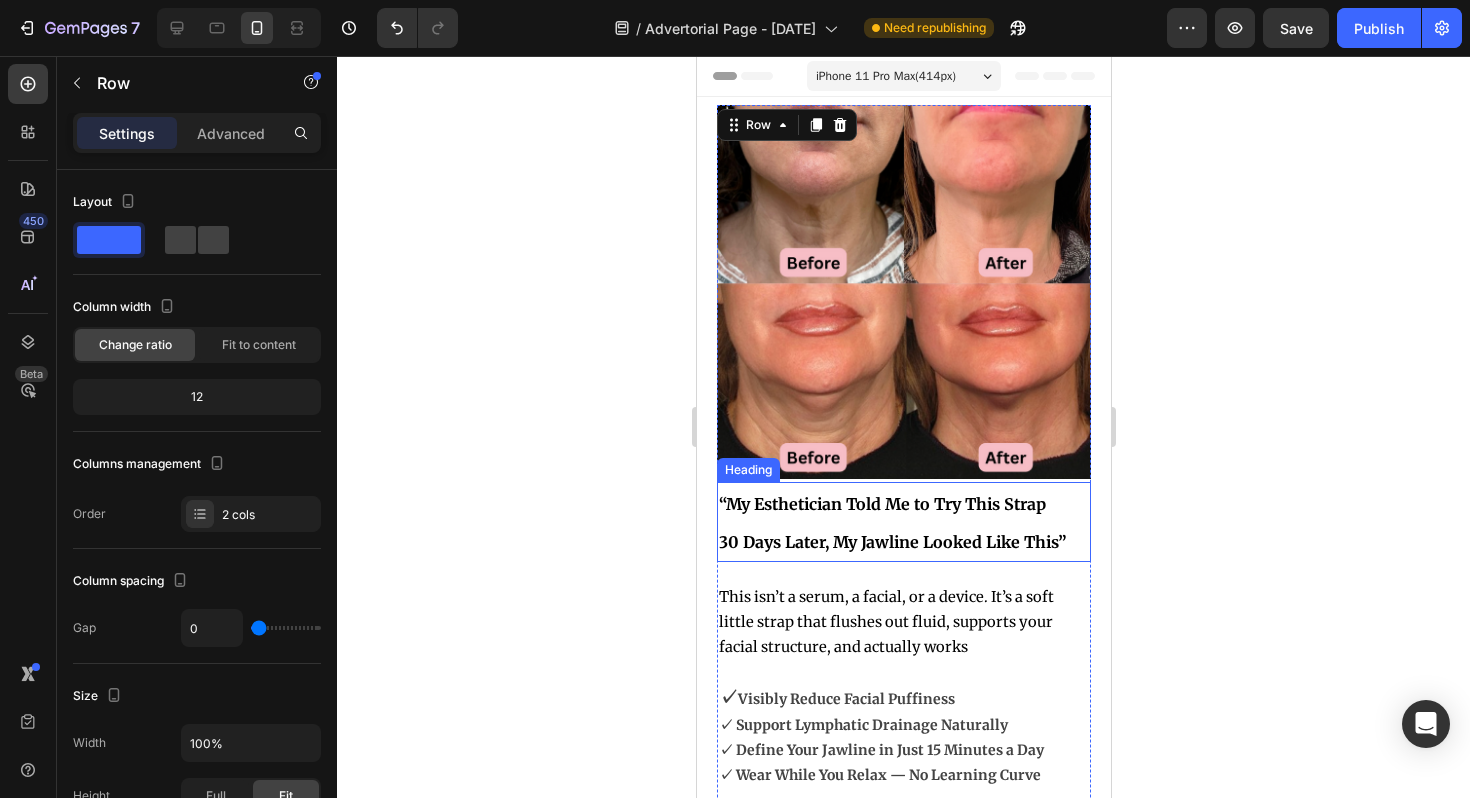 click on "“My Esthetician Told Me to Try This Strap" at bounding box center (881, 504) 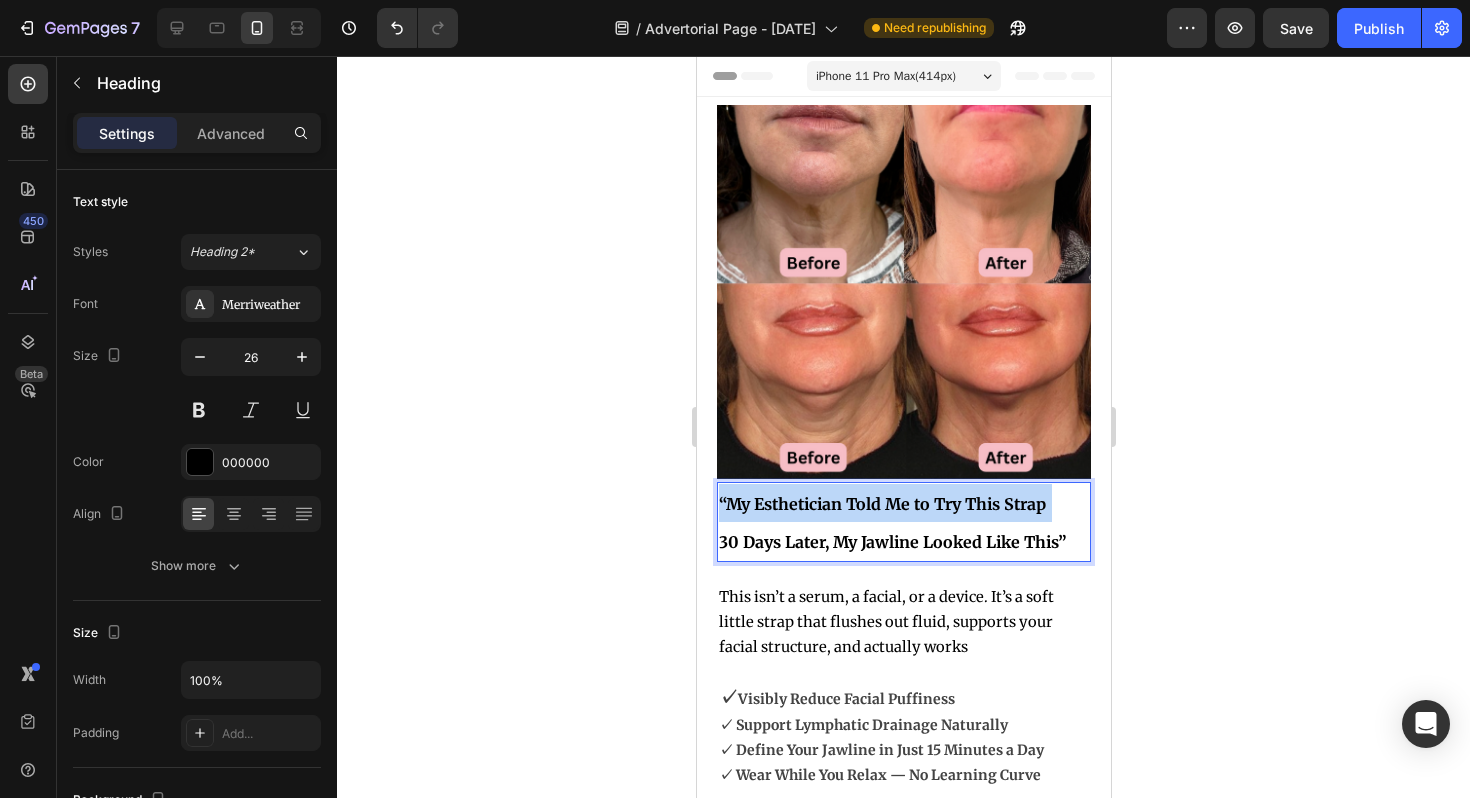 click on "“My Esthetician Told Me to Try This Strap" at bounding box center (881, 504) 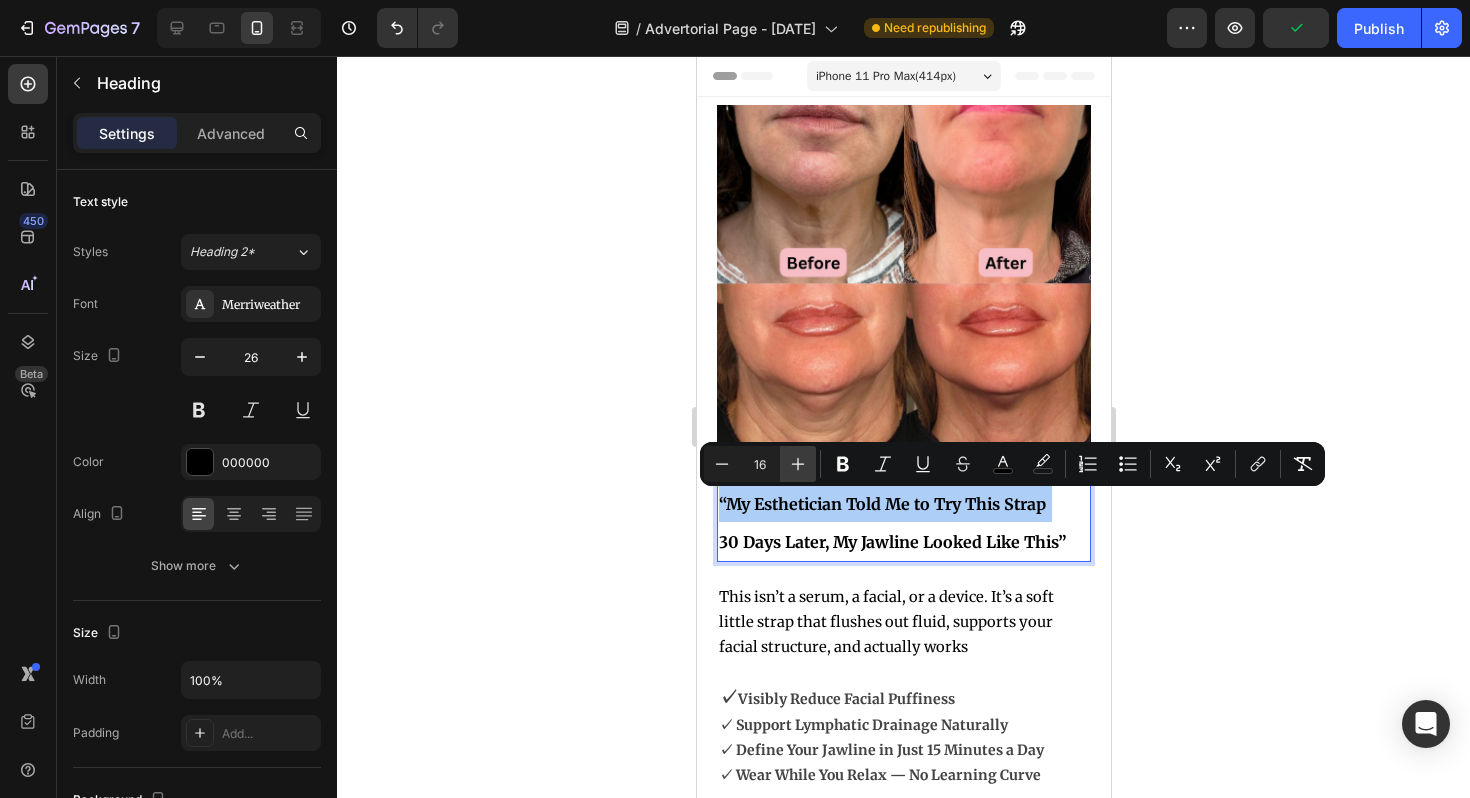 click 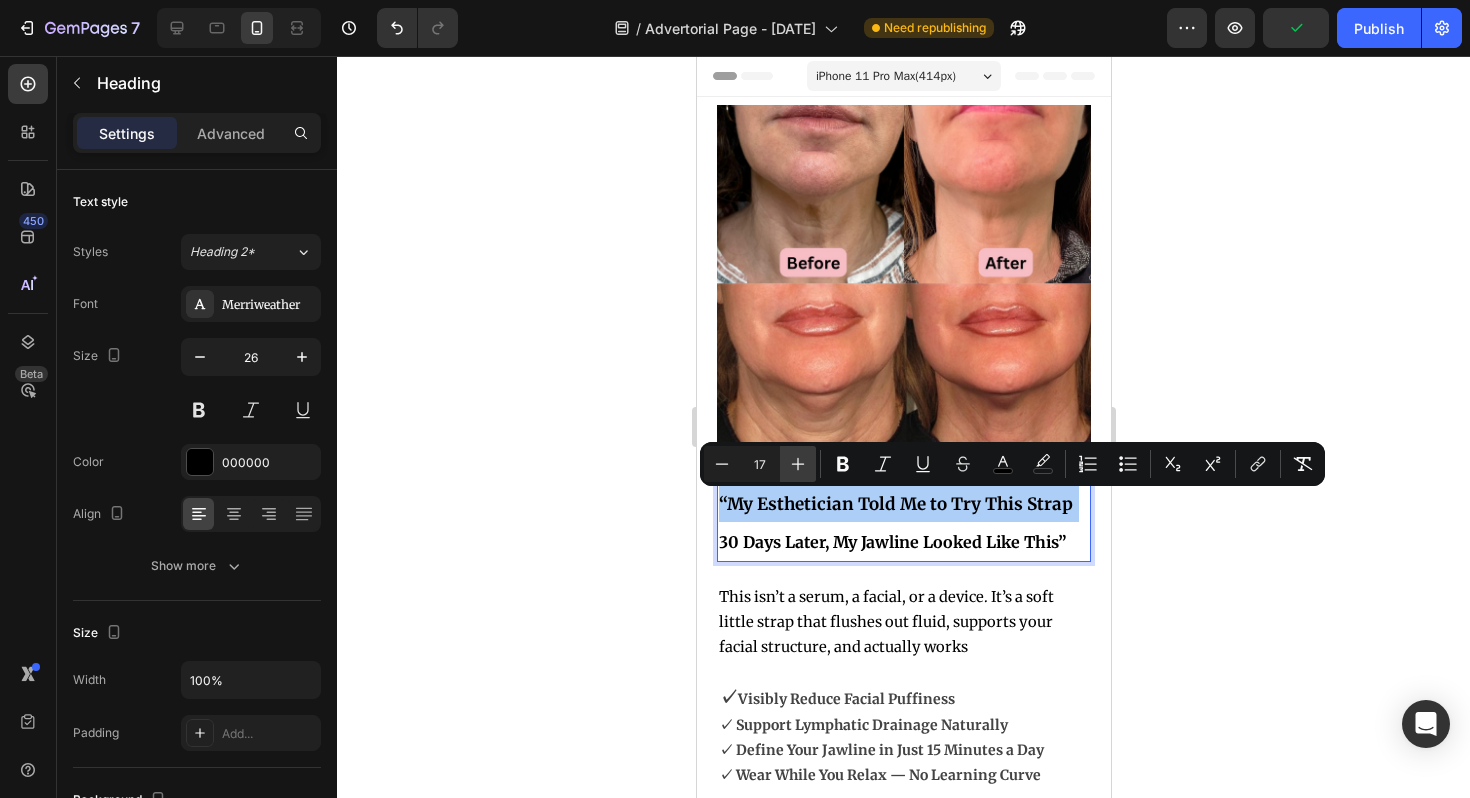 click 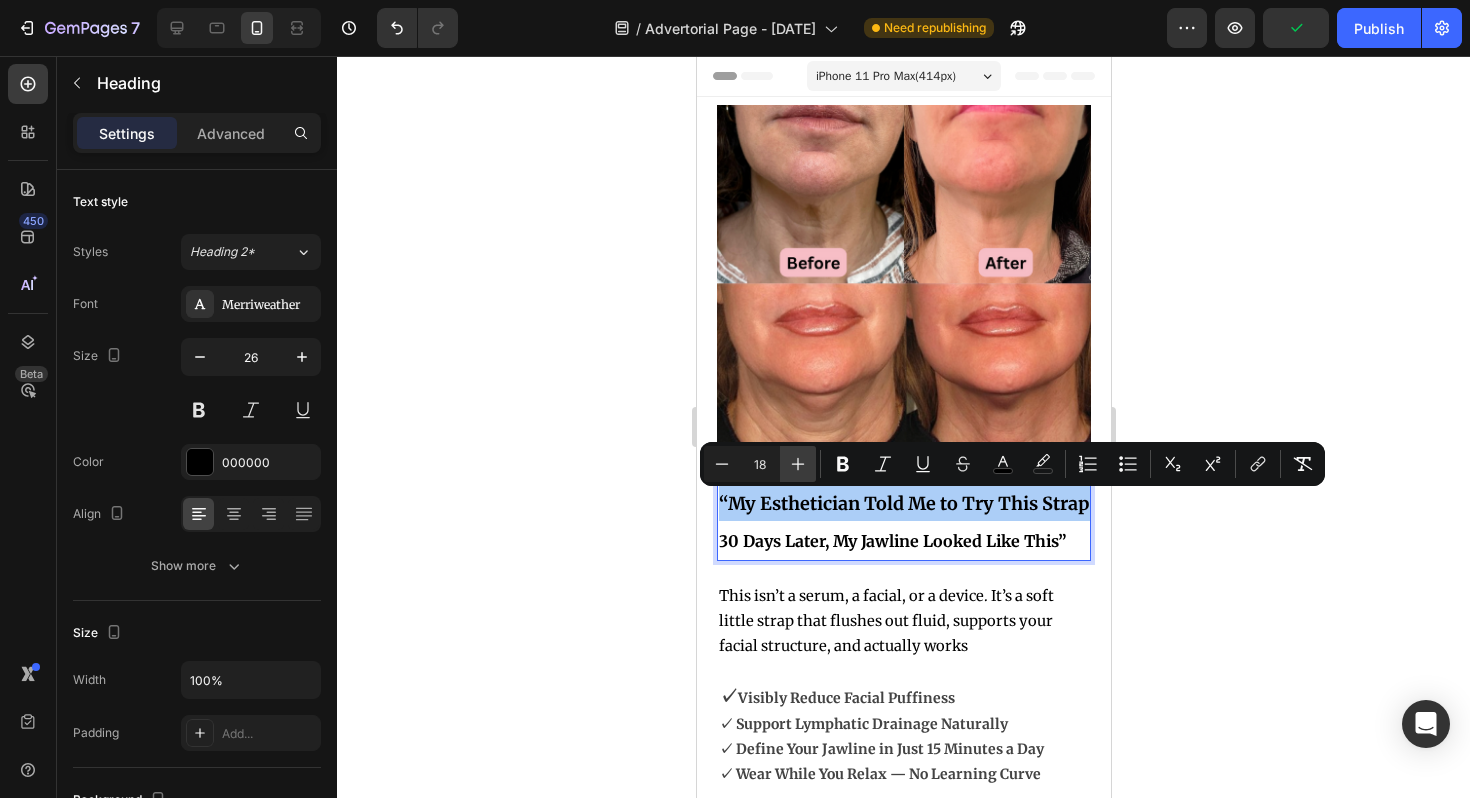 click 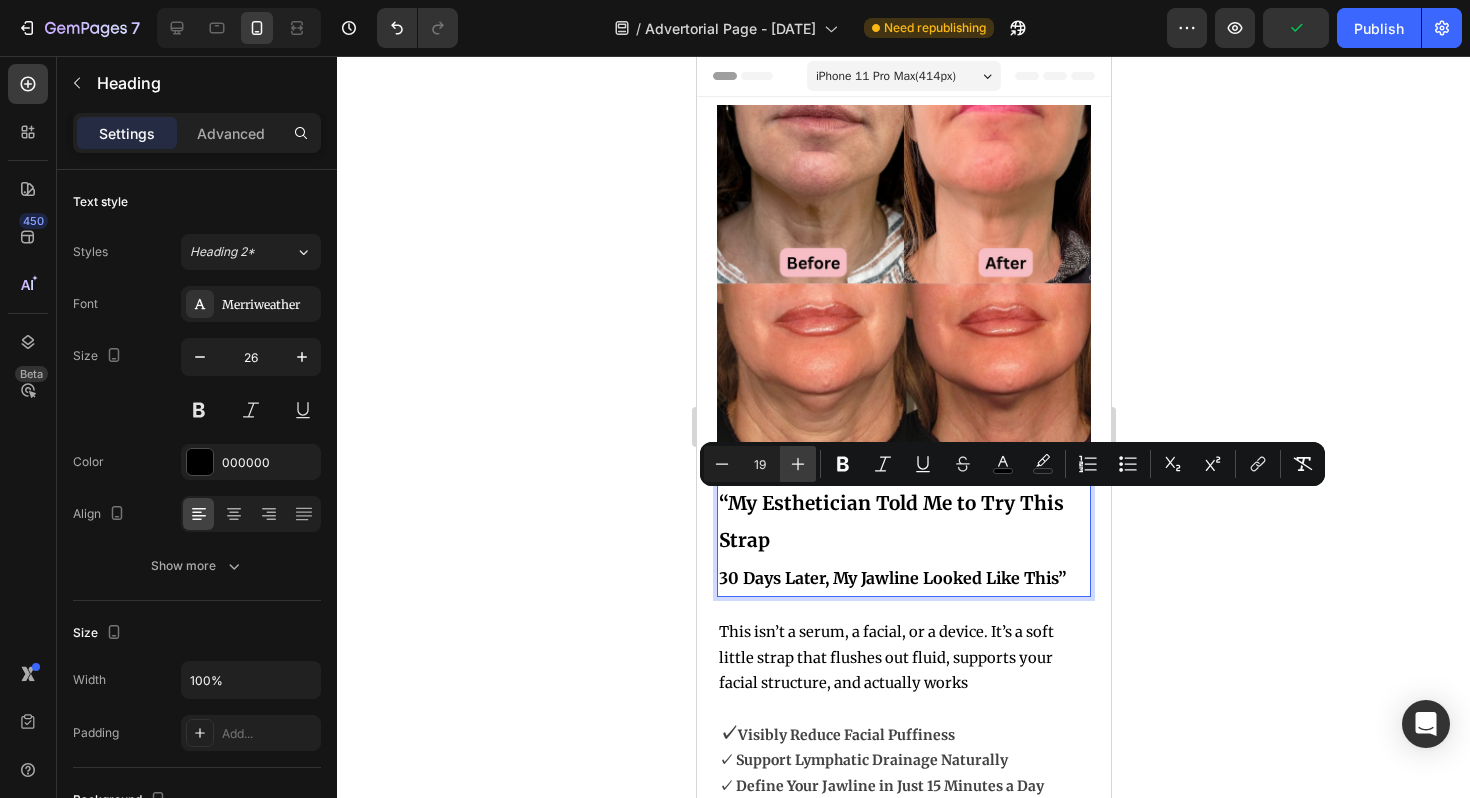 click 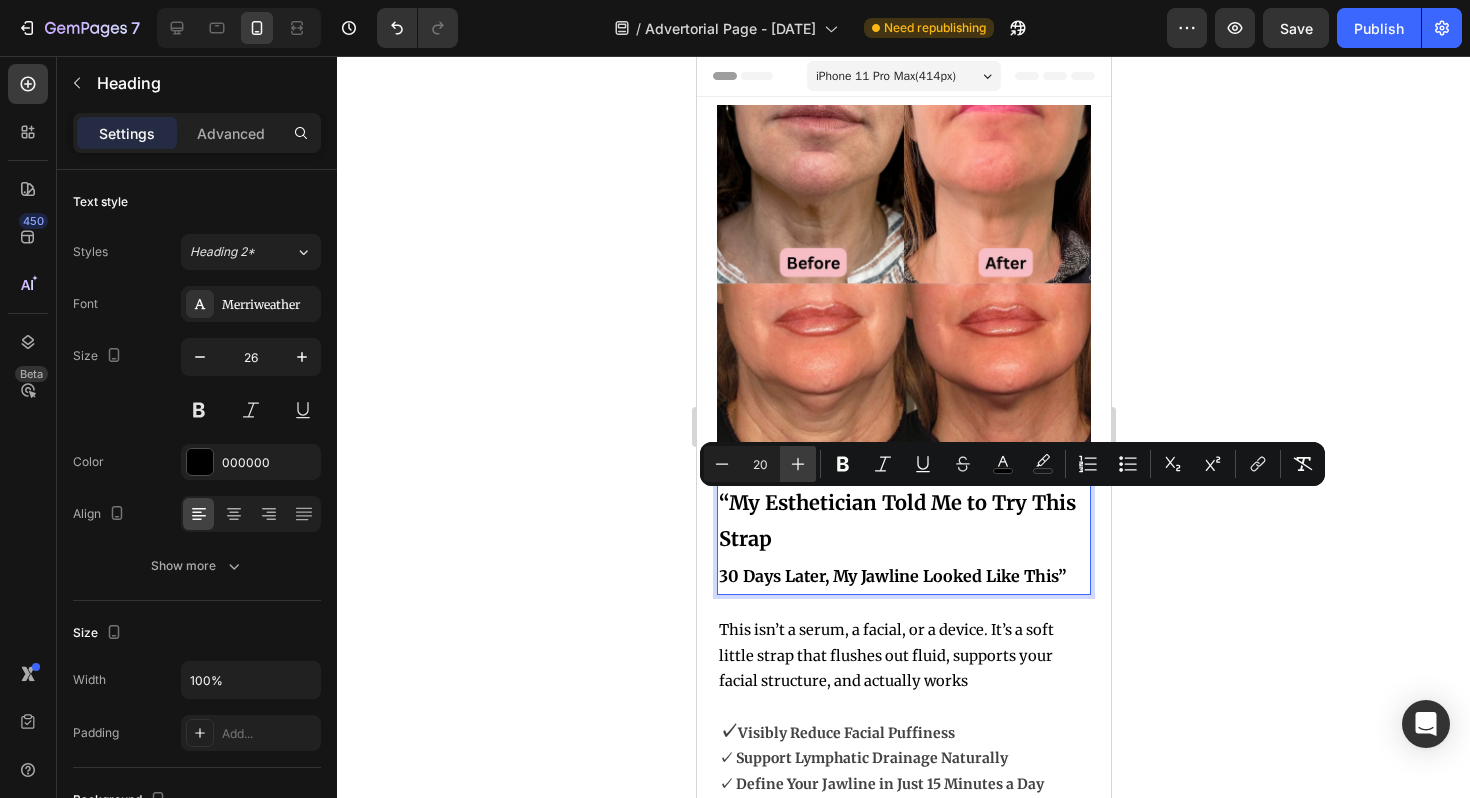 click 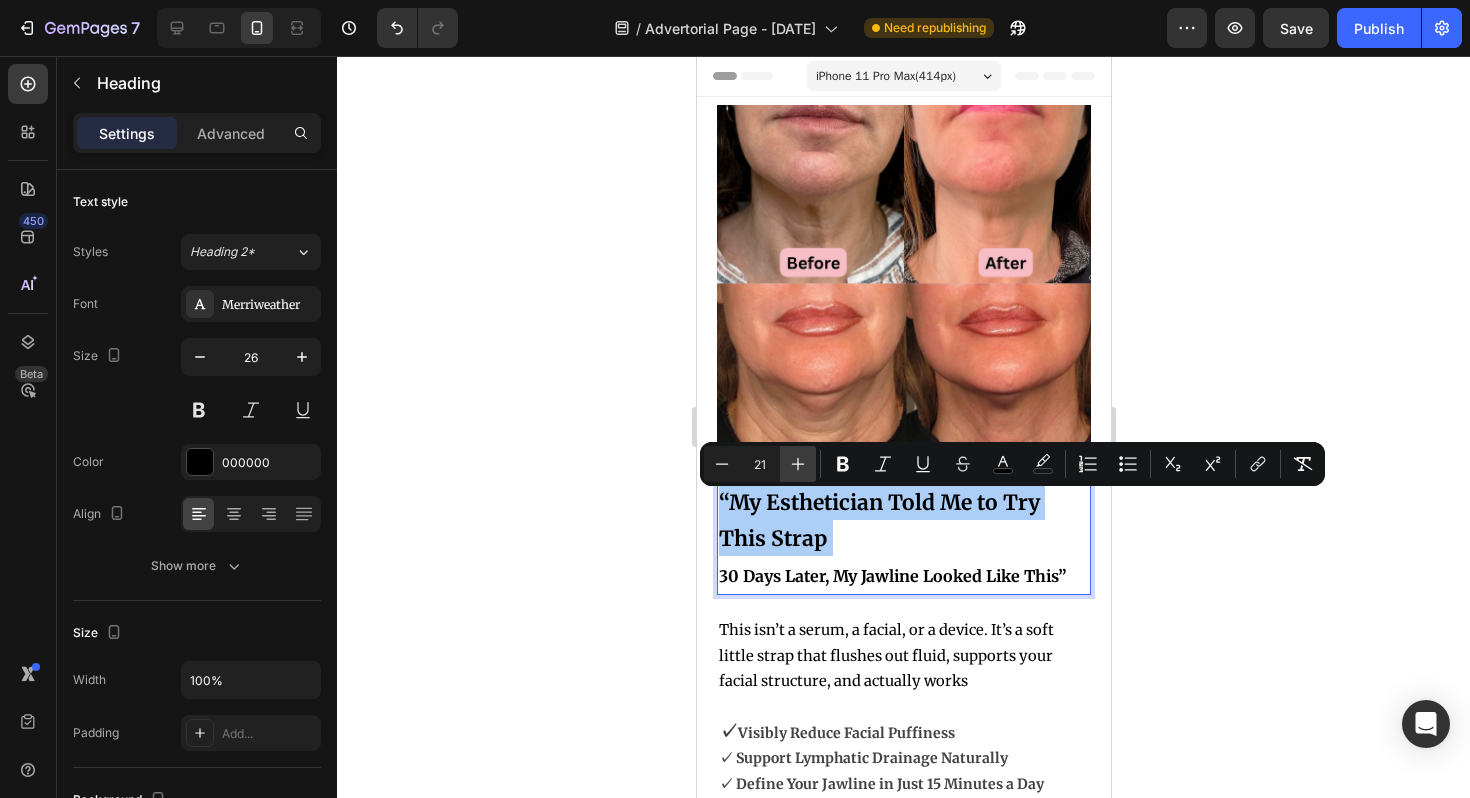 click 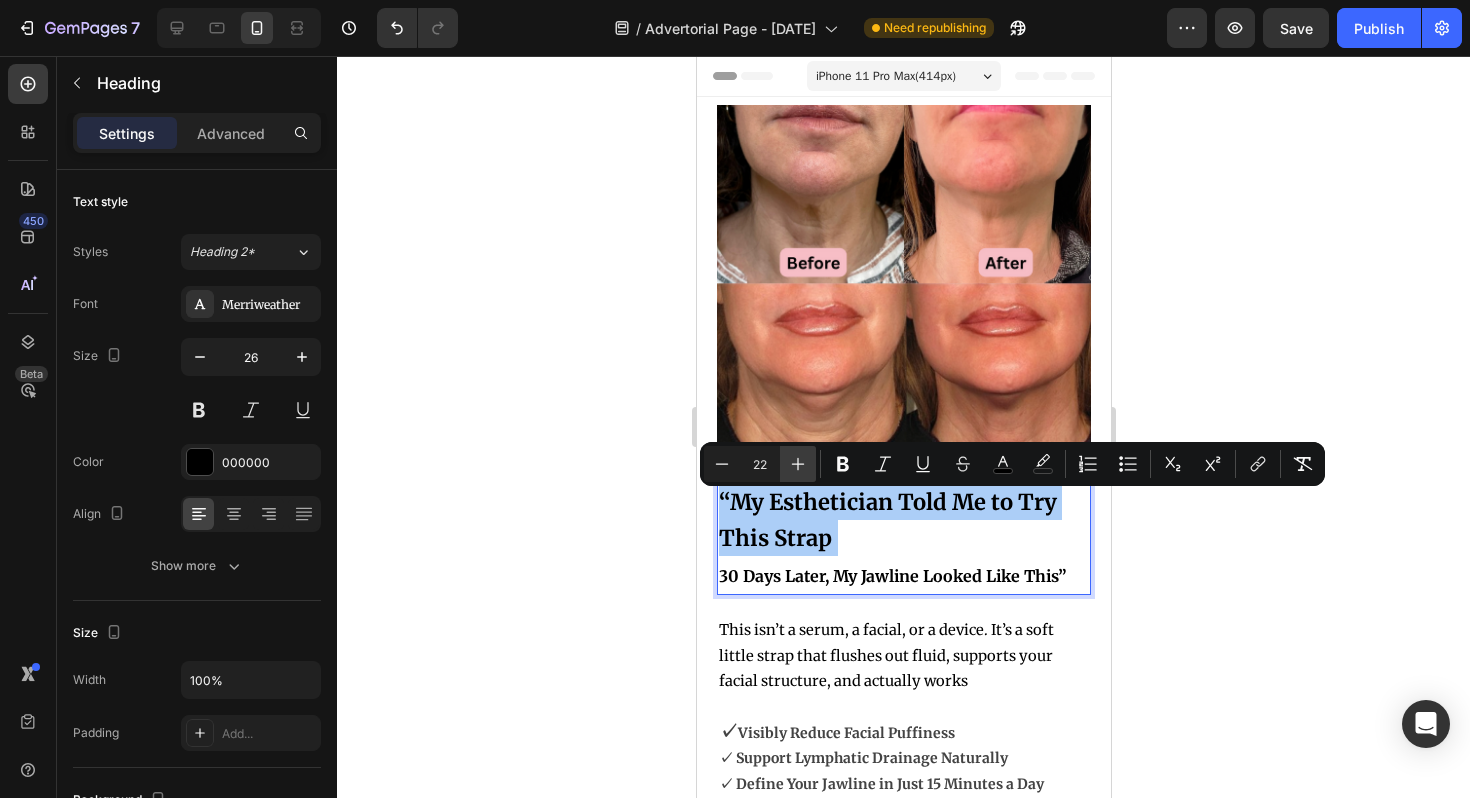 click 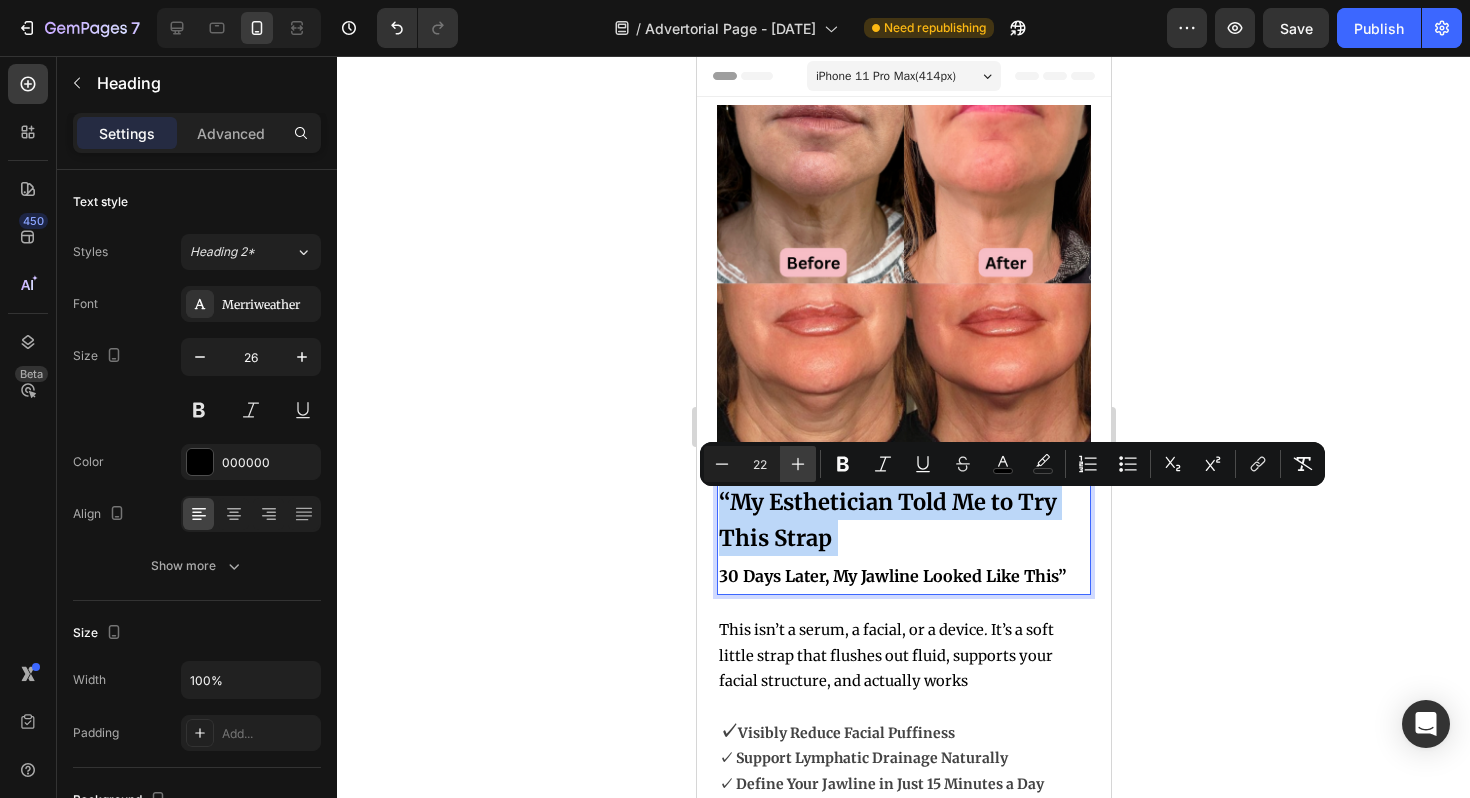 type on "23" 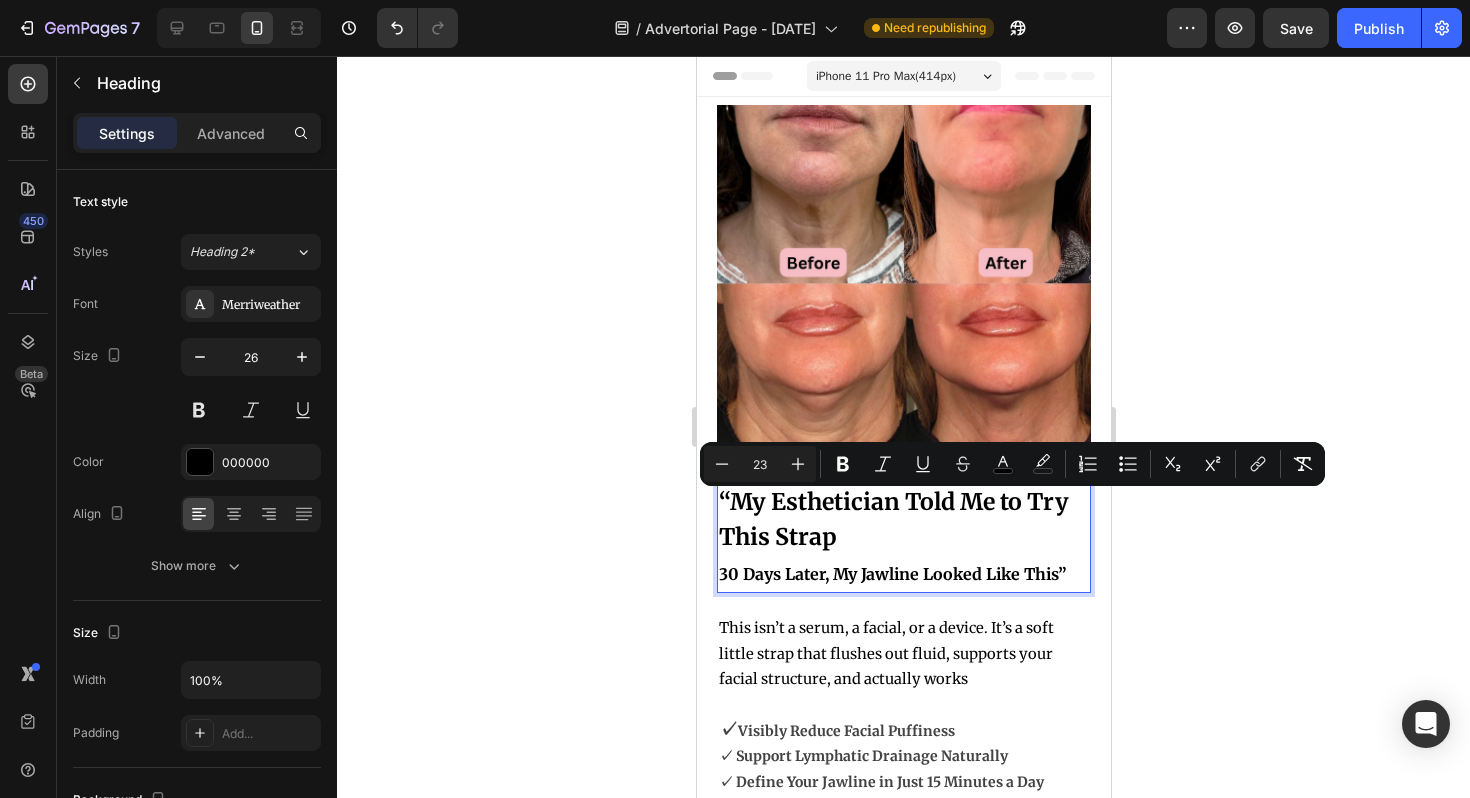 click 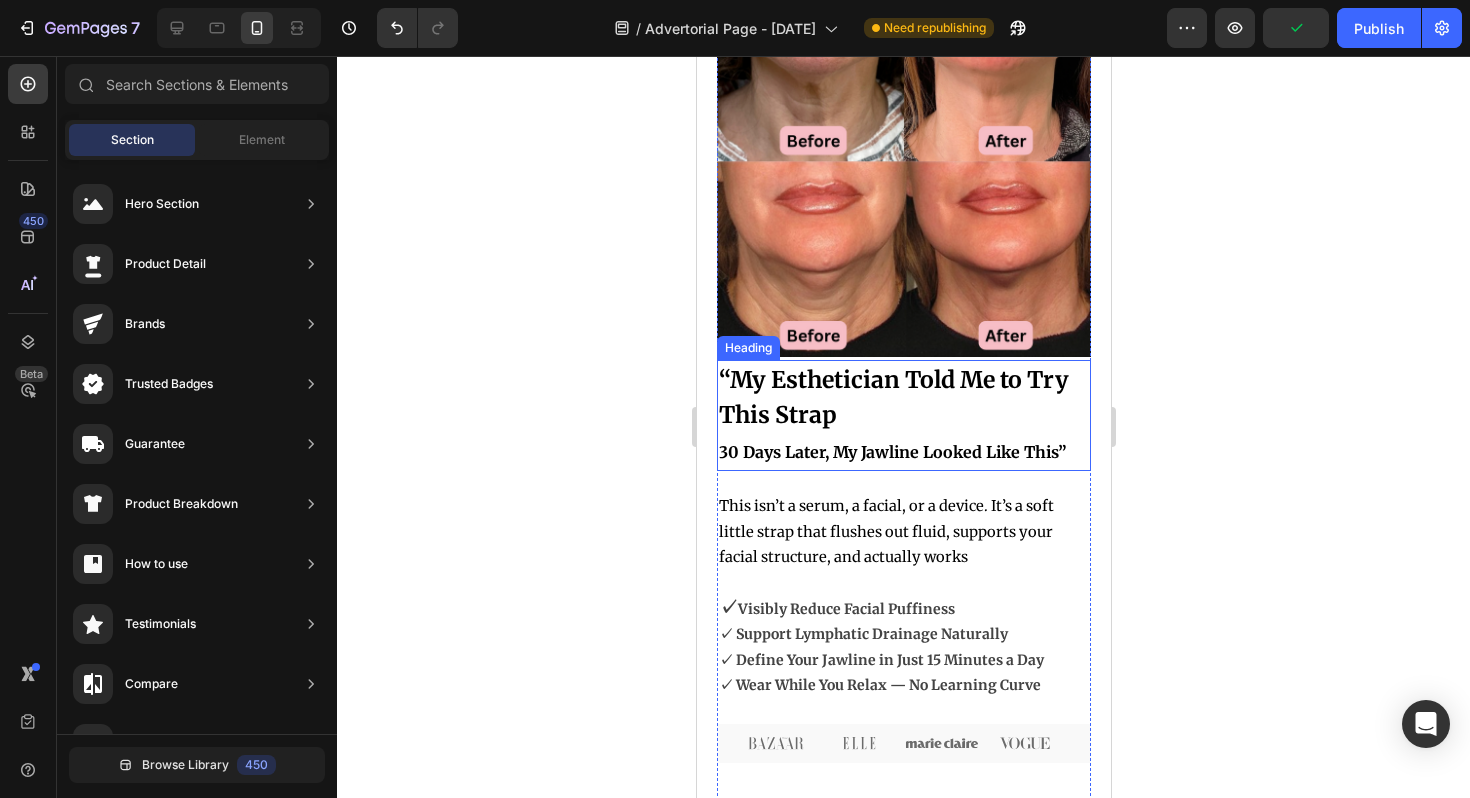 scroll, scrollTop: 131, scrollLeft: 0, axis: vertical 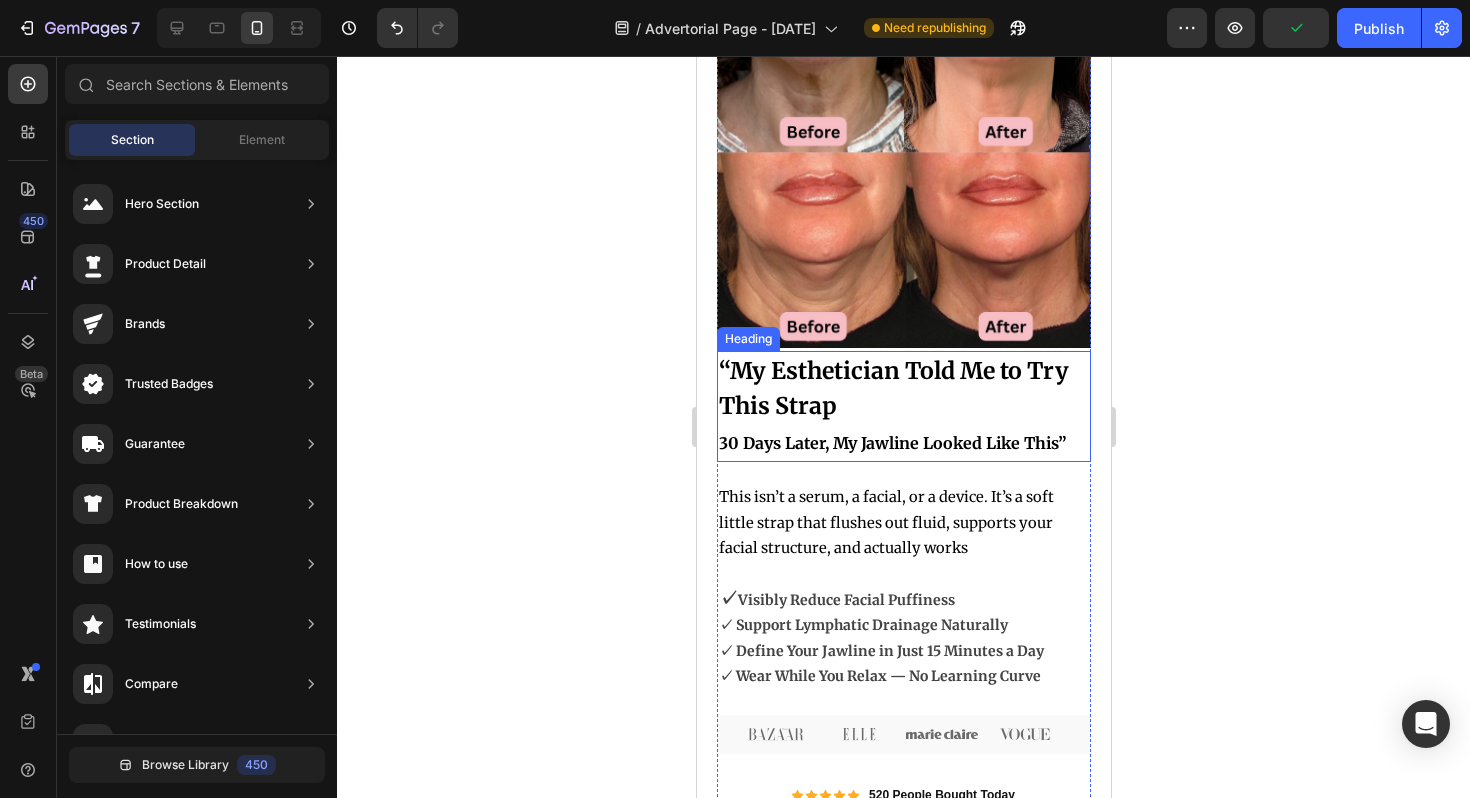 click on "30 Days Later, My Jawline Looked Like This”" at bounding box center (891, 443) 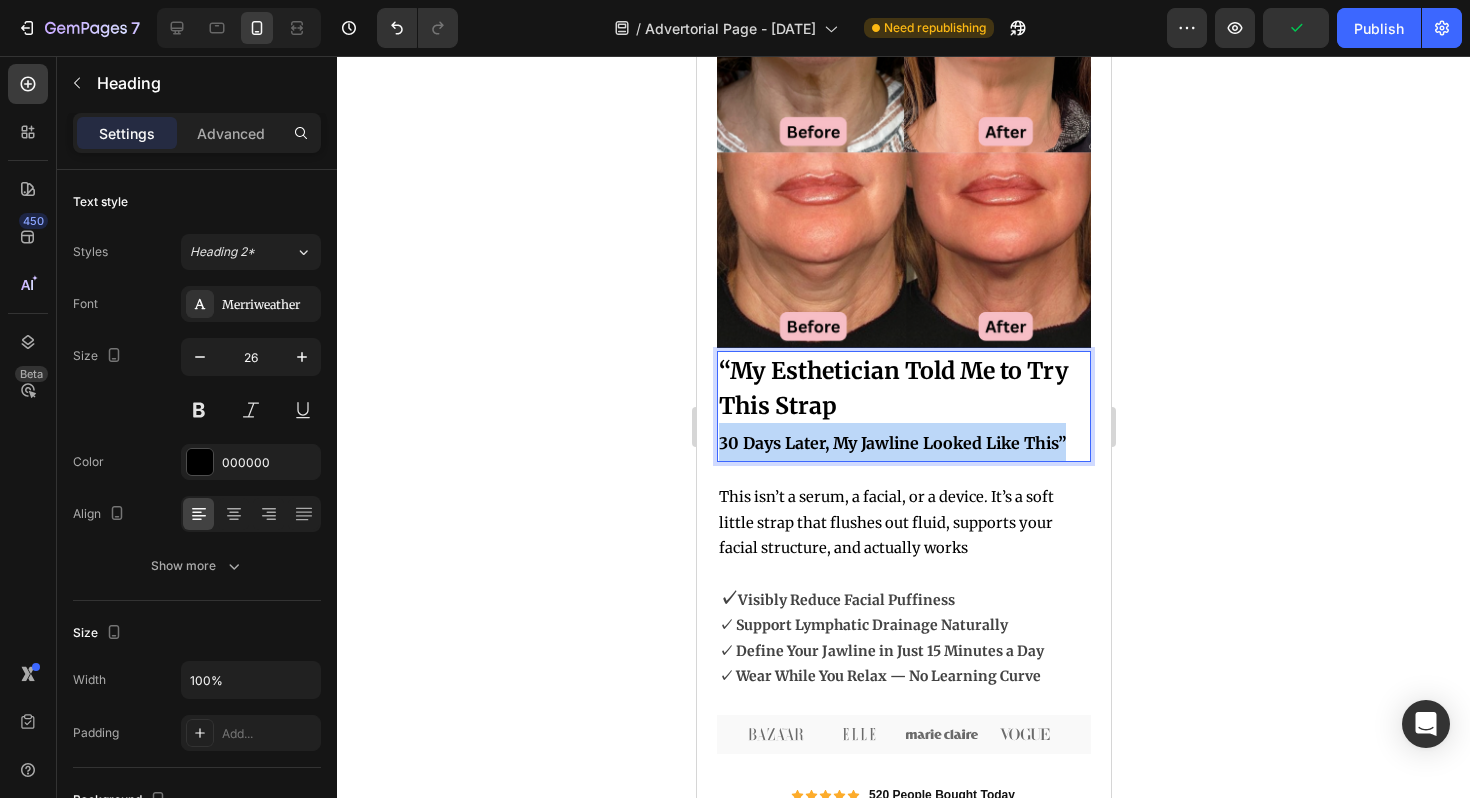 click on "30 Days Later, My Jawline Looked Like This”" at bounding box center (891, 443) 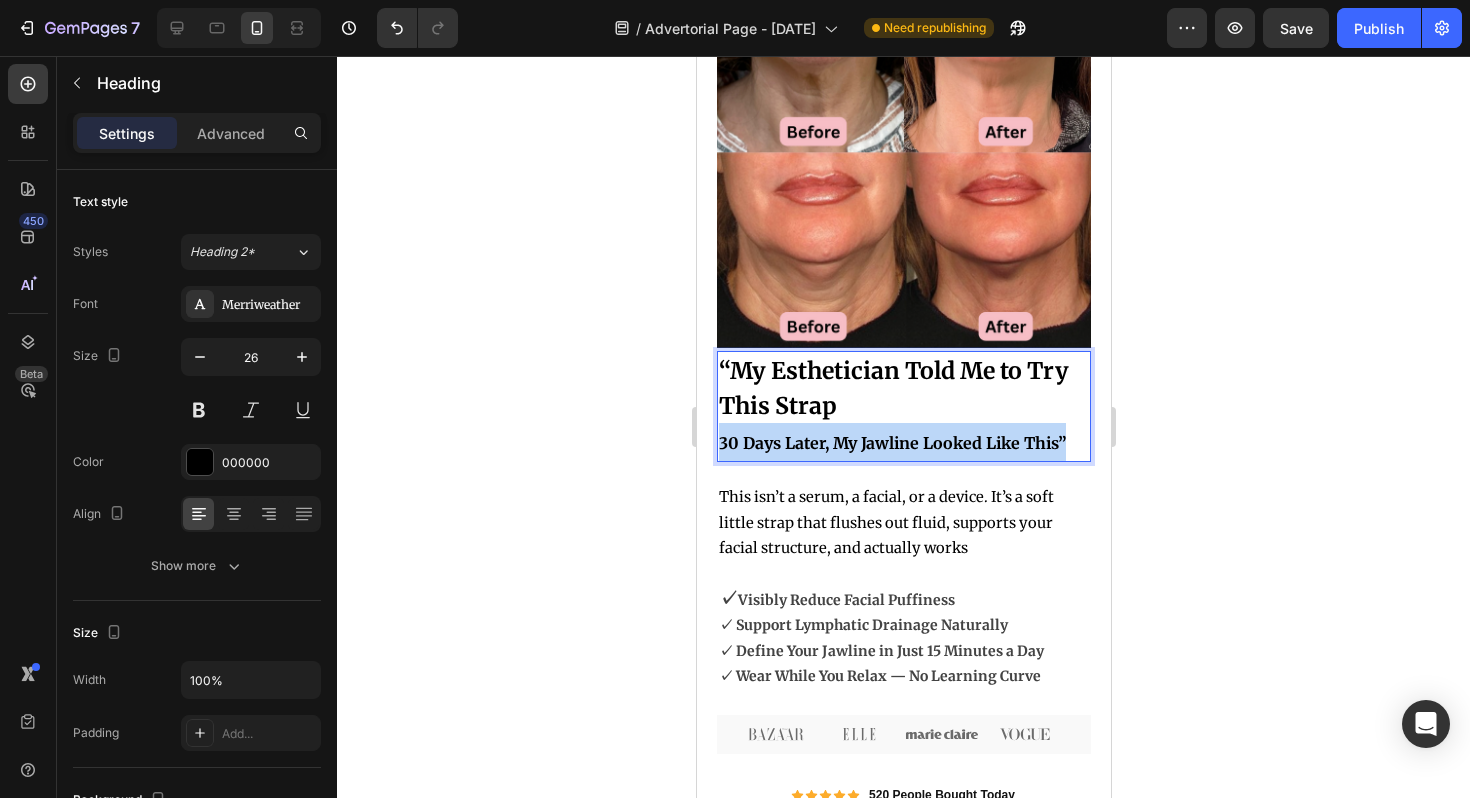 click on "30 Days Later, My Jawline Looked Like This”" at bounding box center (891, 443) 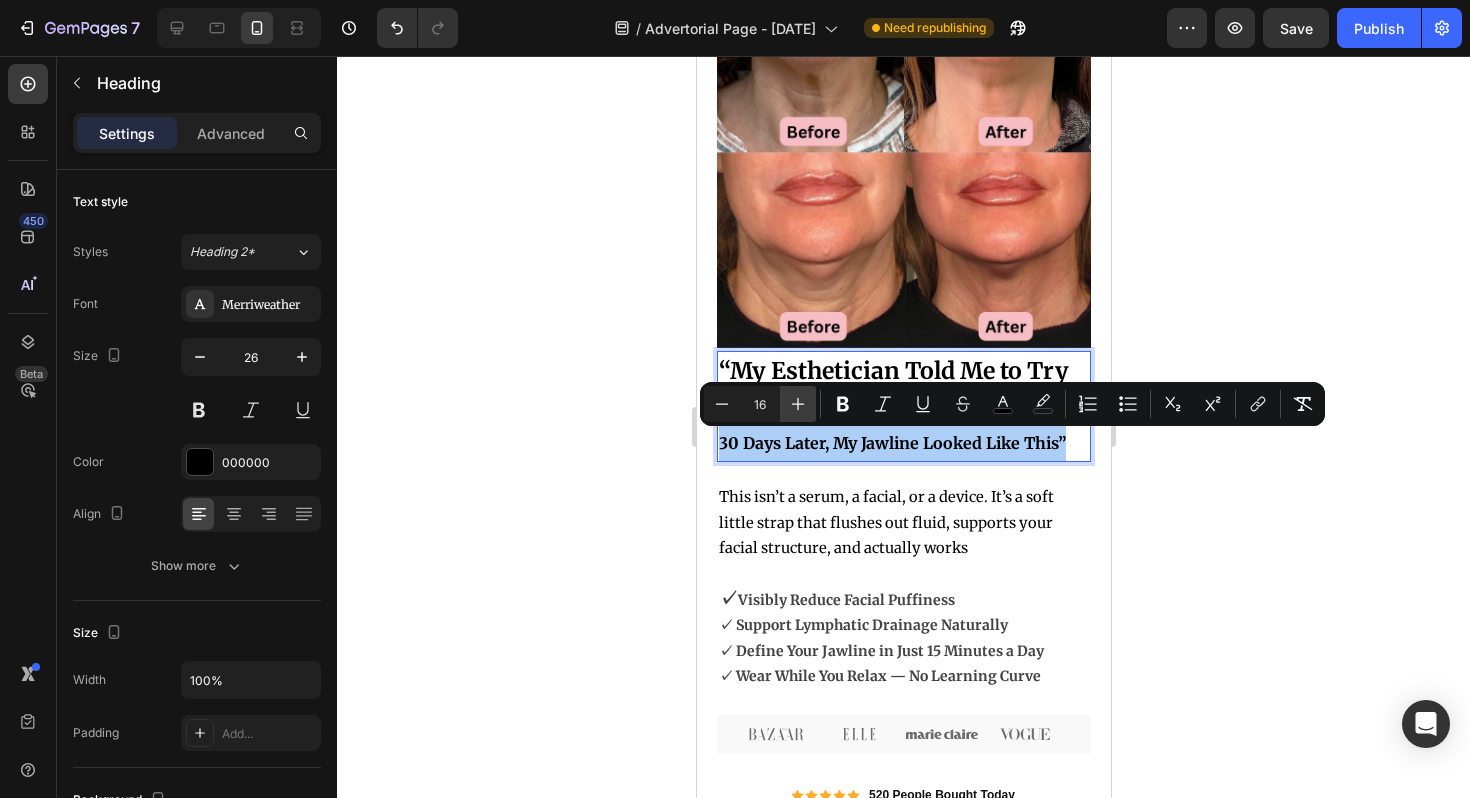 click 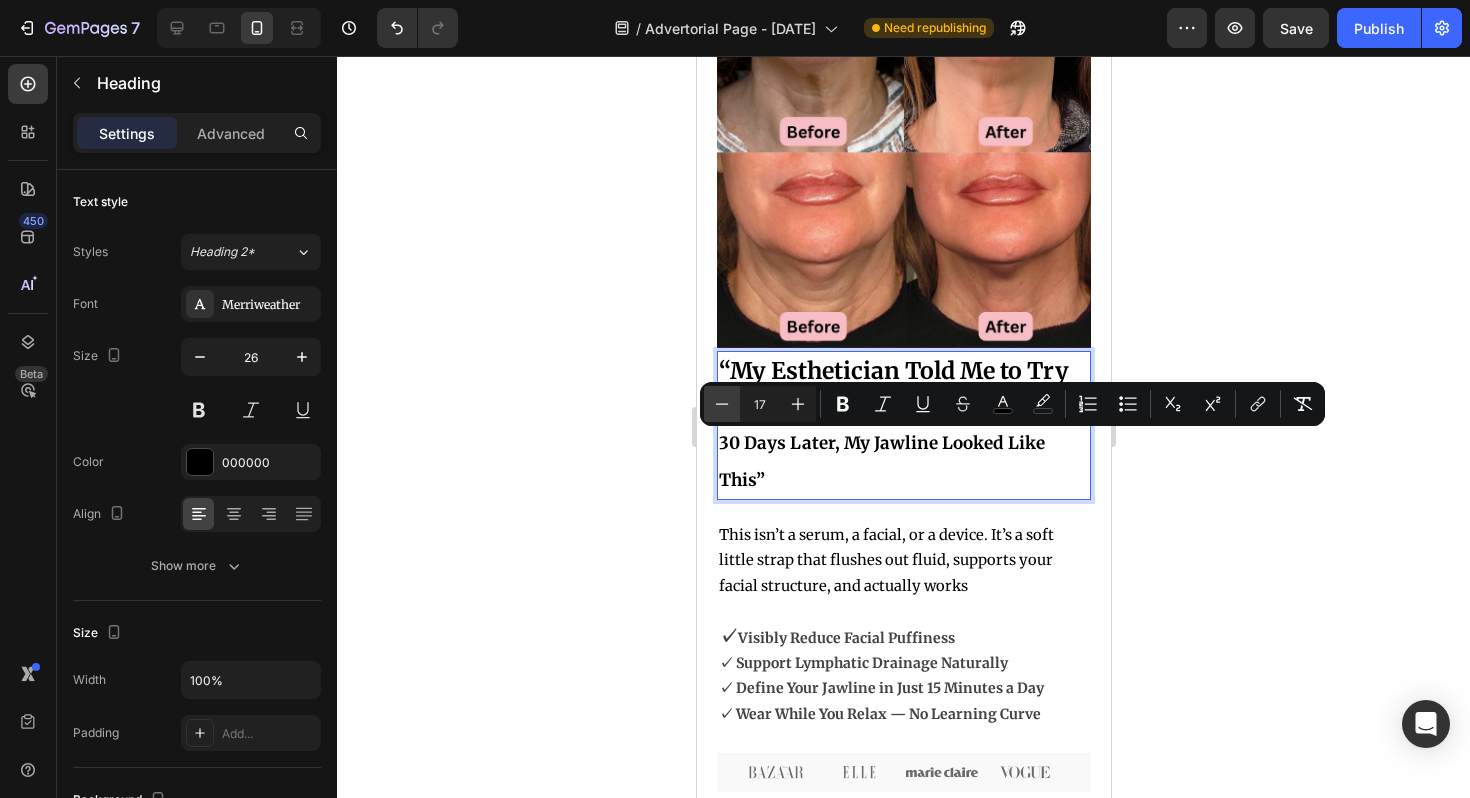 click 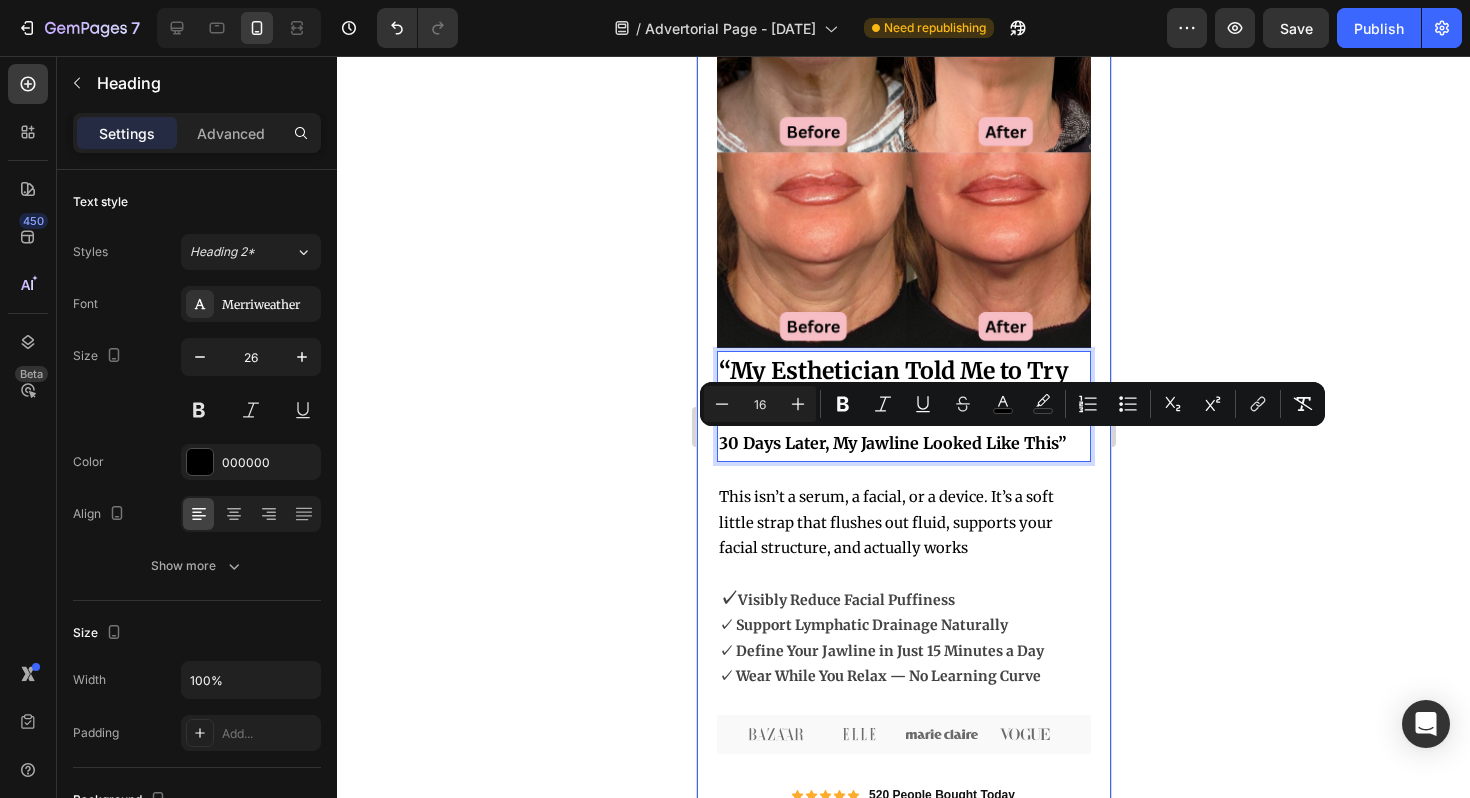 click 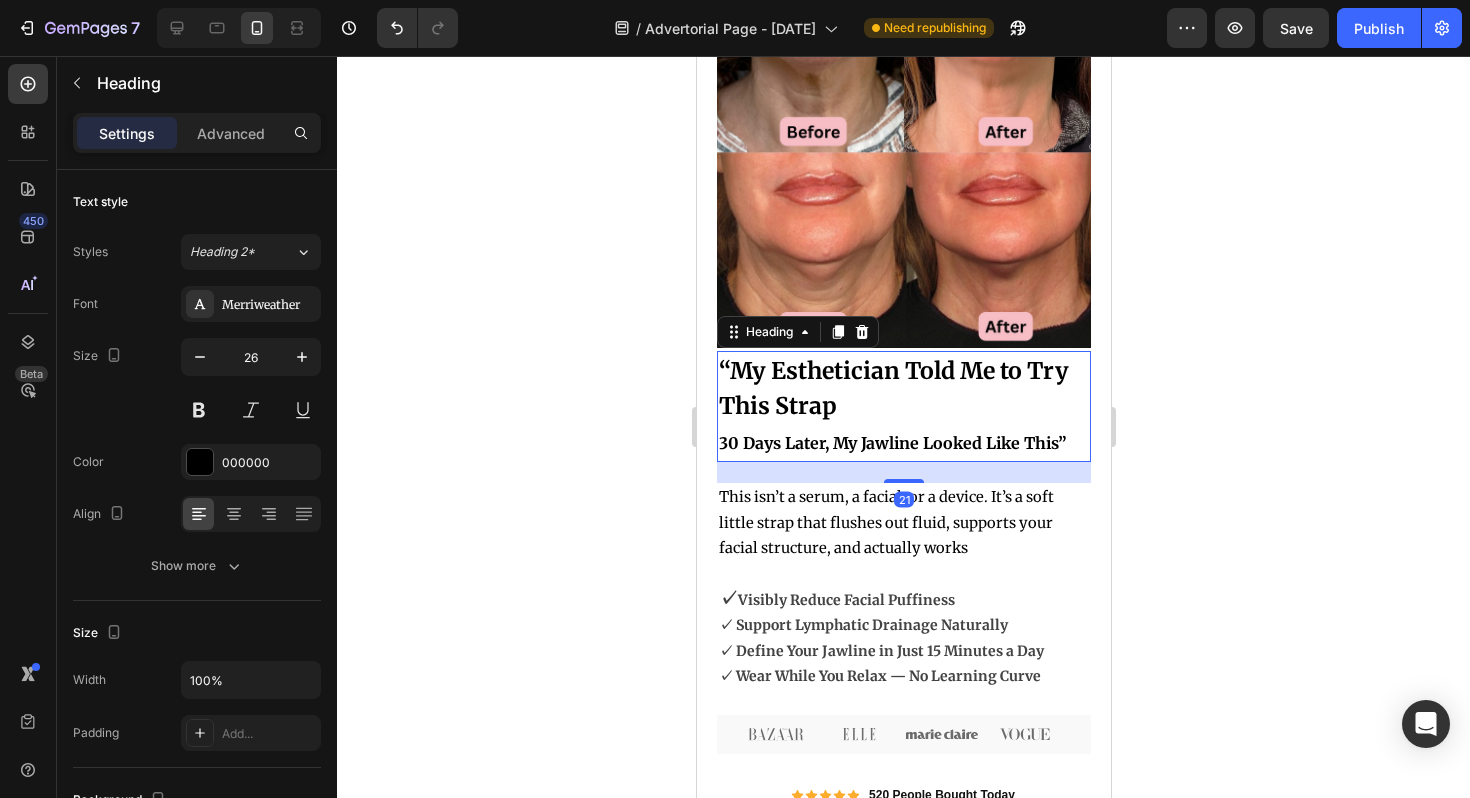 click on "“My Esthetician Told Me to Try This Strap" at bounding box center (893, 388) 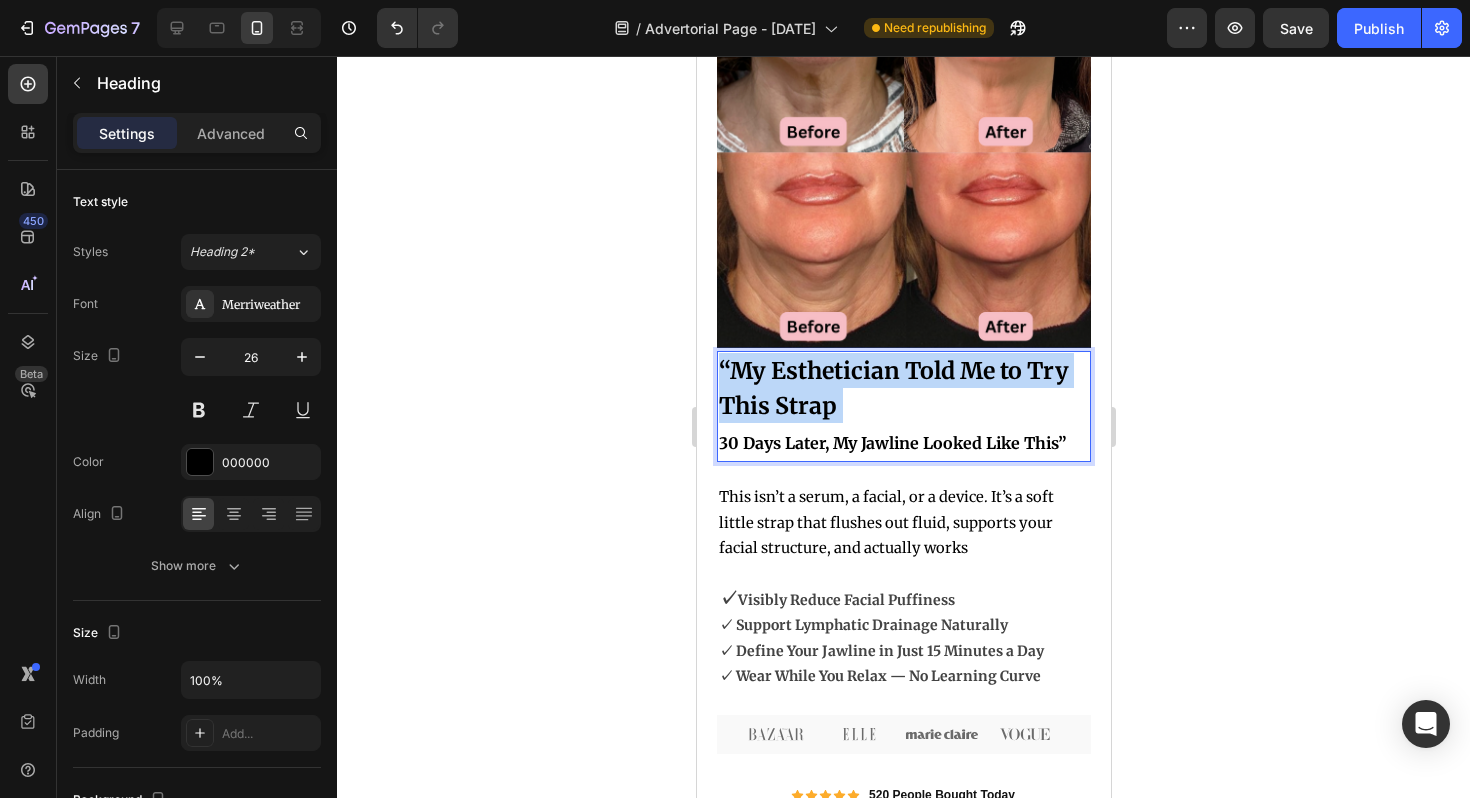 click on "“My Esthetician Told Me to Try This Strap" at bounding box center [893, 388] 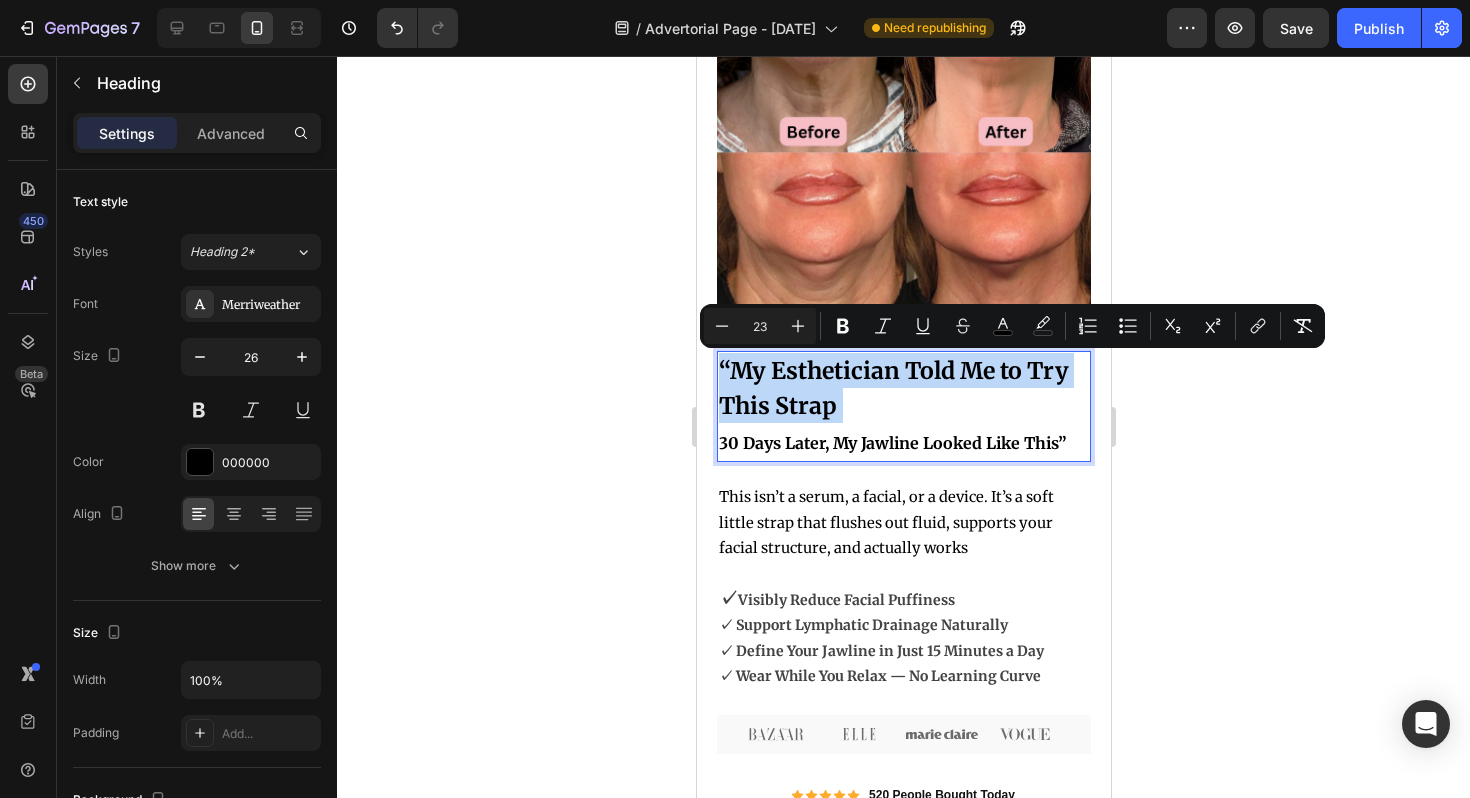 type on "16" 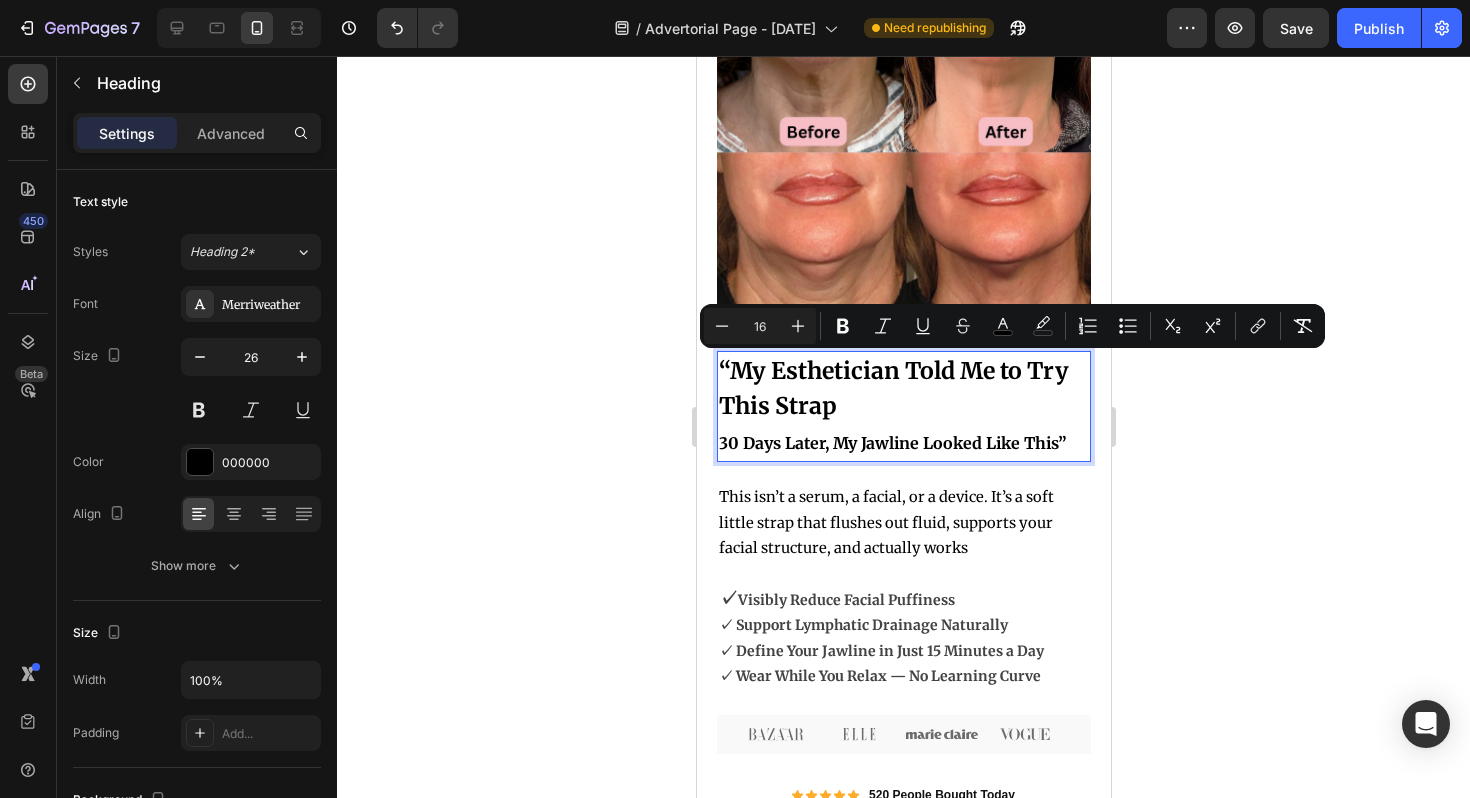 click on "30 Days Later, My Jawline Looked Like This”" at bounding box center (891, 443) 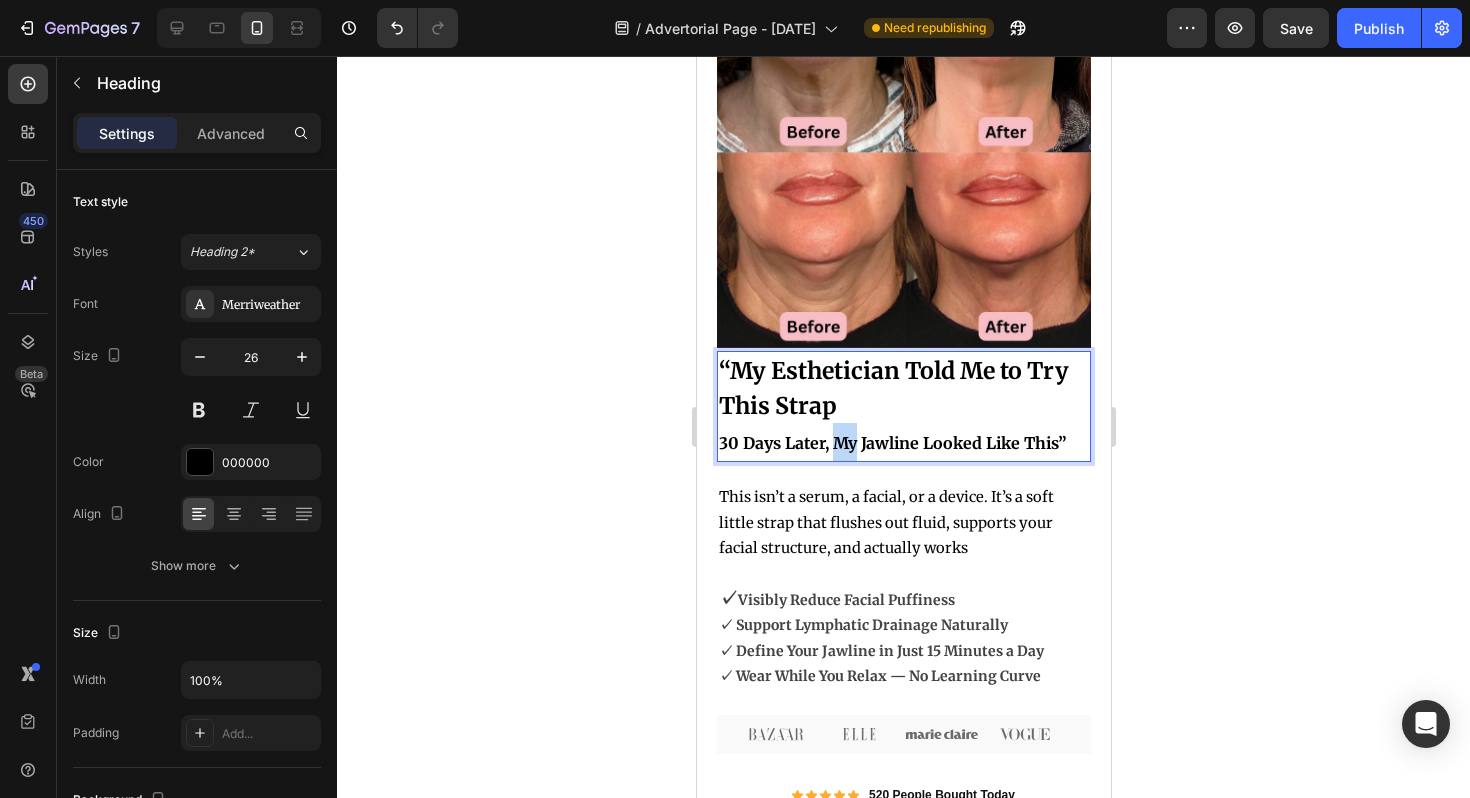 click on "30 Days Later, My Jawline Looked Like This”" at bounding box center [891, 443] 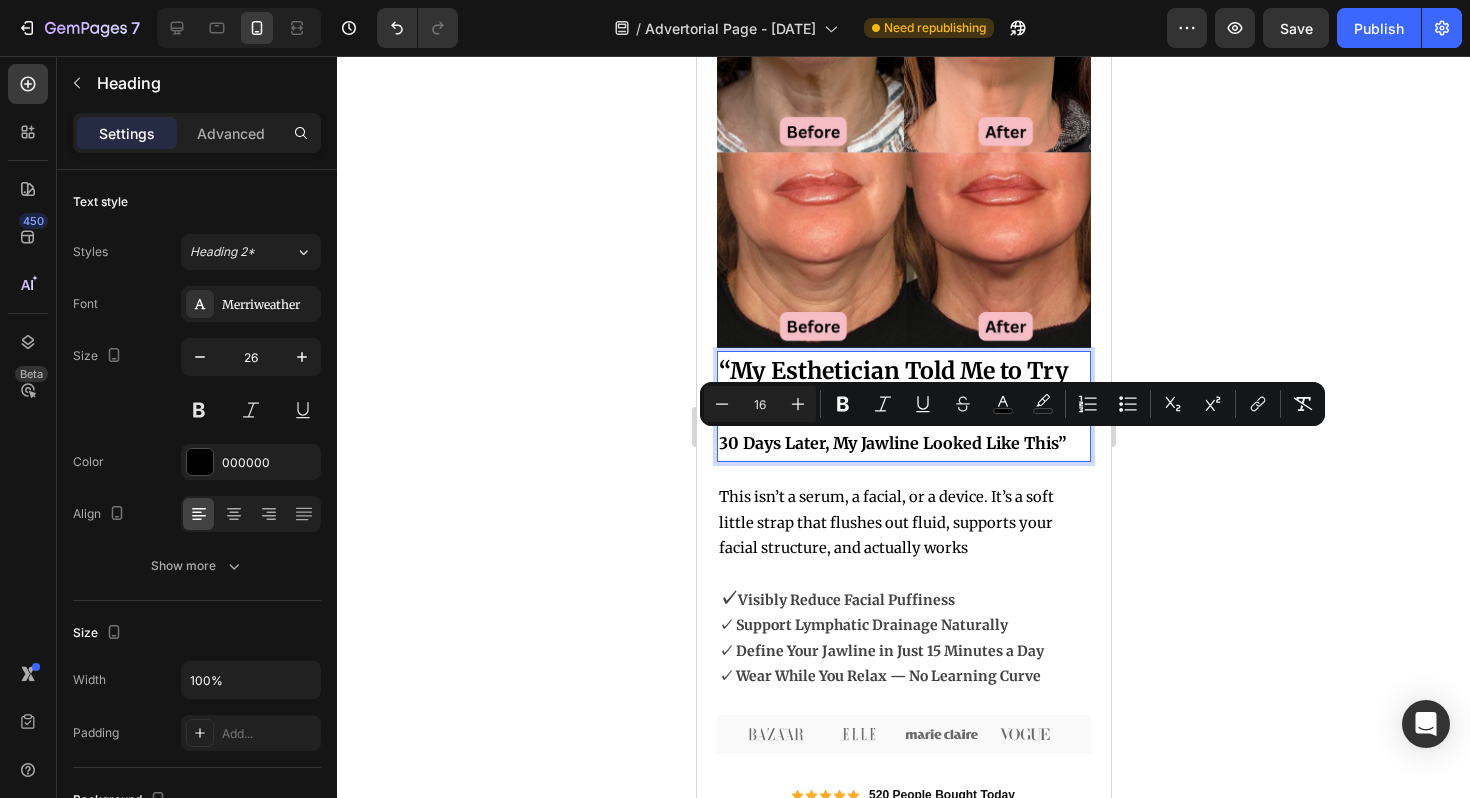 click on "Image Written by [NAME] [LAST] Heading 4 Certified Mom Text Block Row" at bounding box center [903, 406] 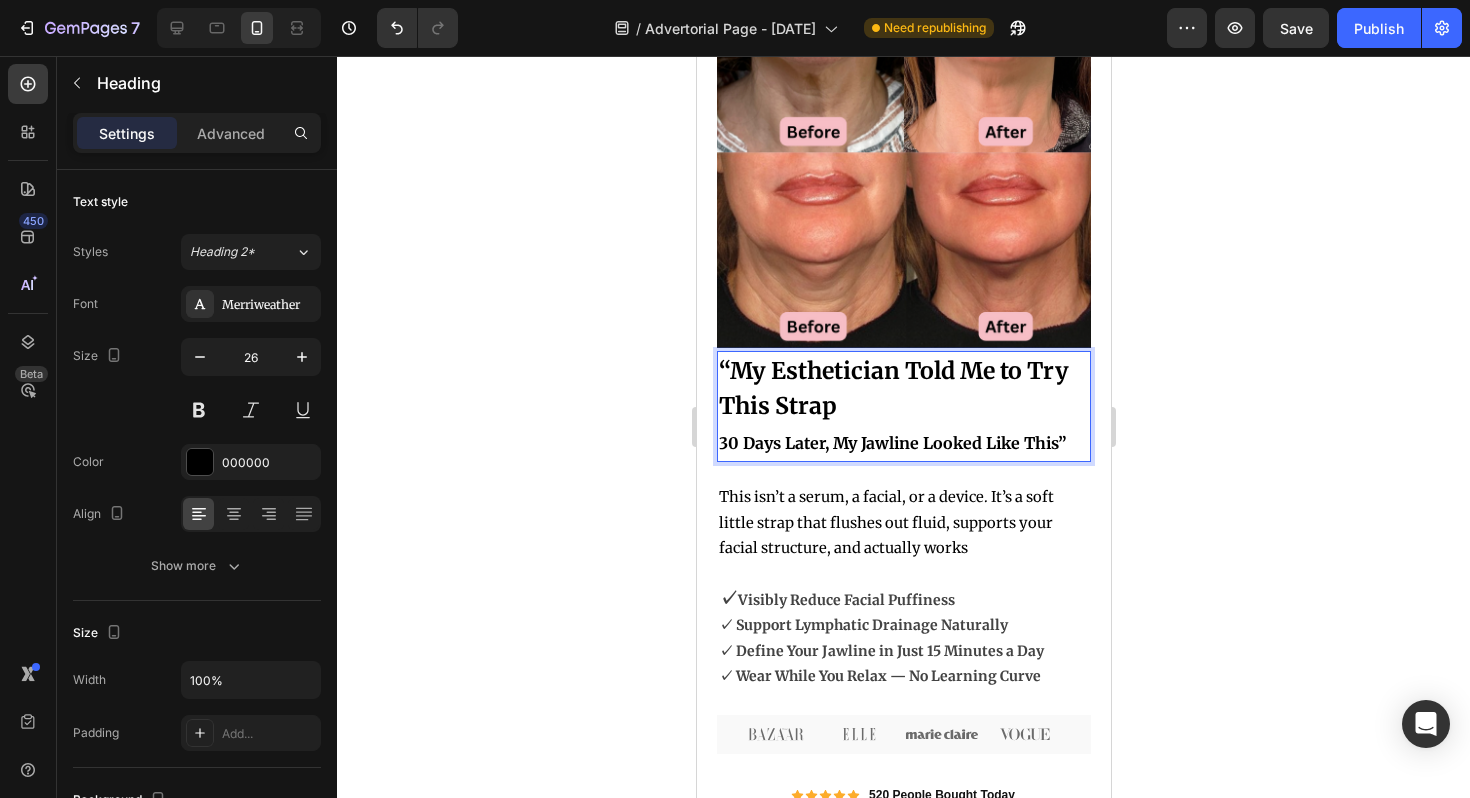 click on "“My Esthetician Told Me to Try This Strap" at bounding box center [893, 388] 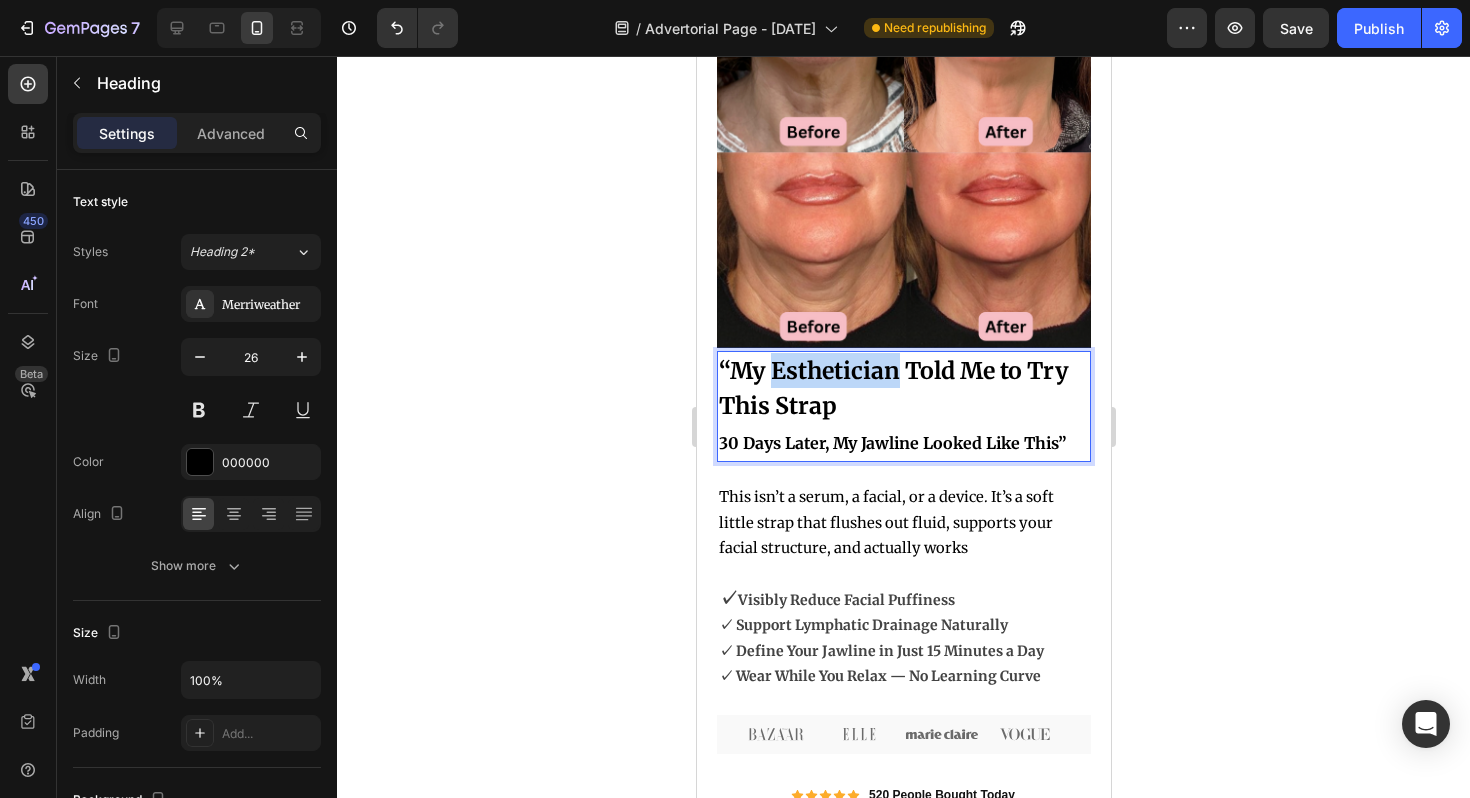 click on "“My Esthetician Told Me to Try This Strap" at bounding box center (893, 388) 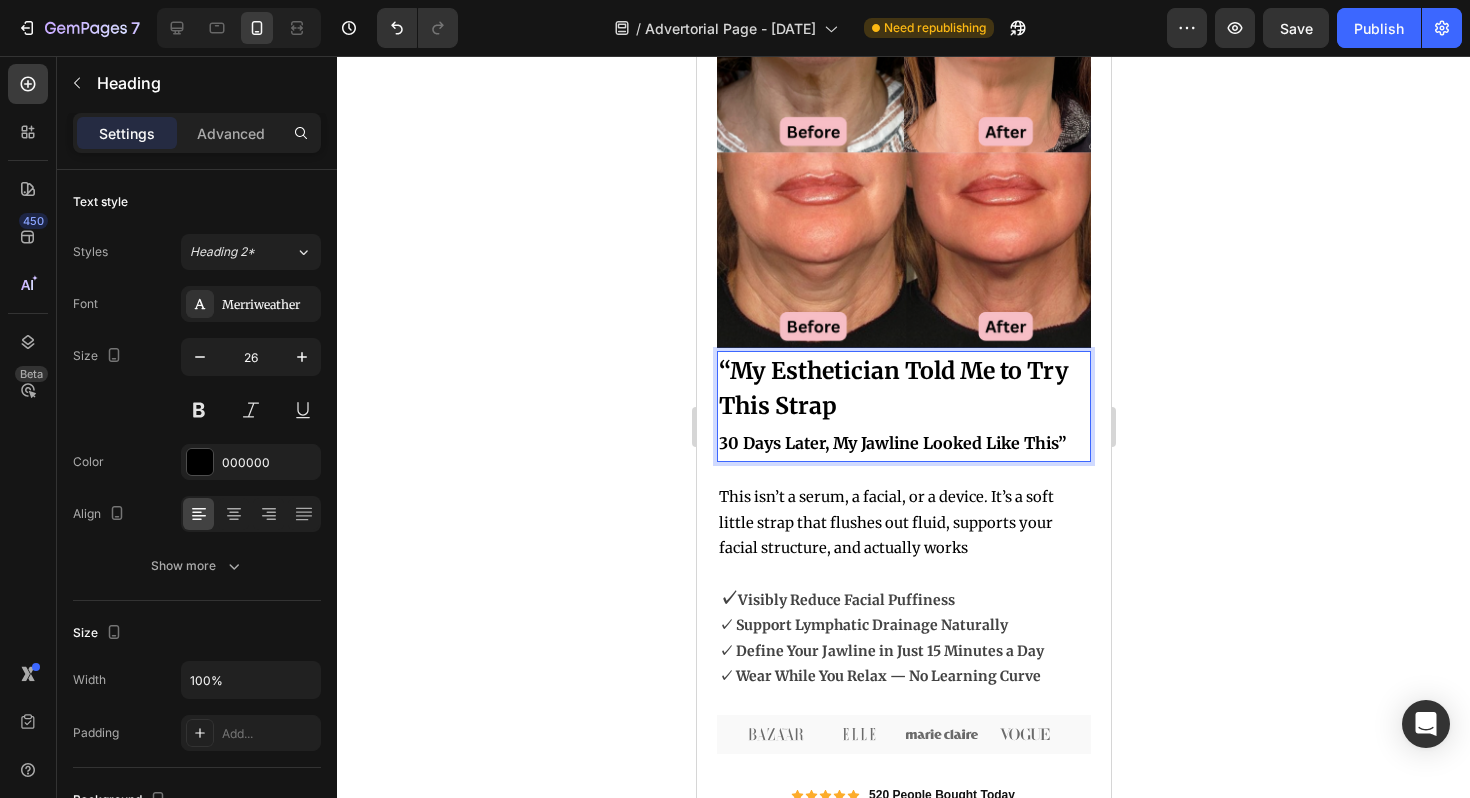 click on "Image Written by [NAME] [LAST] Heading 4 Certified Mom Text Block Row" at bounding box center [903, 406] 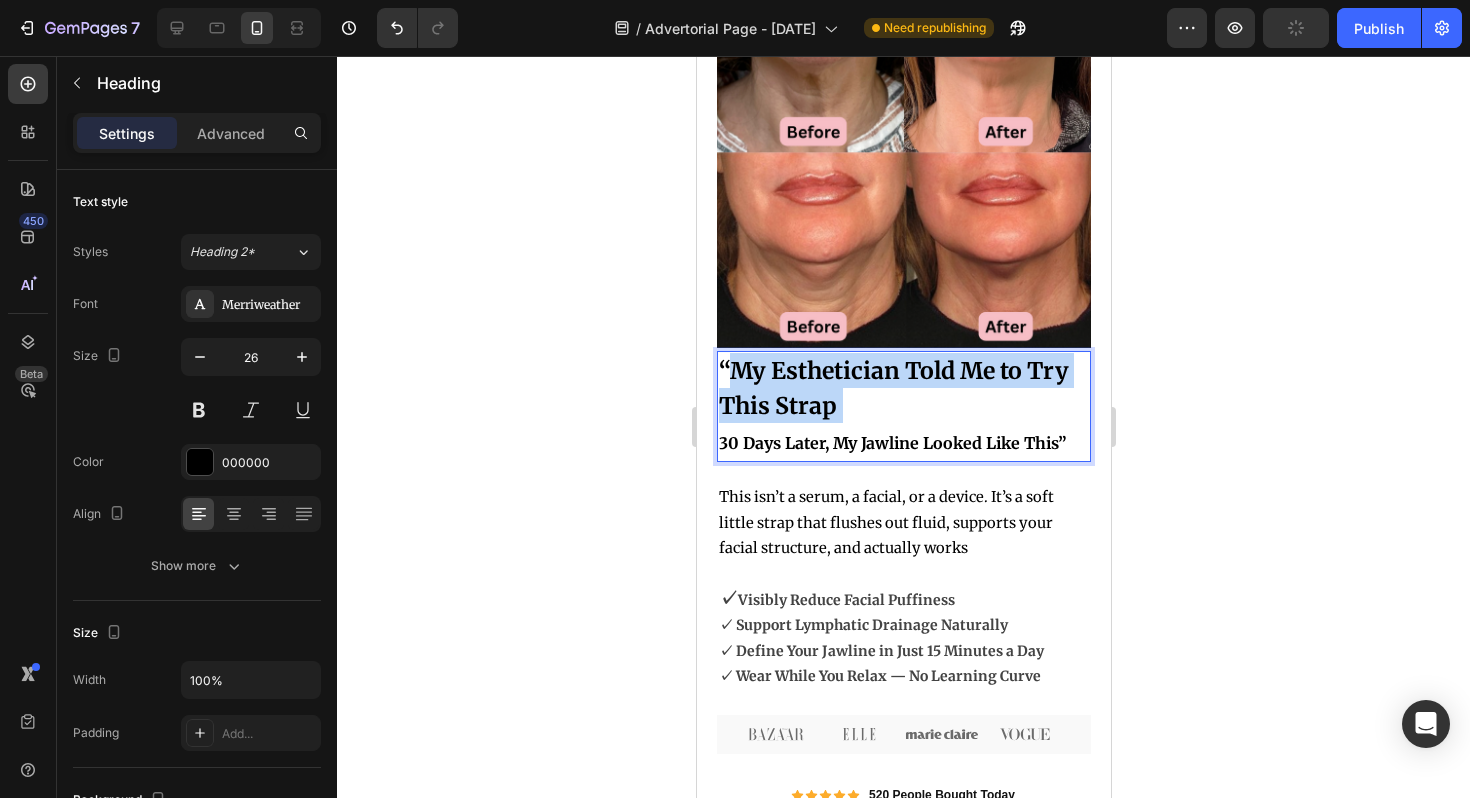 drag, startPoint x: 850, startPoint y: 402, endPoint x: 730, endPoint y: 369, distance: 124.45481 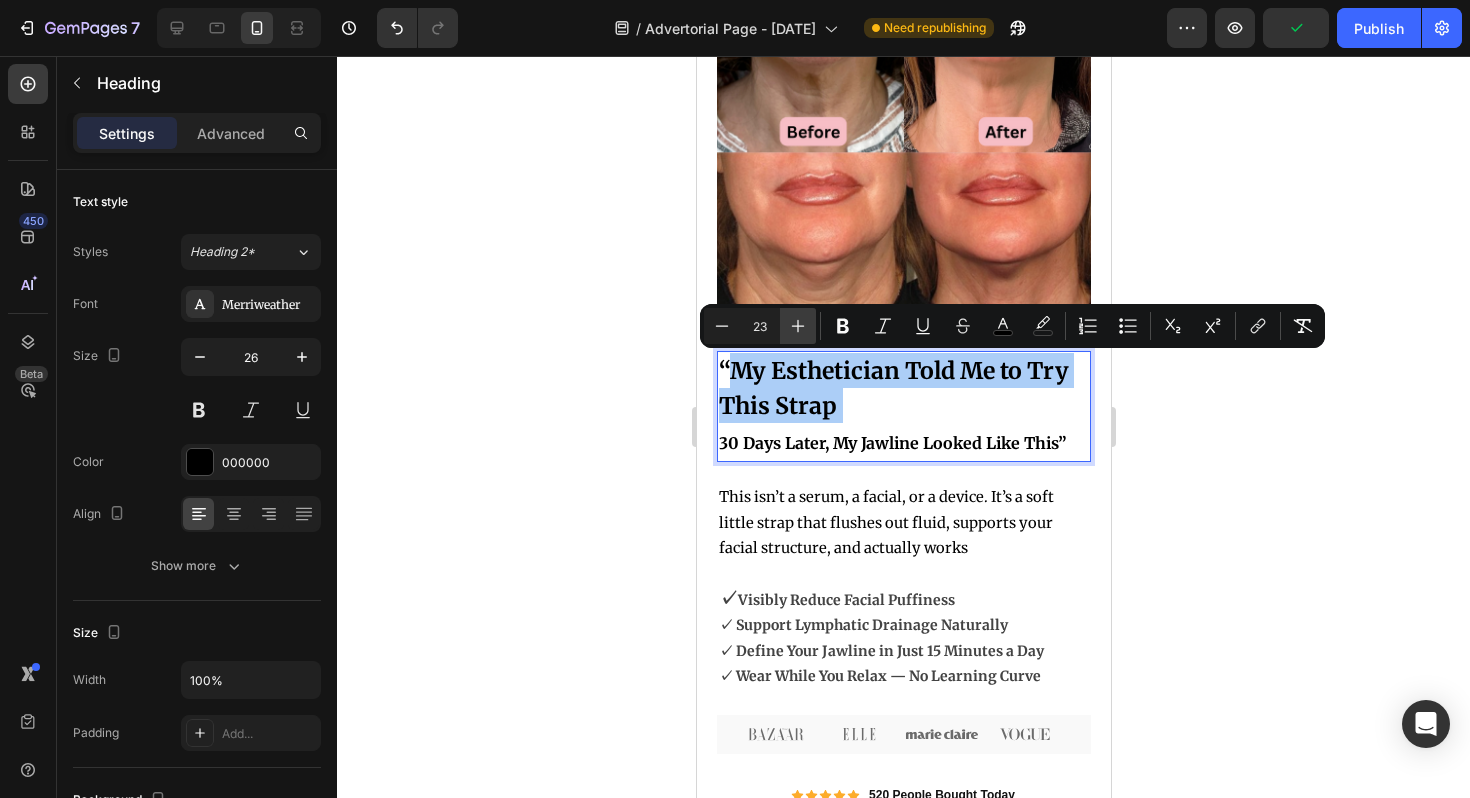 click 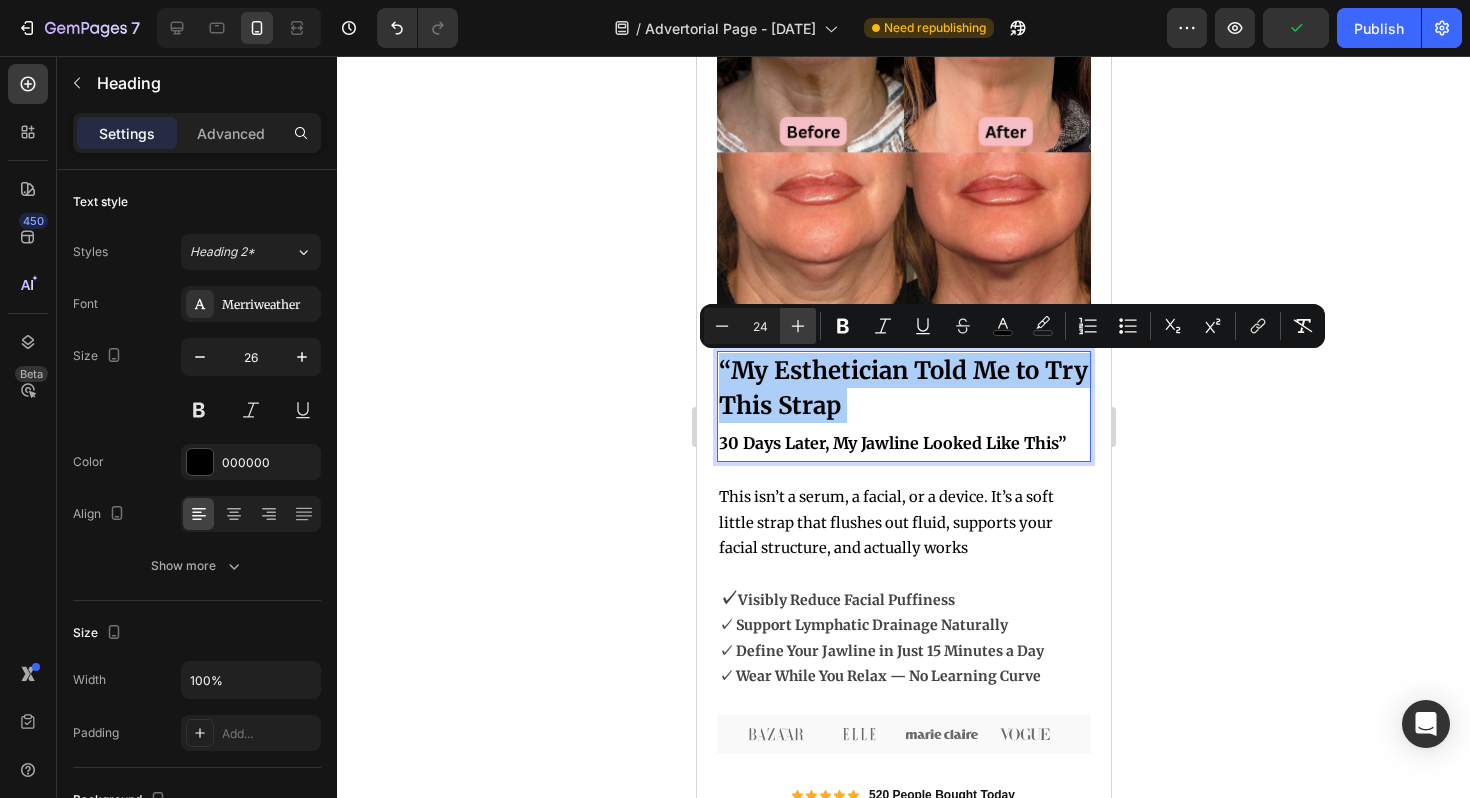 click 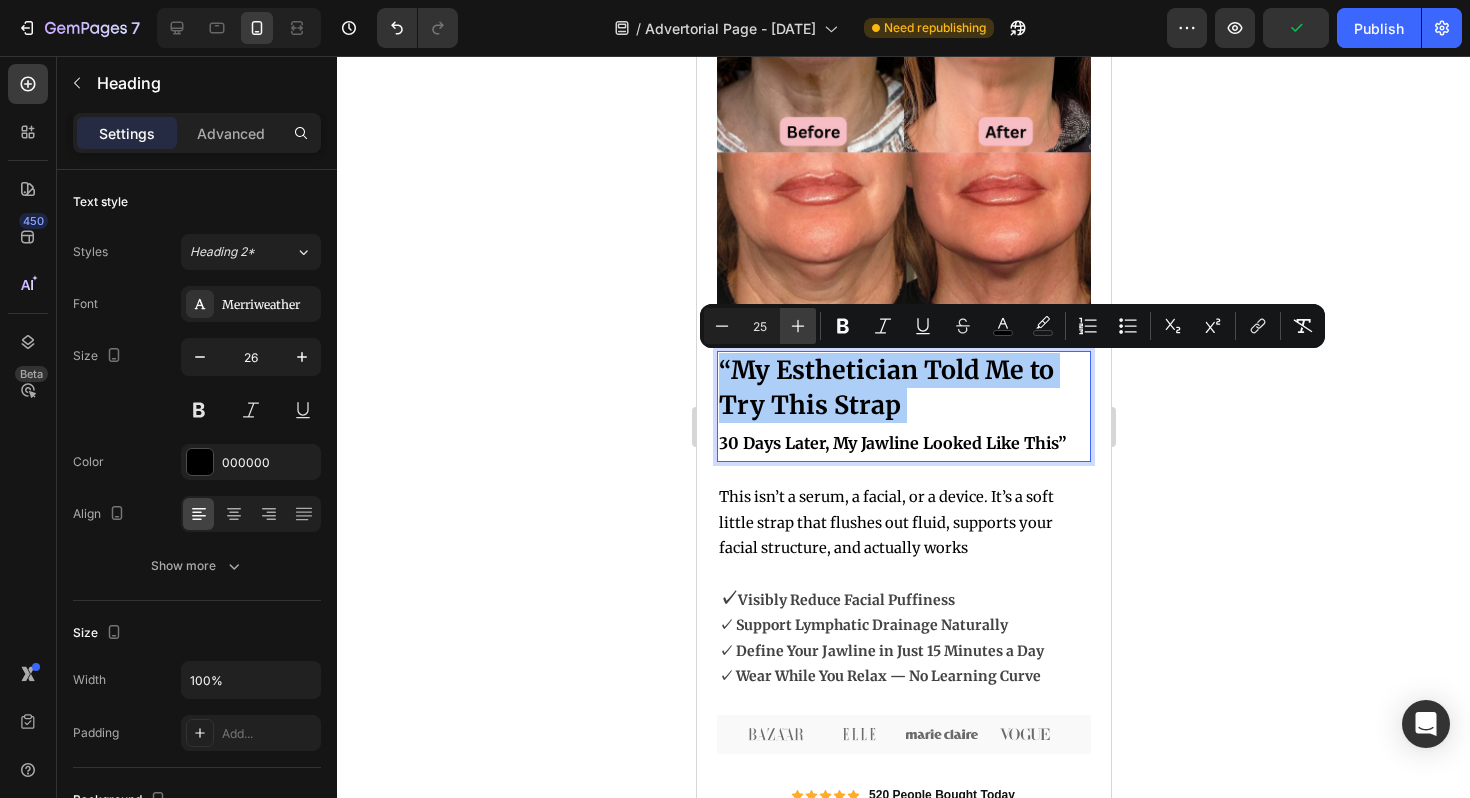 click 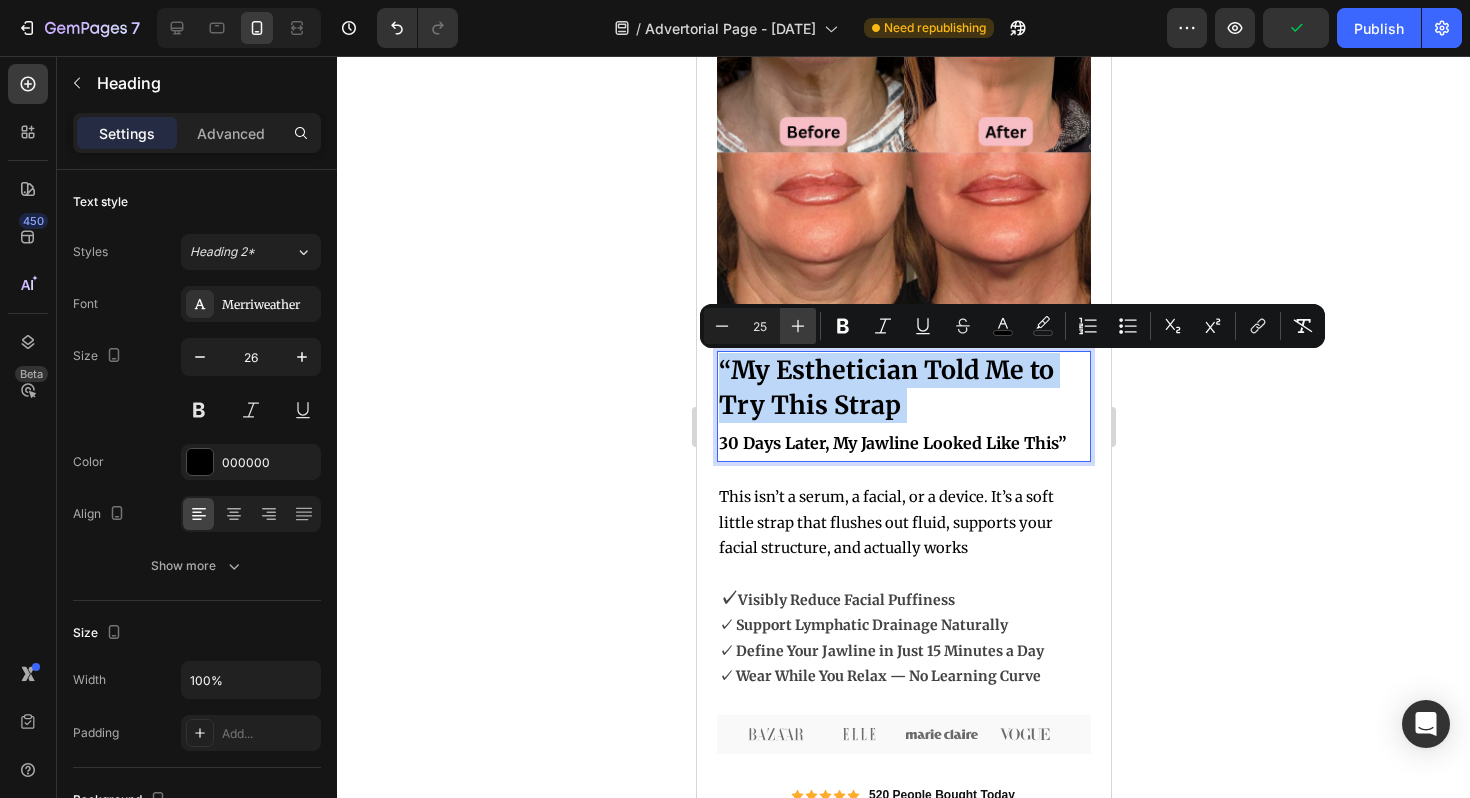 type on "26" 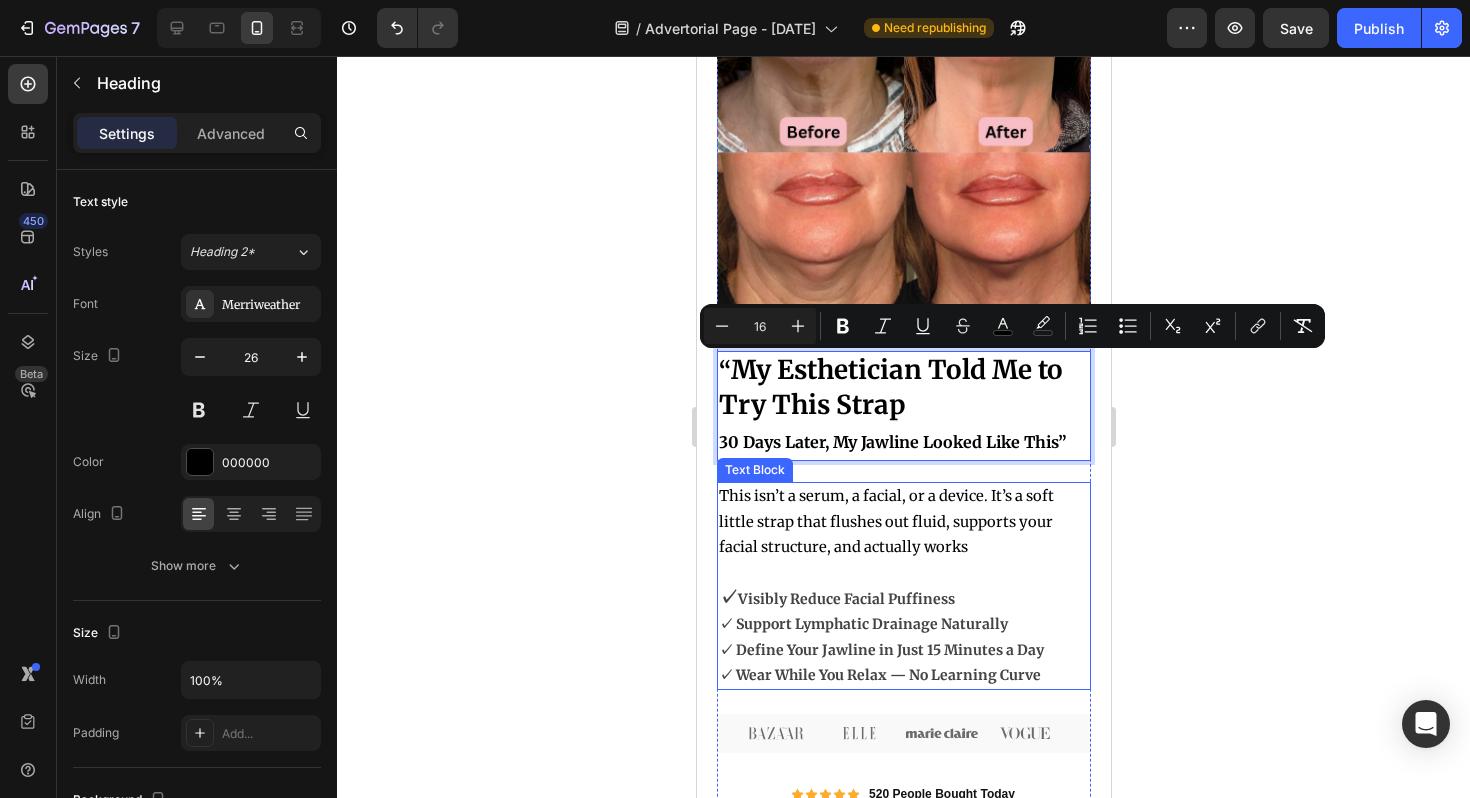 click on "This isn’t a serum, a facial, or a device. It’s a soft little strap that flushes out fluid, supports your facial structure, and actually works" at bounding box center (885, 521) 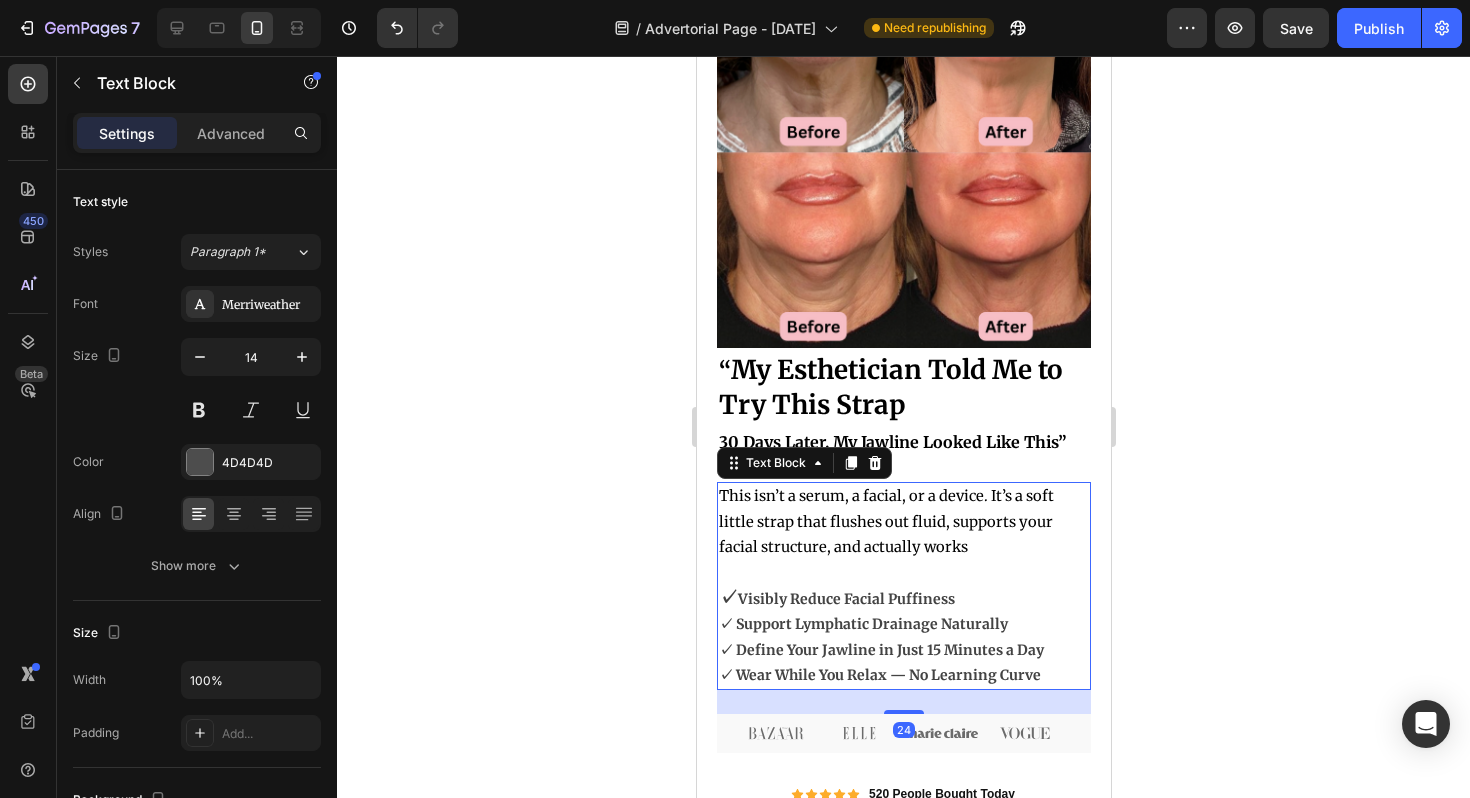 click 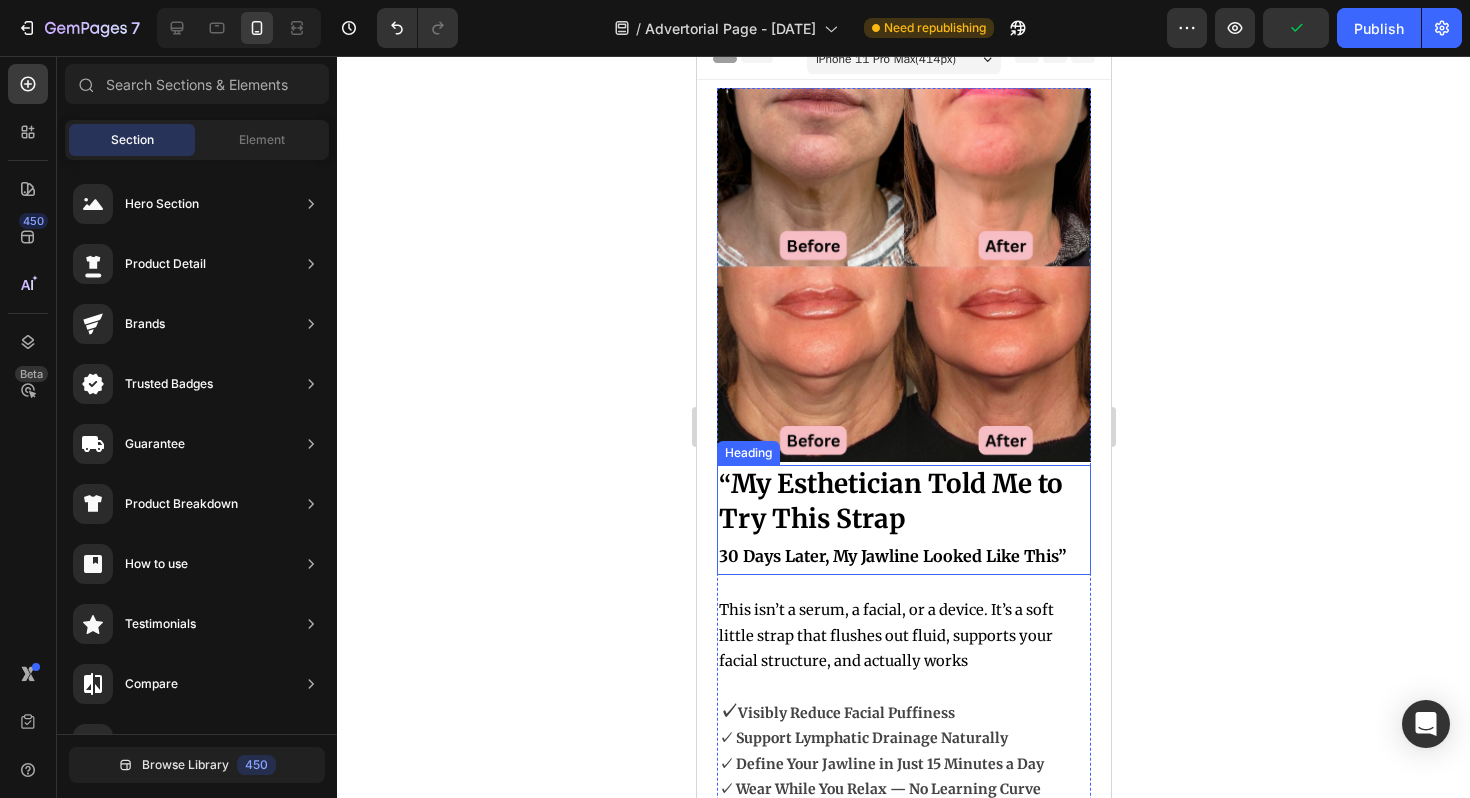 scroll, scrollTop: 0, scrollLeft: 0, axis: both 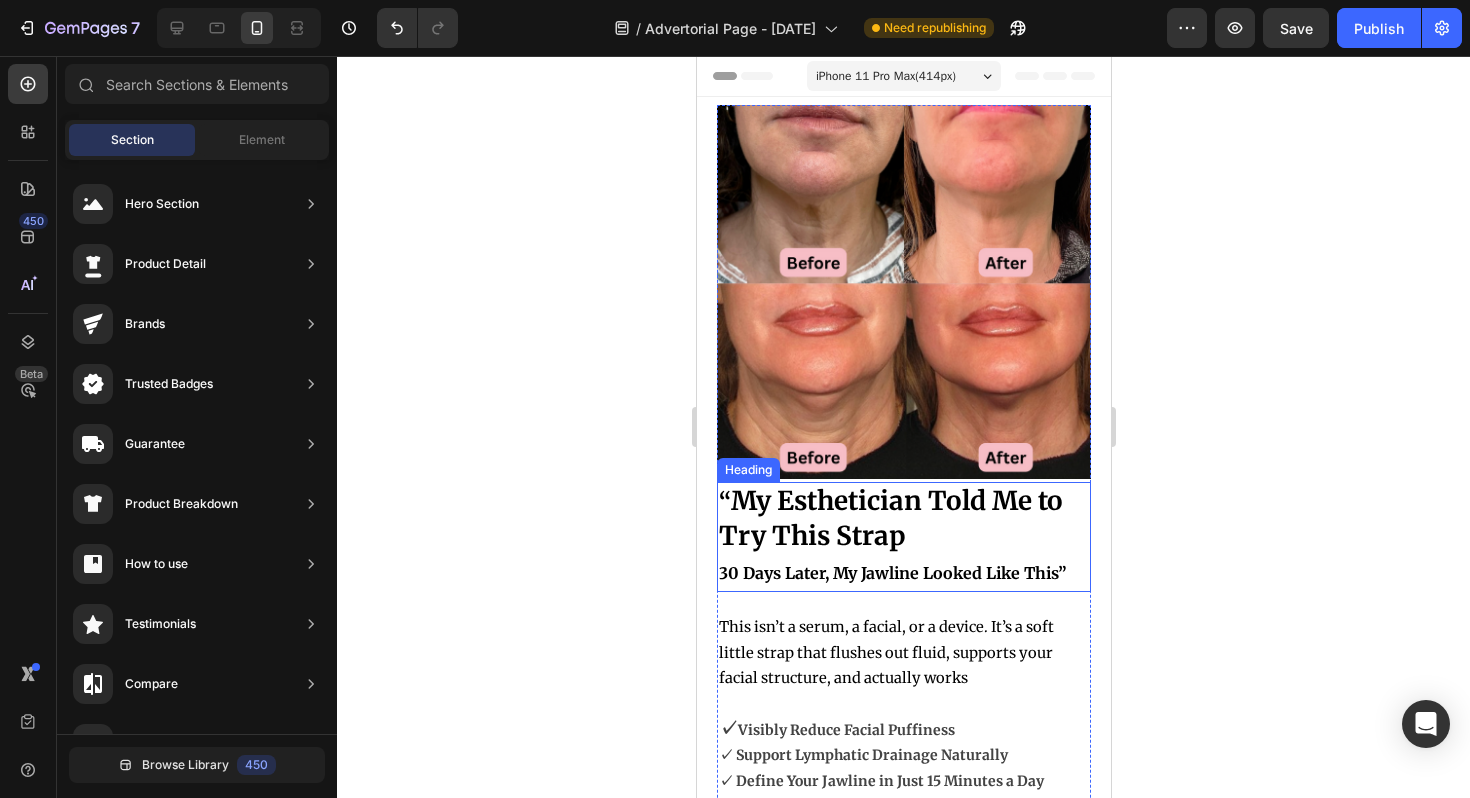 click on "My Esthetician Told Me to Try This Strap" at bounding box center [890, 518] 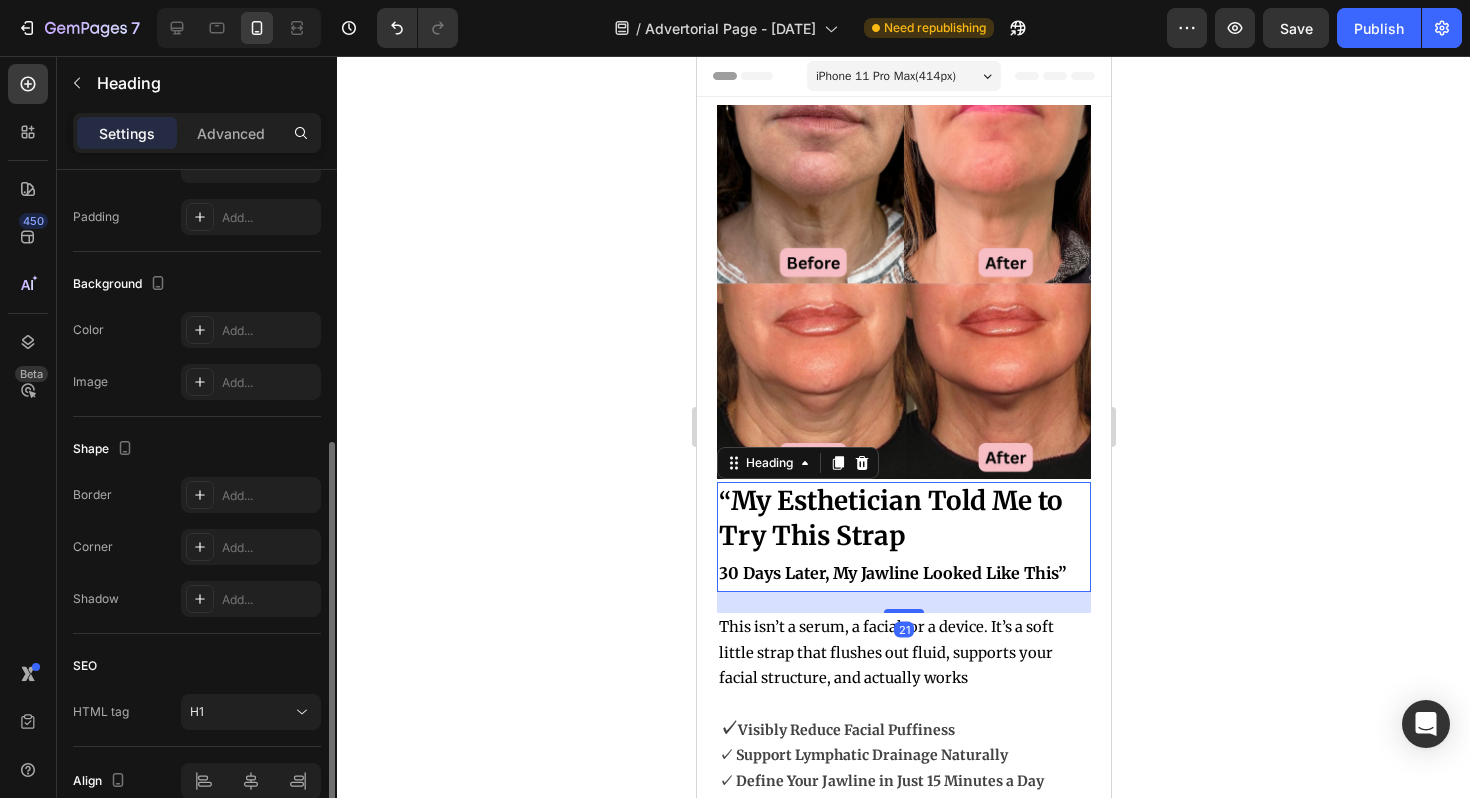 scroll, scrollTop: 613, scrollLeft: 0, axis: vertical 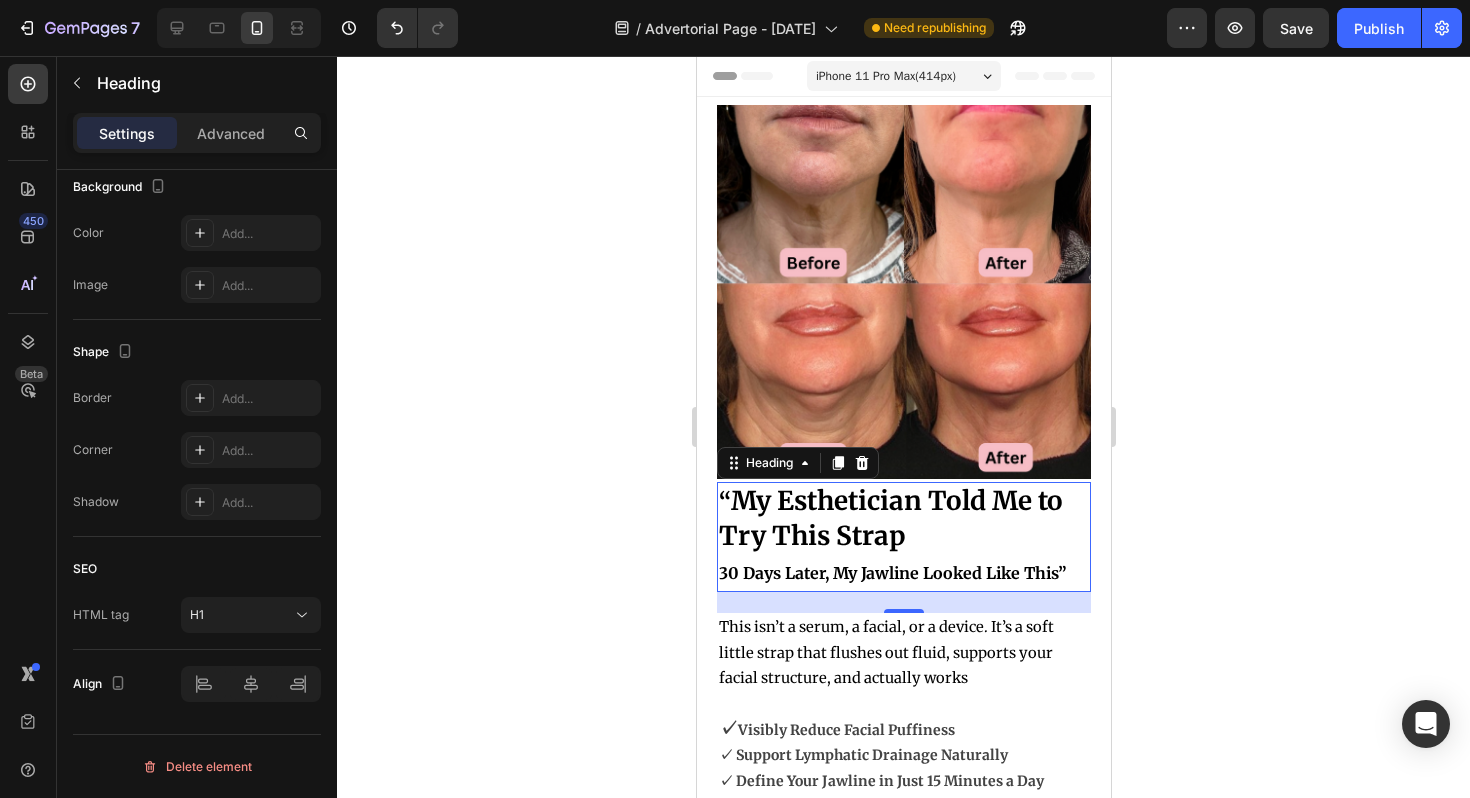 click 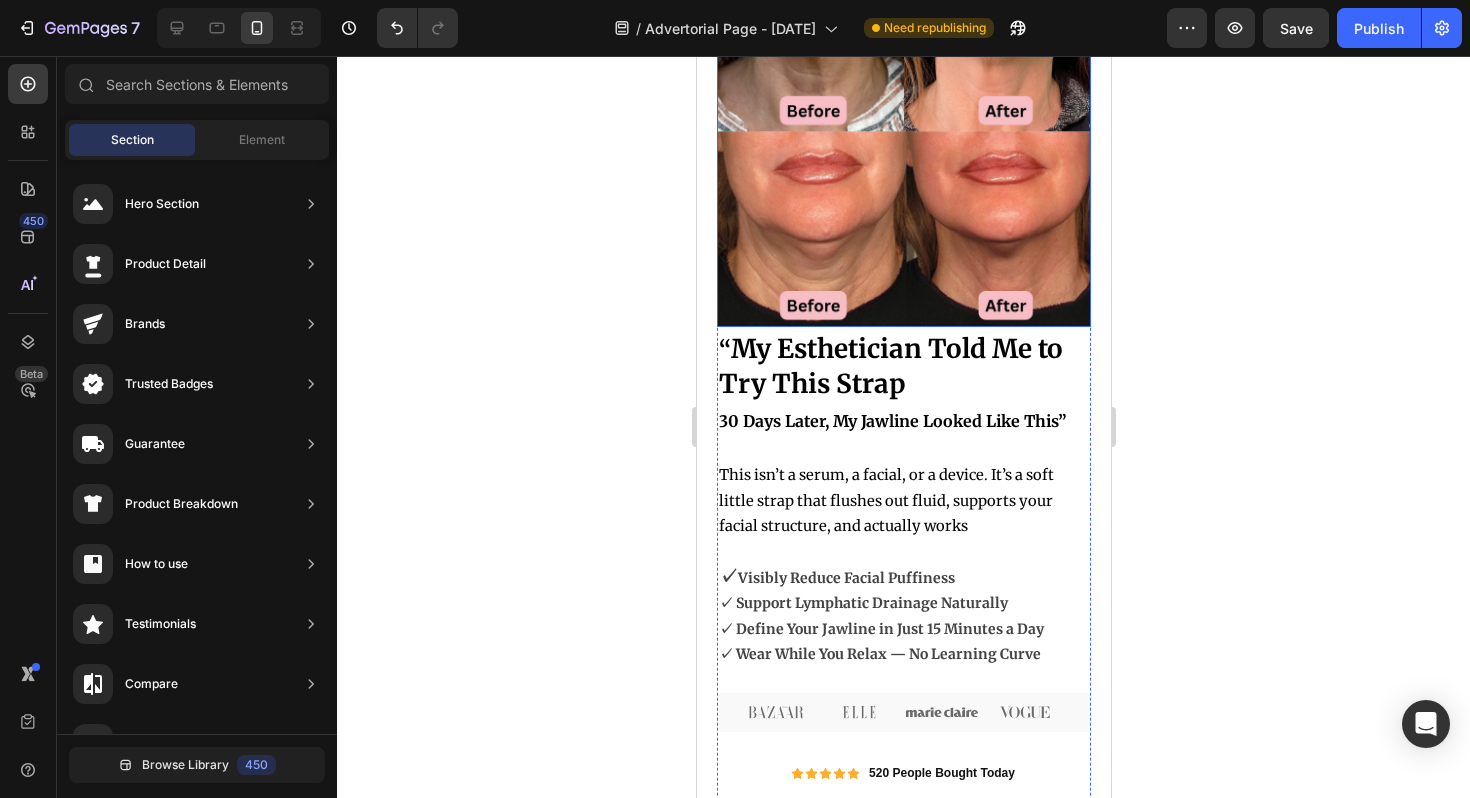 scroll, scrollTop: 177, scrollLeft: 0, axis: vertical 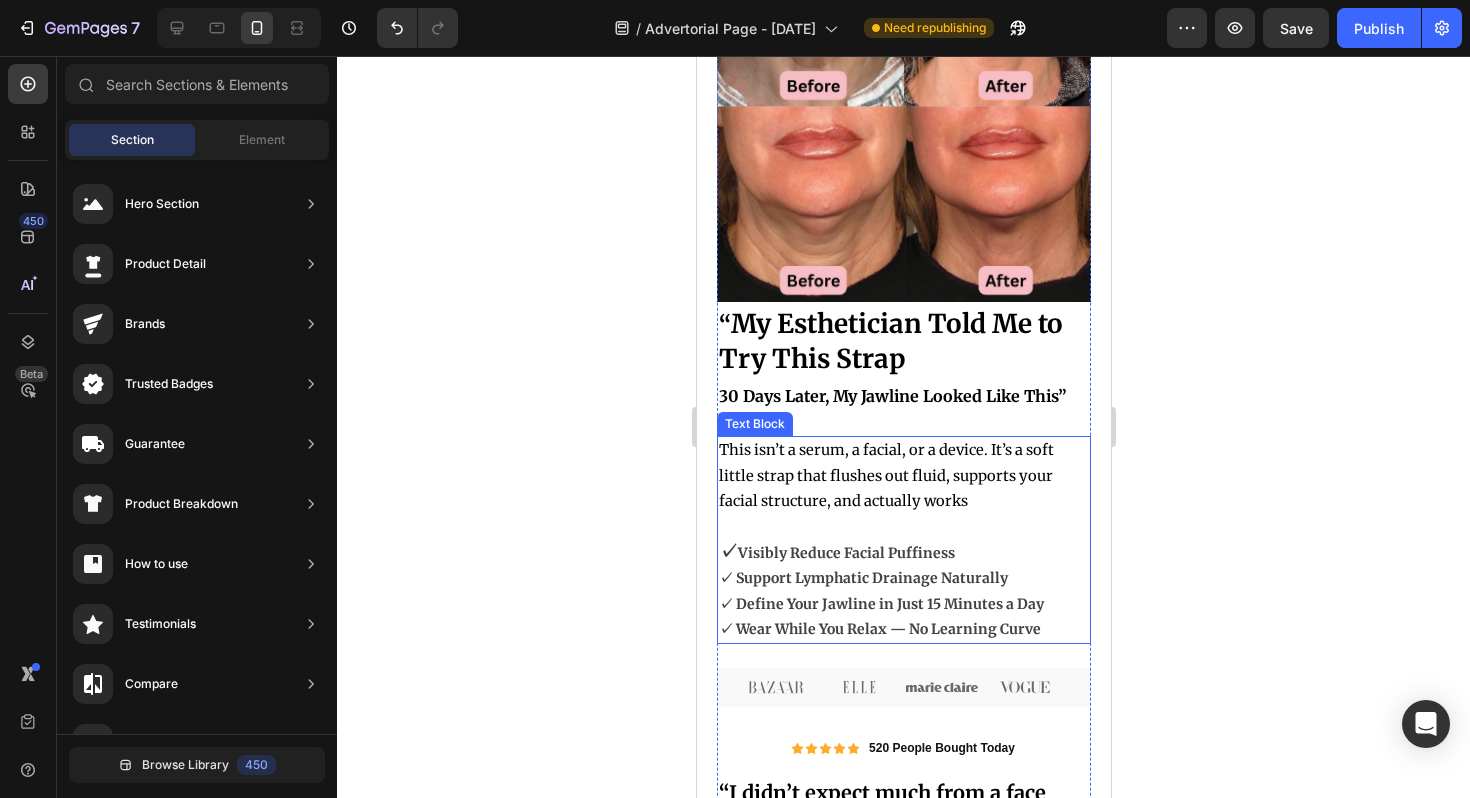click on "This isn’t a serum, a facial, or a device. It’s a soft little strap that flushes out fluid, supports your facial structure, and actually works" at bounding box center [885, 475] 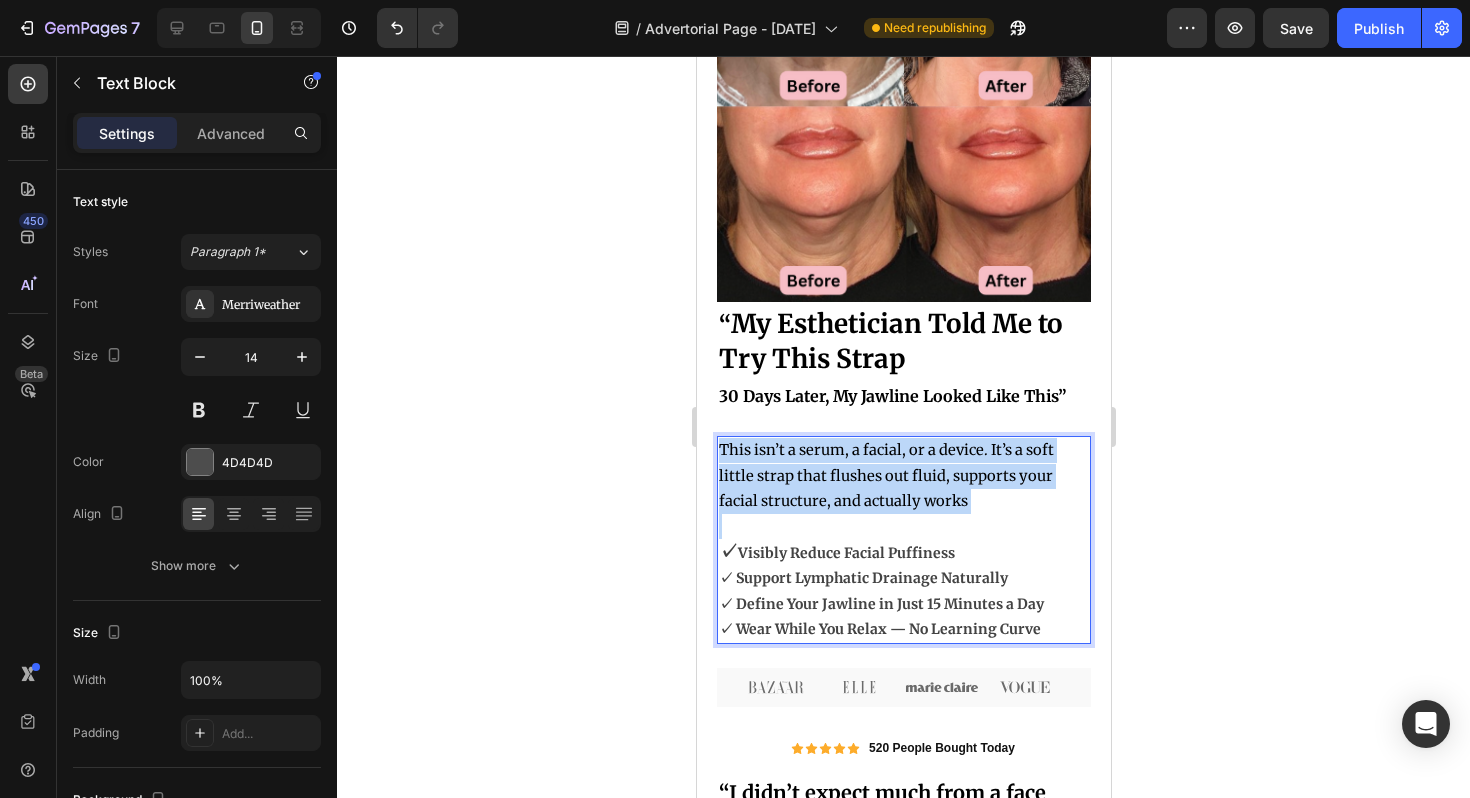 click on "This isn’t a serum, a facial, or a device. It’s a soft little strap that flushes out fluid, supports your facial structure, and actually works" at bounding box center (885, 475) 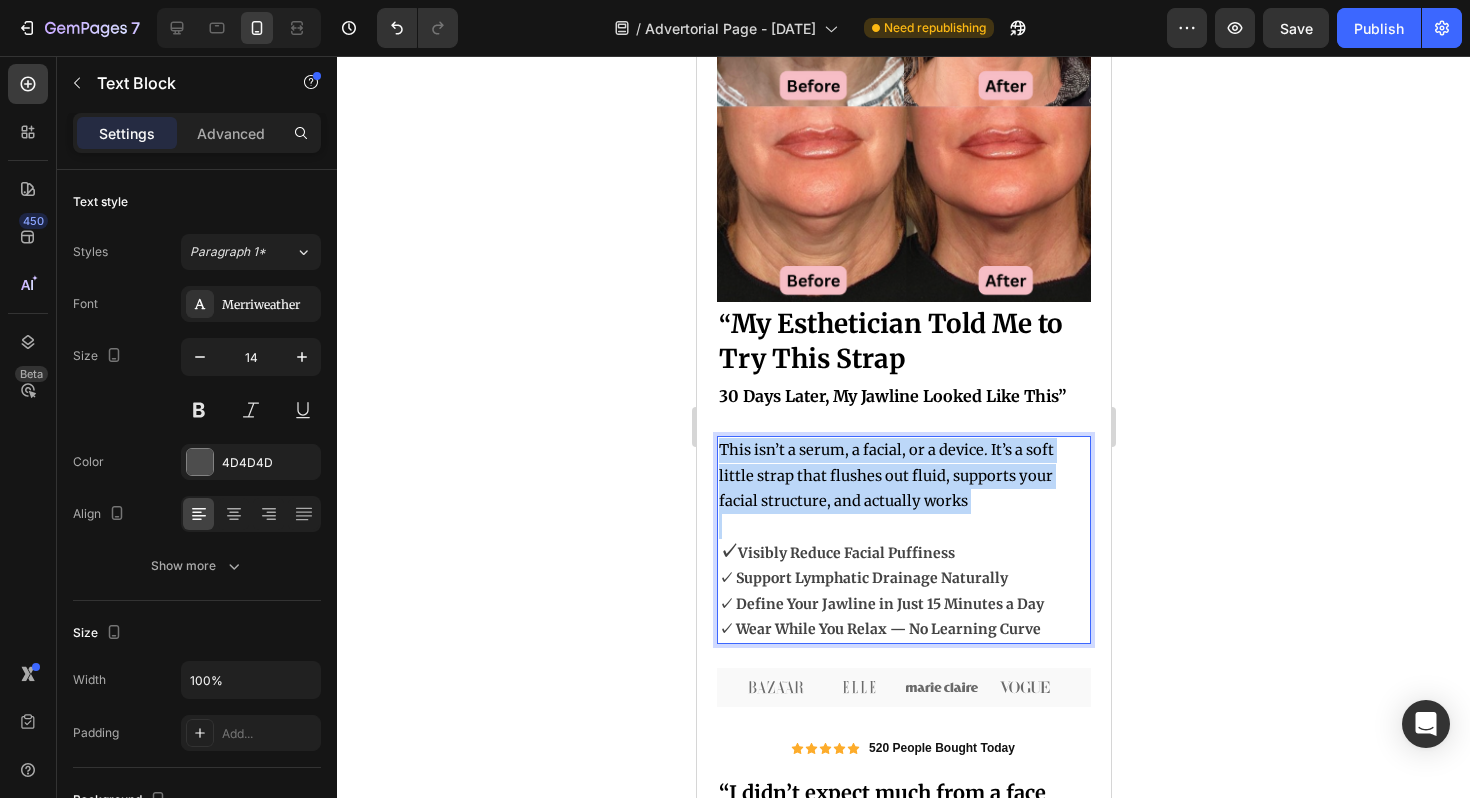 click on "This isn’t a serum, a facial, or a device. It’s a soft little strap that flushes out fluid, supports your facial structure, and actually works" at bounding box center [885, 475] 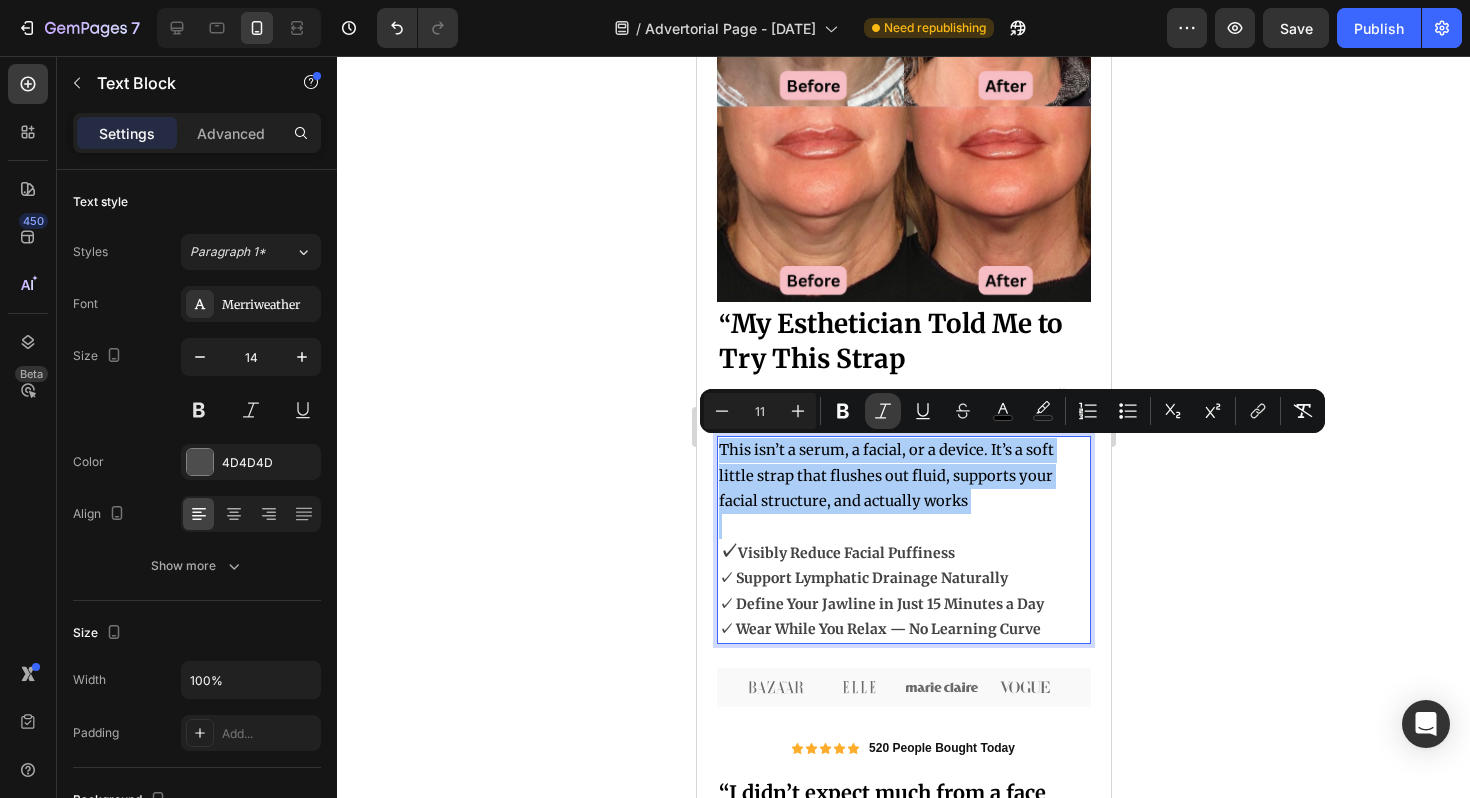 click 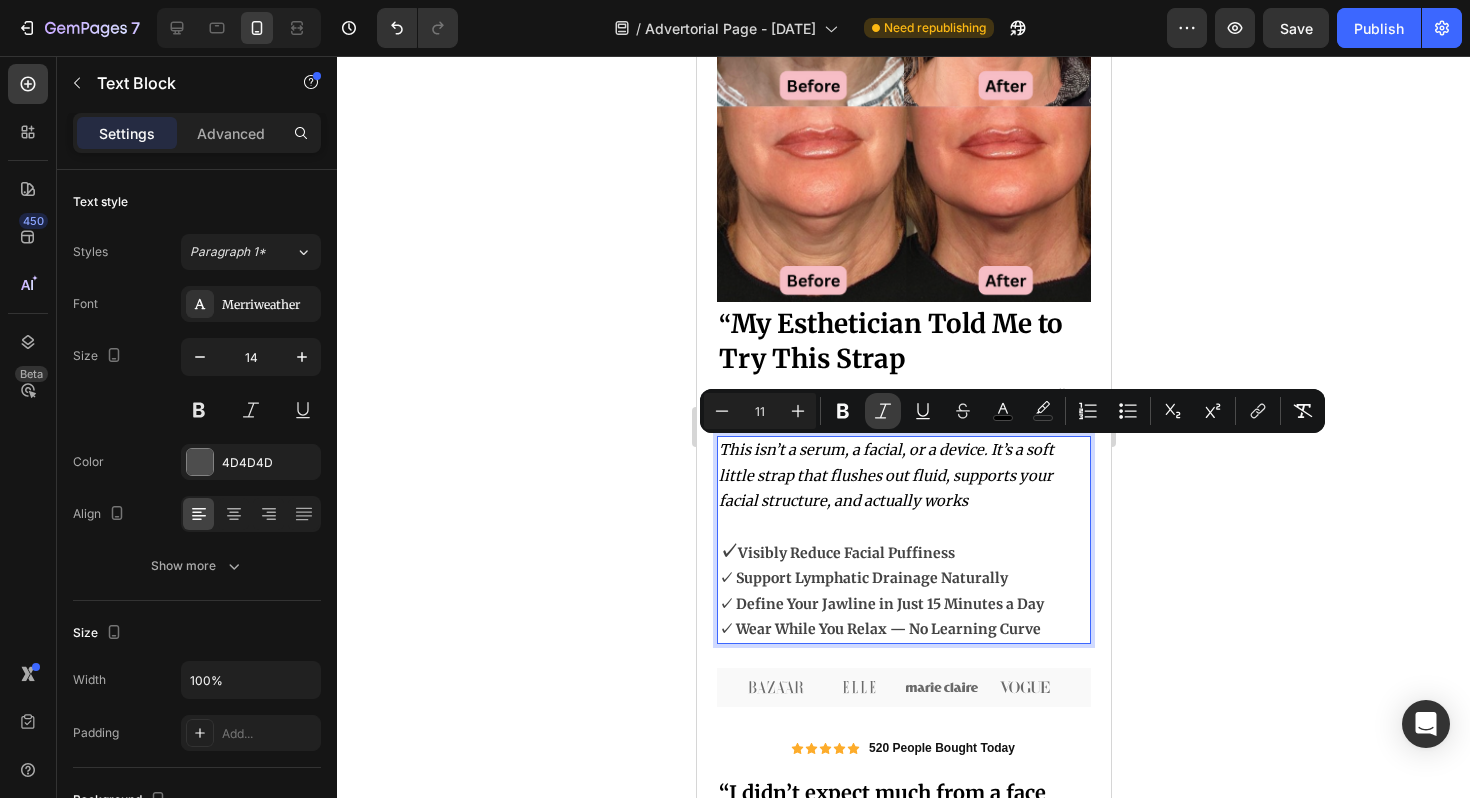 click 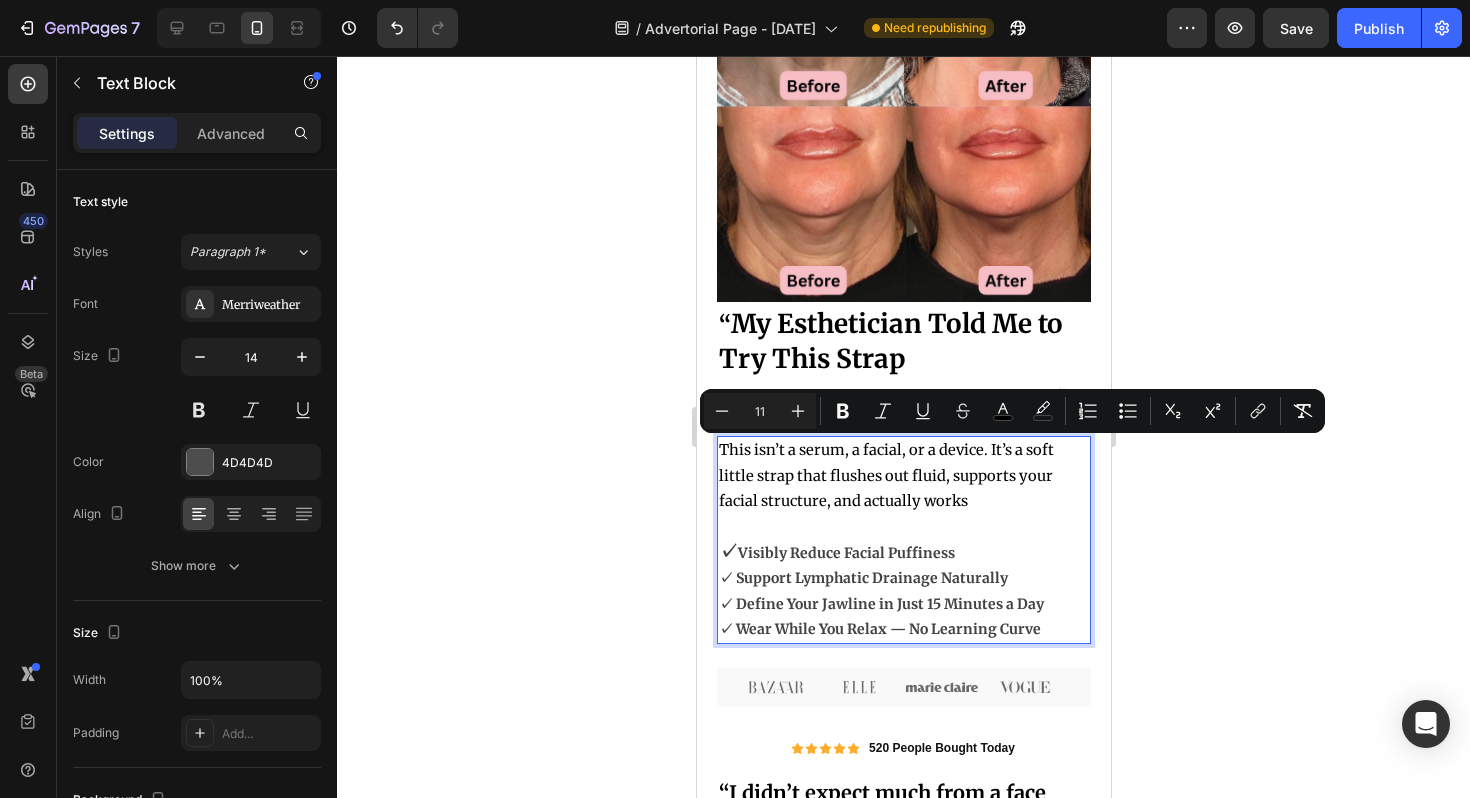 click 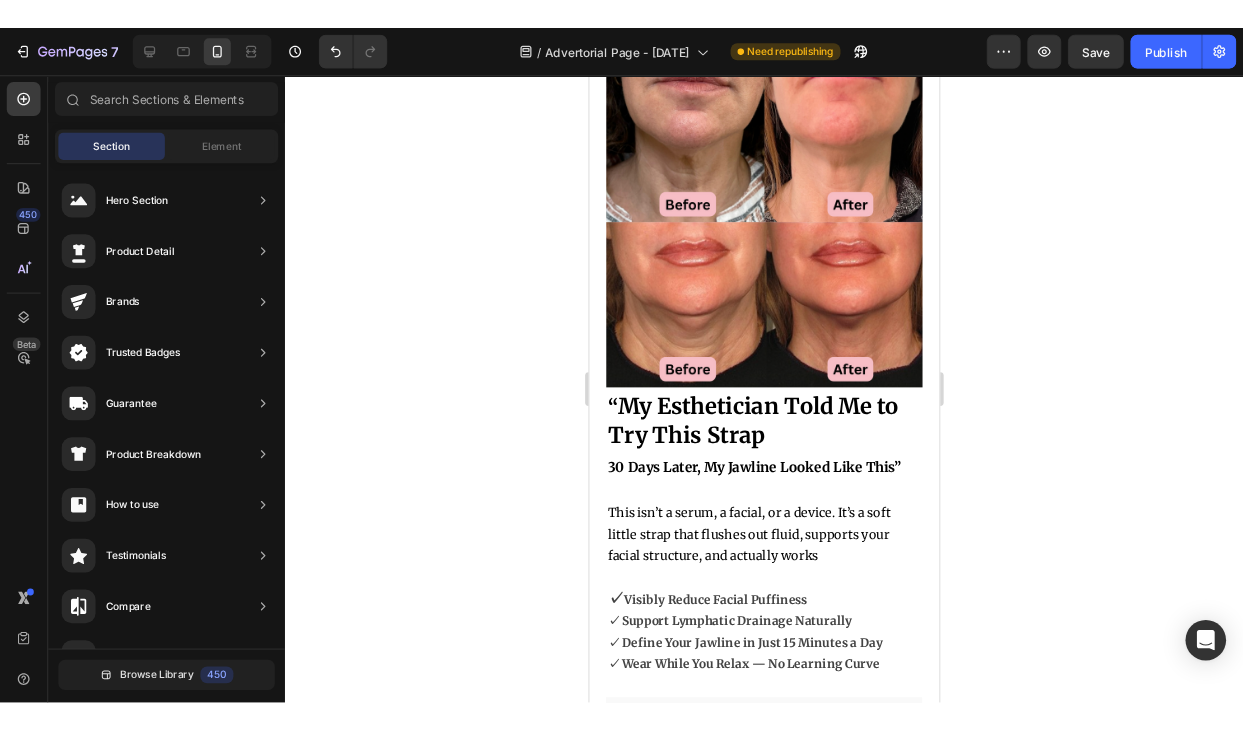 scroll, scrollTop: 0, scrollLeft: 0, axis: both 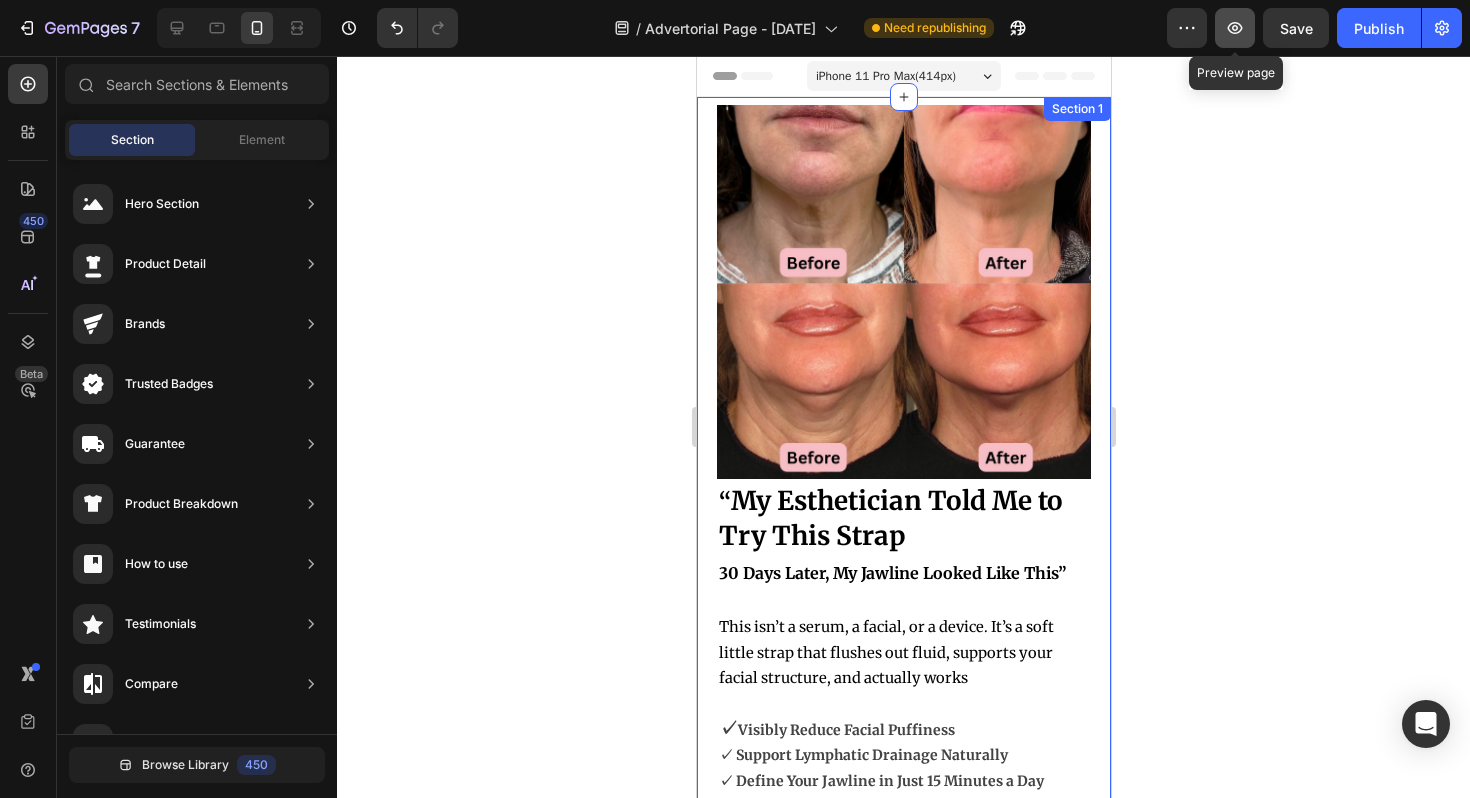 click 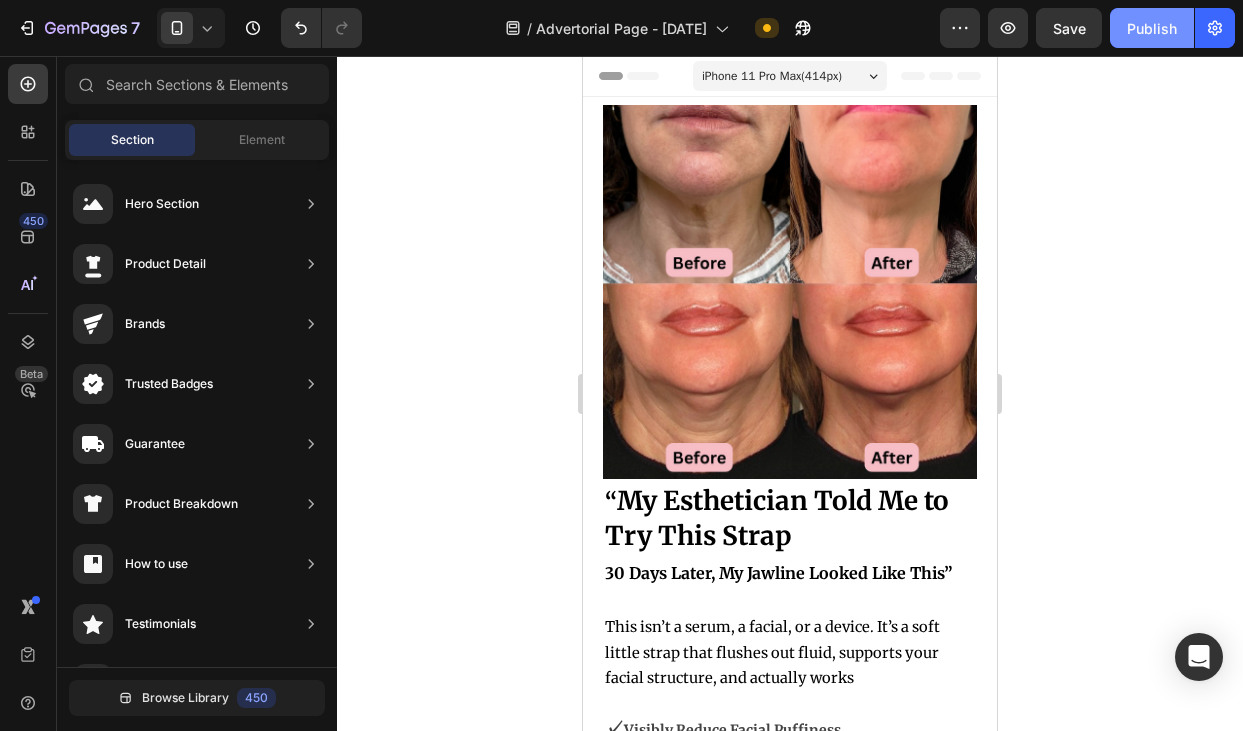 click on "Publish" at bounding box center [1152, 28] 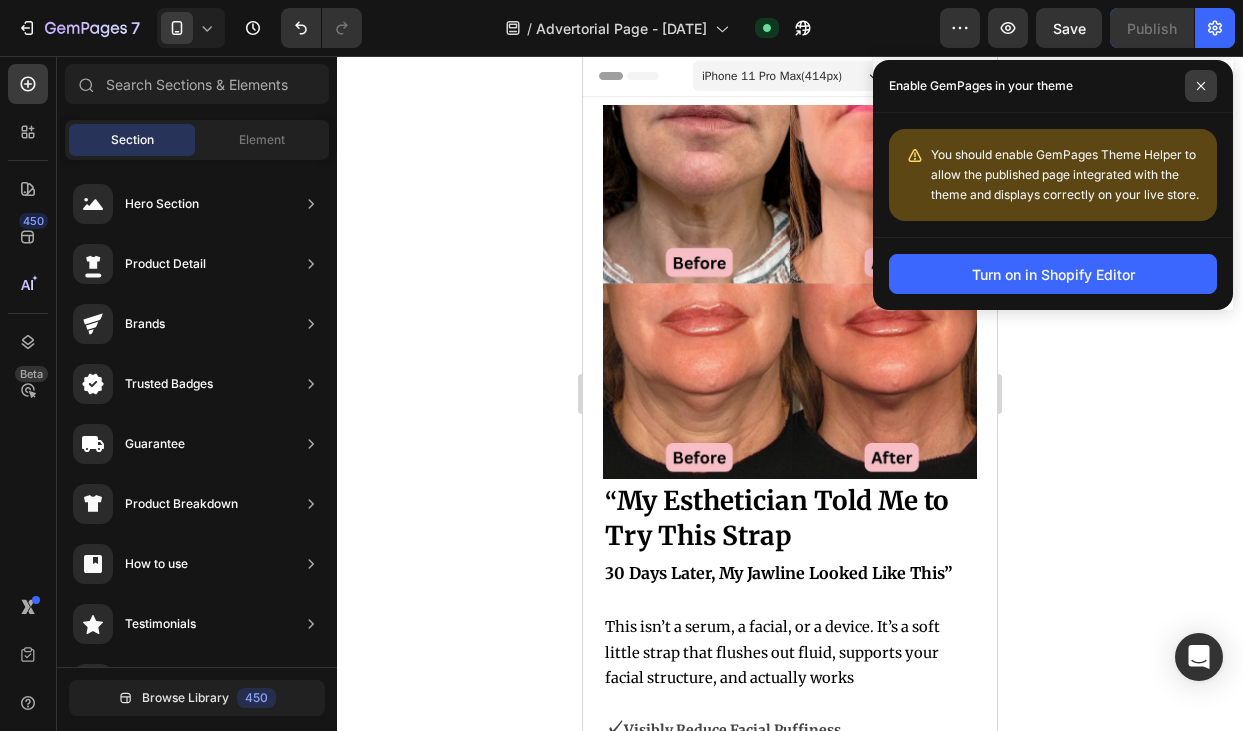 click at bounding box center [1201, 86] 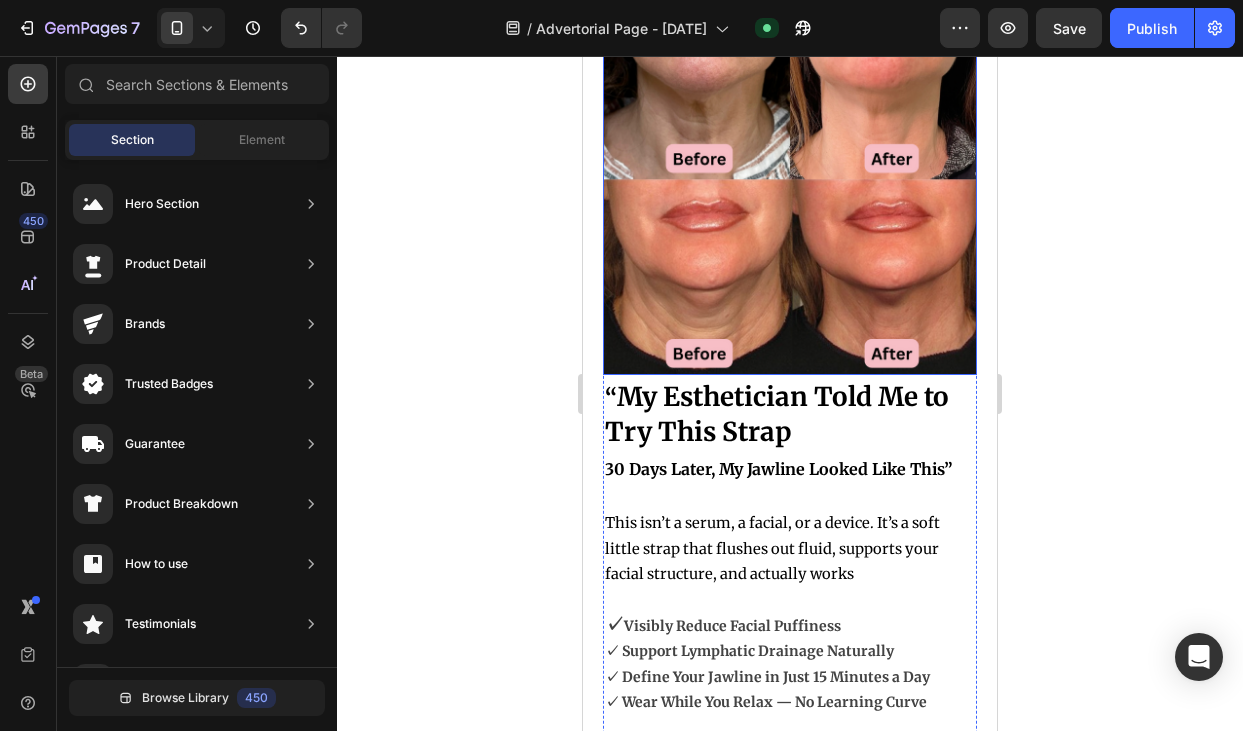 scroll, scrollTop: 105, scrollLeft: 0, axis: vertical 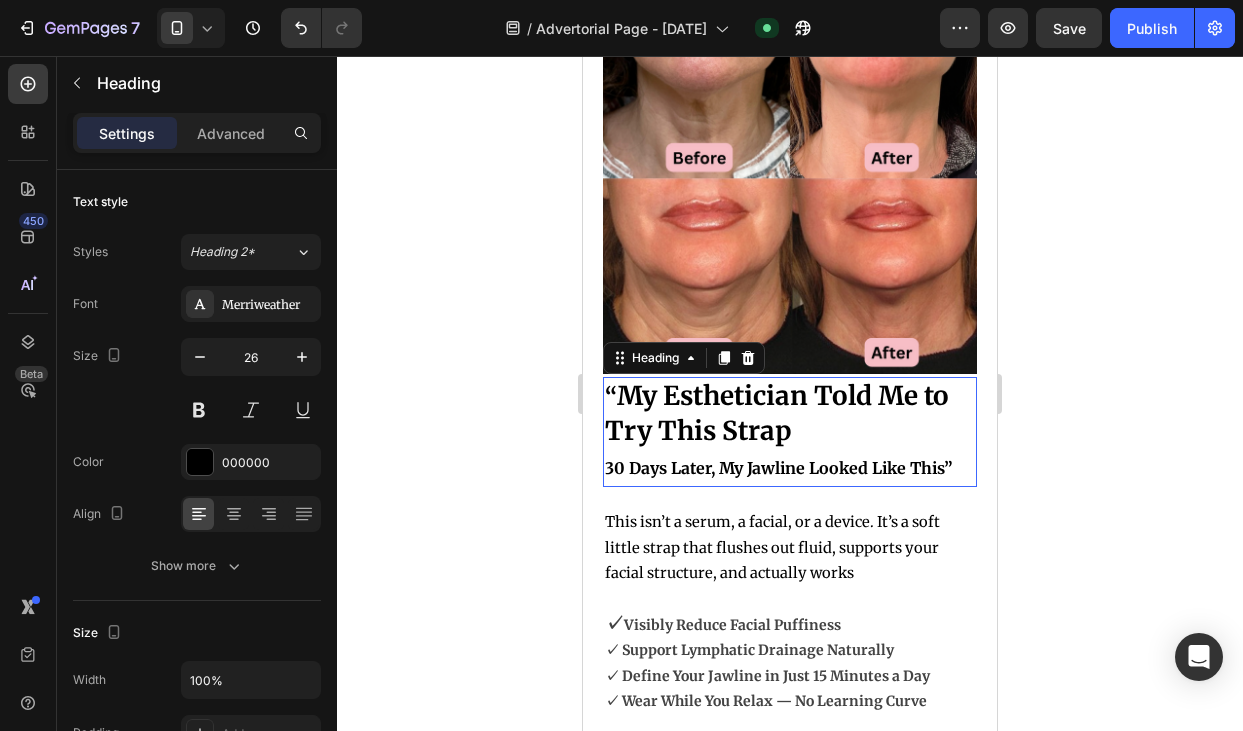 click on "My Esthetician Told Me to Try This Strap" at bounding box center (777, 413) 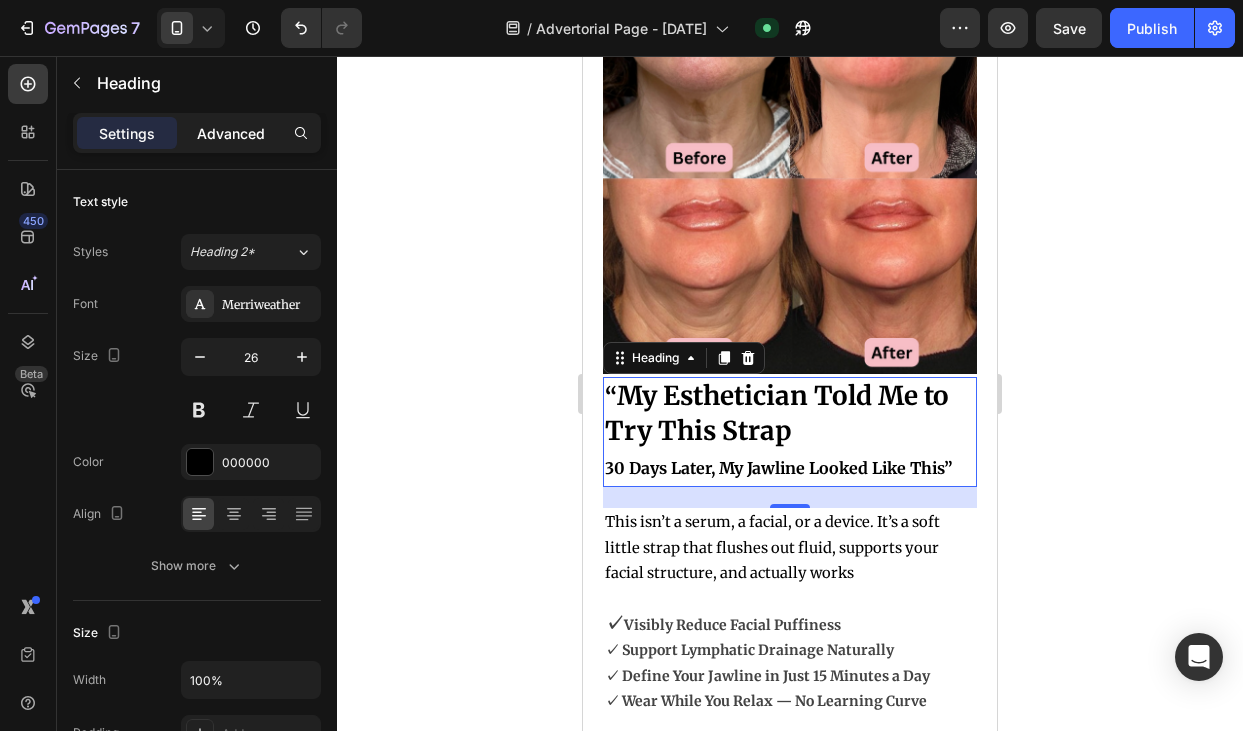 click on "Advanced" at bounding box center (231, 133) 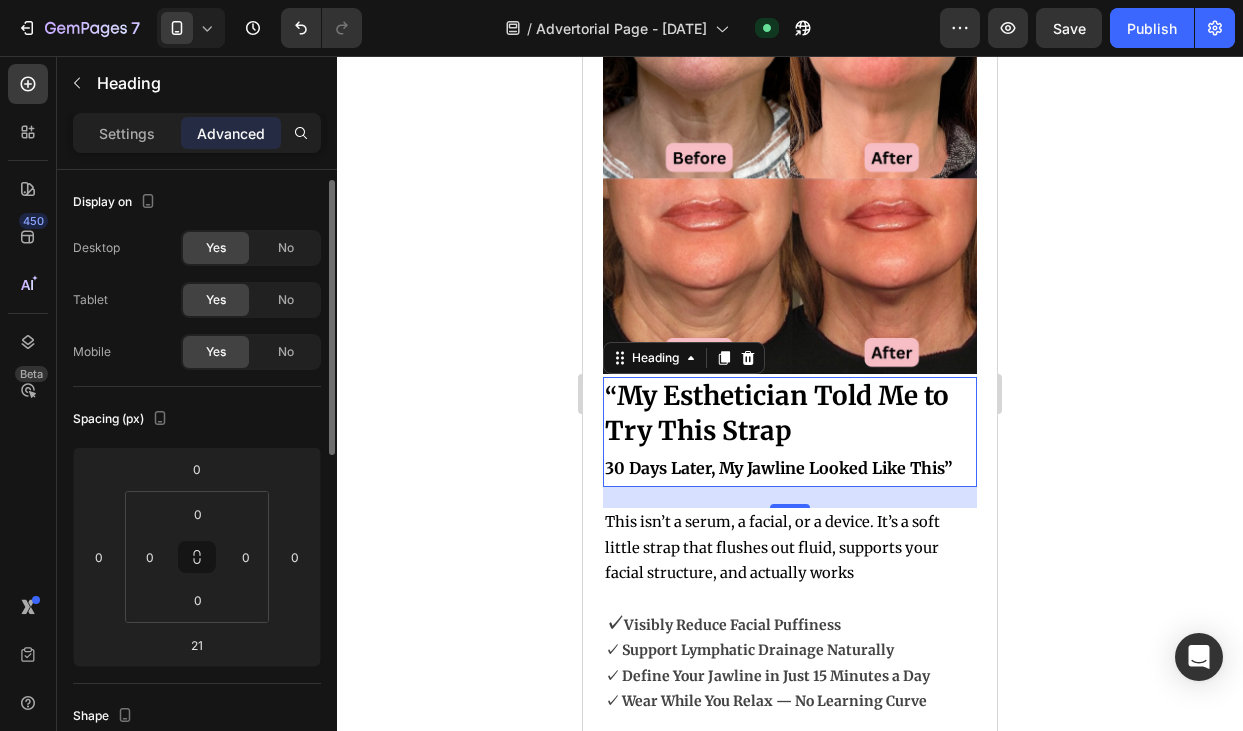 scroll, scrollTop: 45, scrollLeft: 0, axis: vertical 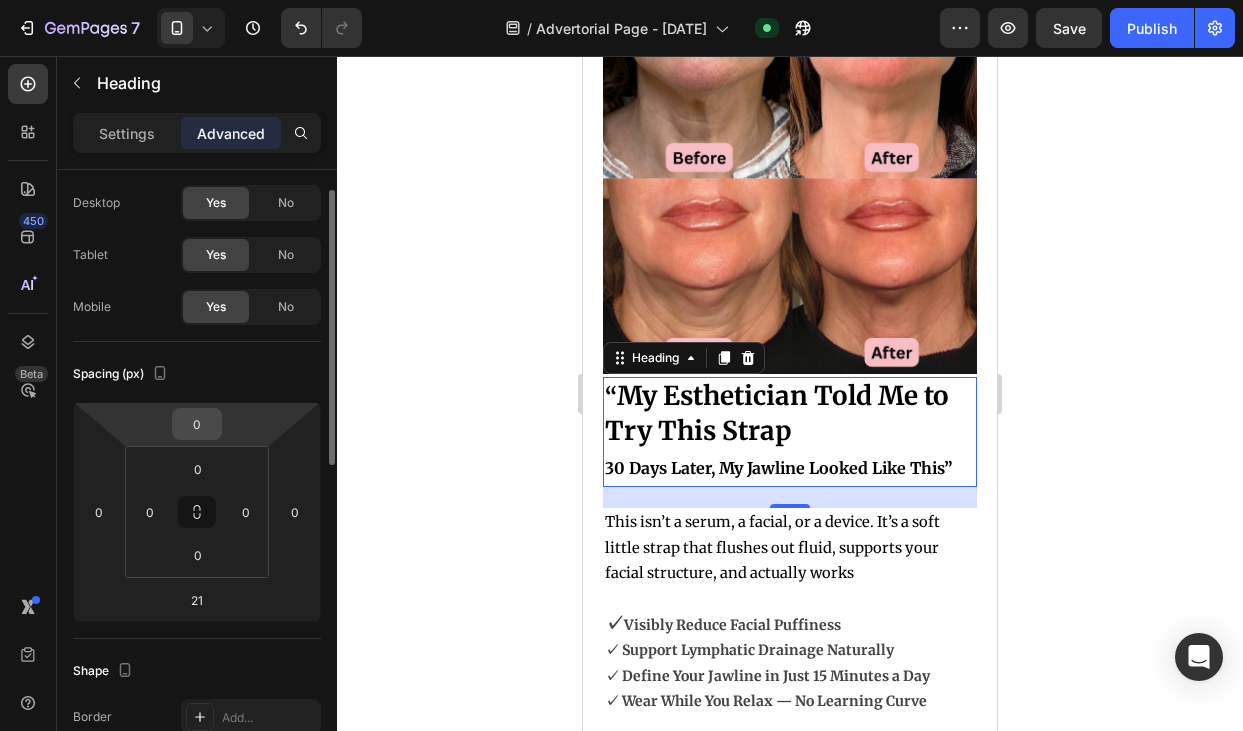 click on "0" at bounding box center (197, 424) 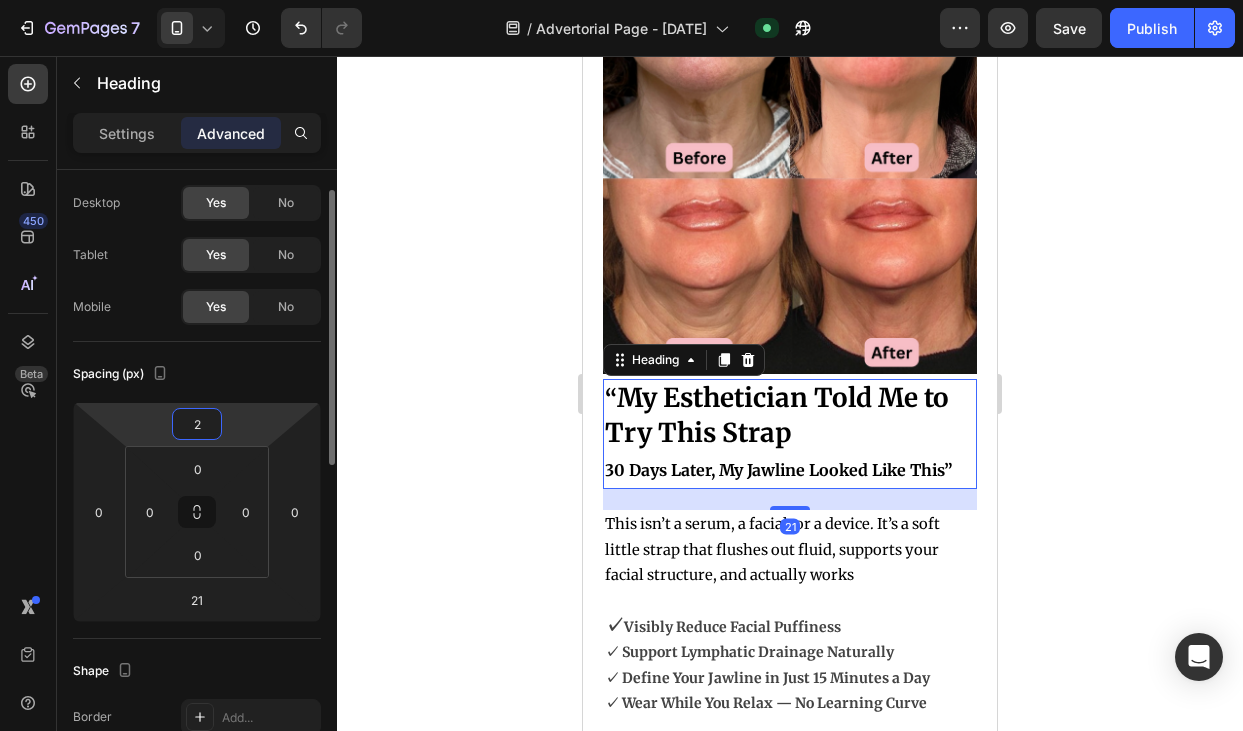 type on "21" 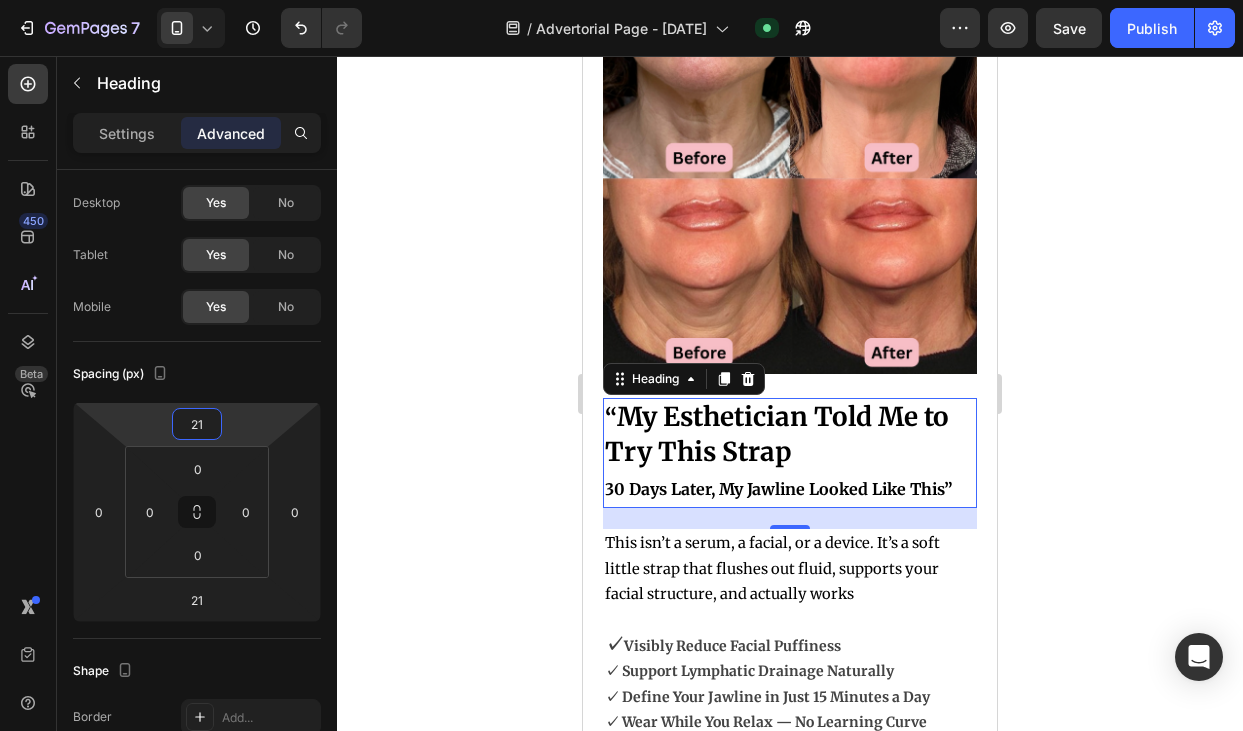 click 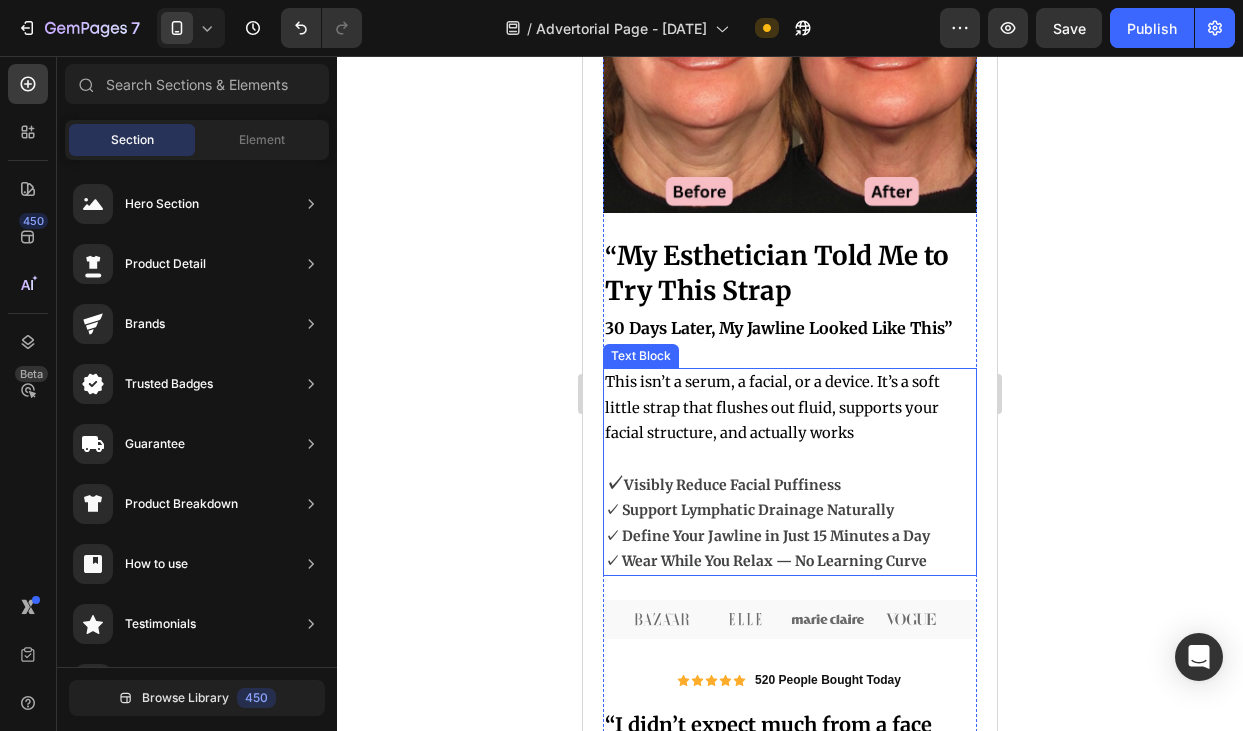 scroll, scrollTop: 282, scrollLeft: 0, axis: vertical 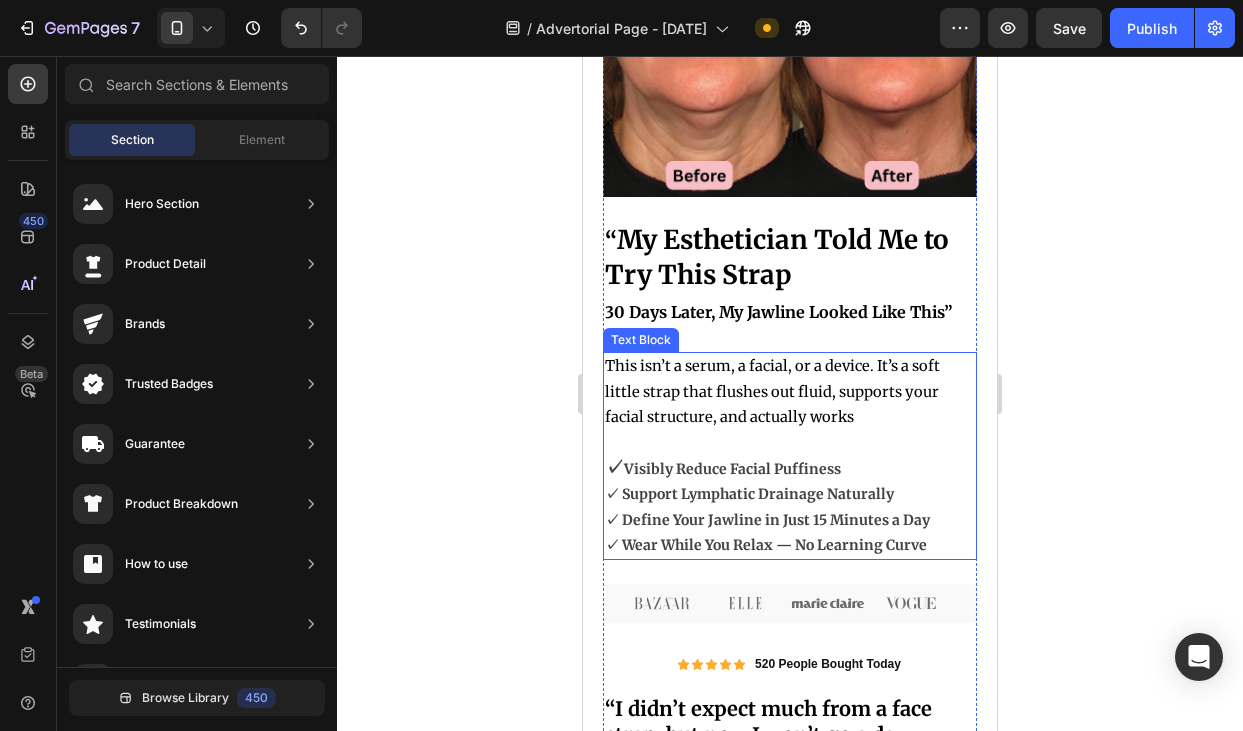 click on "Visibly Reduce Facial Puffiness" at bounding box center [732, 469] 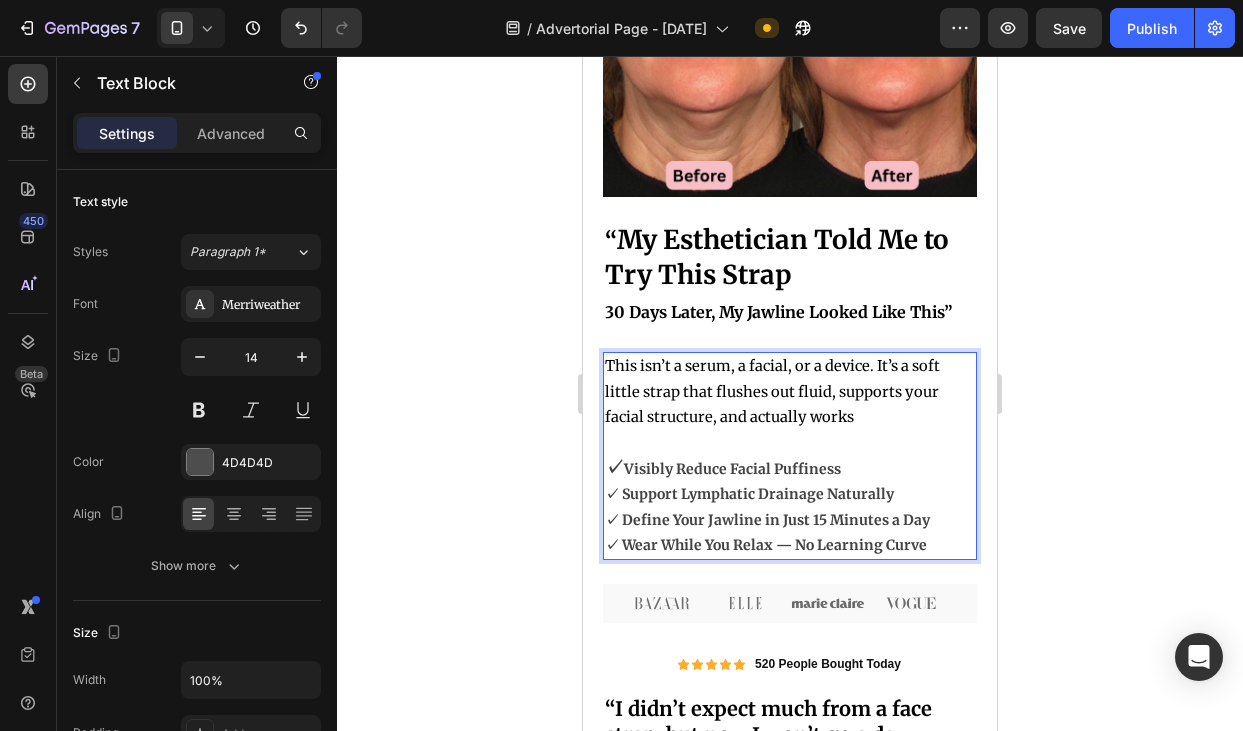 click on "Visibly Reduce Facial Puffiness" at bounding box center [732, 469] 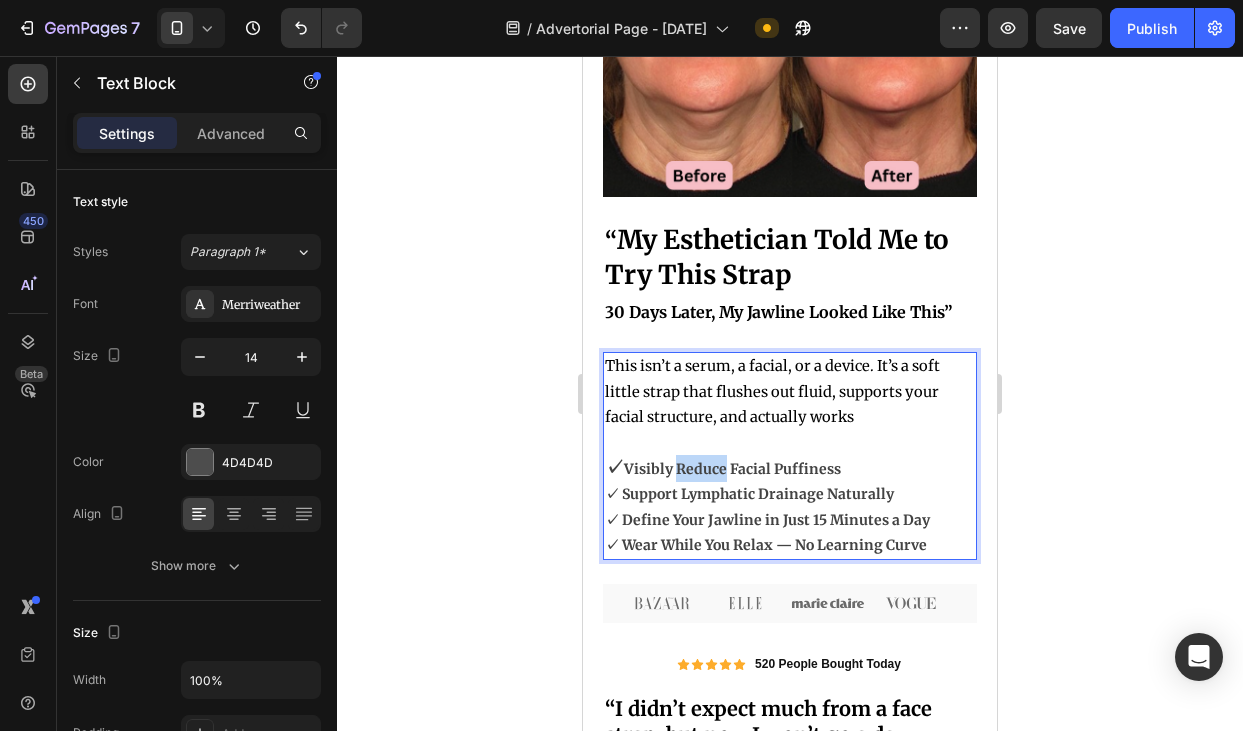 click on "Visibly Reduce Facial Puffiness" at bounding box center (732, 469) 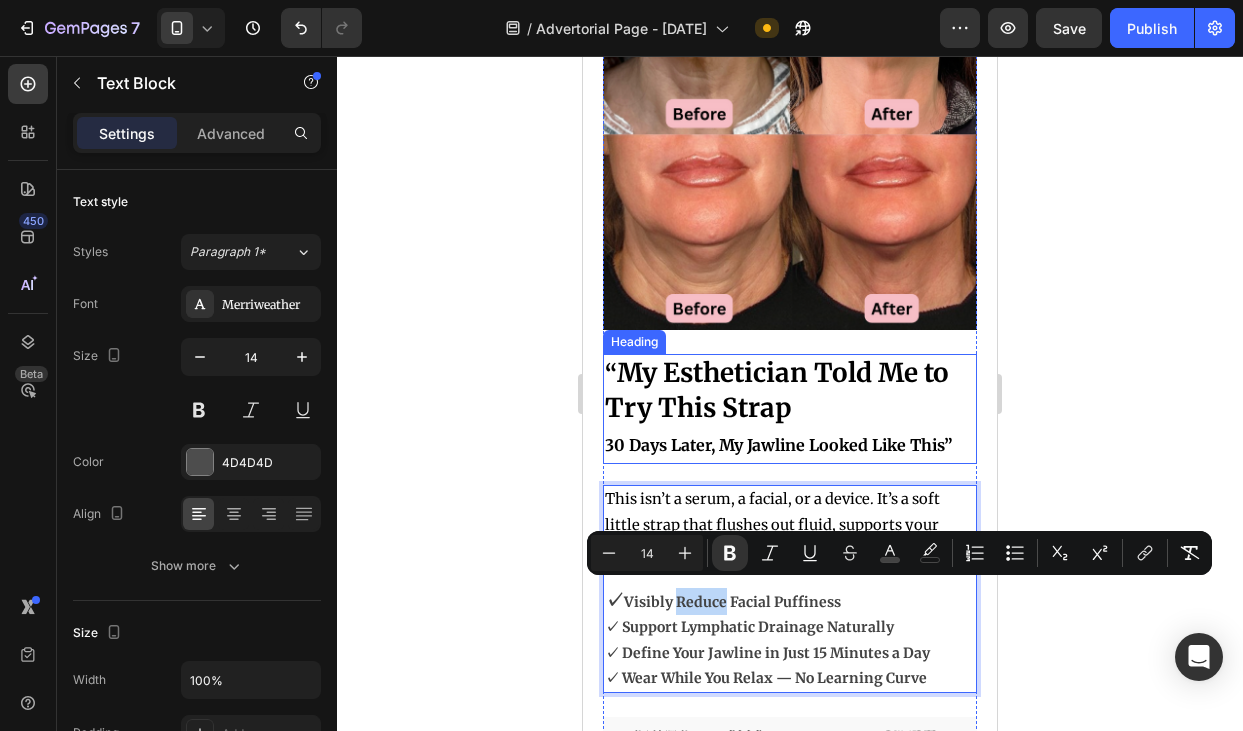 scroll, scrollTop: 179, scrollLeft: 0, axis: vertical 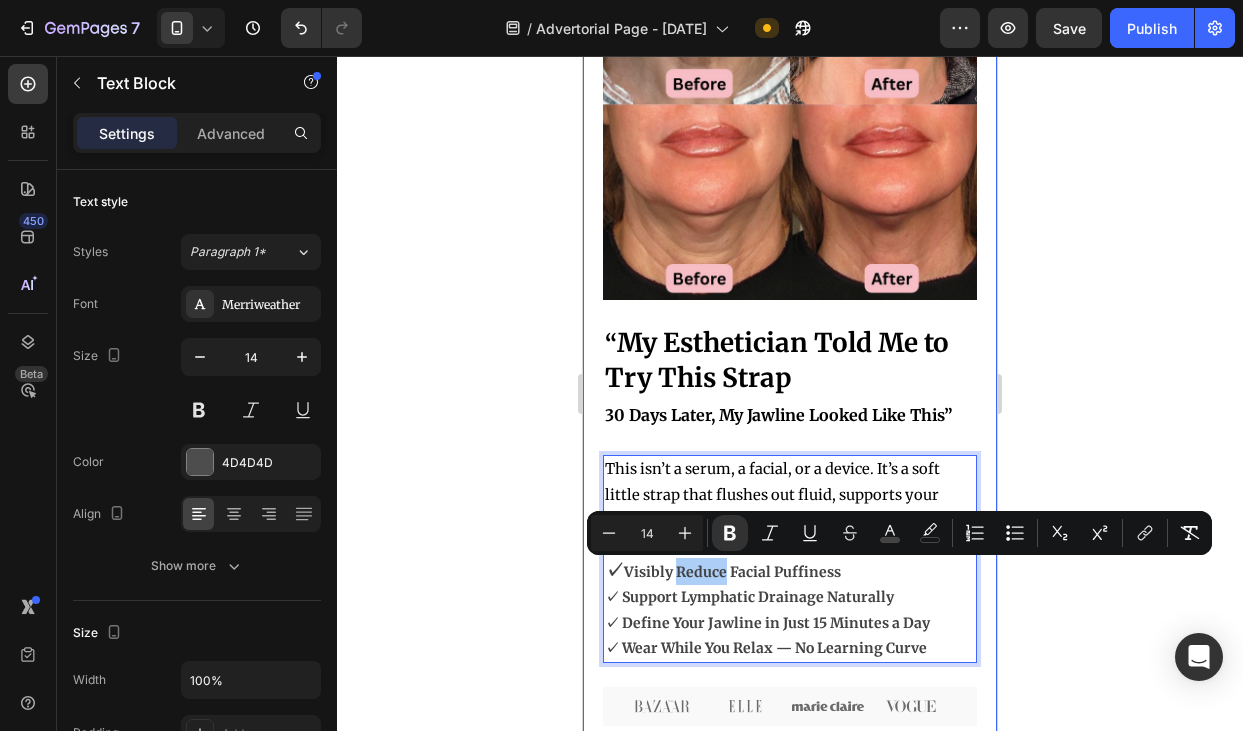 click 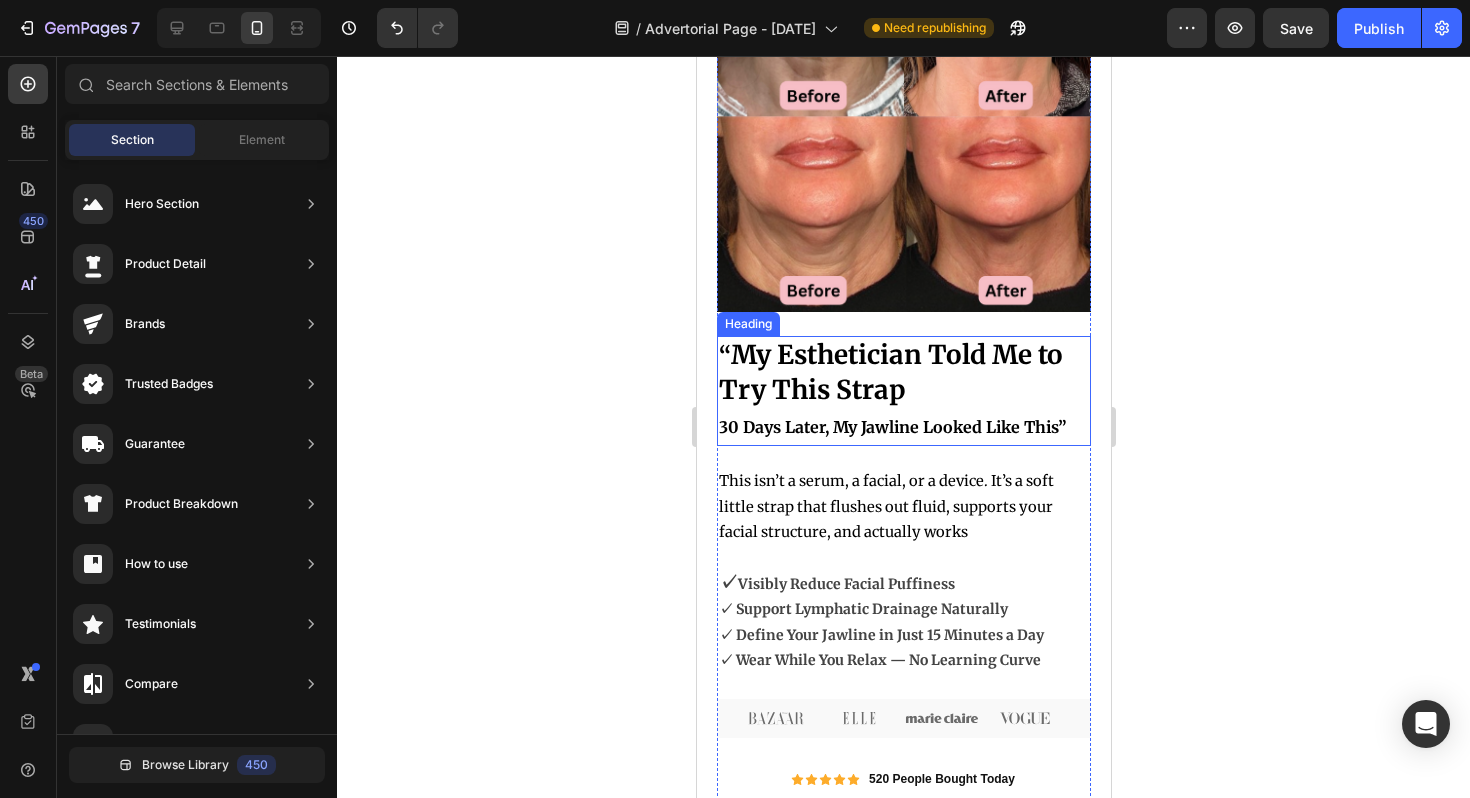 scroll, scrollTop: 0, scrollLeft: 0, axis: both 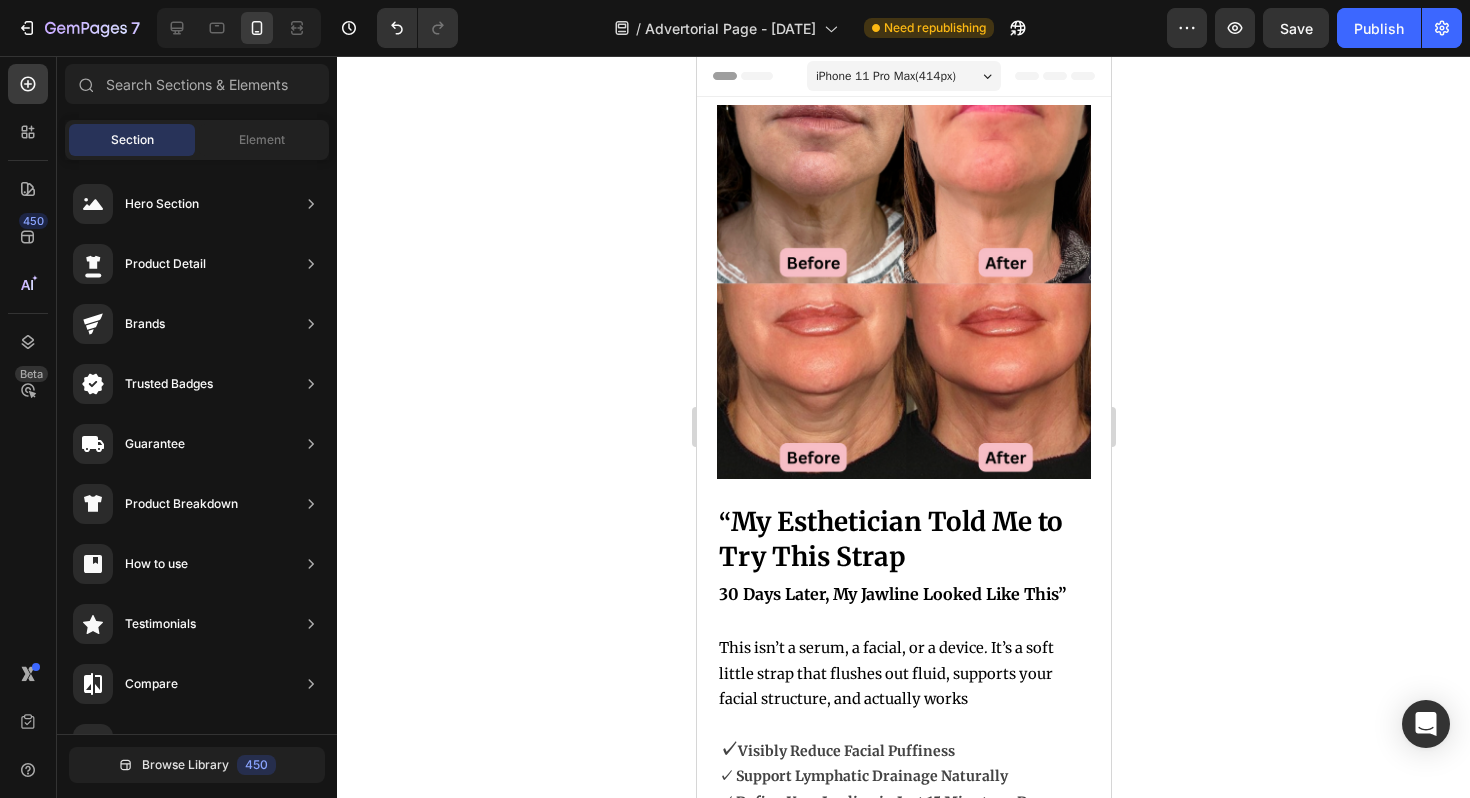 click on "iPhone 11 Pro Max  ( 414 px)" at bounding box center [885, 76] 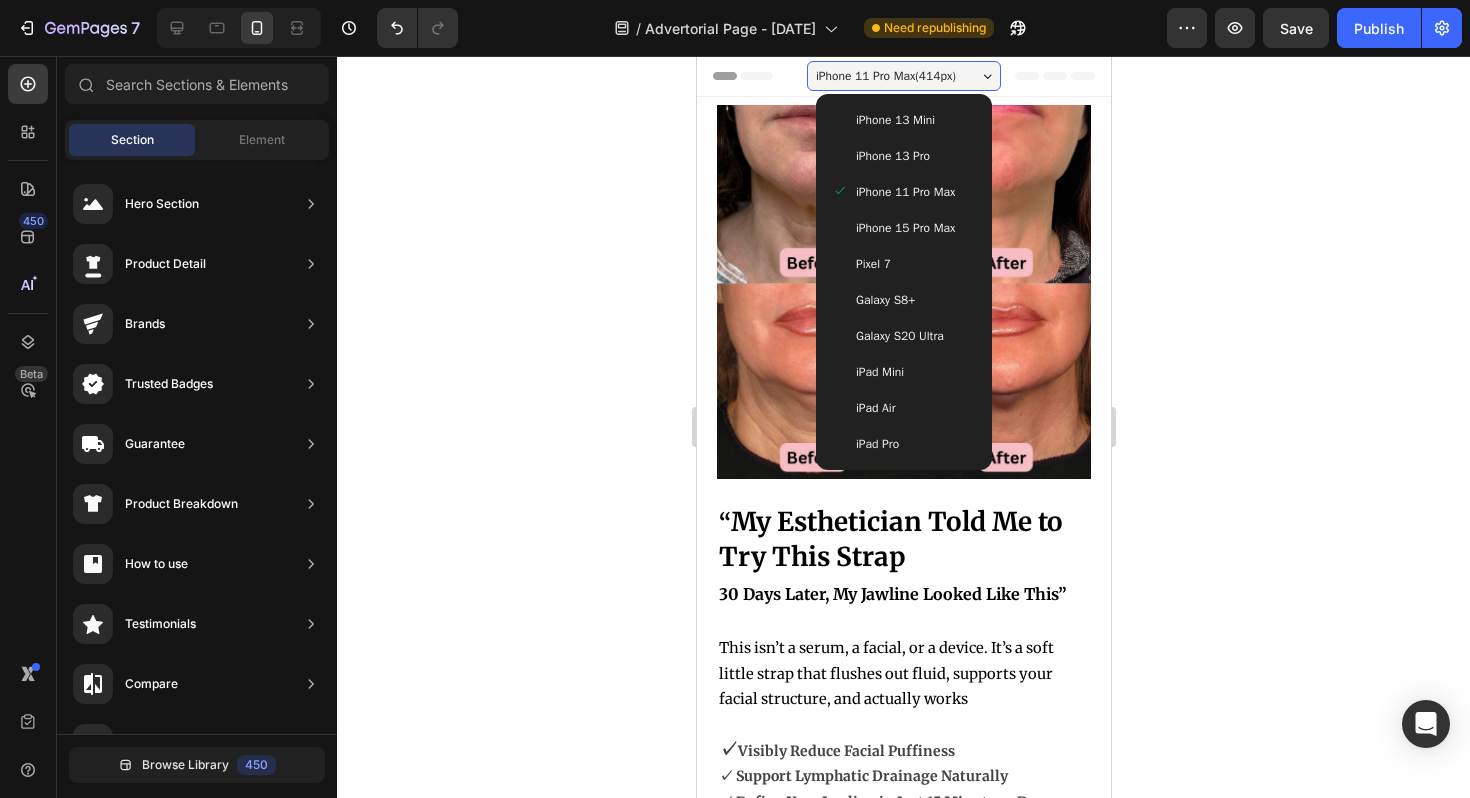 click on "iPhone 15 Pro Max" at bounding box center (904, 228) 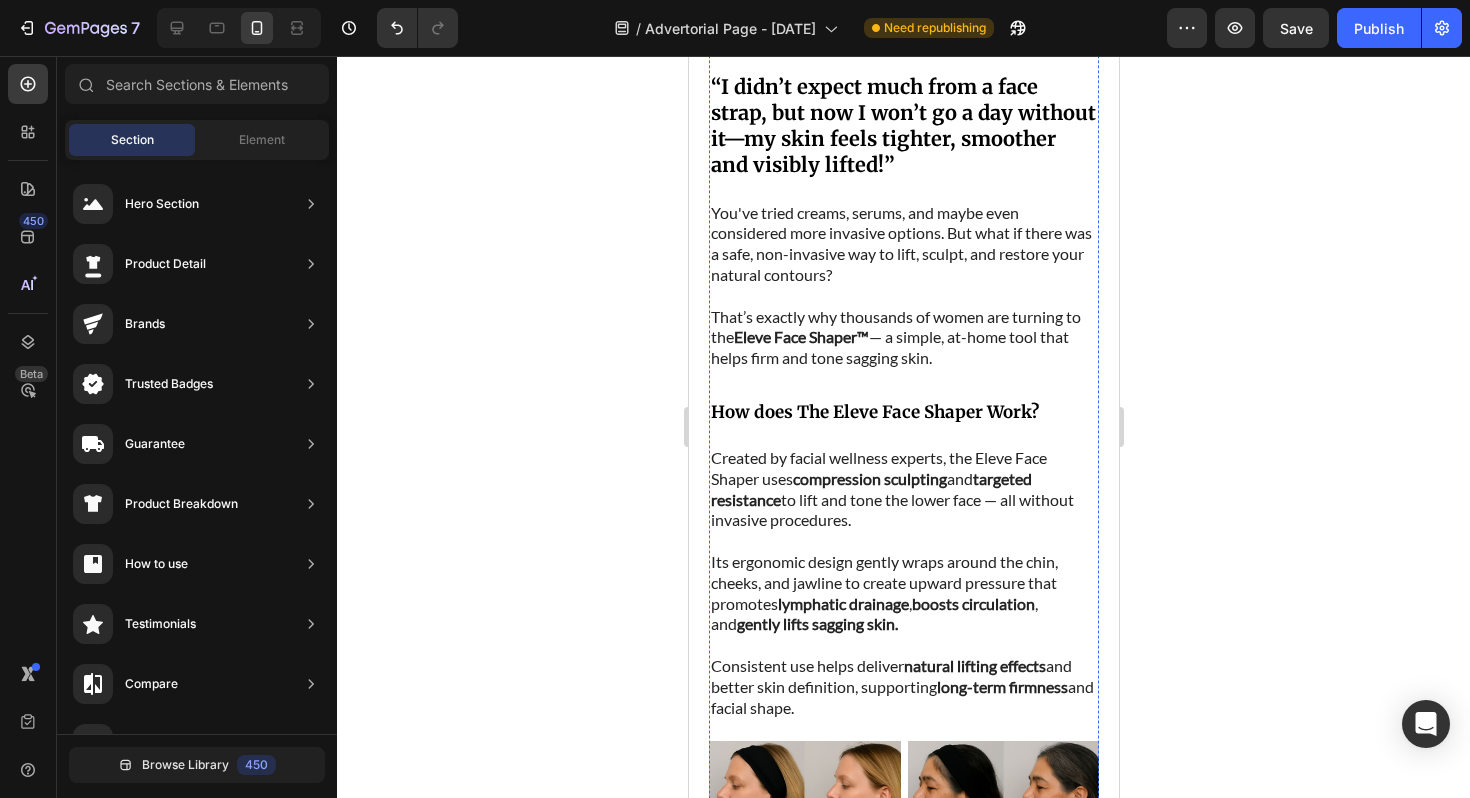 scroll, scrollTop: 916, scrollLeft: 0, axis: vertical 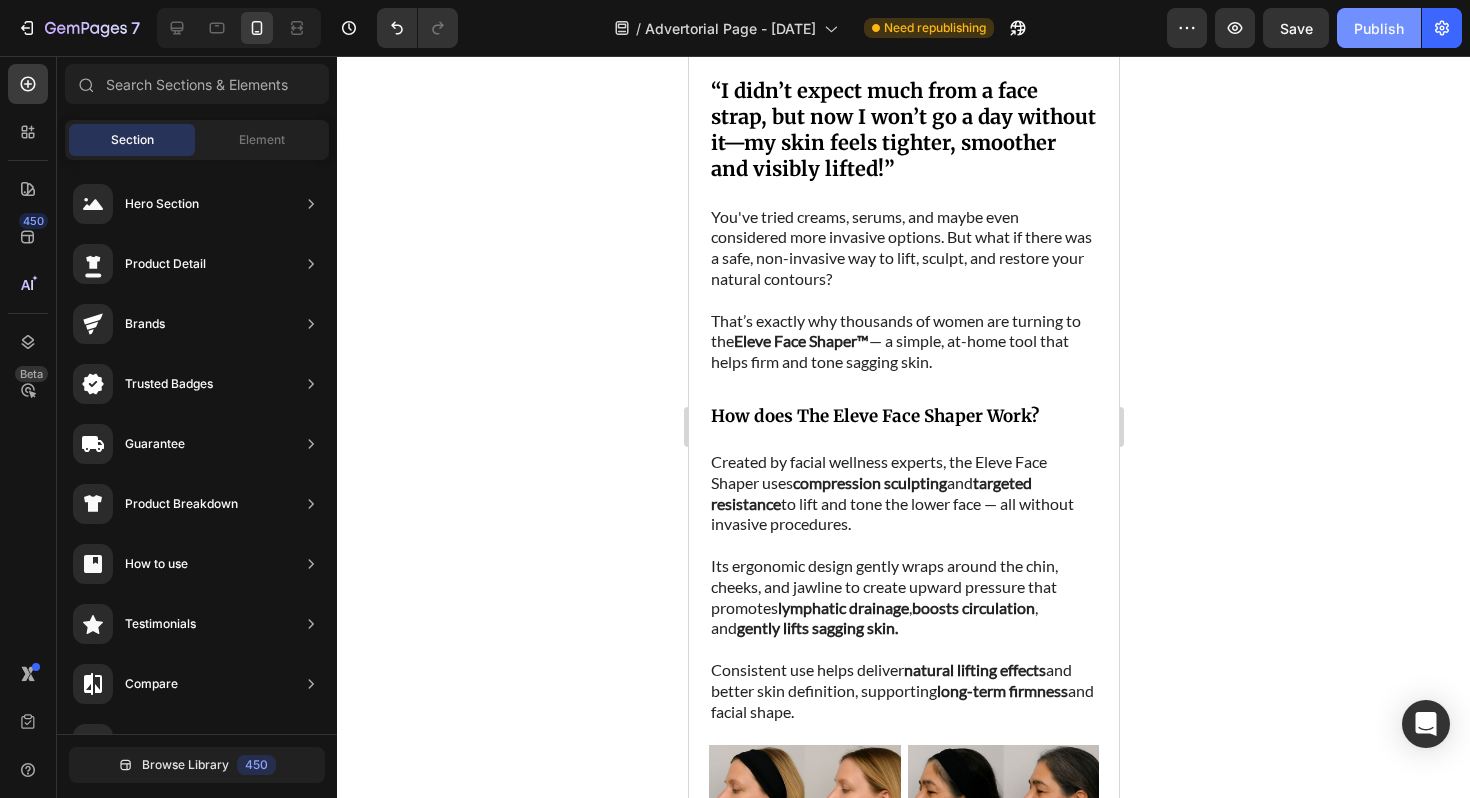 click on "Publish" at bounding box center [1379, 28] 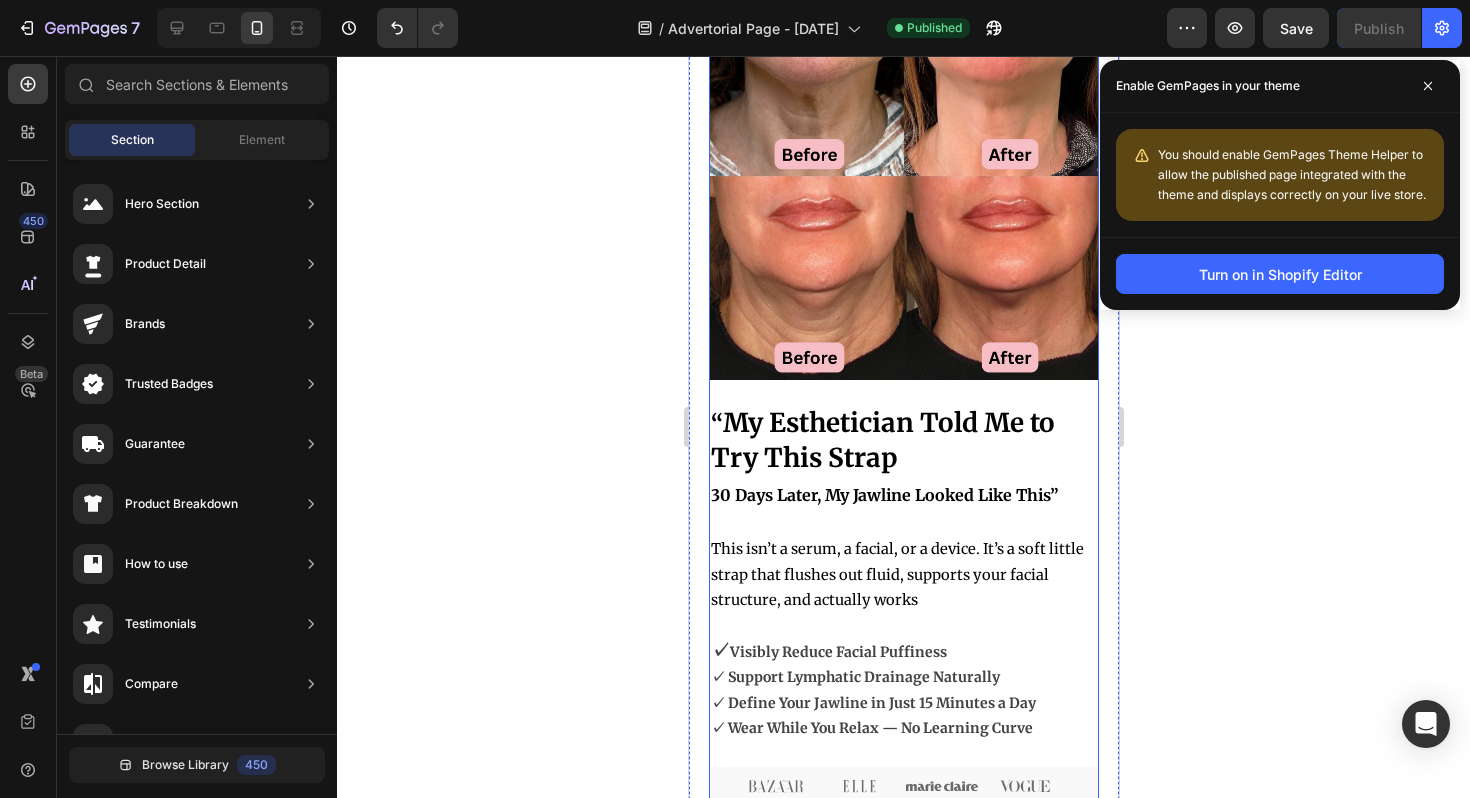 scroll, scrollTop: 0, scrollLeft: 0, axis: both 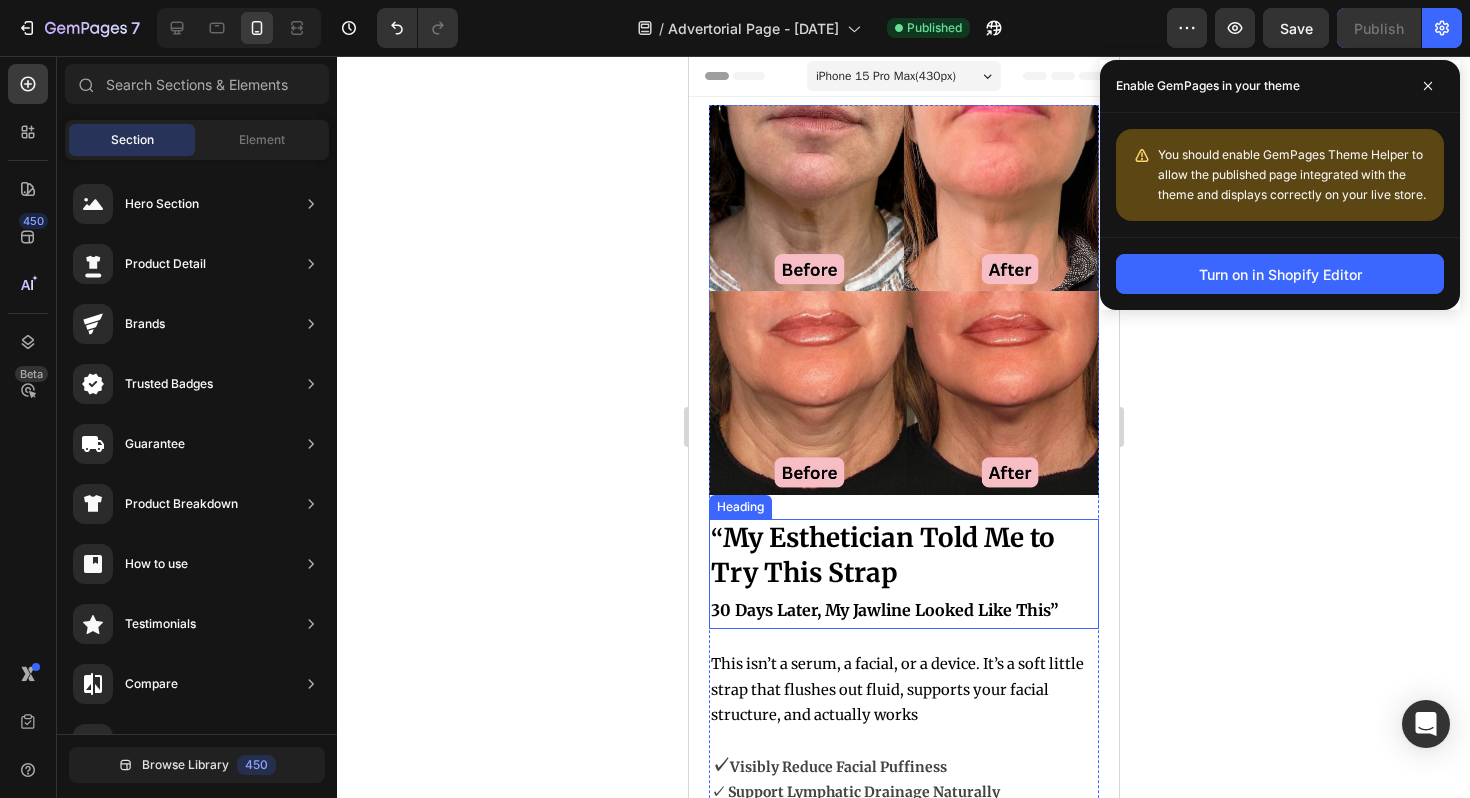 click on "⁠⁠⁠⁠⁠⁠⁠ “ My Esthetician Told Me to Try This Strap  30 Days Later, My Jawline Looked Like This”" at bounding box center (903, 574) 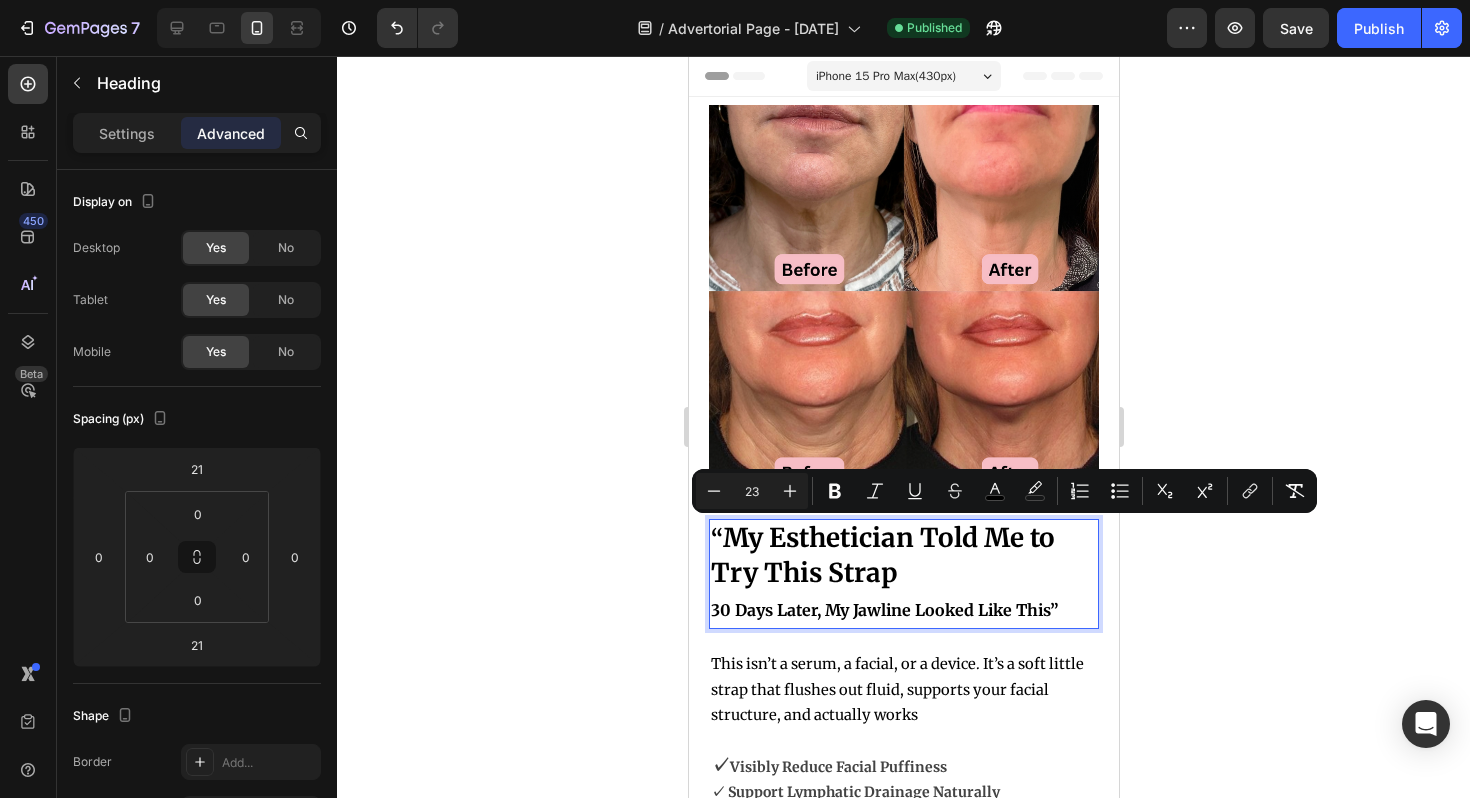 click on "My Esthetician Told Me to Try This Strap" at bounding box center [882, 555] 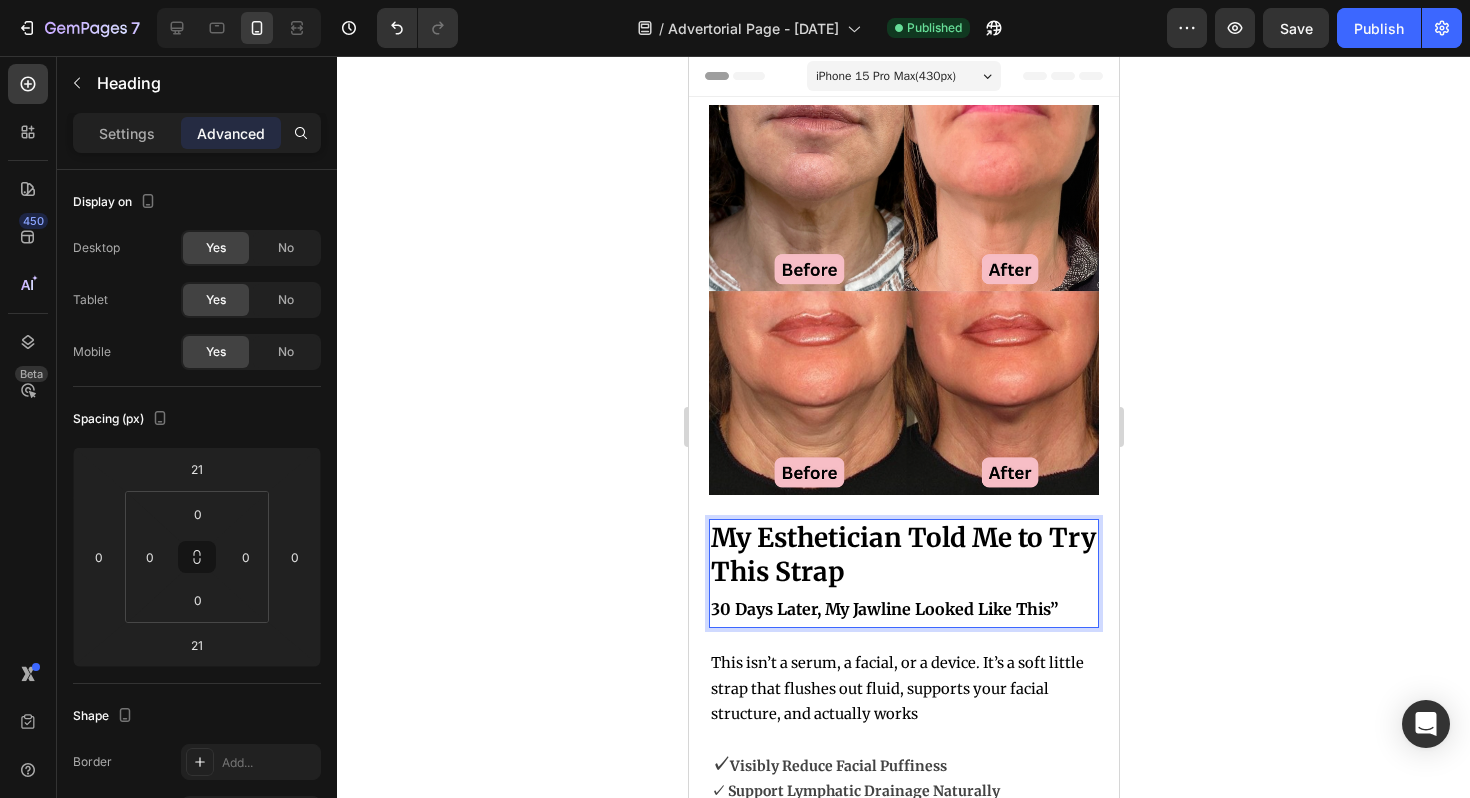 click on "30 Days Later, My Jawline Looked Like This”" at bounding box center (883, 609) 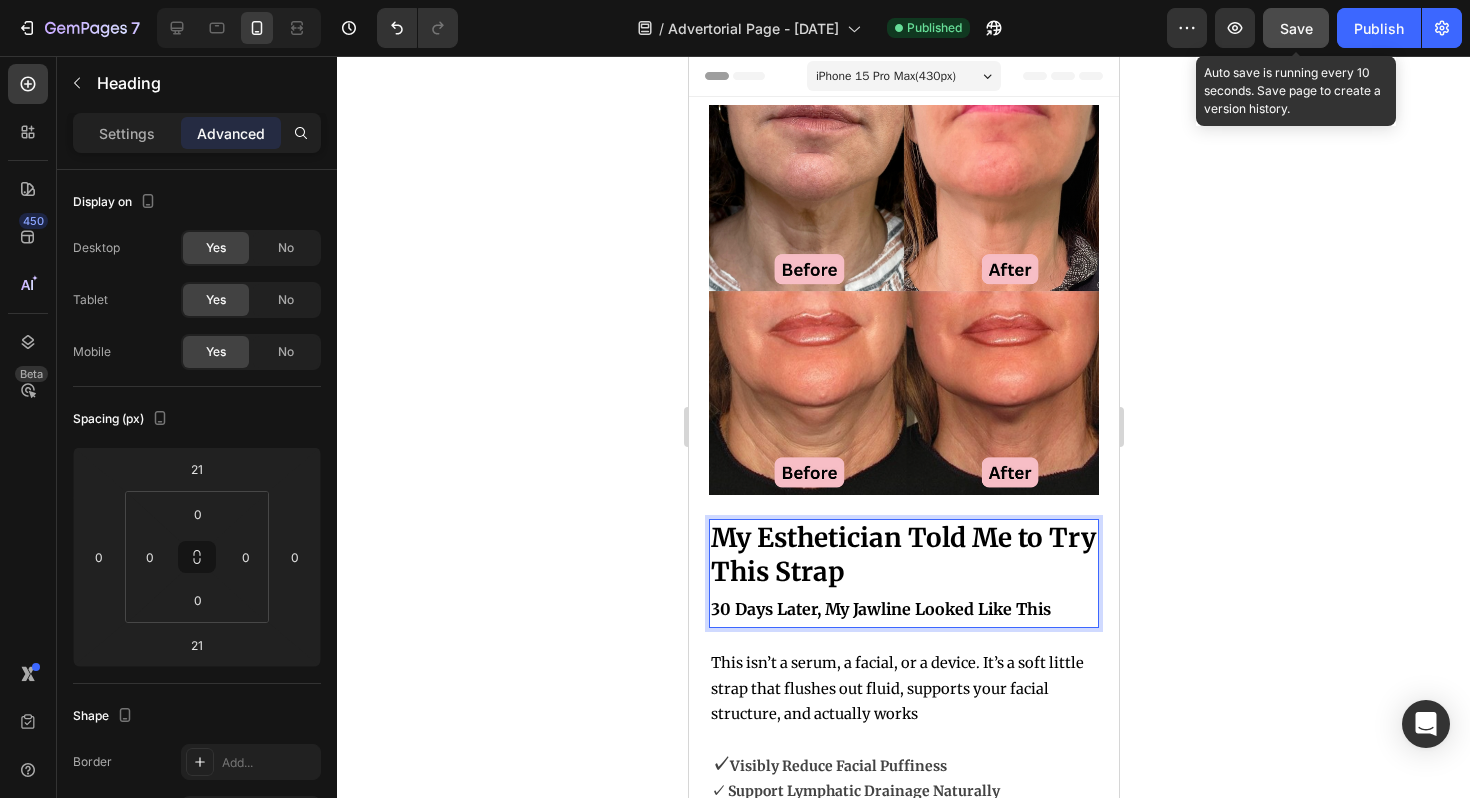 click on "Save" at bounding box center [1296, 28] 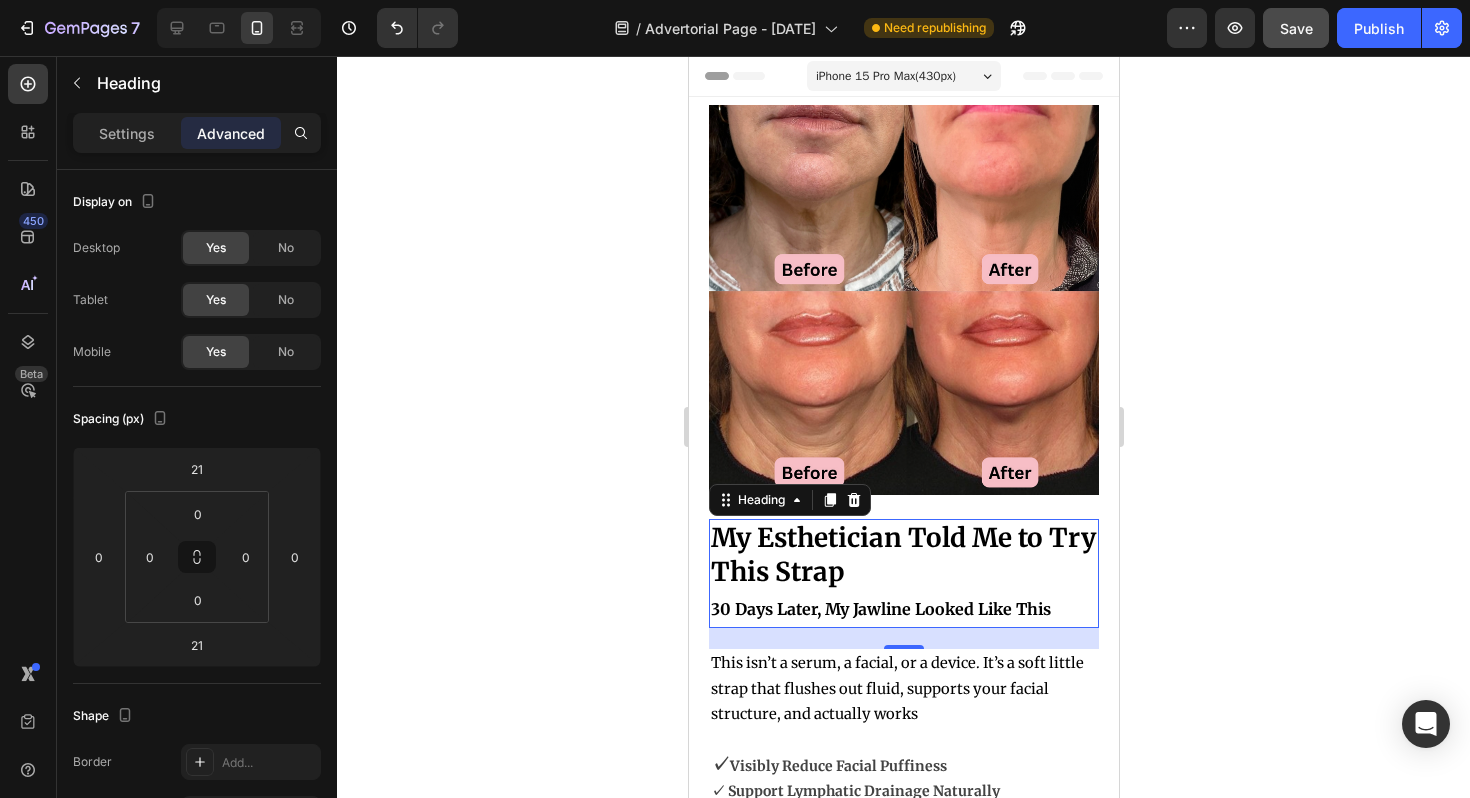 click on "30 Days Later, My Jawline Looked Like This" at bounding box center (880, 609) 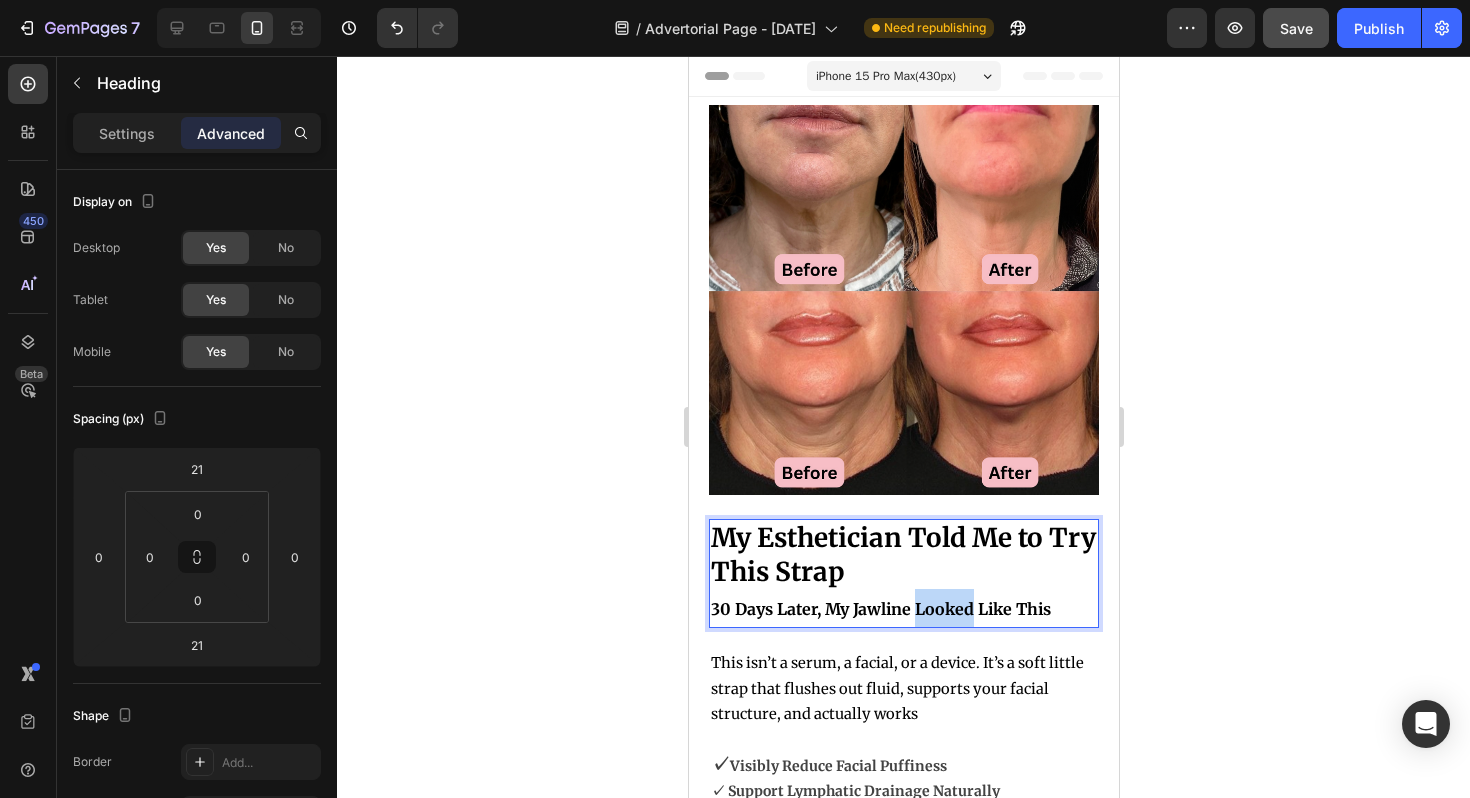 click on "30 Days Later, My Jawline Looked Like This" at bounding box center [880, 609] 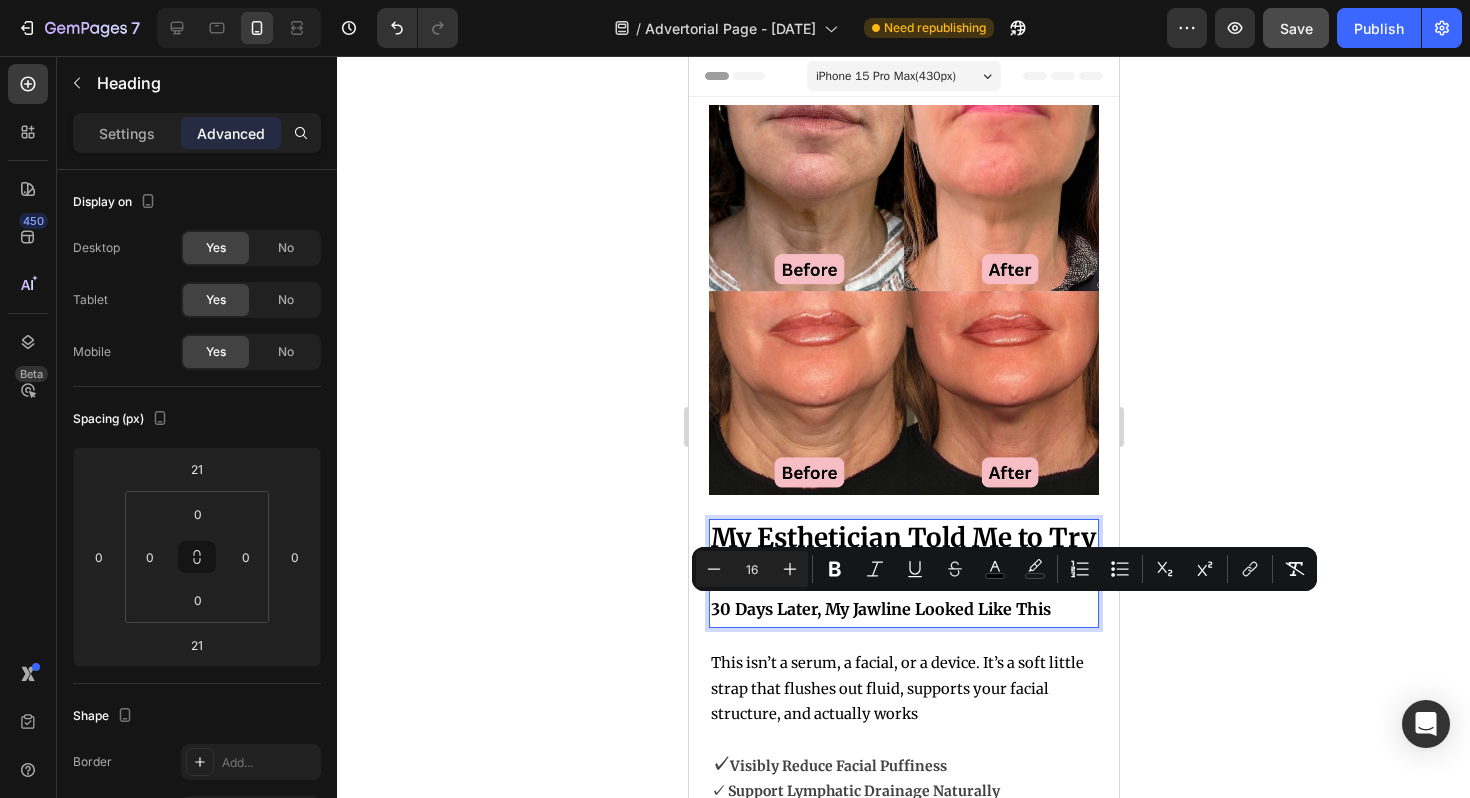 click on "30 Days Later, My Jawline Looked Like This" at bounding box center (880, 609) 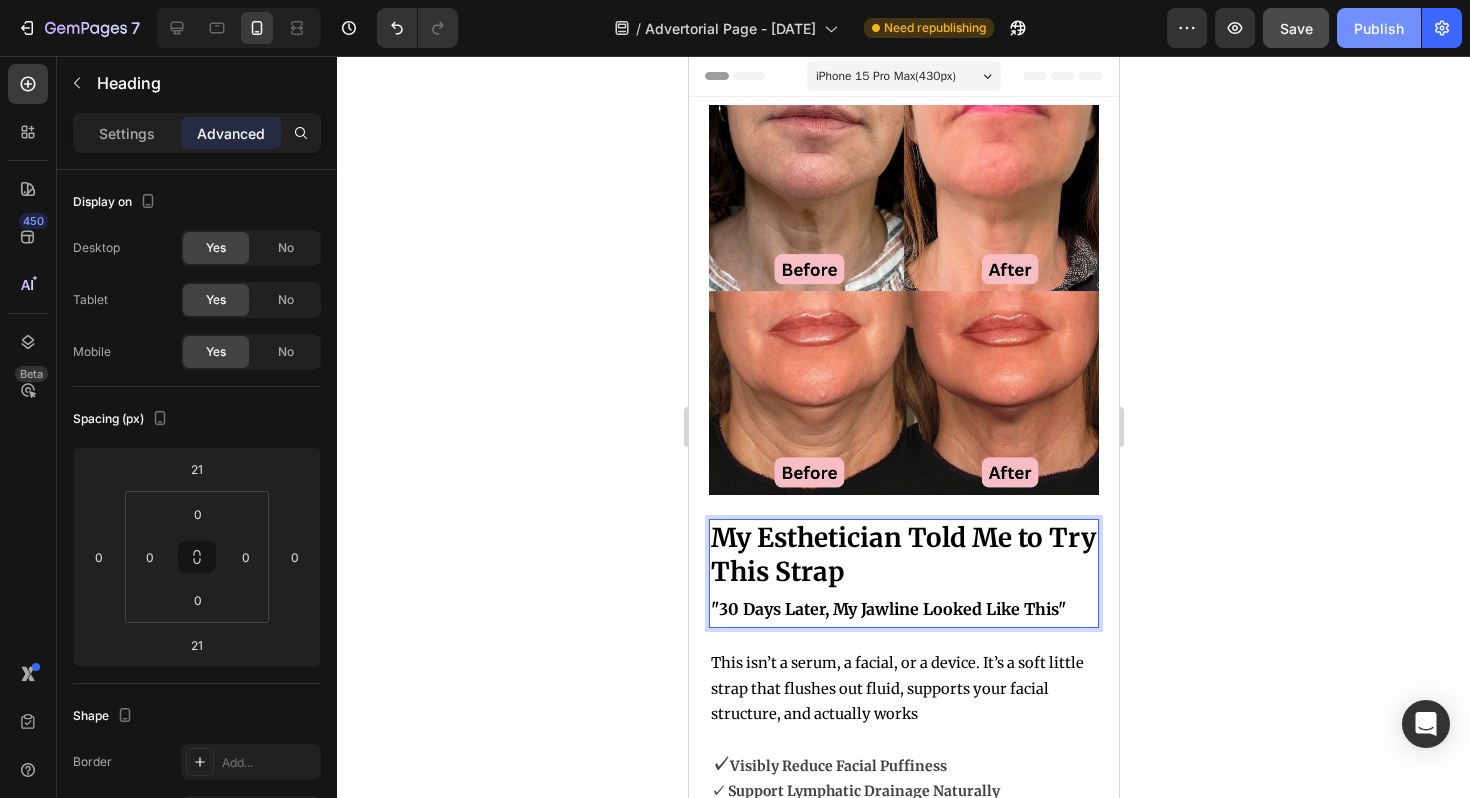 click on "Publish" at bounding box center [1379, 28] 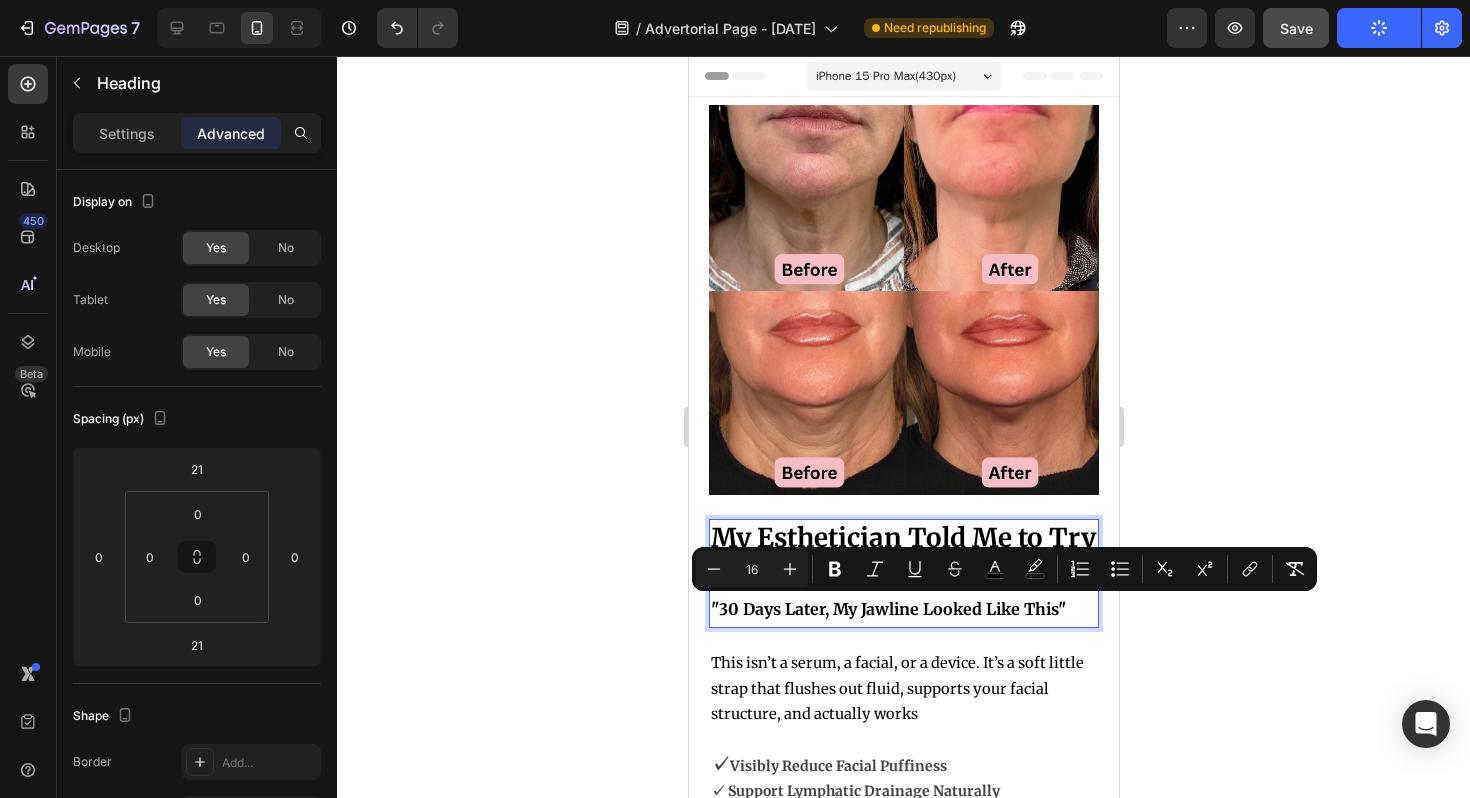 click on "My Esthetician Told Me to Try This Strap  "30 Days Later, My Jawline Looked Like This"" at bounding box center (903, 573) 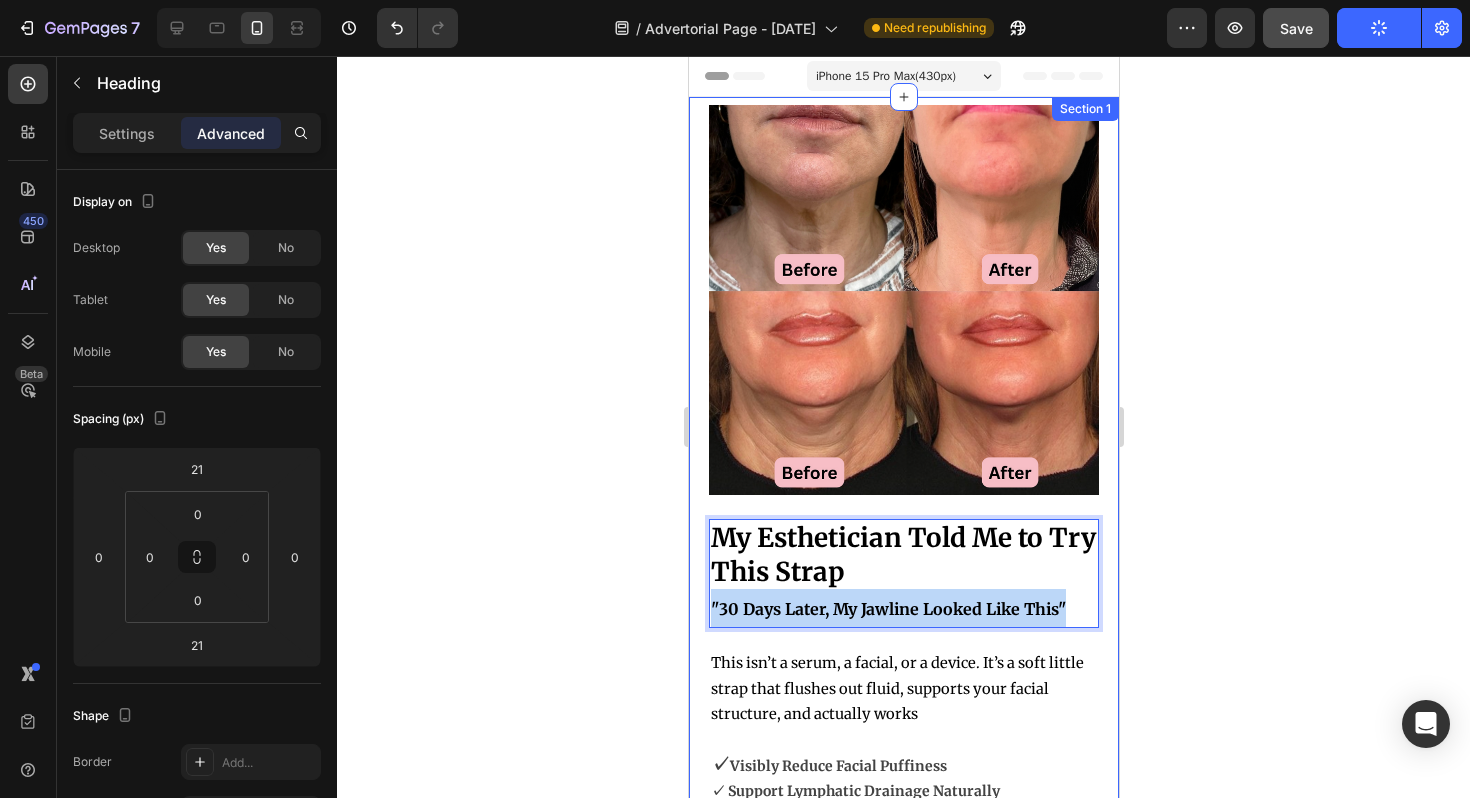 drag, startPoint x: 1074, startPoint y: 605, endPoint x: 706, endPoint y: 600, distance: 368.03397 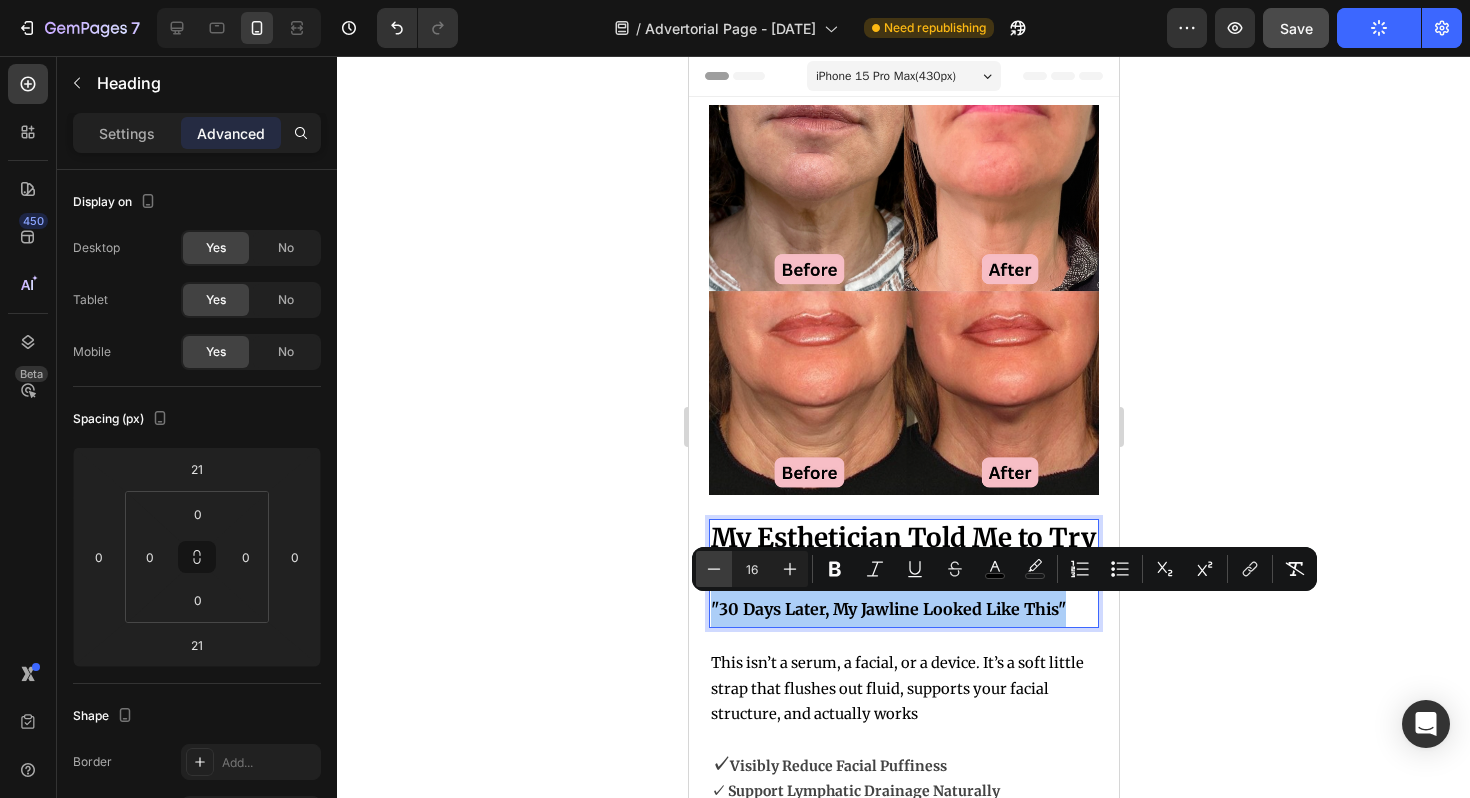 click 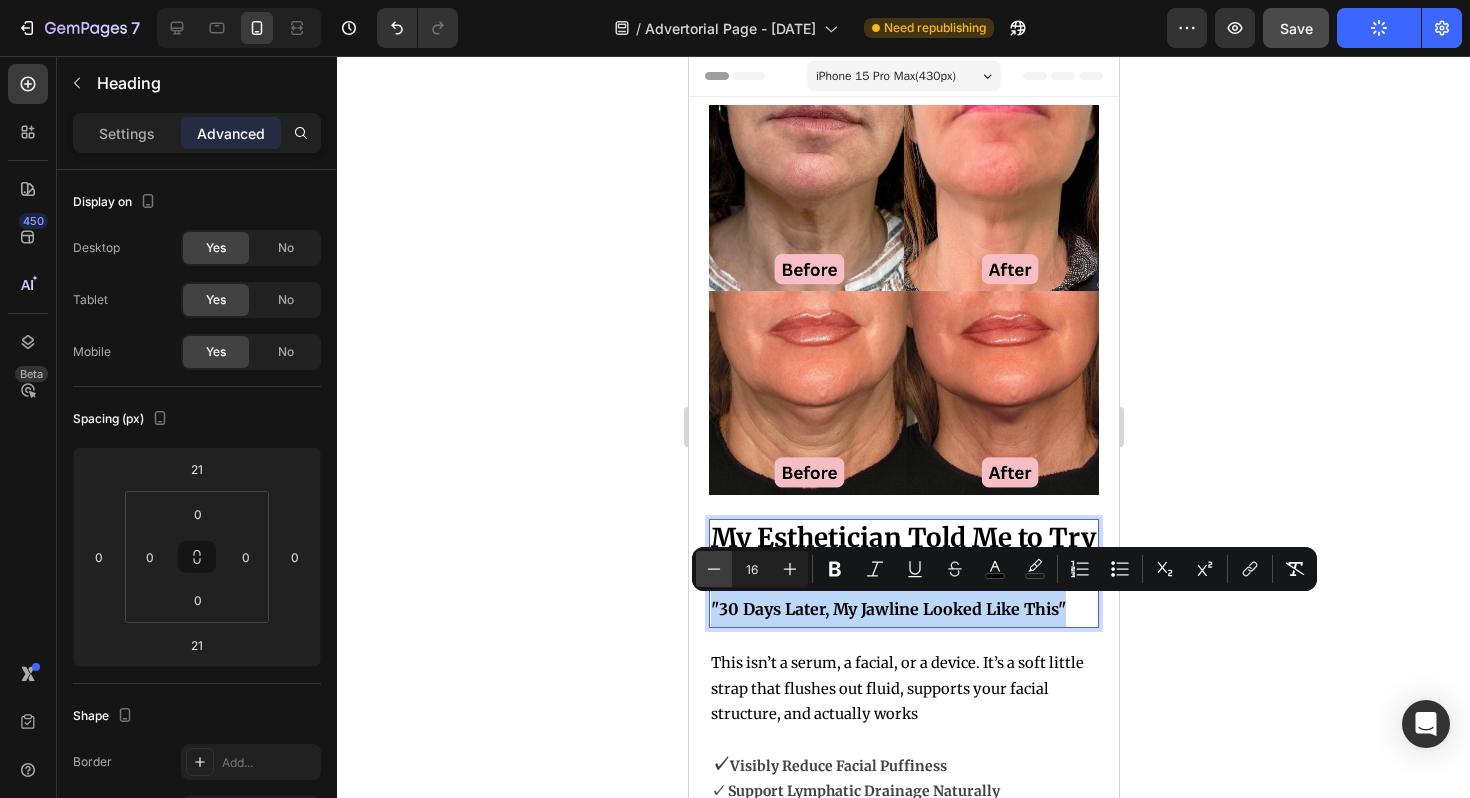 type on "15" 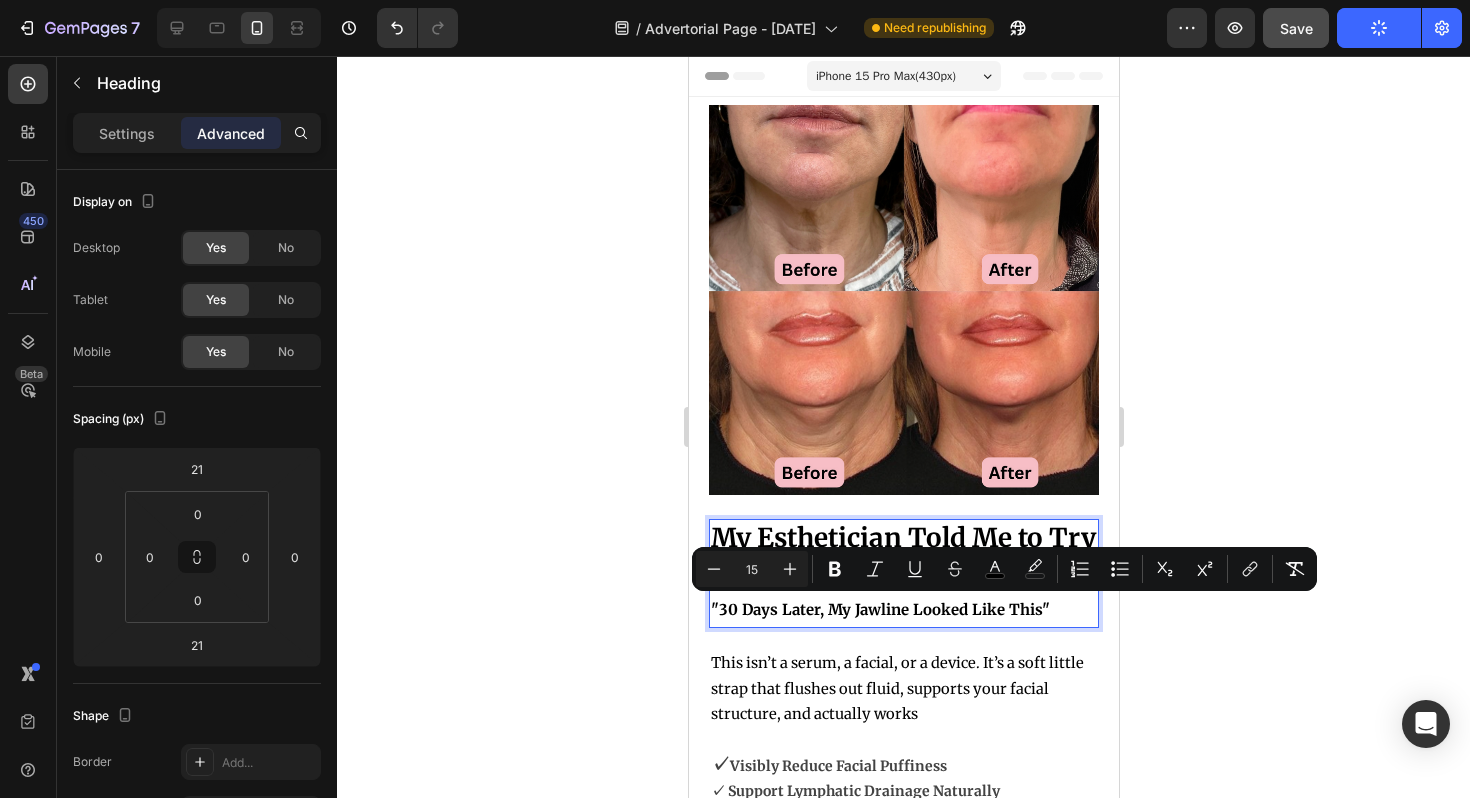 click 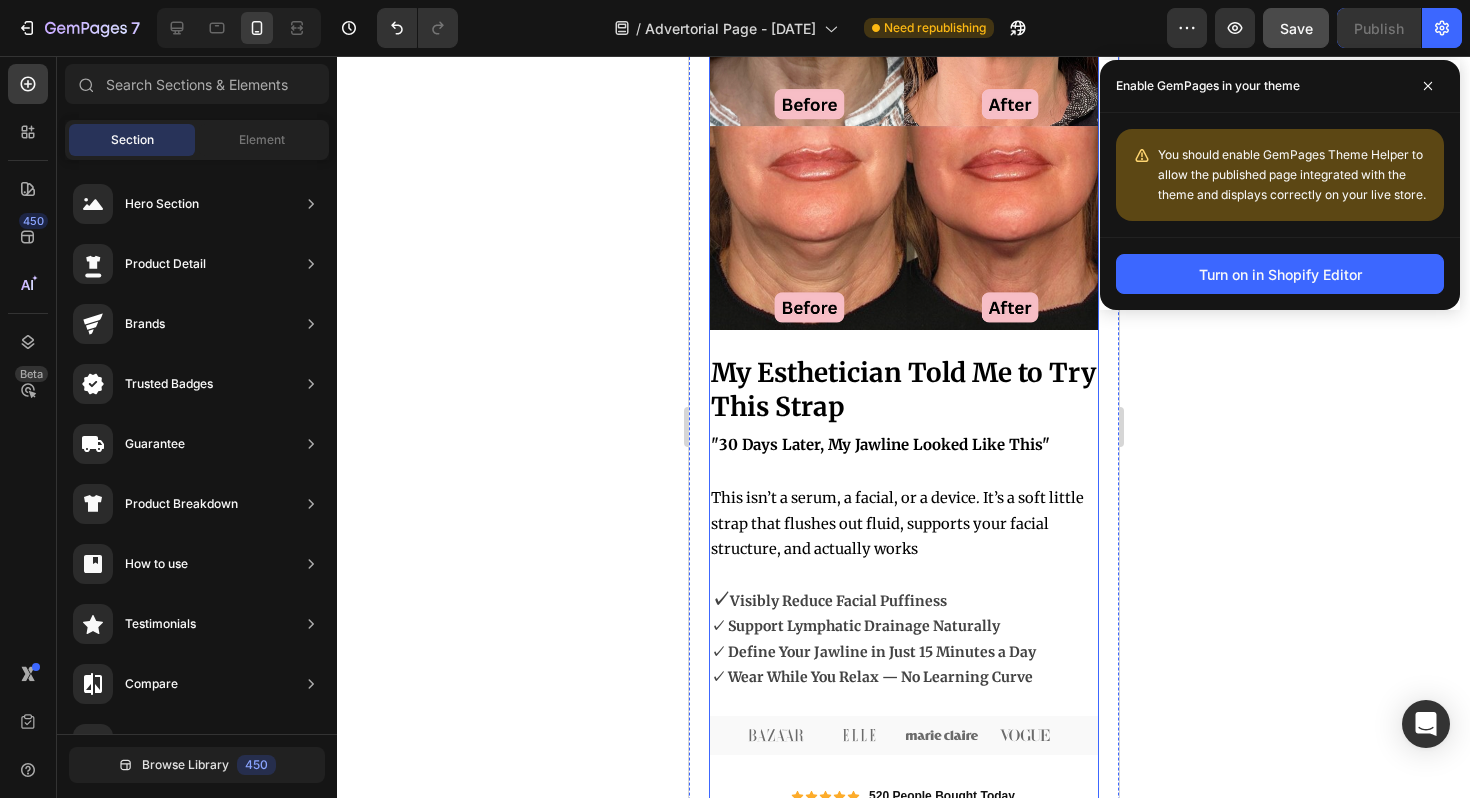 scroll, scrollTop: 175, scrollLeft: 0, axis: vertical 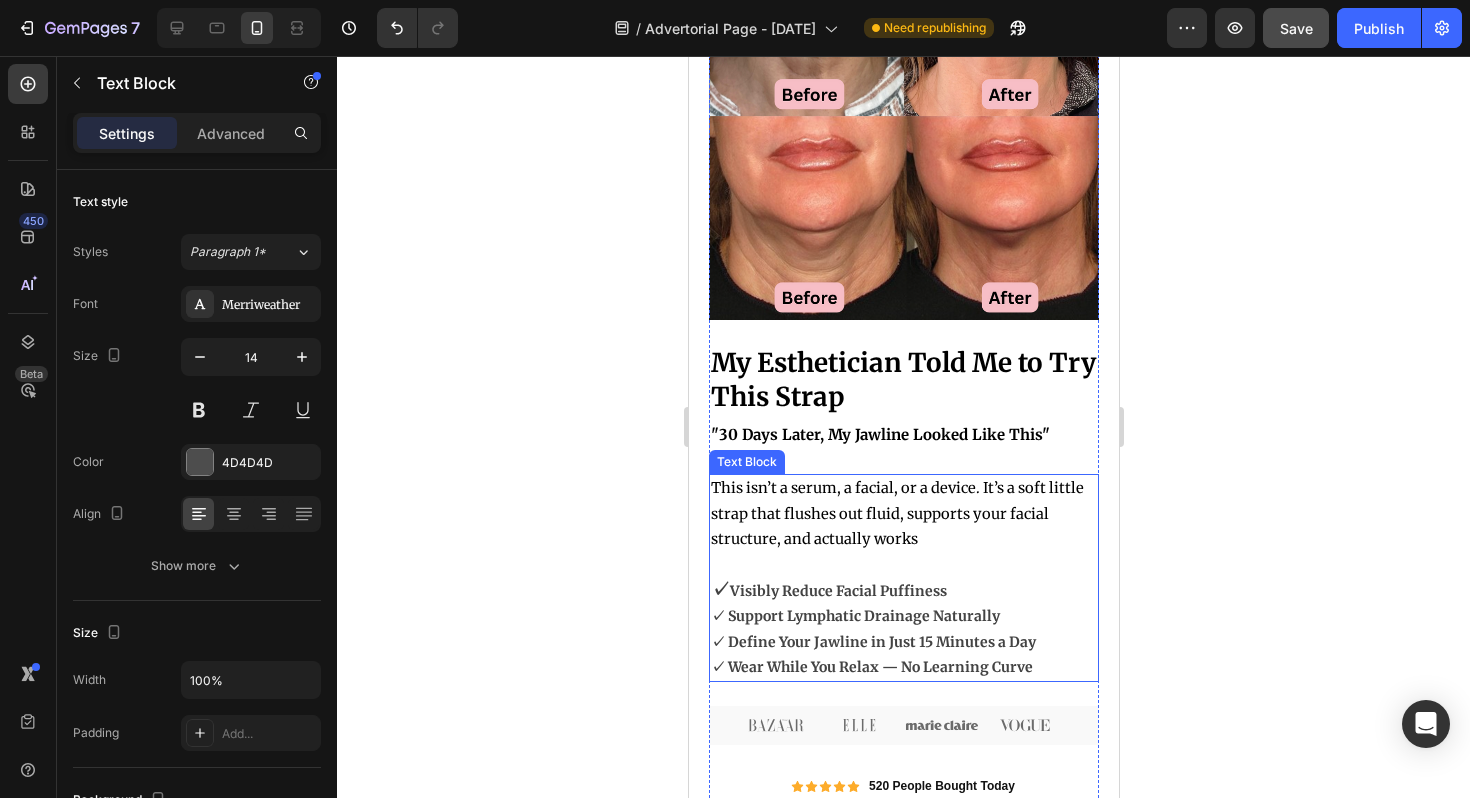 click on "✓ Support Lymphatic Drainage Naturally" at bounding box center (854, 616) 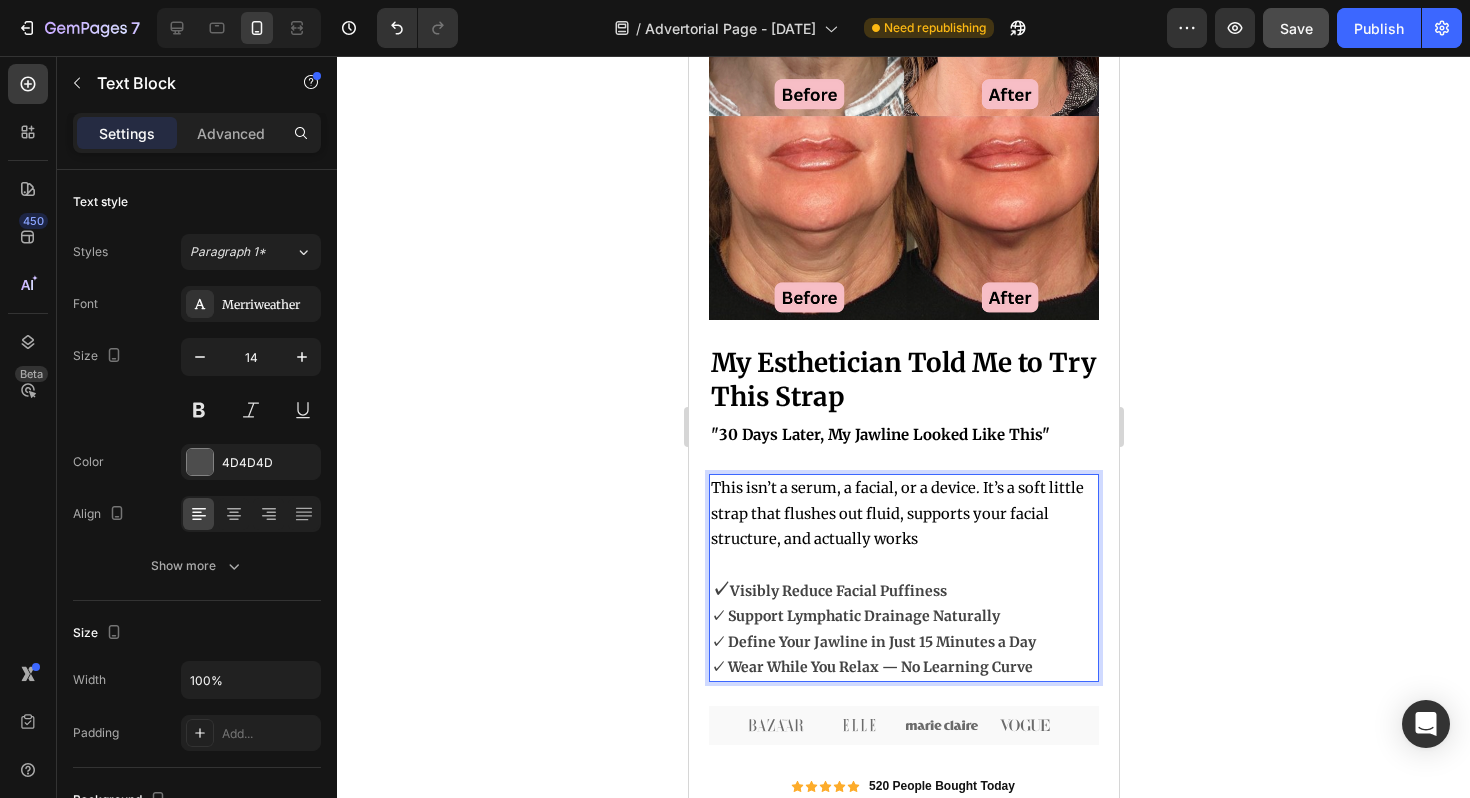 click on "✓ Support Lymphatic Drainage Naturally" at bounding box center [854, 616] 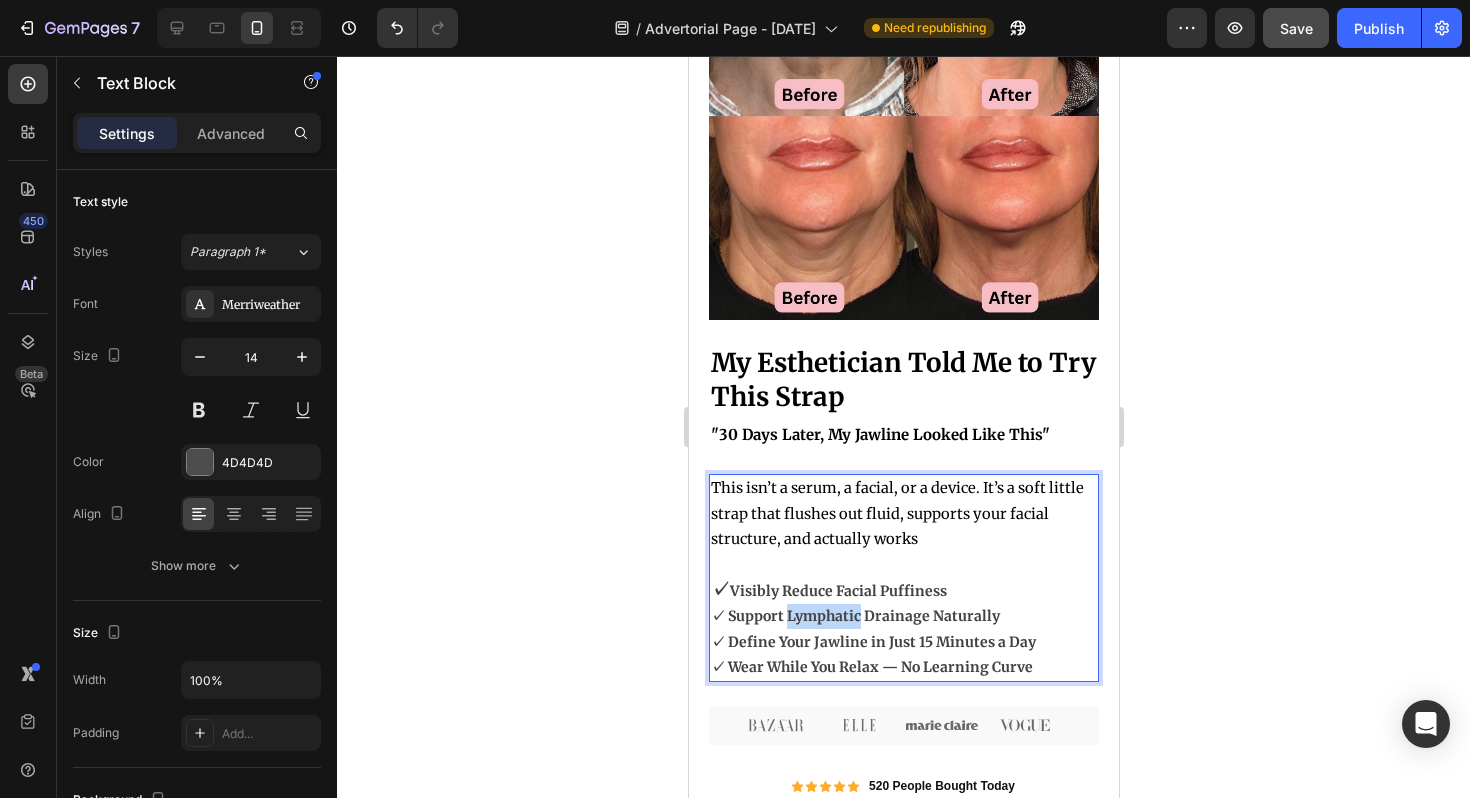 click on "✓ Support Lymphatic Drainage Naturally" at bounding box center (854, 616) 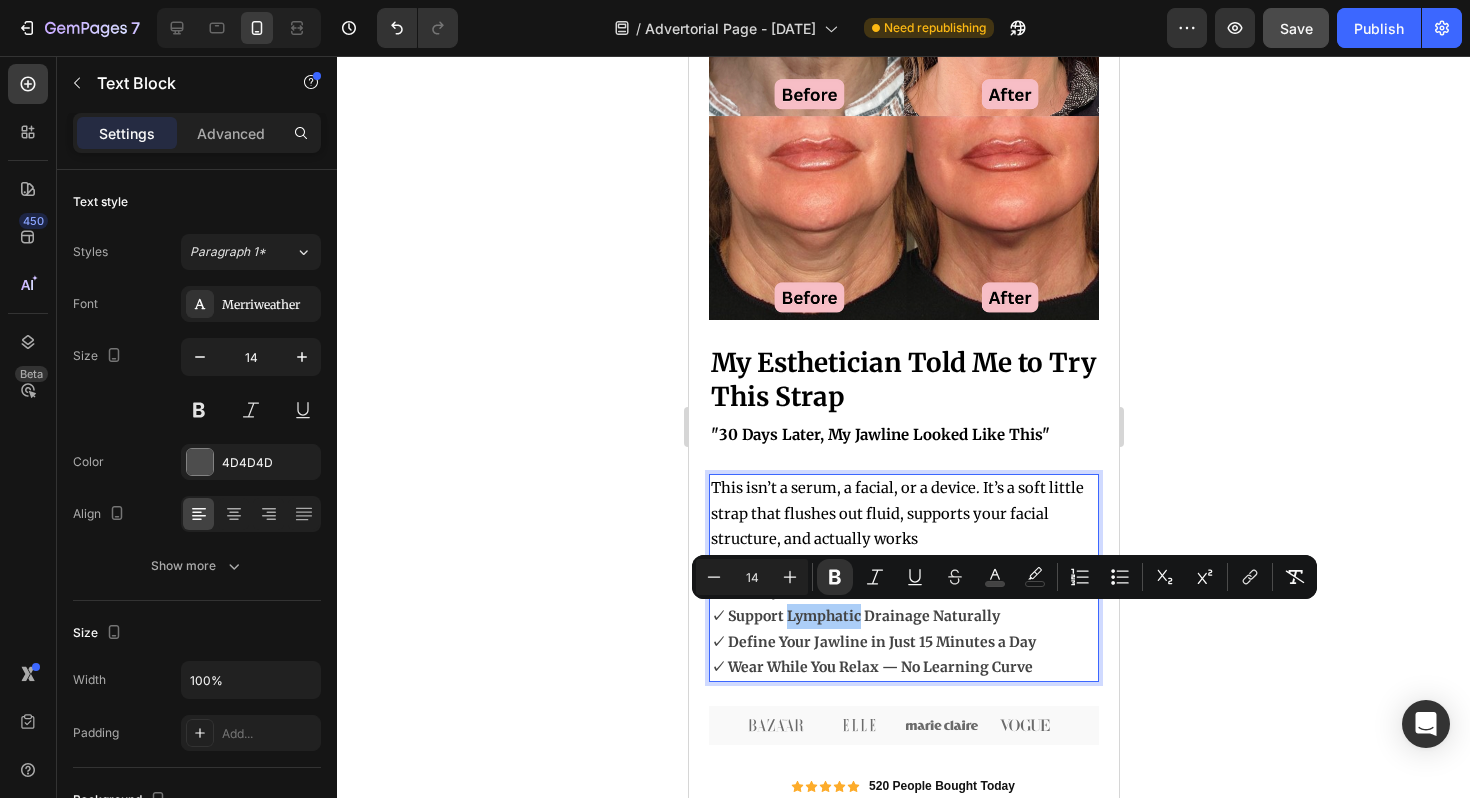 click 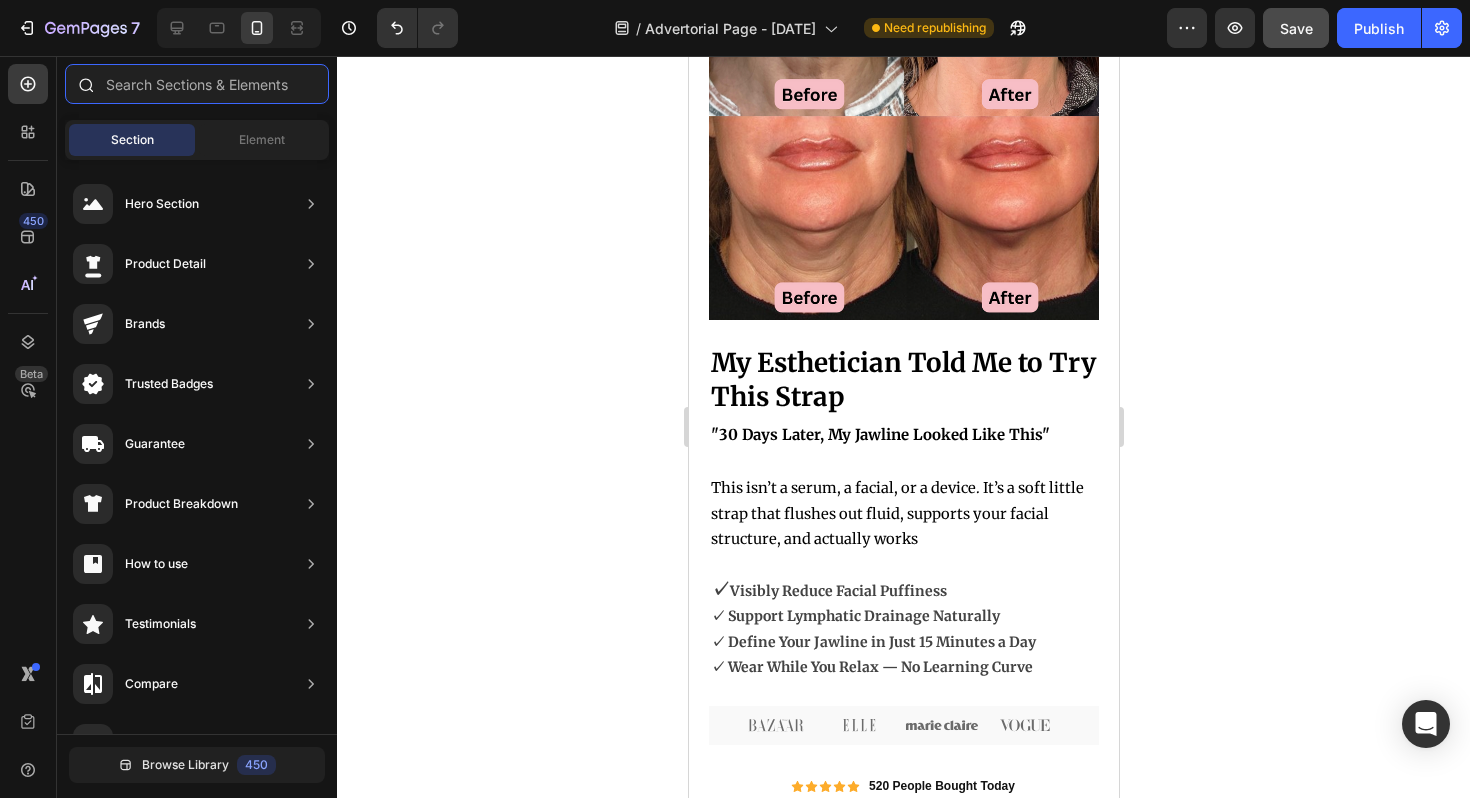 click at bounding box center (197, 84) 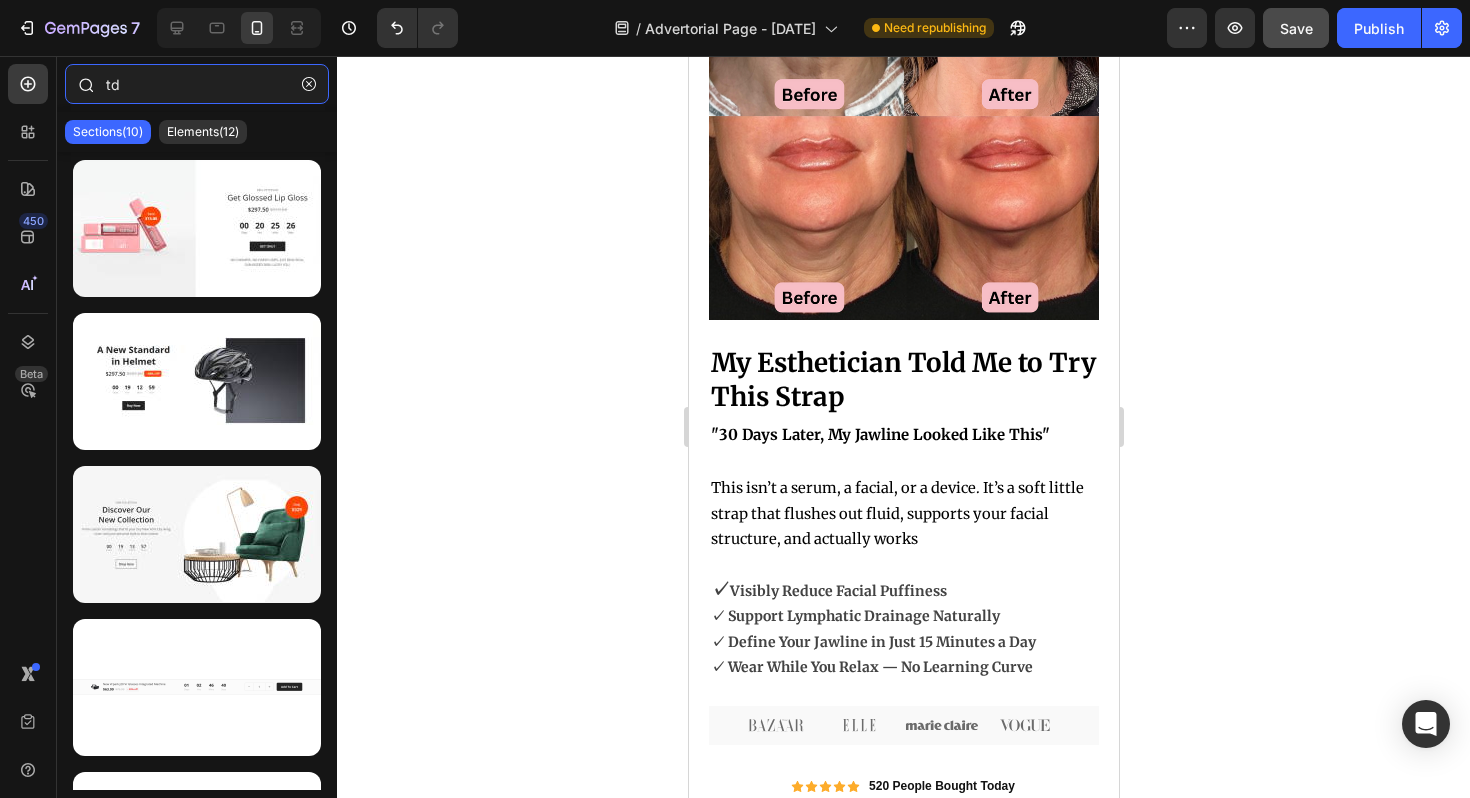 type on "t" 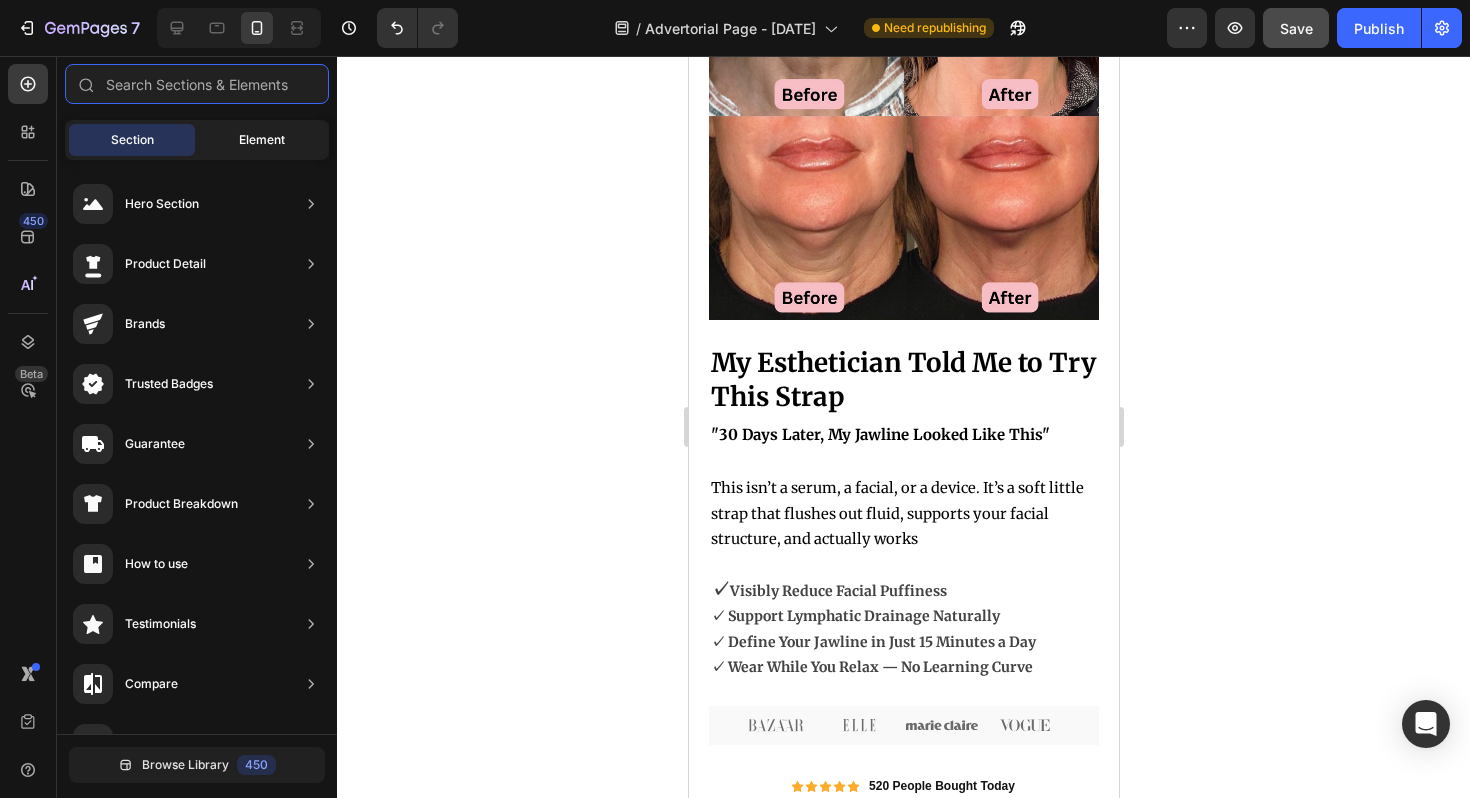 type 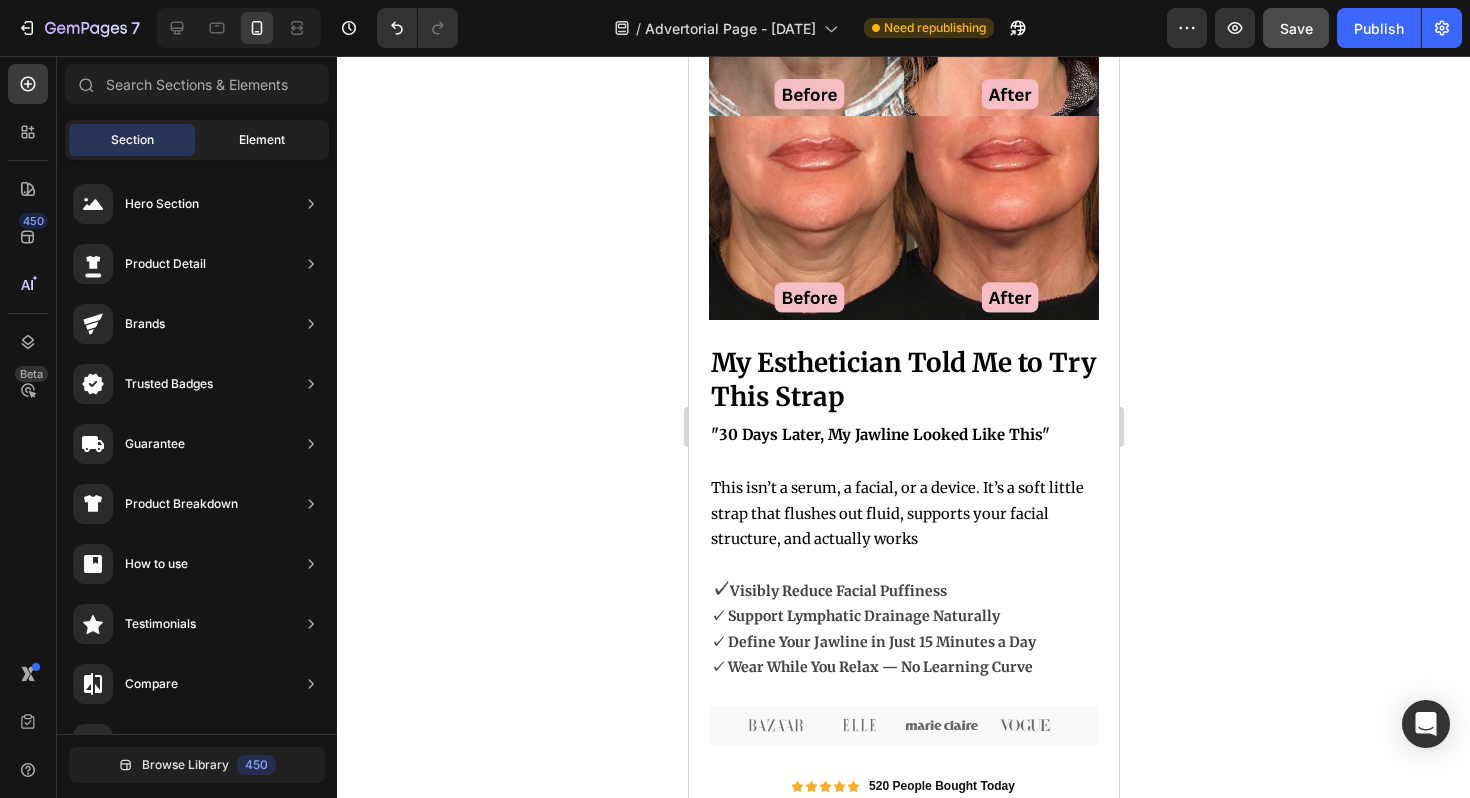 click on "Element" at bounding box center (262, 140) 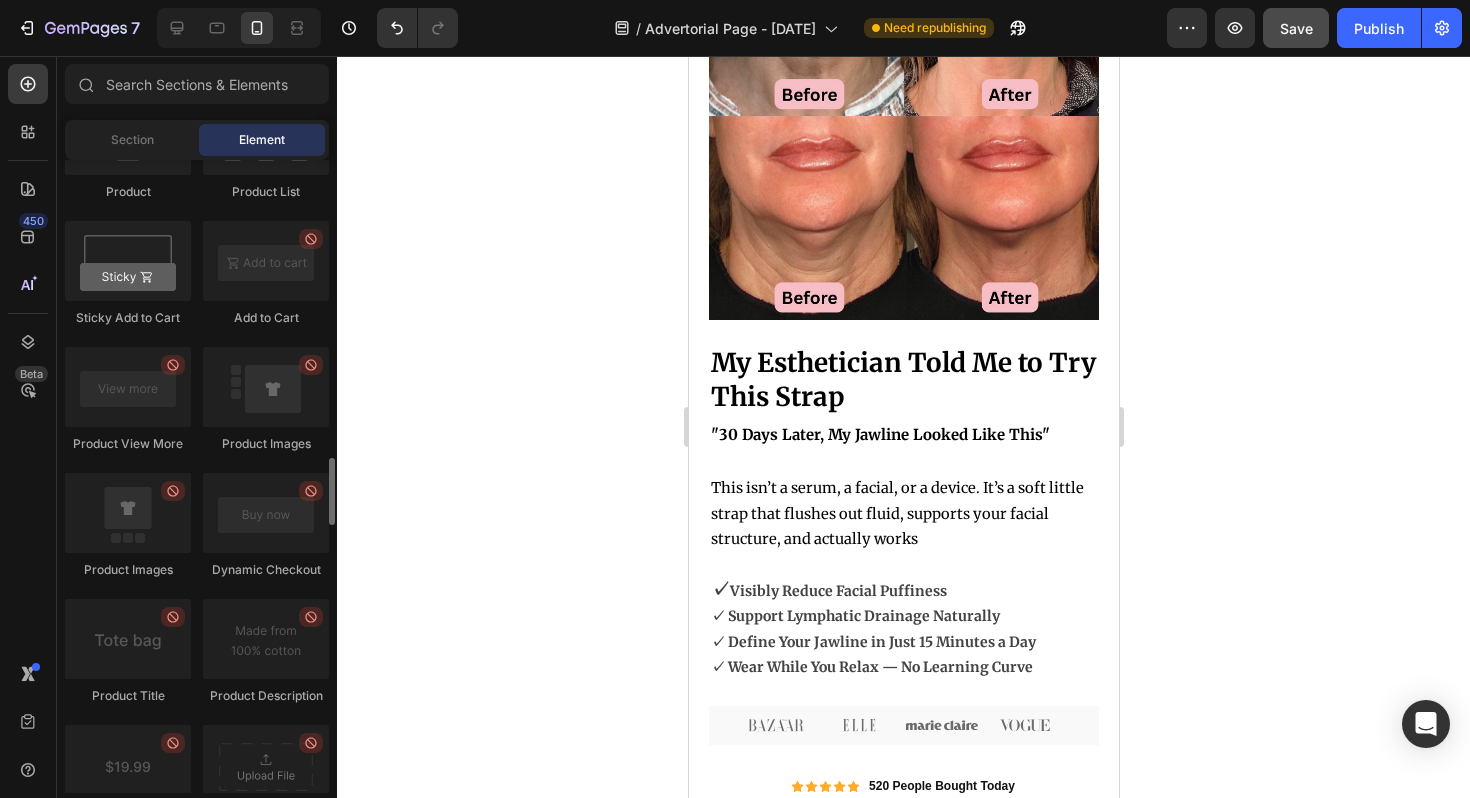 scroll, scrollTop: 2991, scrollLeft: 0, axis: vertical 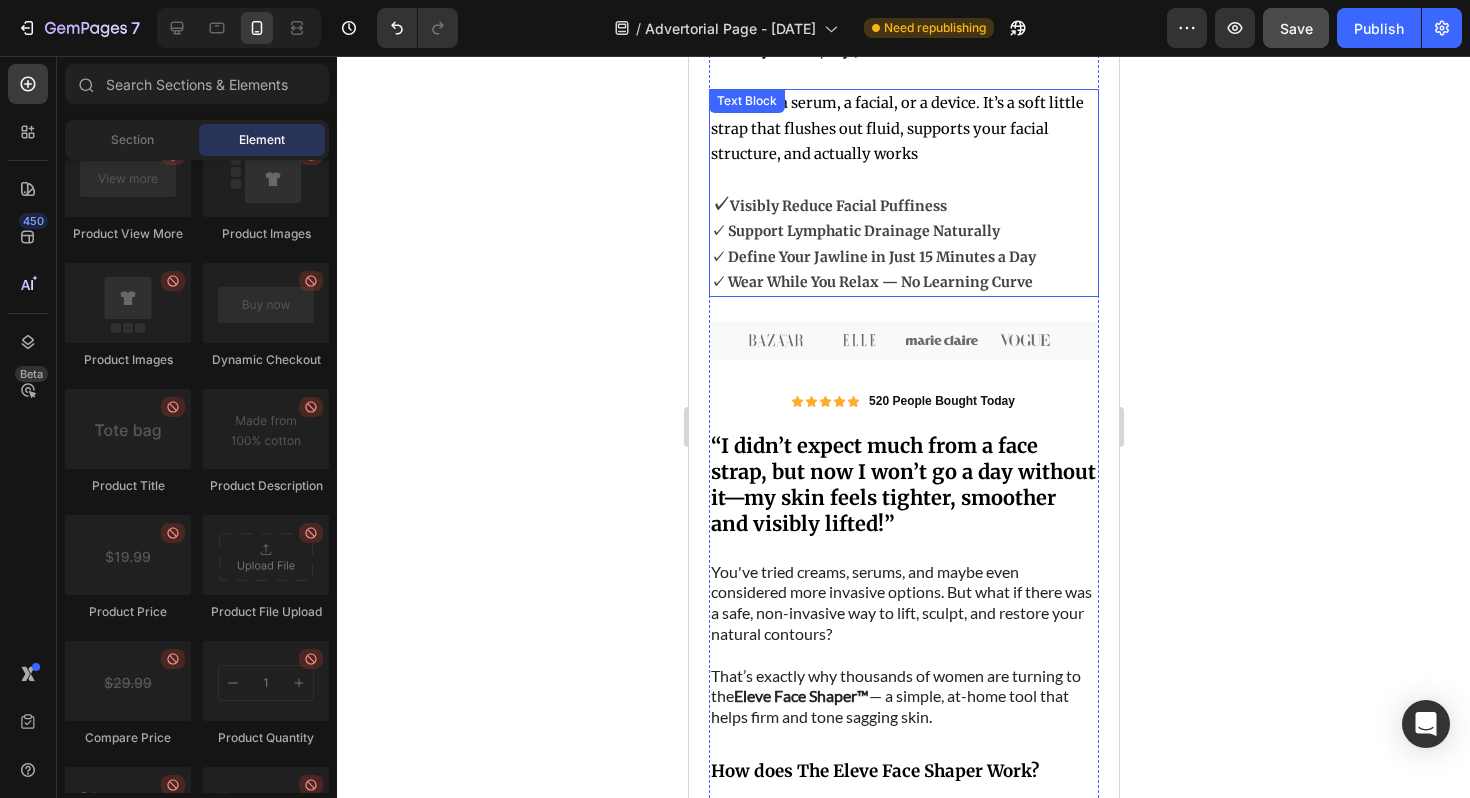click on "✓ Define Your Jawline in Just 15 Minutes a Day" at bounding box center (872, 257) 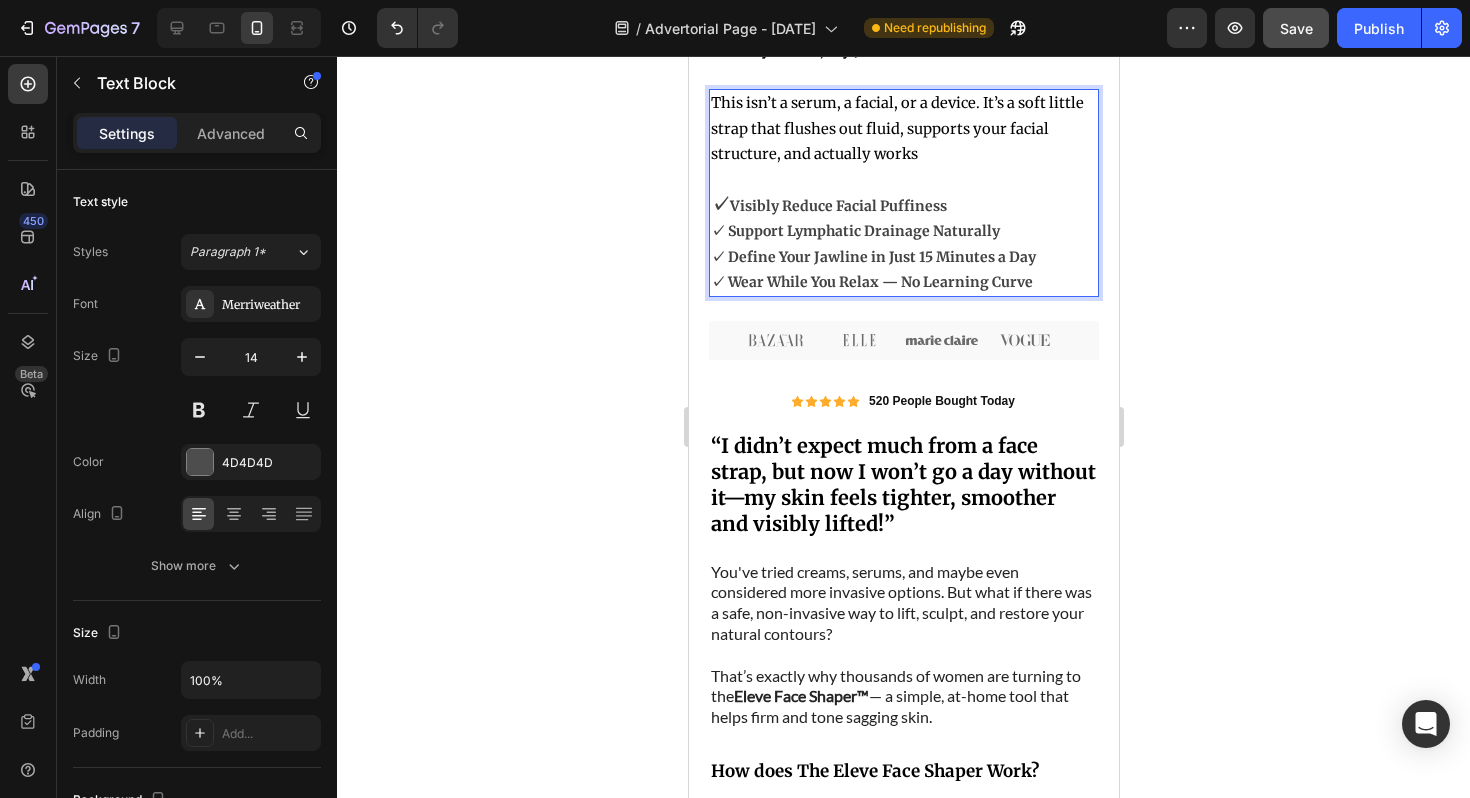 click on "✓ Define Your Jawline in Just 15 Minutes a Day" at bounding box center (872, 257) 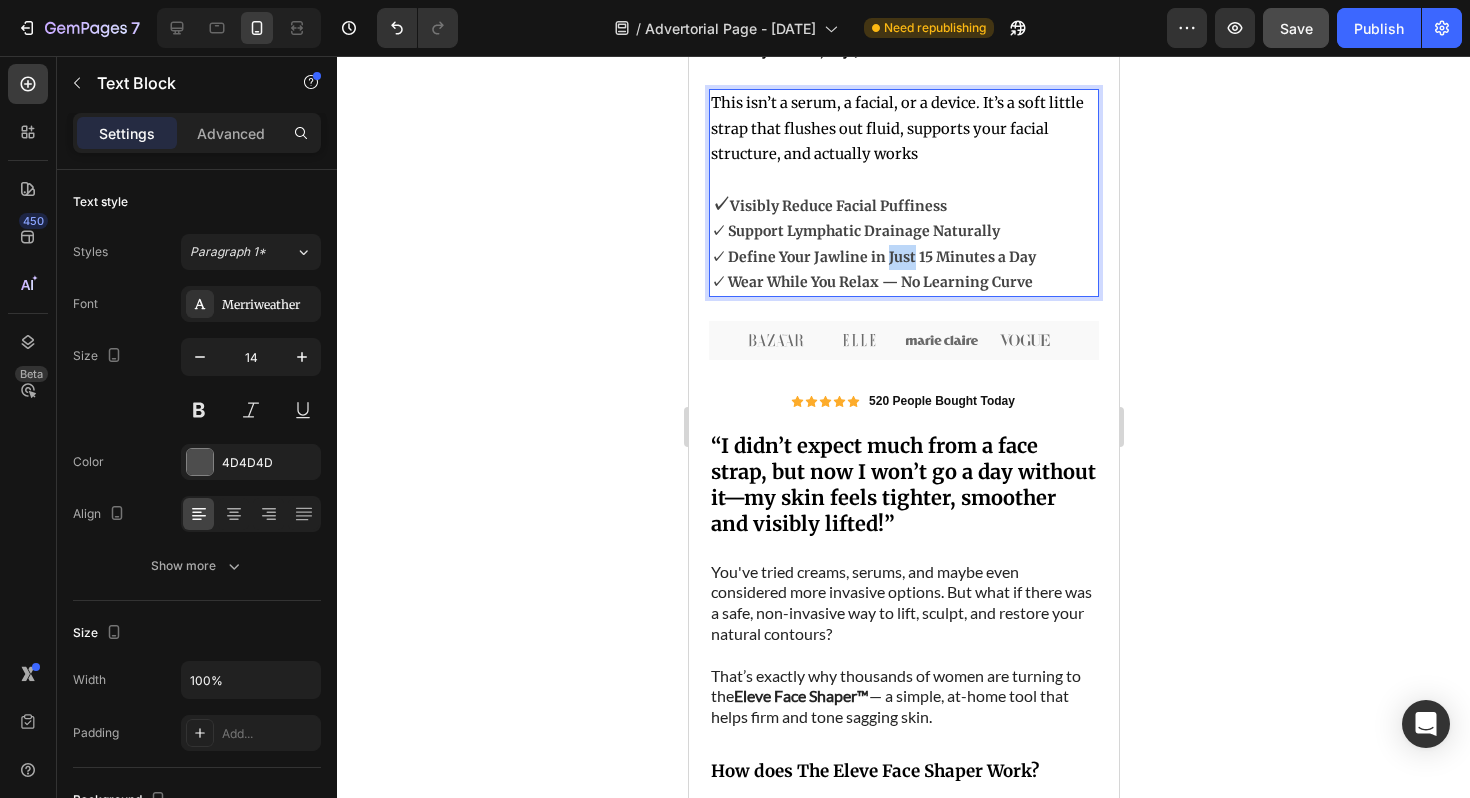 click on "✓ Define Your Jawline in Just 15 Minutes a Day" at bounding box center (872, 257) 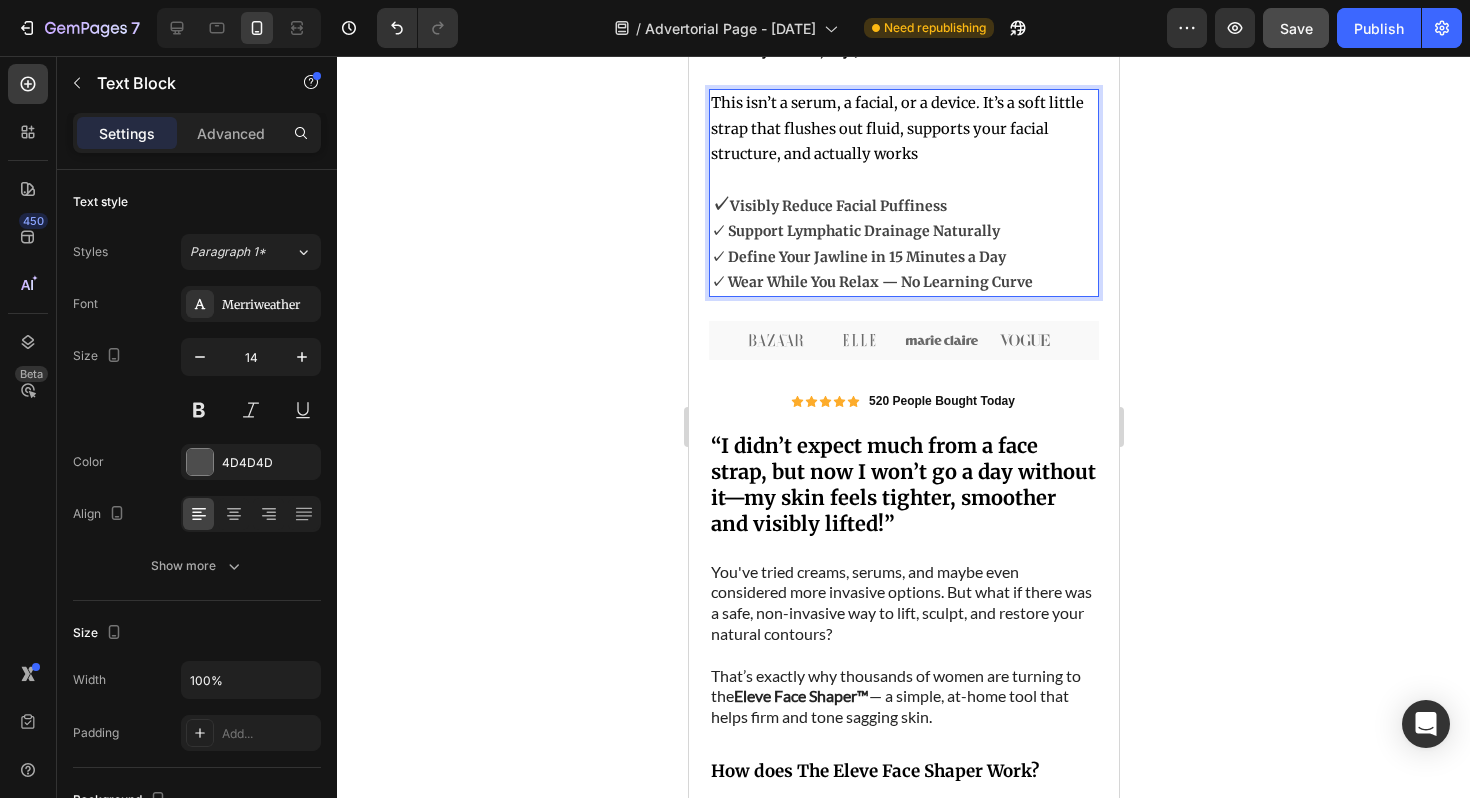 click on "✓ Define Your Jawline in 15 Minutes a Day" at bounding box center [857, 257] 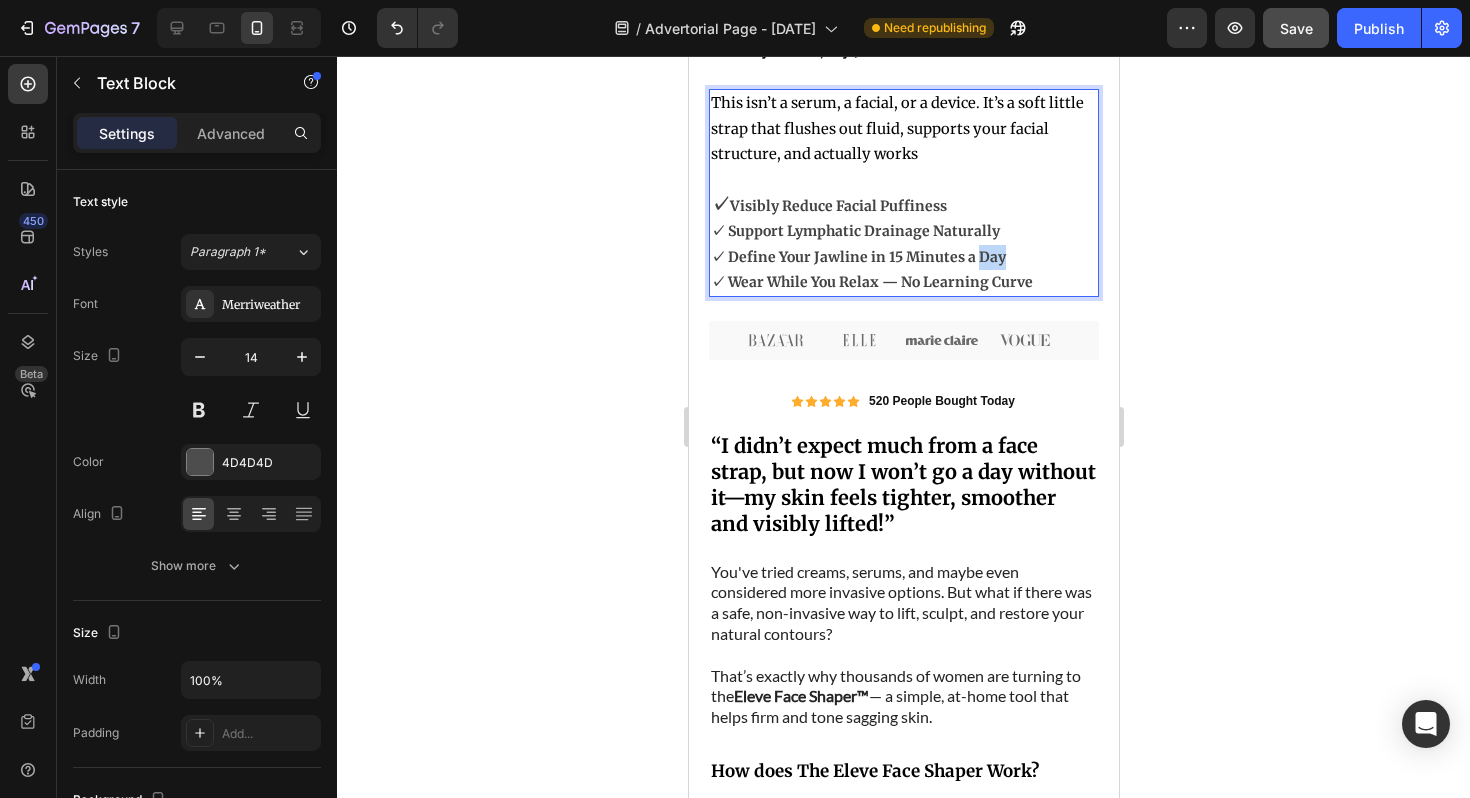 click on "✓ Define Your Jawline in 15 Minutes a Day" at bounding box center [857, 257] 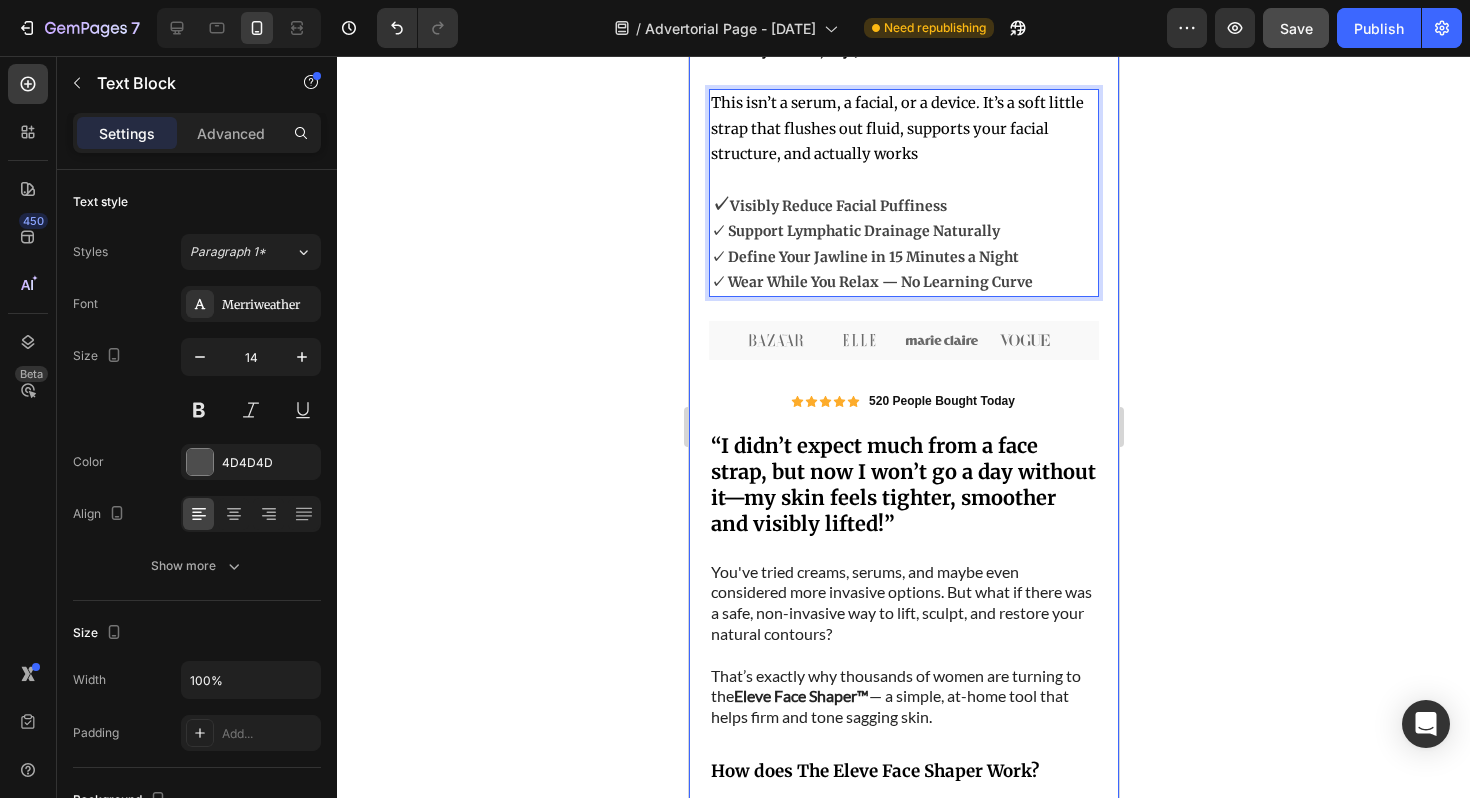 click 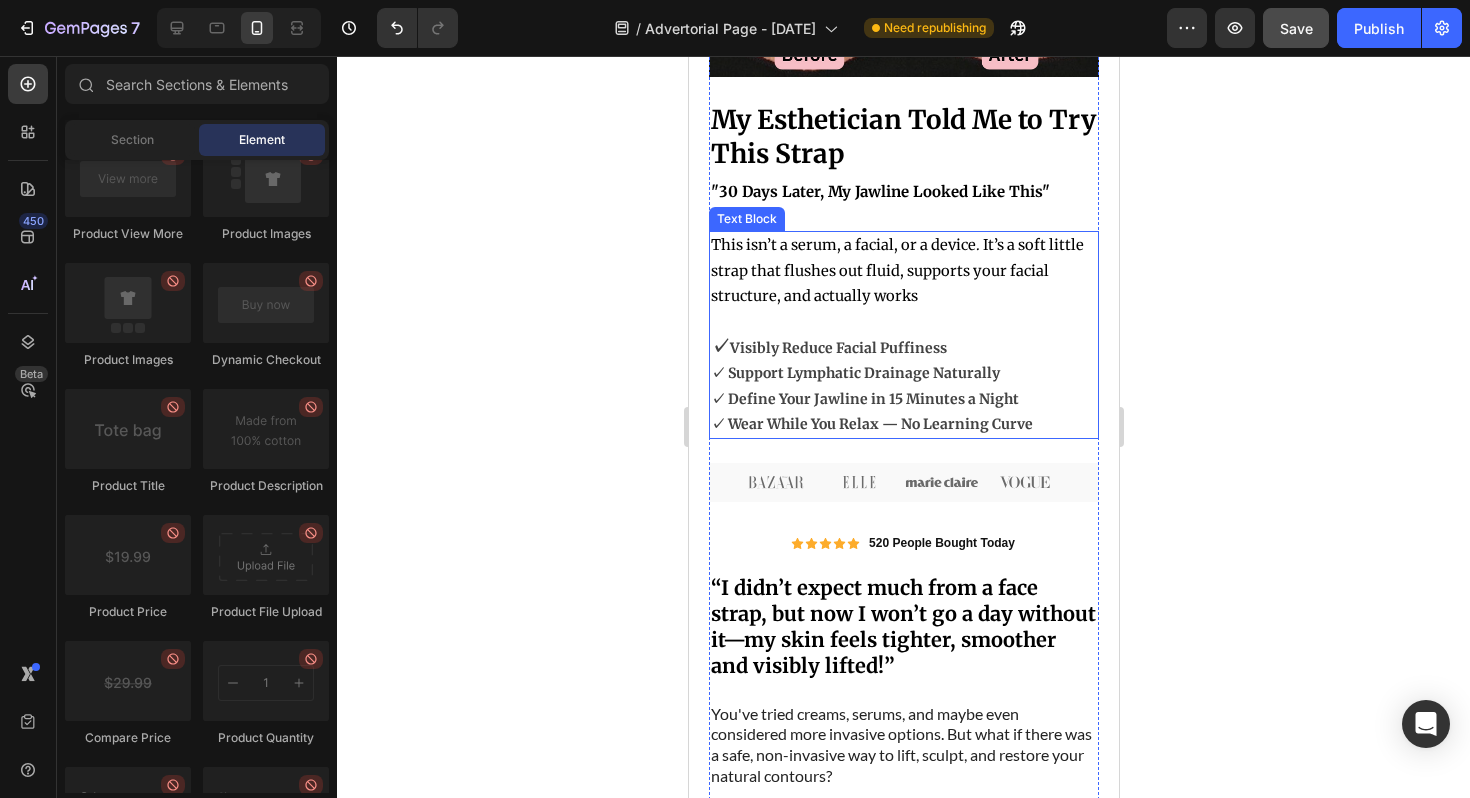 scroll, scrollTop: 443, scrollLeft: 0, axis: vertical 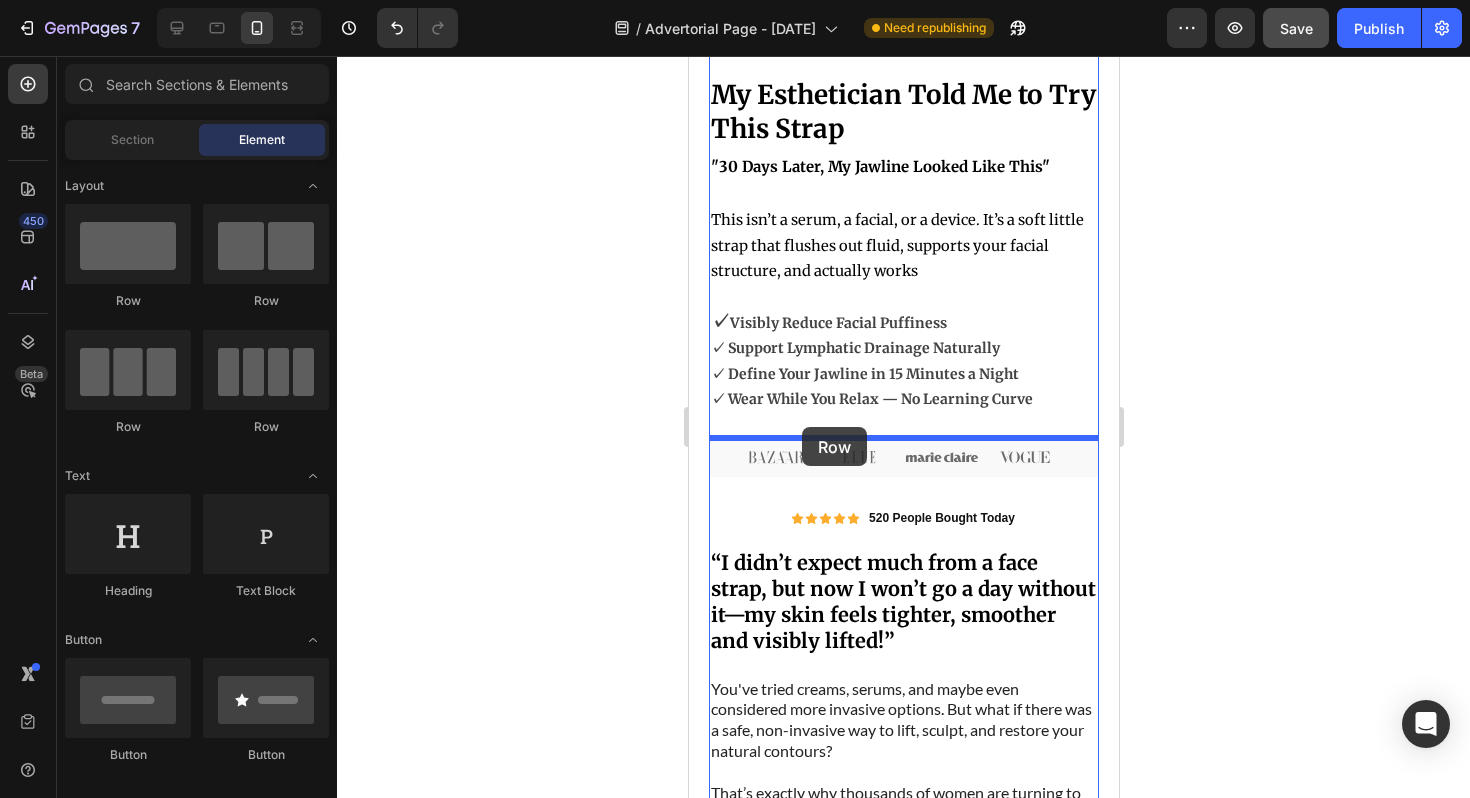 drag, startPoint x: 795, startPoint y: 311, endPoint x: 801, endPoint y: 428, distance: 117.15375 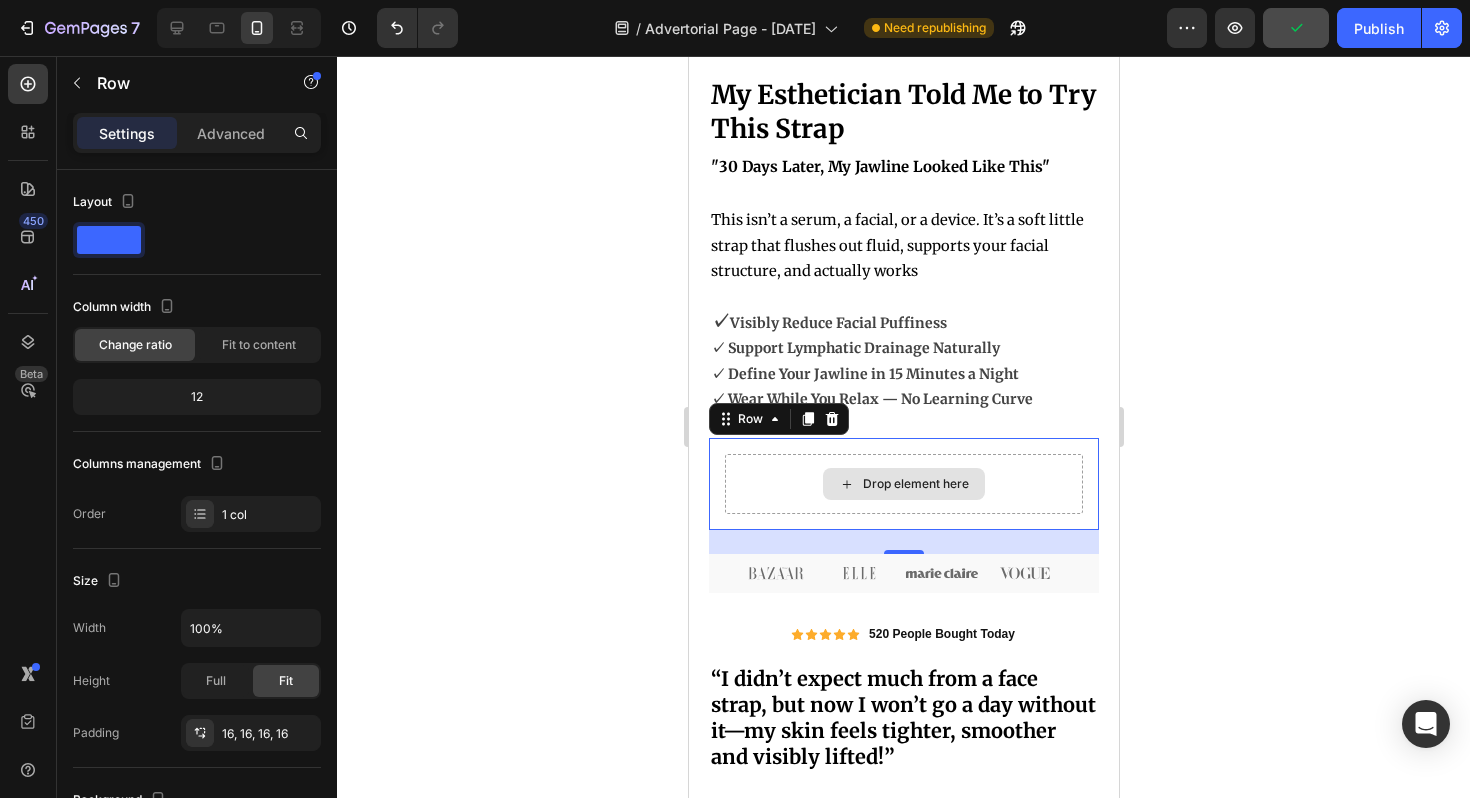 click on "Drop element here" at bounding box center (903, 484) 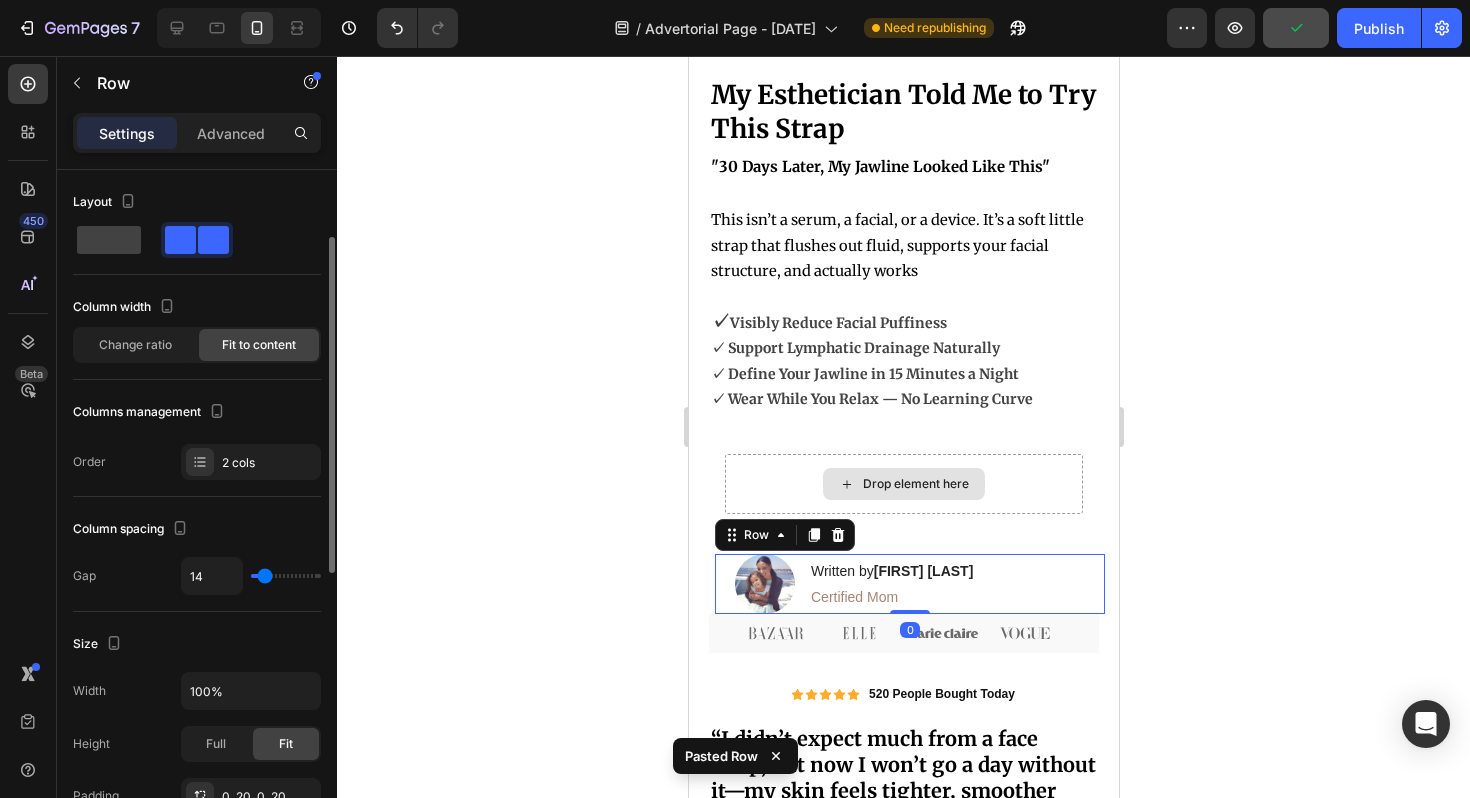 scroll, scrollTop: 45, scrollLeft: 0, axis: vertical 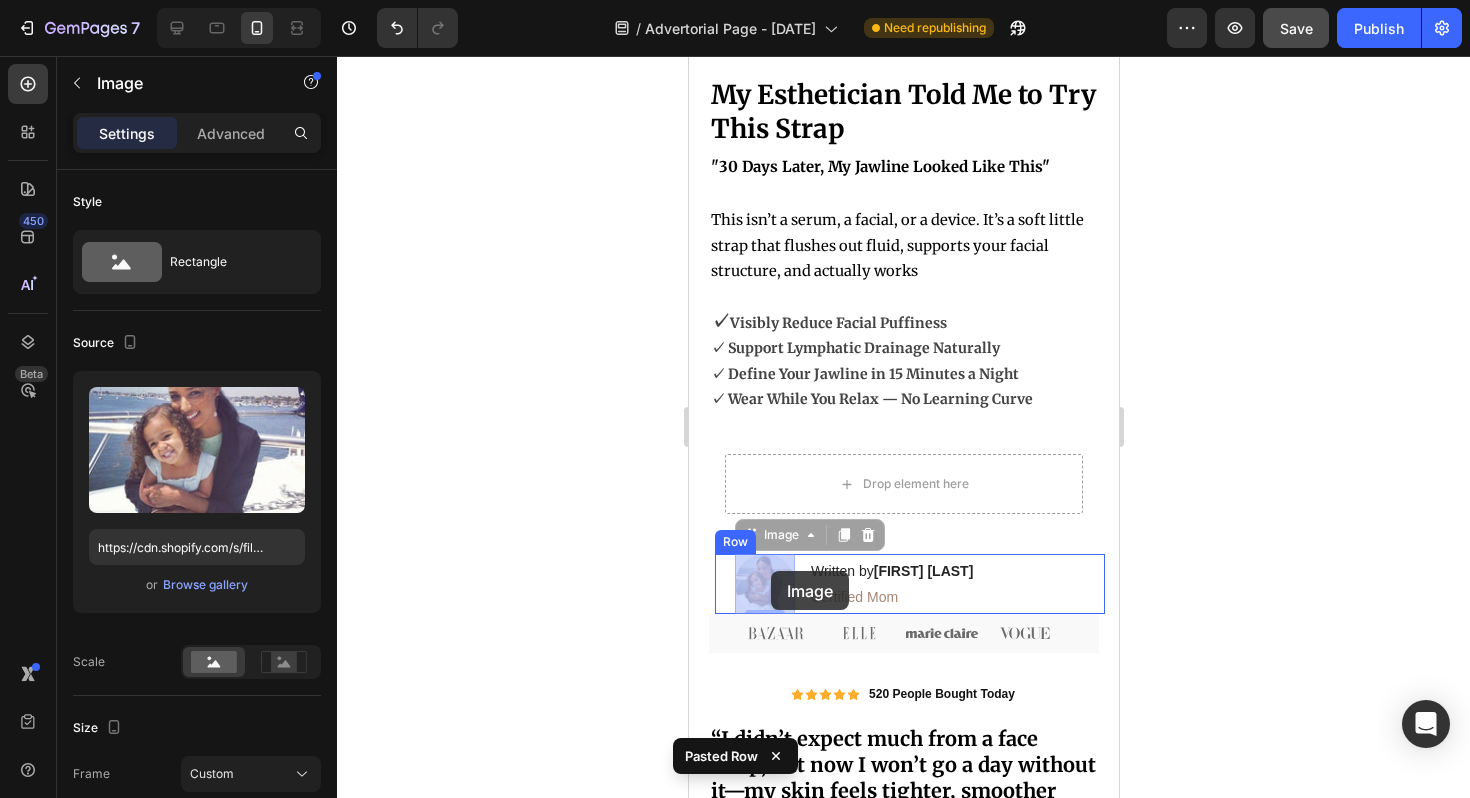 drag, startPoint x: 785, startPoint y: 570, endPoint x: 770, endPoint y: 571, distance: 15.033297 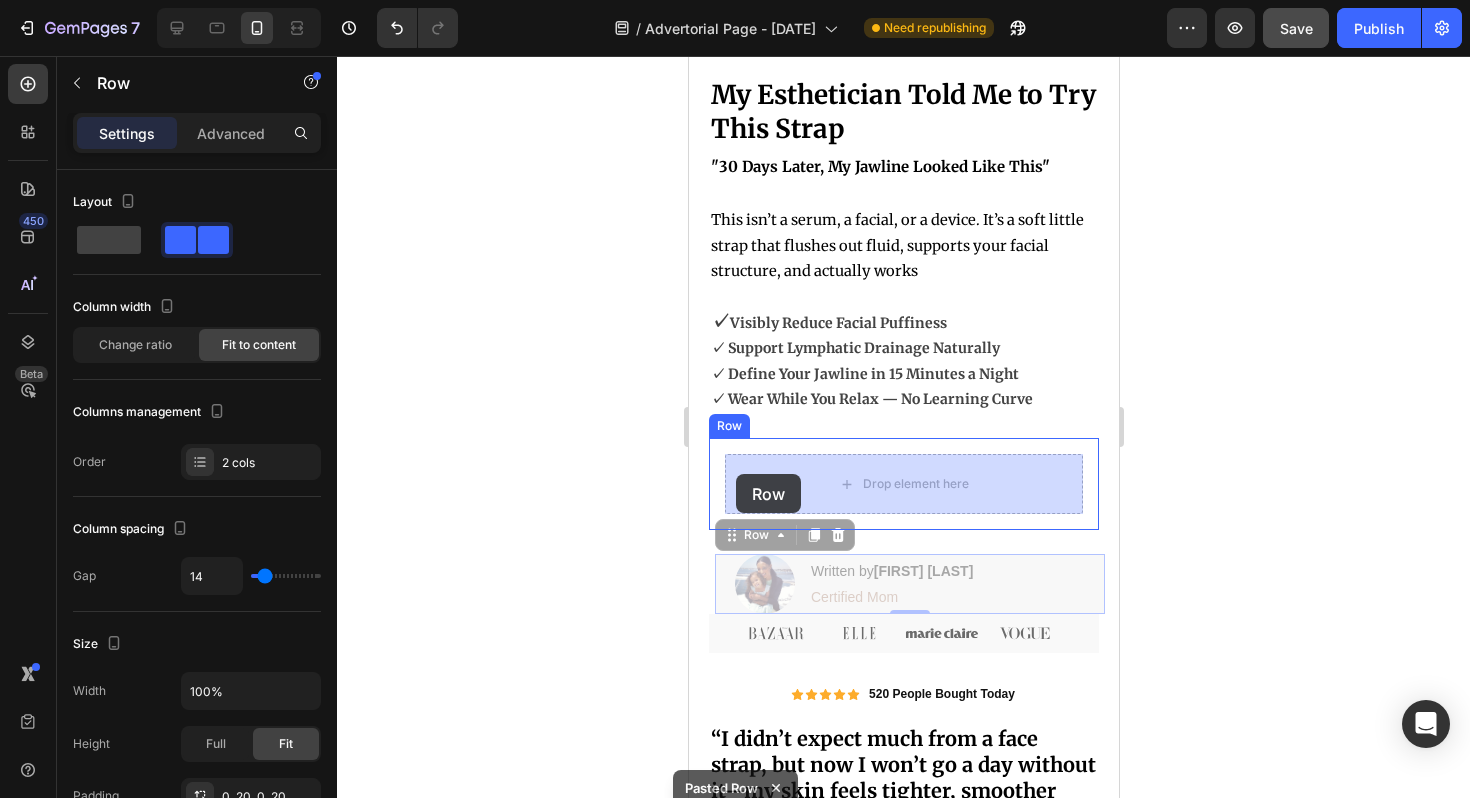 drag, startPoint x: 719, startPoint y: 572, endPoint x: 734, endPoint y: 474, distance: 99.14131 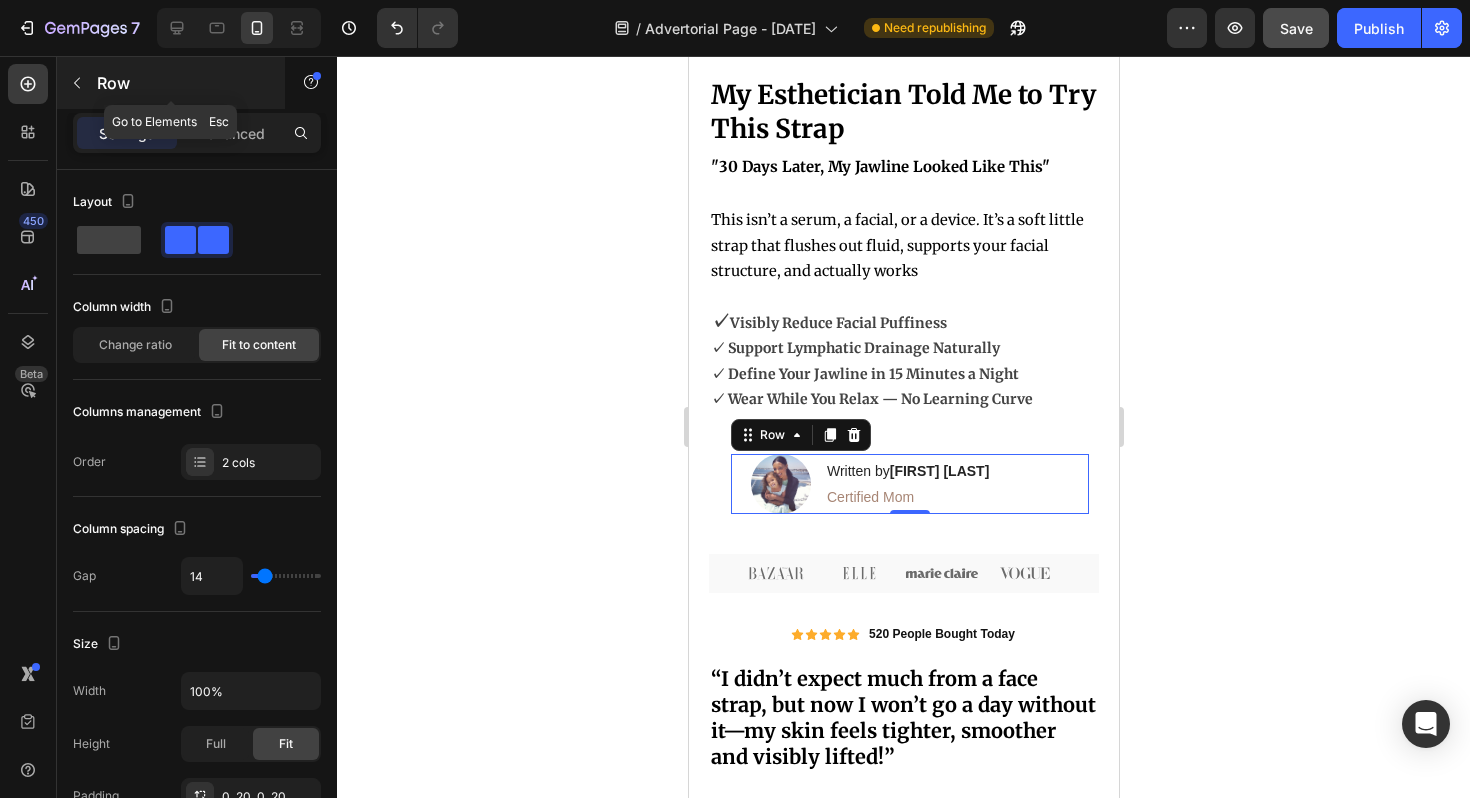 click 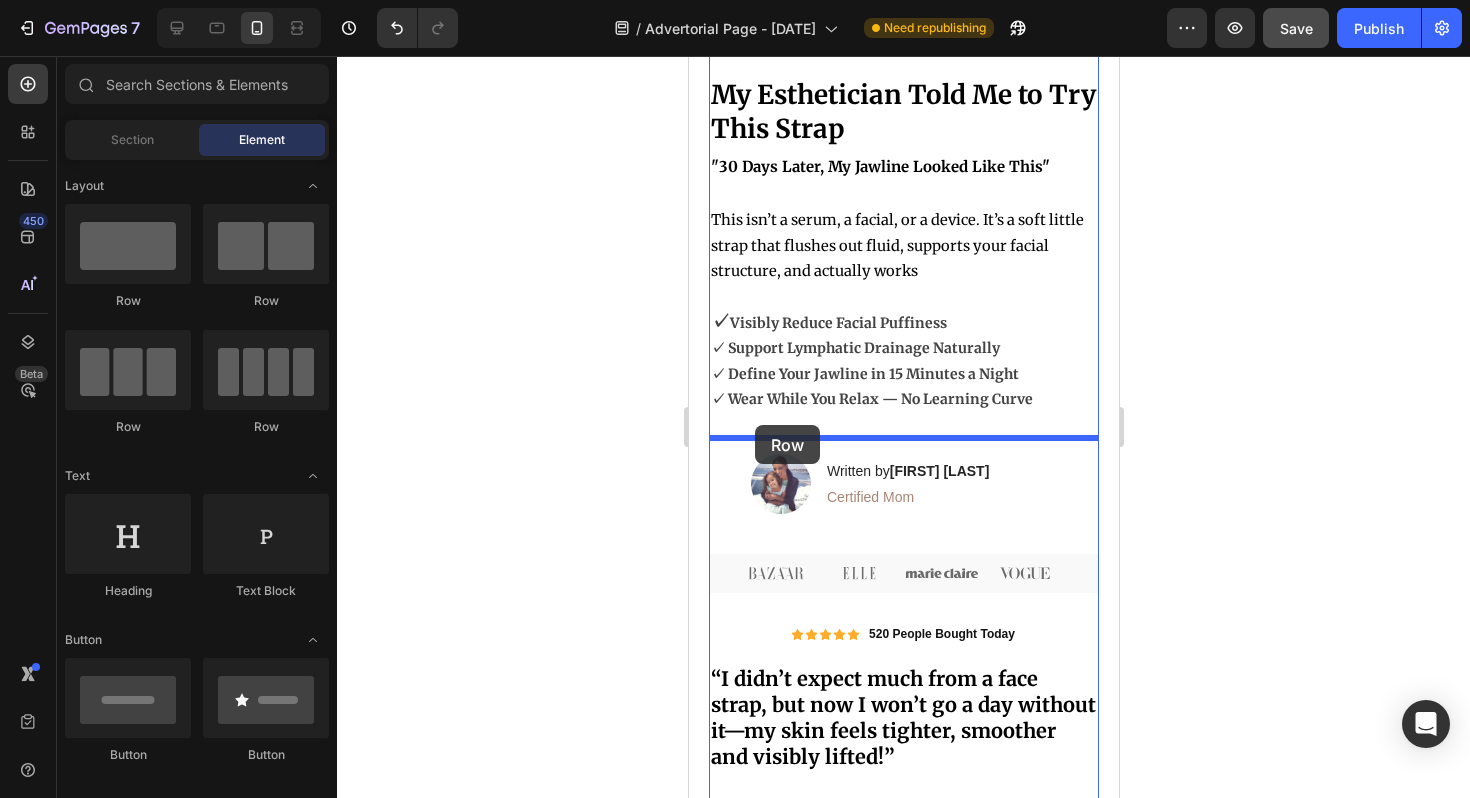 drag, startPoint x: 827, startPoint y: 328, endPoint x: 754, endPoint y: 425, distance: 121.40016 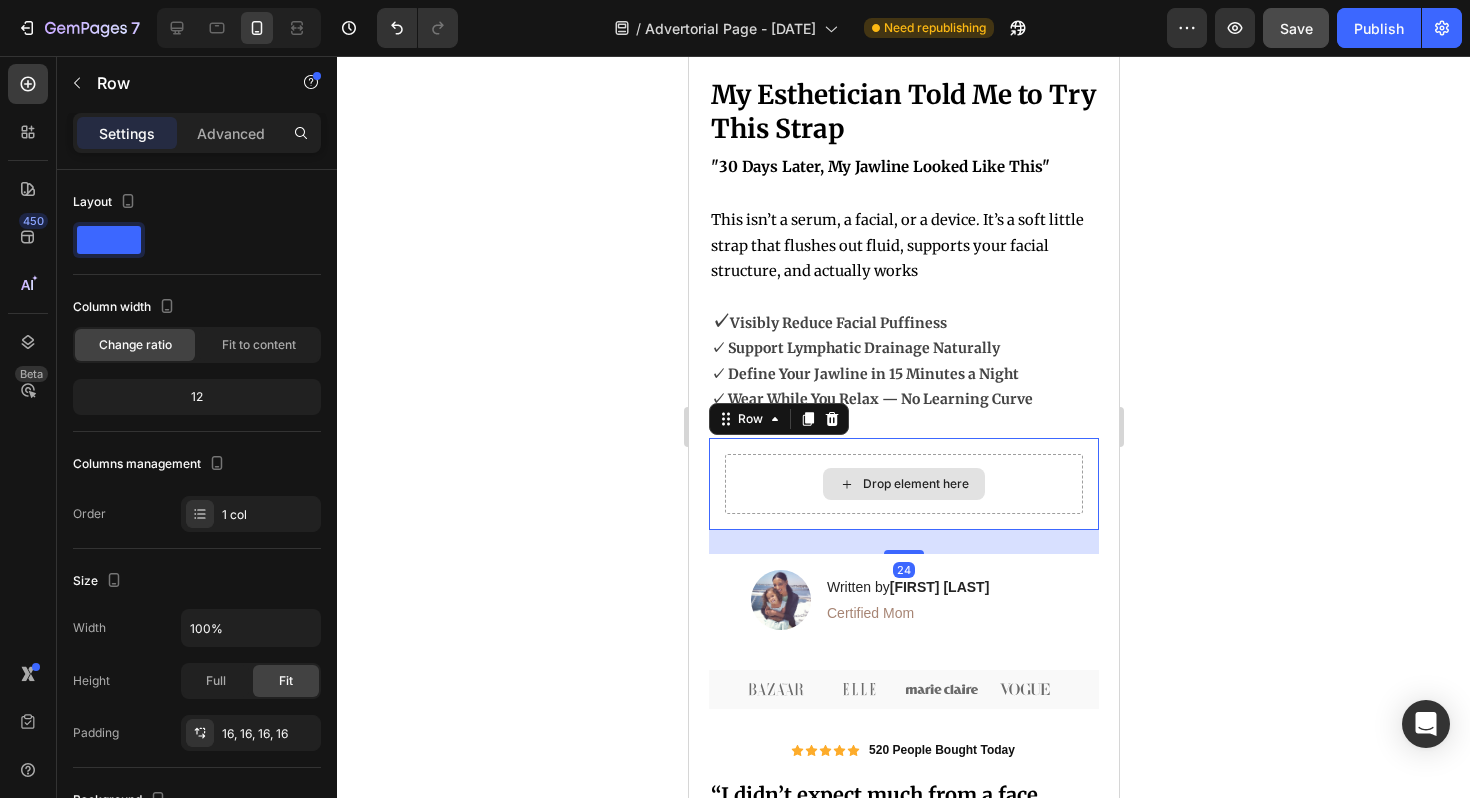 click on "Drop element here" at bounding box center [903, 484] 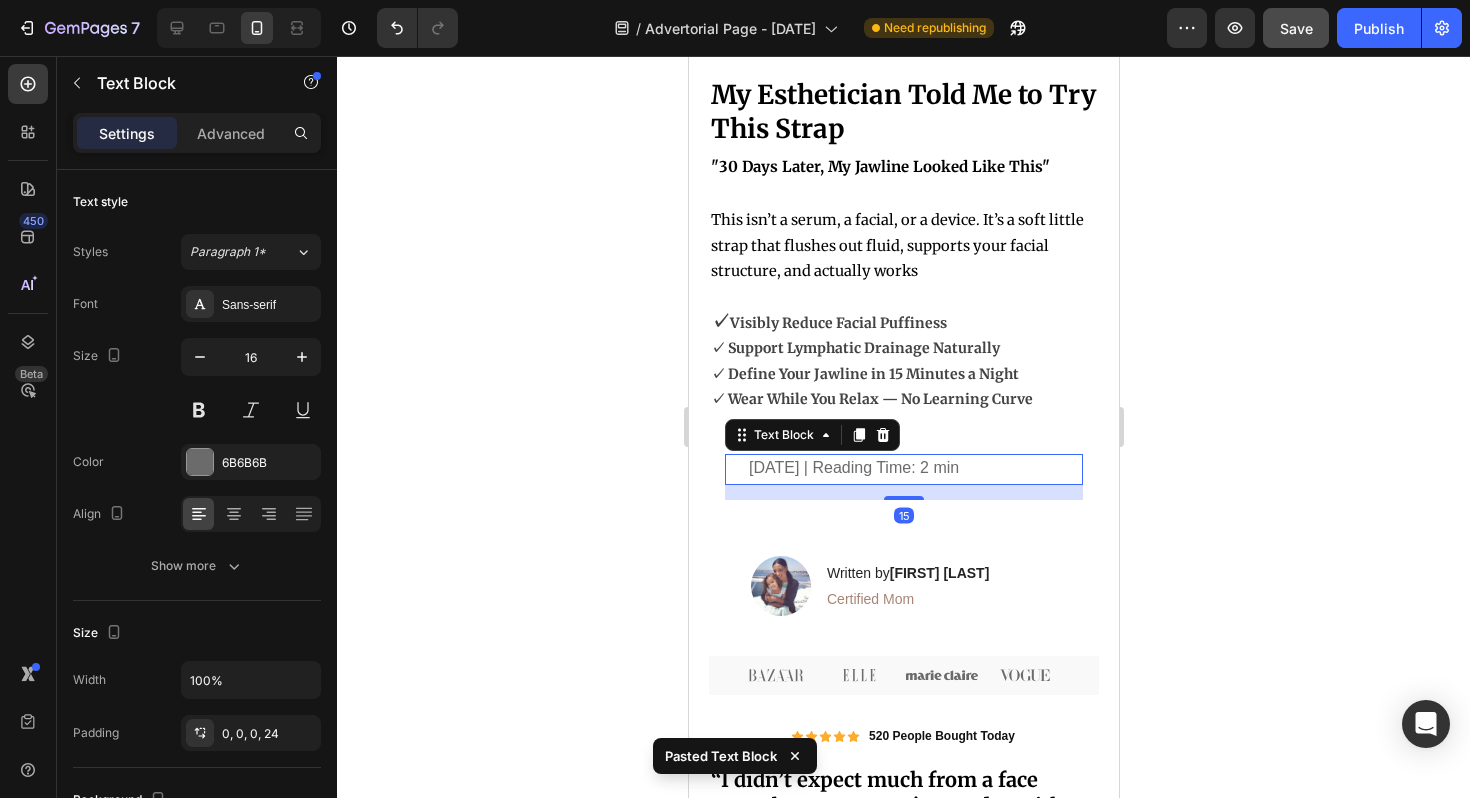 click 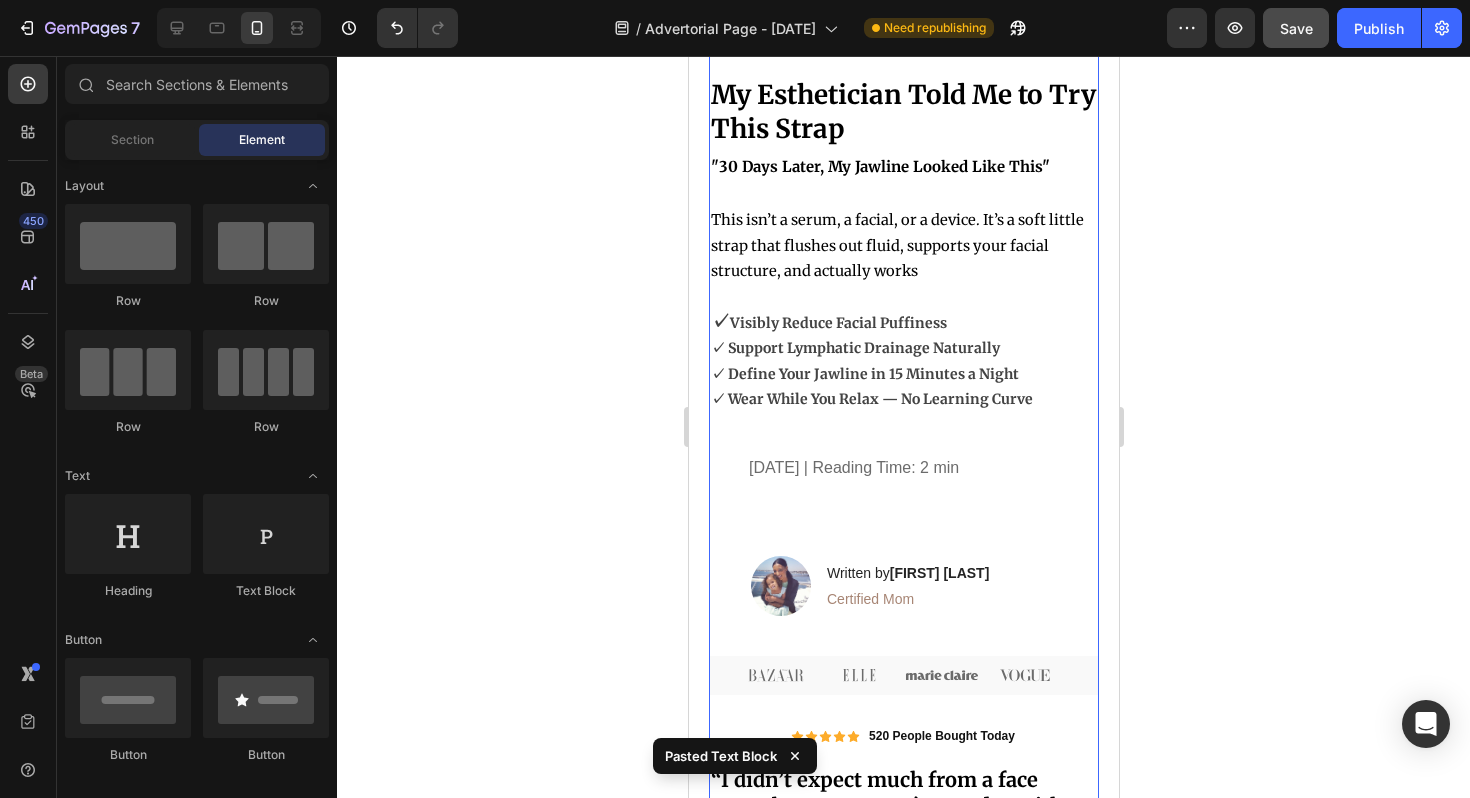 click on "Image ⁠⁠⁠⁠⁠⁠⁠ My Esthetician Told Me to Try This Strap  "30 Days Later, My Jawline Looked Like This" Heading This isn’t a serum, a facial, or a device. It’s a soft little strap that flushes out fluid, supports your facial structure, and actually works ✓  Visibly Reduce Facial Puffiness ✓ Support Lymphatic Drainage Naturally ✓ Define Your Jawline in 15 Minutes a Night ✓ Wear While You Relax — No Learning Curve Text Block May 21st, 2025 | Reading Time: 2 min Text Block Row Image Written by  [FIRST] [LAST] Heading Certified Mom Text Block Row Row Image Image Image Image Image Row
Icon
Icon
Icon
Icon
Icon Icon List 520 People Bought Today Heading Row “I didn’t expect much from a face strap, but now I won’t go a day without it—my skin feels tighter, smoother and visibly lifted!” Heading   That’s exactly why thousands of women are turning to the  Eleve Face Shaper™ Text Block Row Heading" at bounding box center (903, 933) 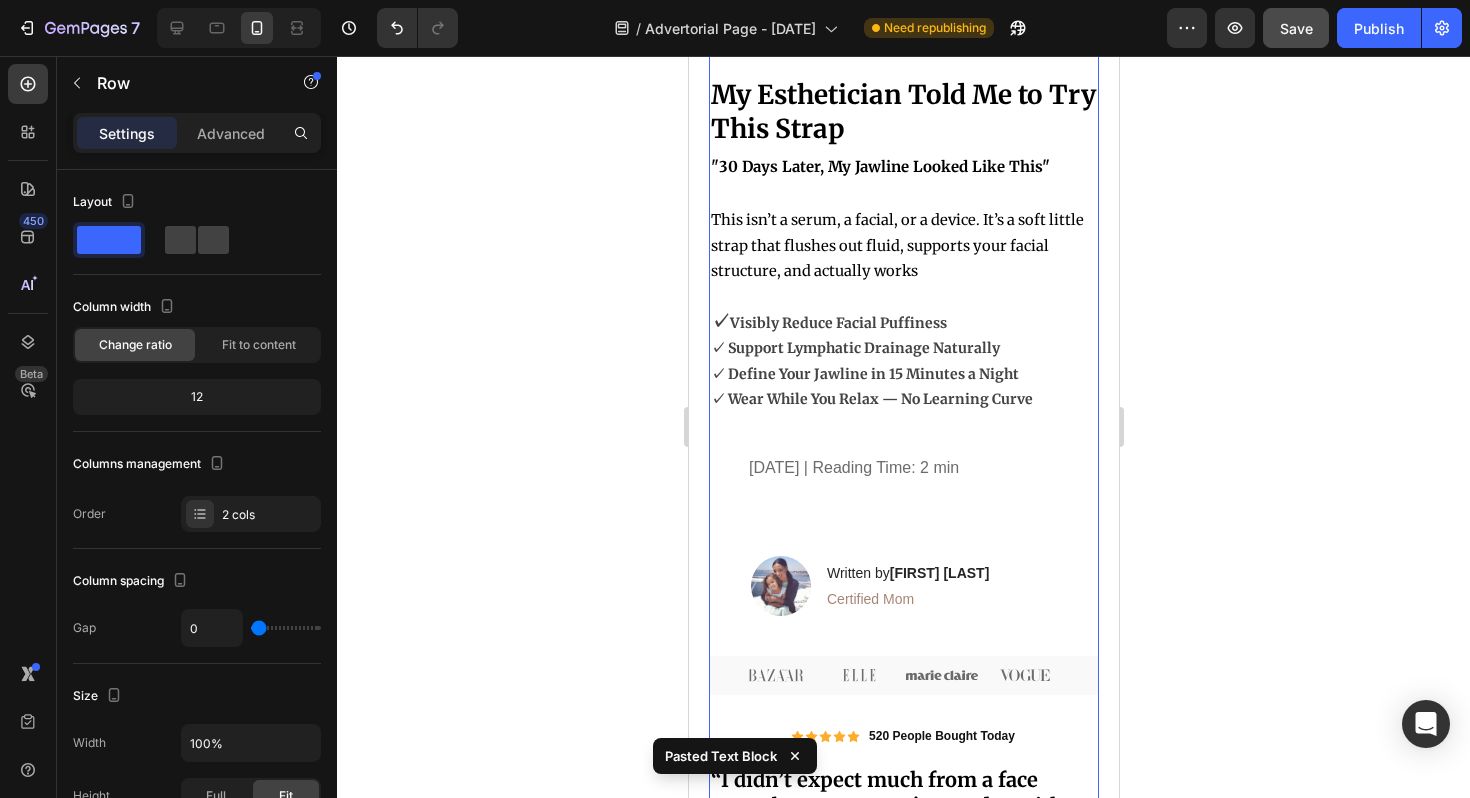 click on "Image ⁠⁠⁠⁠⁠⁠⁠ My Esthetician Told Me to Try This Strap  "30 Days Later, My Jawline Looked Like This" Heading This isn’t a serum, a facial, or a device. It’s a soft little strap that flushes out fluid, supports your facial structure, and actually works ✓  Visibly Reduce Facial Puffiness ✓ Support Lymphatic Drainage Naturally ✓ Define Your Jawline in 15 Minutes a Night ✓ Wear While You Relax — No Learning Curve Text Block May 21st, 2025 | Reading Time: 2 min Text Block Row Image Written by  [FIRST] [LAST] Heading Certified Mom Text Block Row Row Image Image Image Image Image Row
Icon
Icon
Icon
Icon
Icon Icon List 520 People Bought Today Heading Row “I didn’t expect much from a face strap, but now I won’t go a day without it—my skin feels tighter, smoother and visibly lifted!” Heading   That’s exactly why thousands of women are turning to the  Eleve Face Shaper™ Text Block Row Heading" at bounding box center (903, 933) 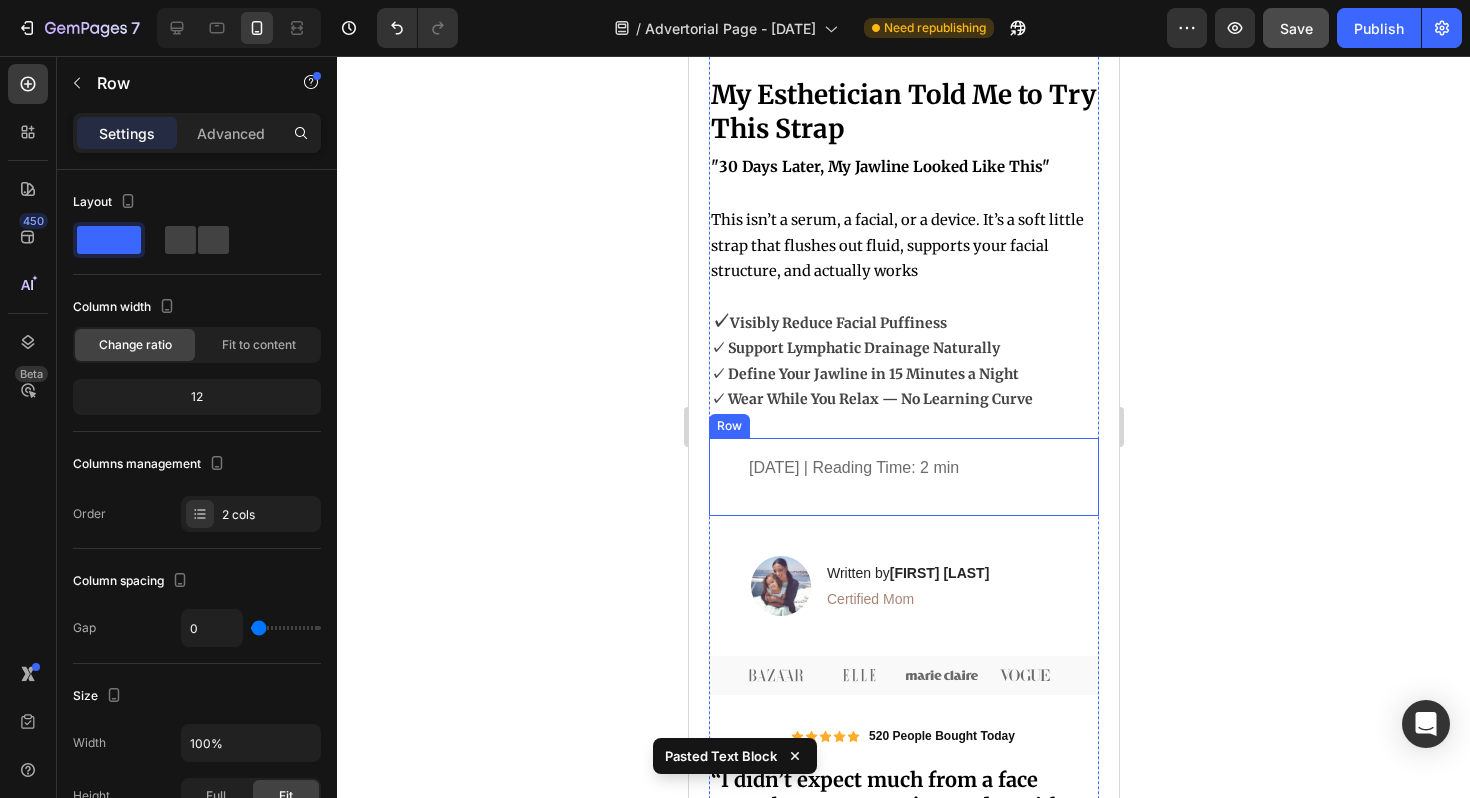 click 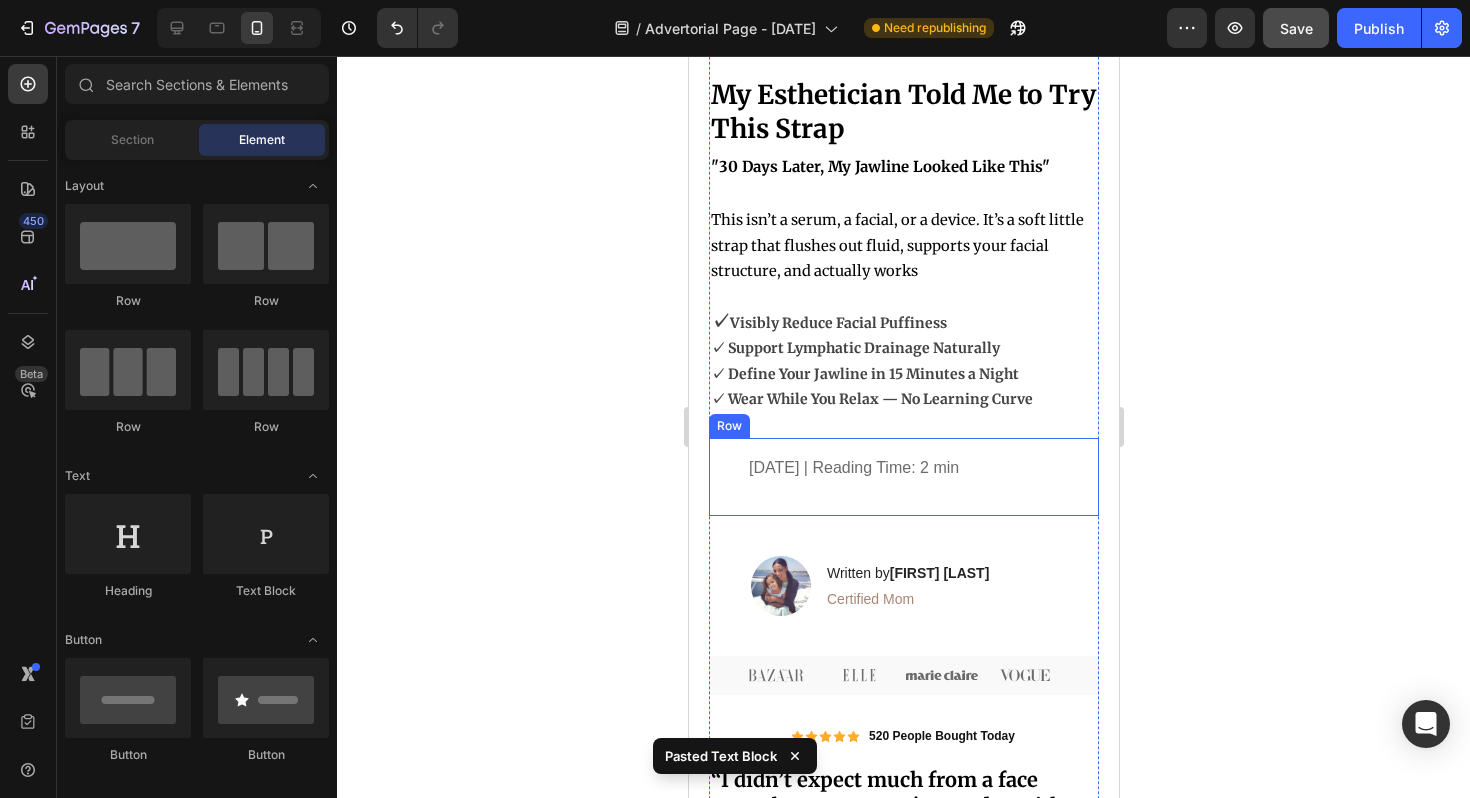 click 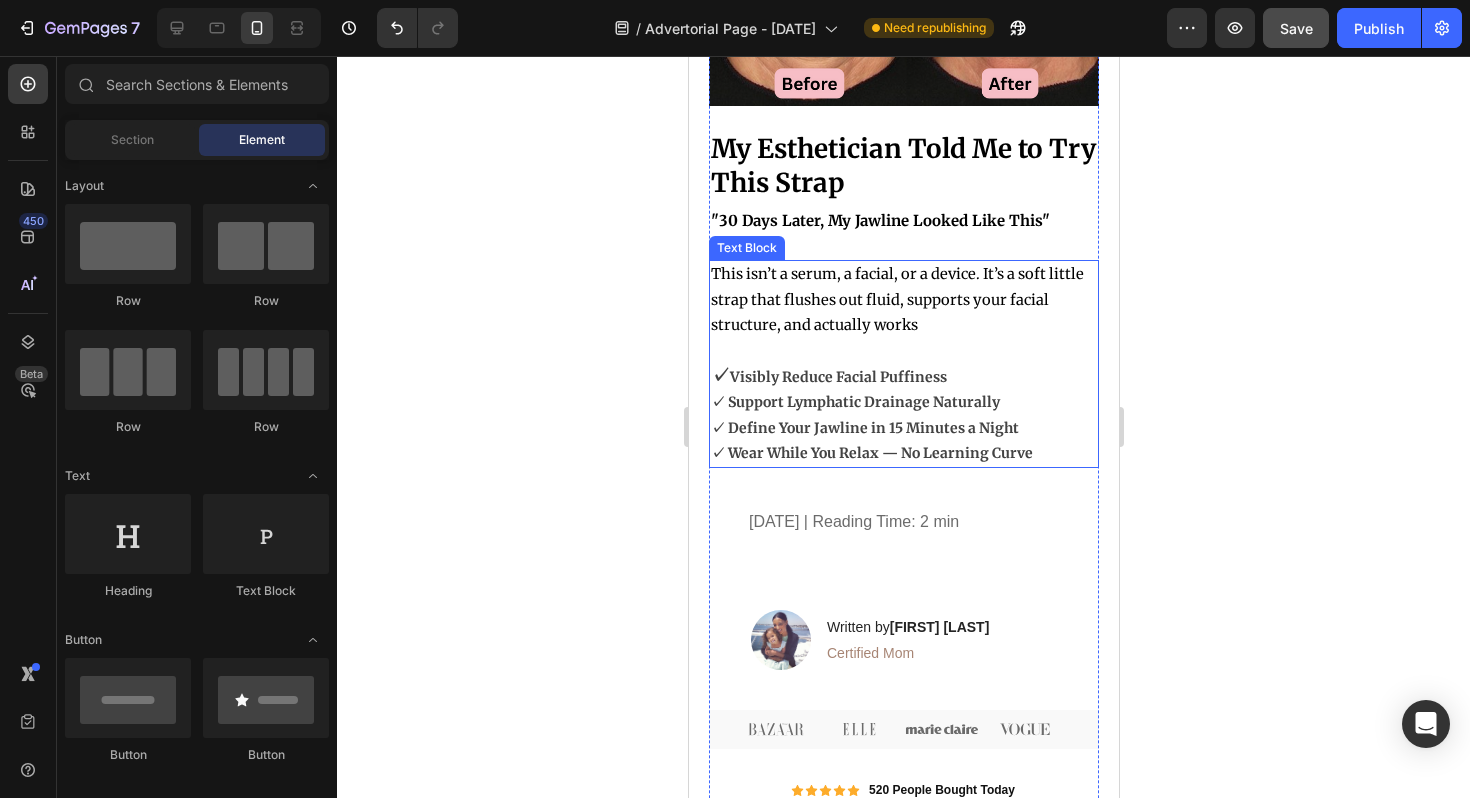 scroll, scrollTop: 385, scrollLeft: 0, axis: vertical 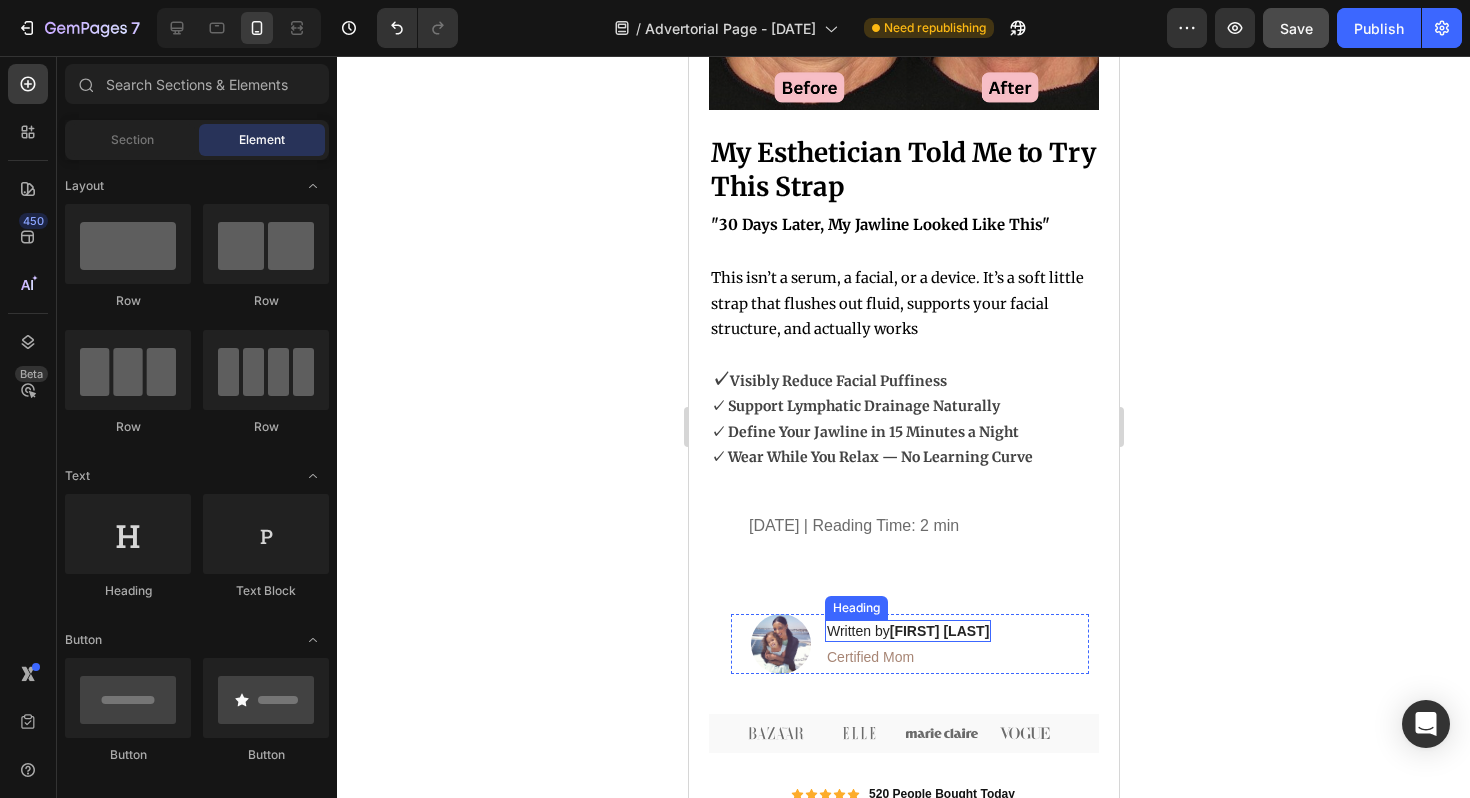 click on "[FIRST] [LAST]" at bounding box center [939, 631] 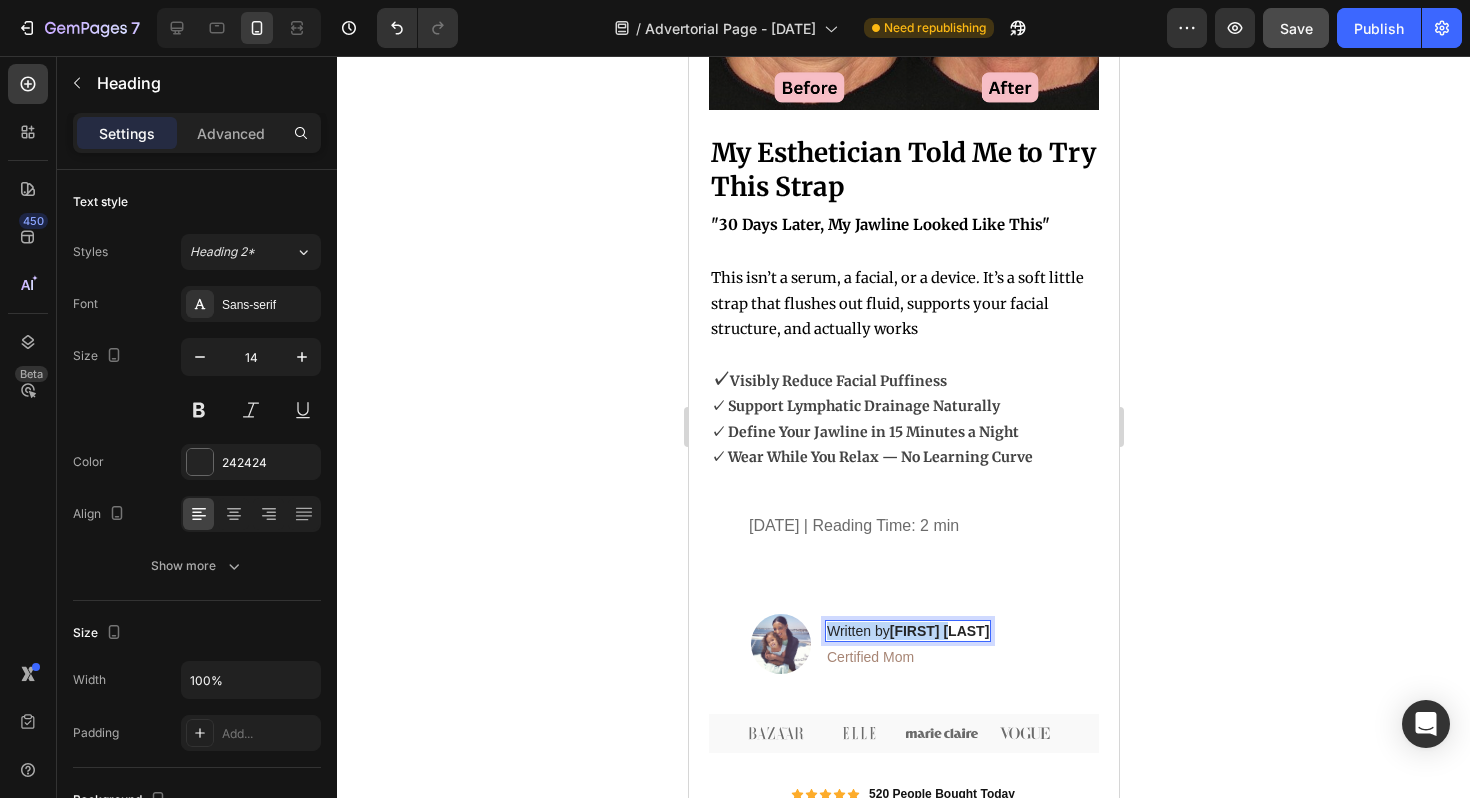 click on "[FIRST] [LAST]" at bounding box center [939, 631] 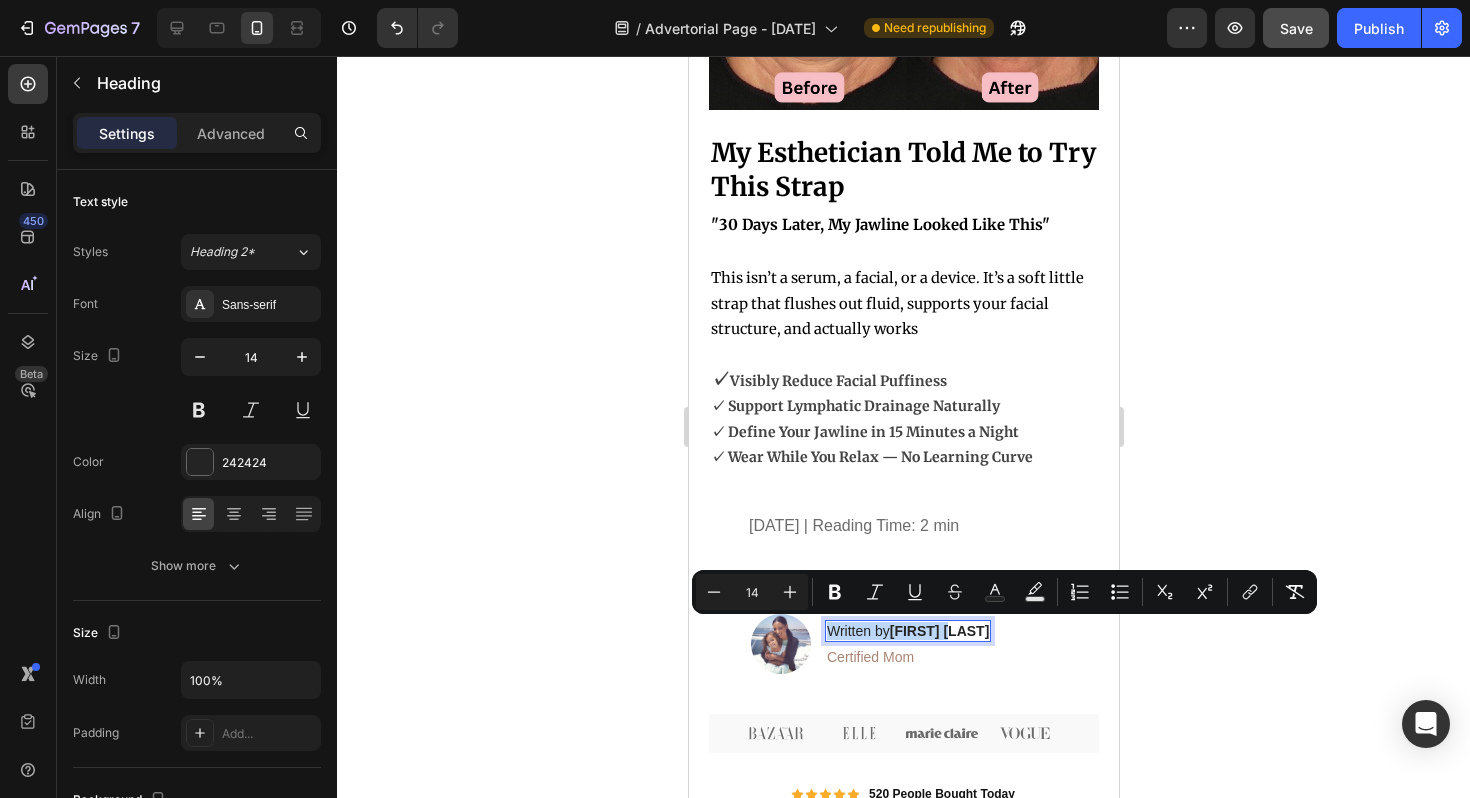 click on "[FIRST] [LAST]" at bounding box center (939, 631) 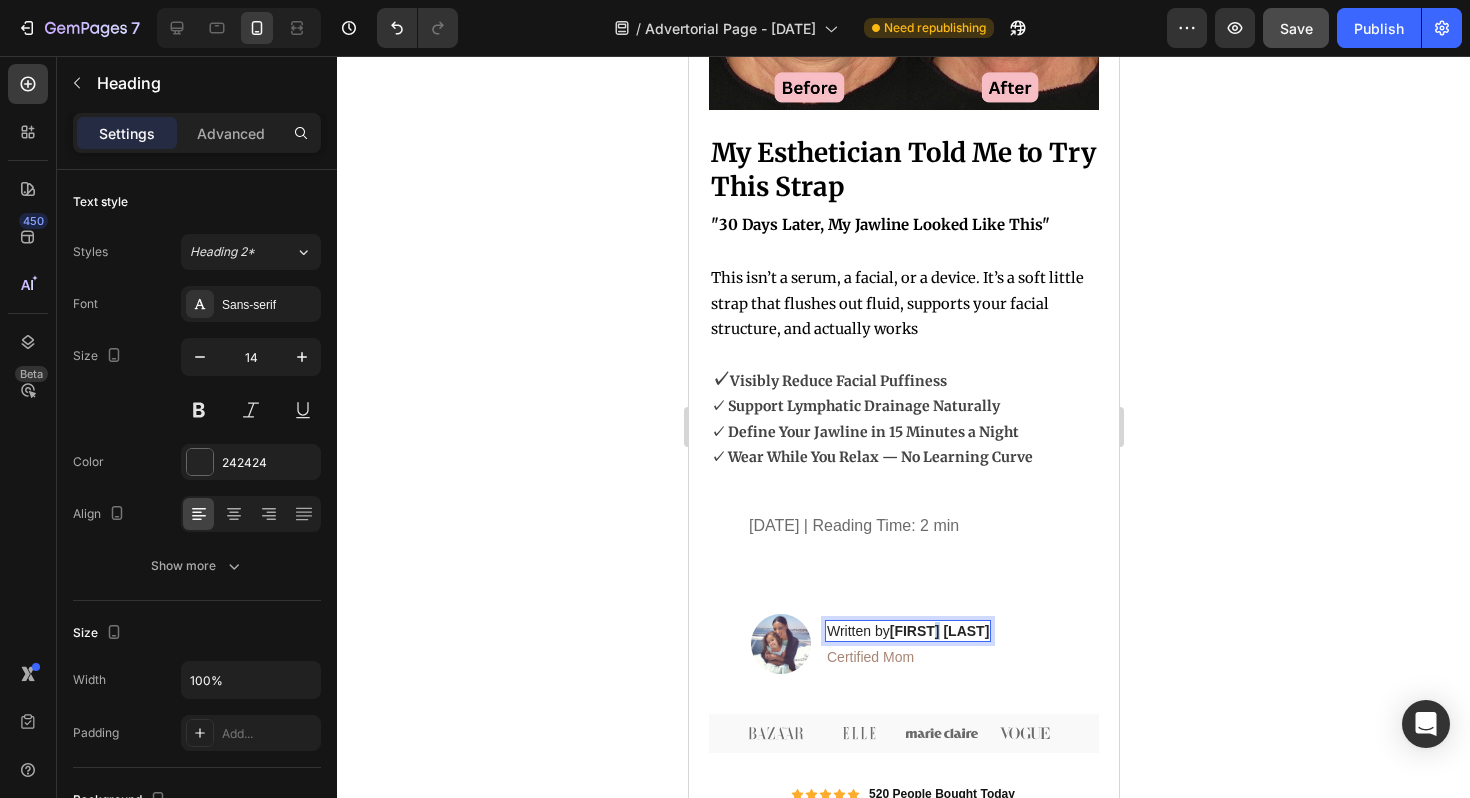 click on "[FIRST] [LAST]" at bounding box center [939, 631] 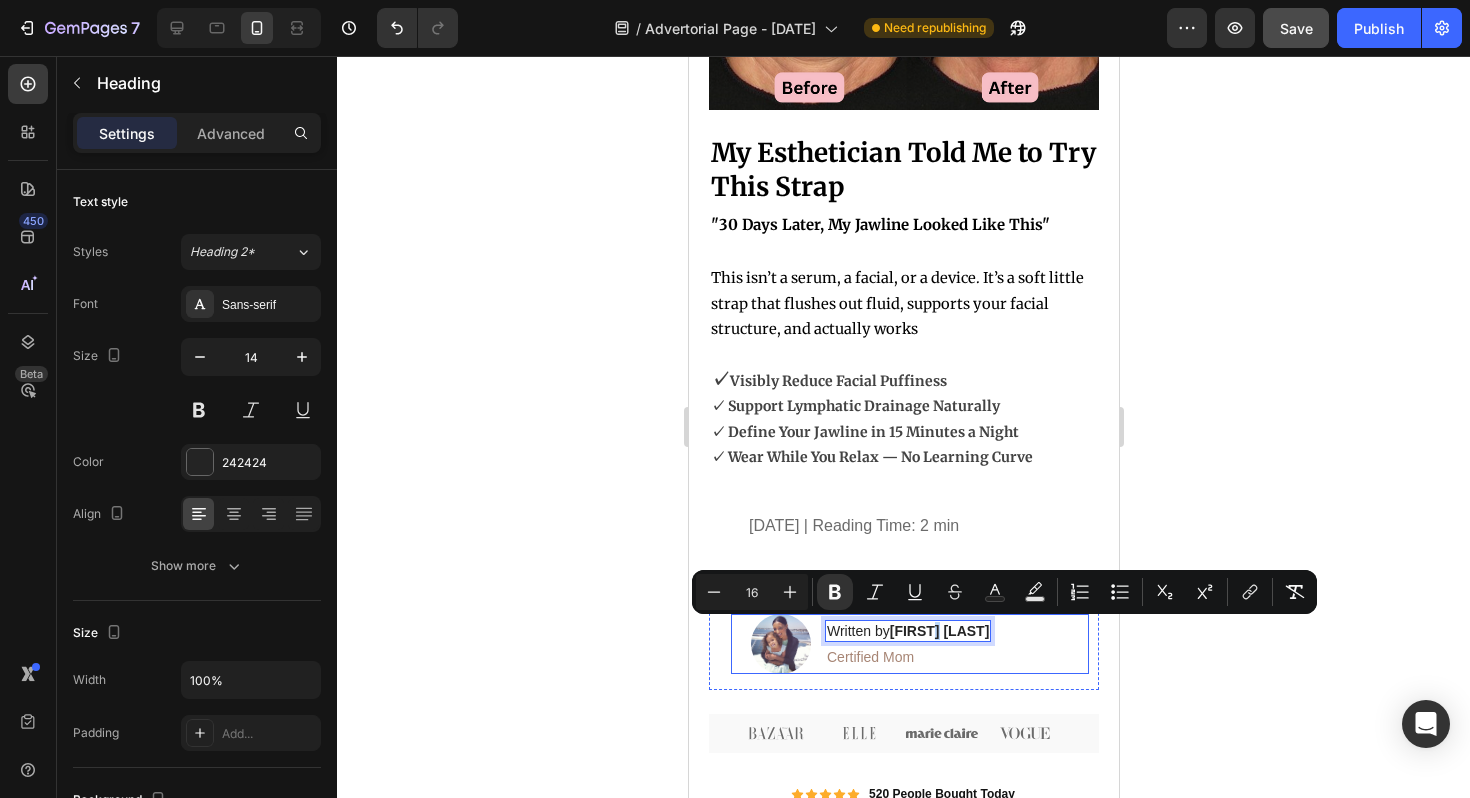 click on "Image Written by [NAME] [LAST] Heading 4 Certified Mom Text Block Row" at bounding box center (909, 644) 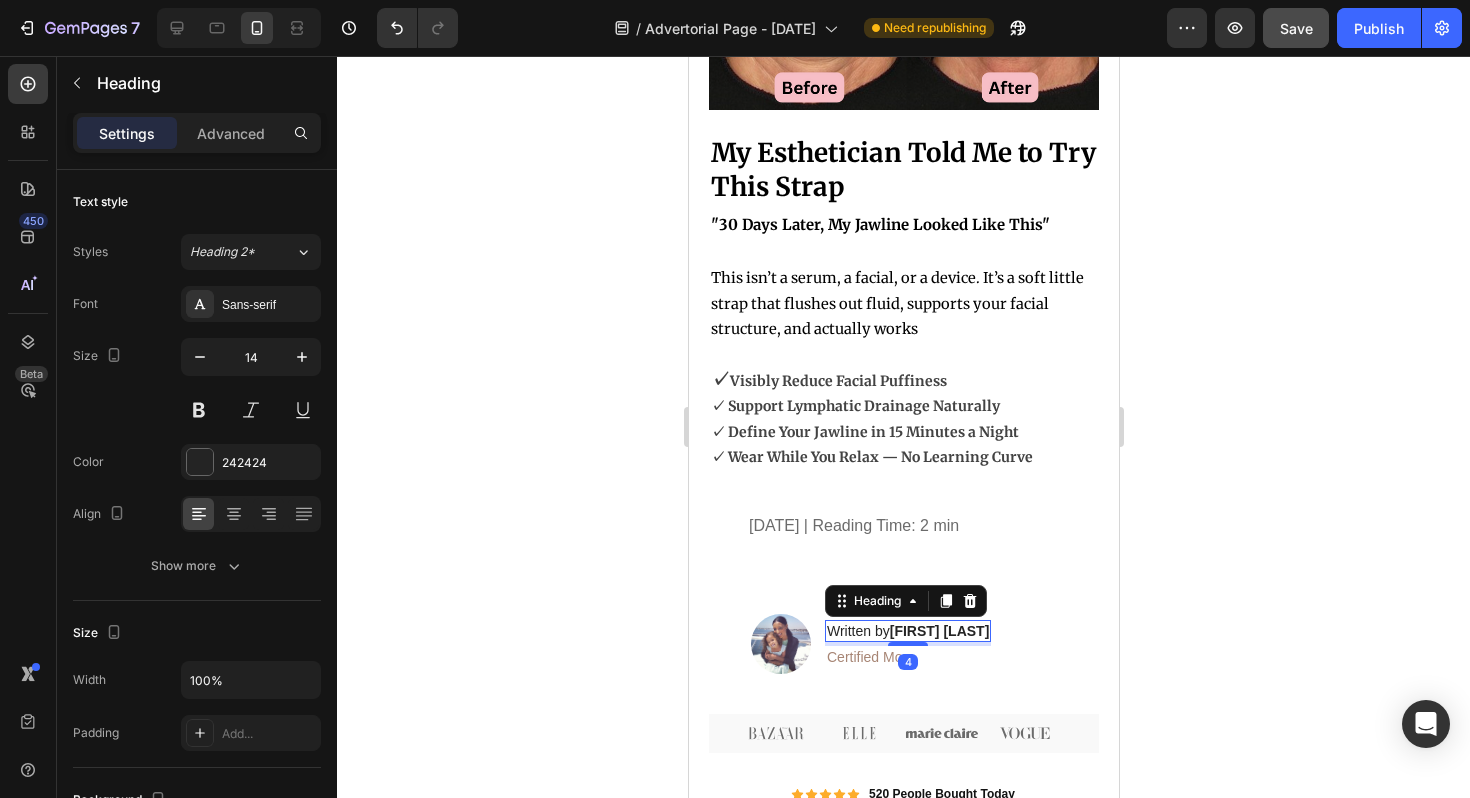 click on "[FIRST] [LAST]" at bounding box center [939, 631] 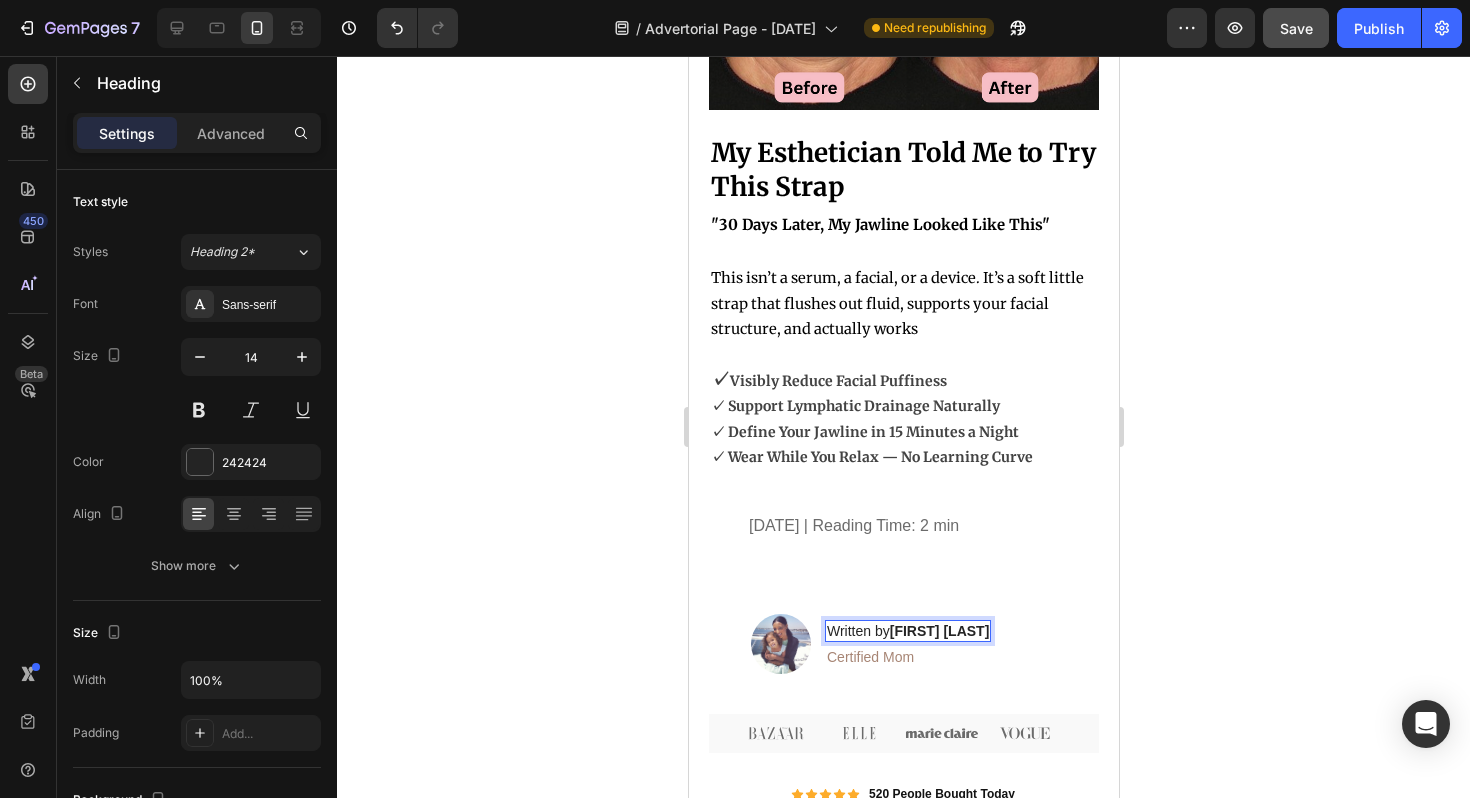 click on "[FIRST] [LAST]" at bounding box center (939, 631) 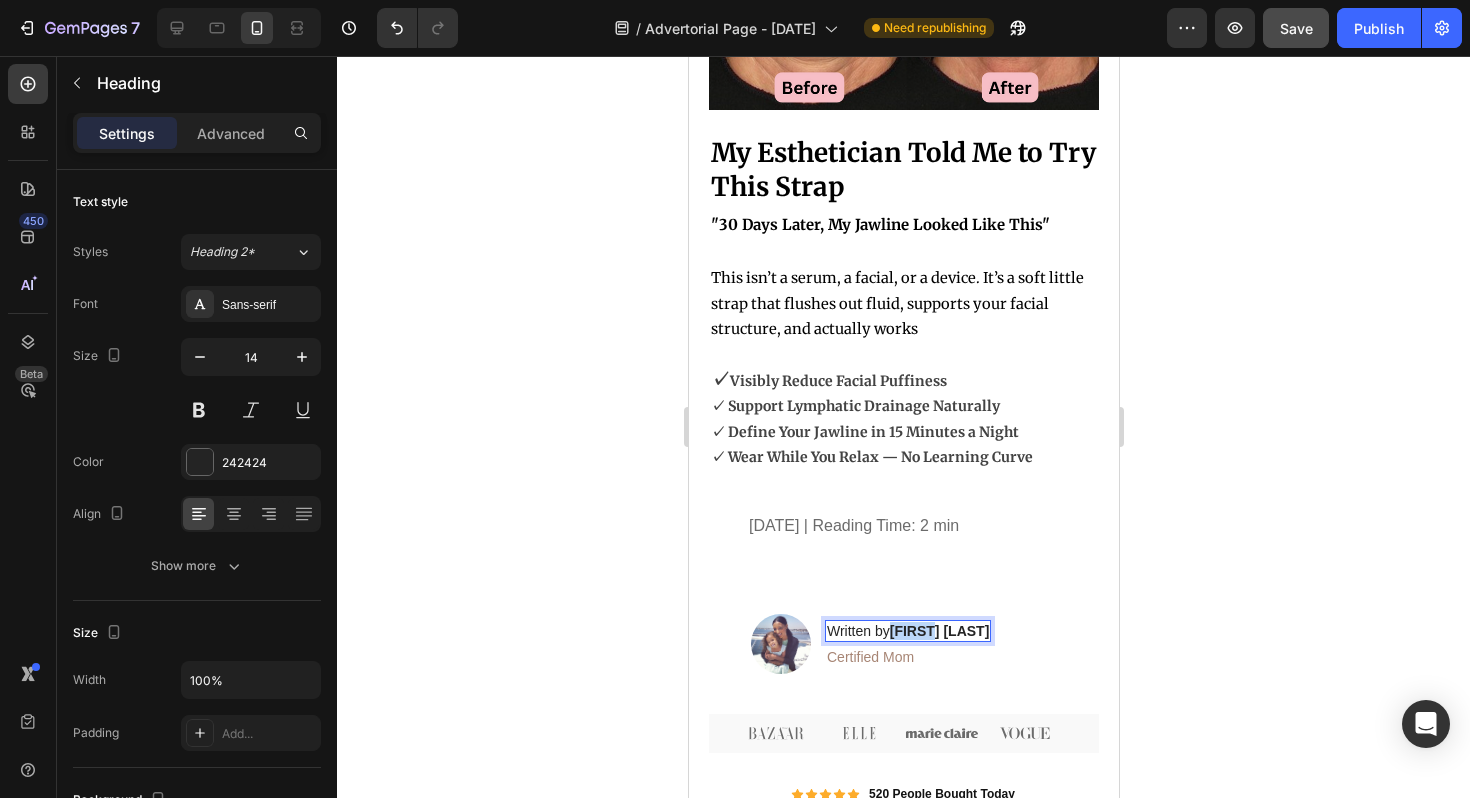 click on "[FIRST] [LAST]" at bounding box center (939, 631) 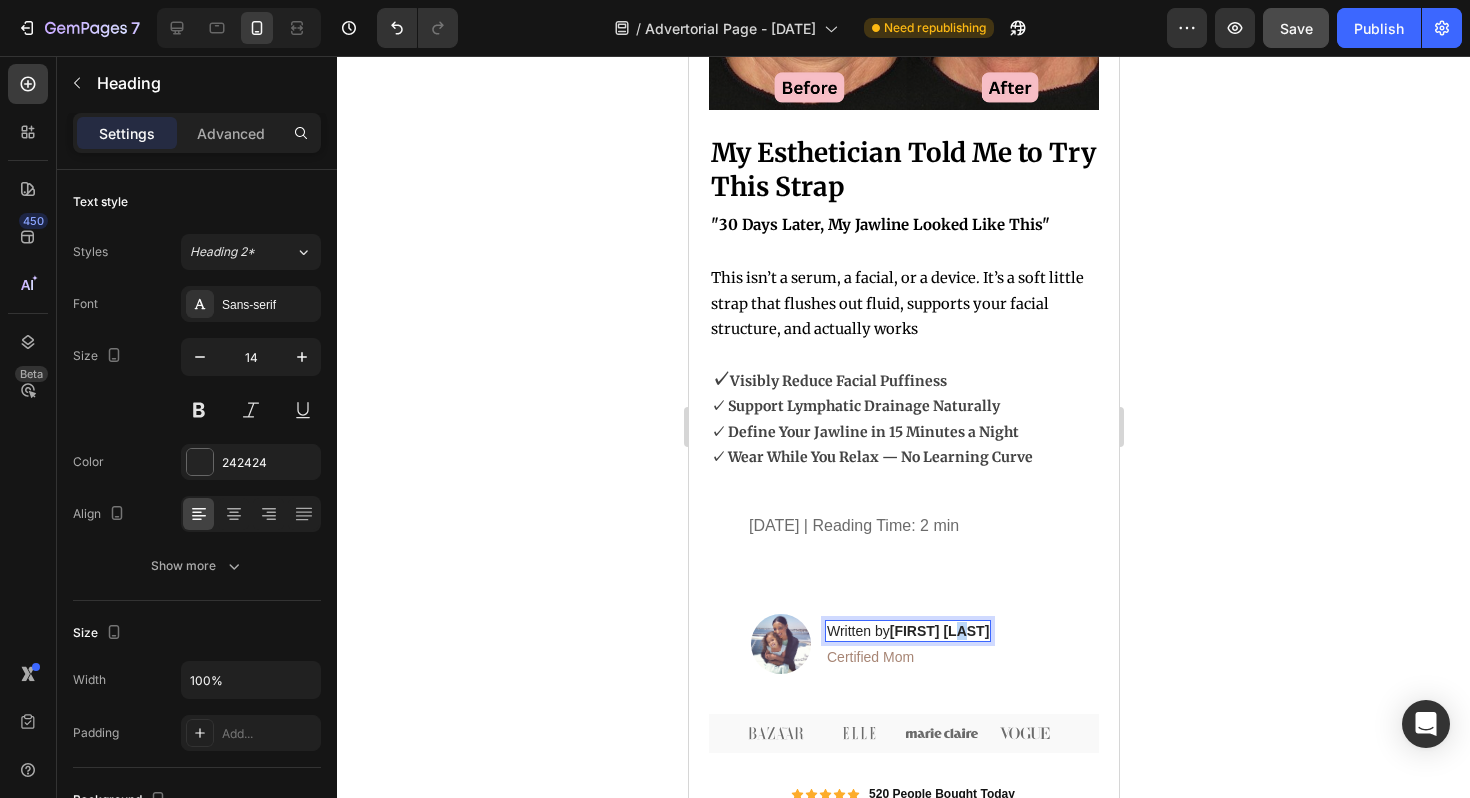 click on "[FIRST] [LAST]" at bounding box center [939, 631] 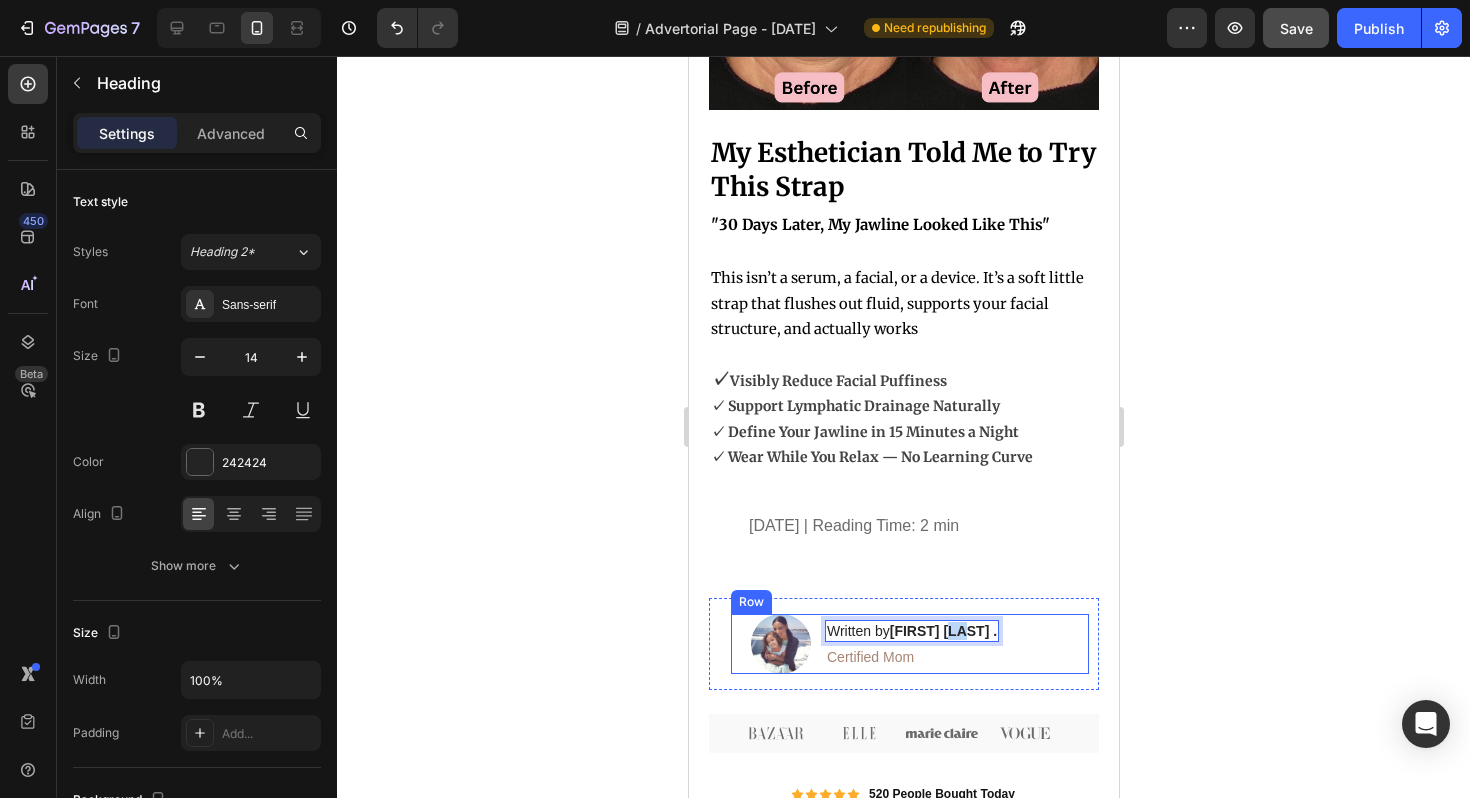 click on "Image Written by  [FIRST] [LAST] . Heading   4 Certified Mom Text Block Row" at bounding box center [909, 644] 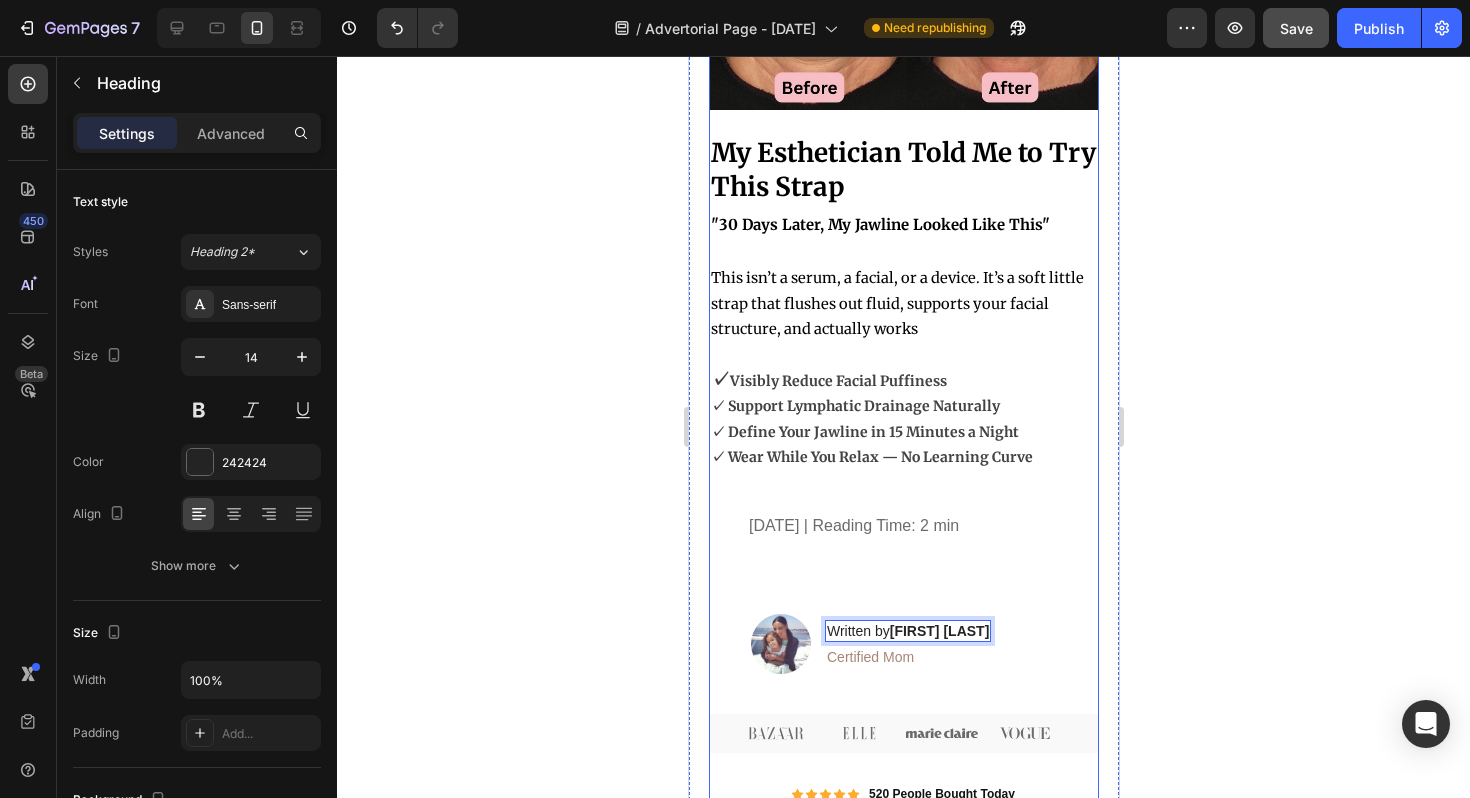 click 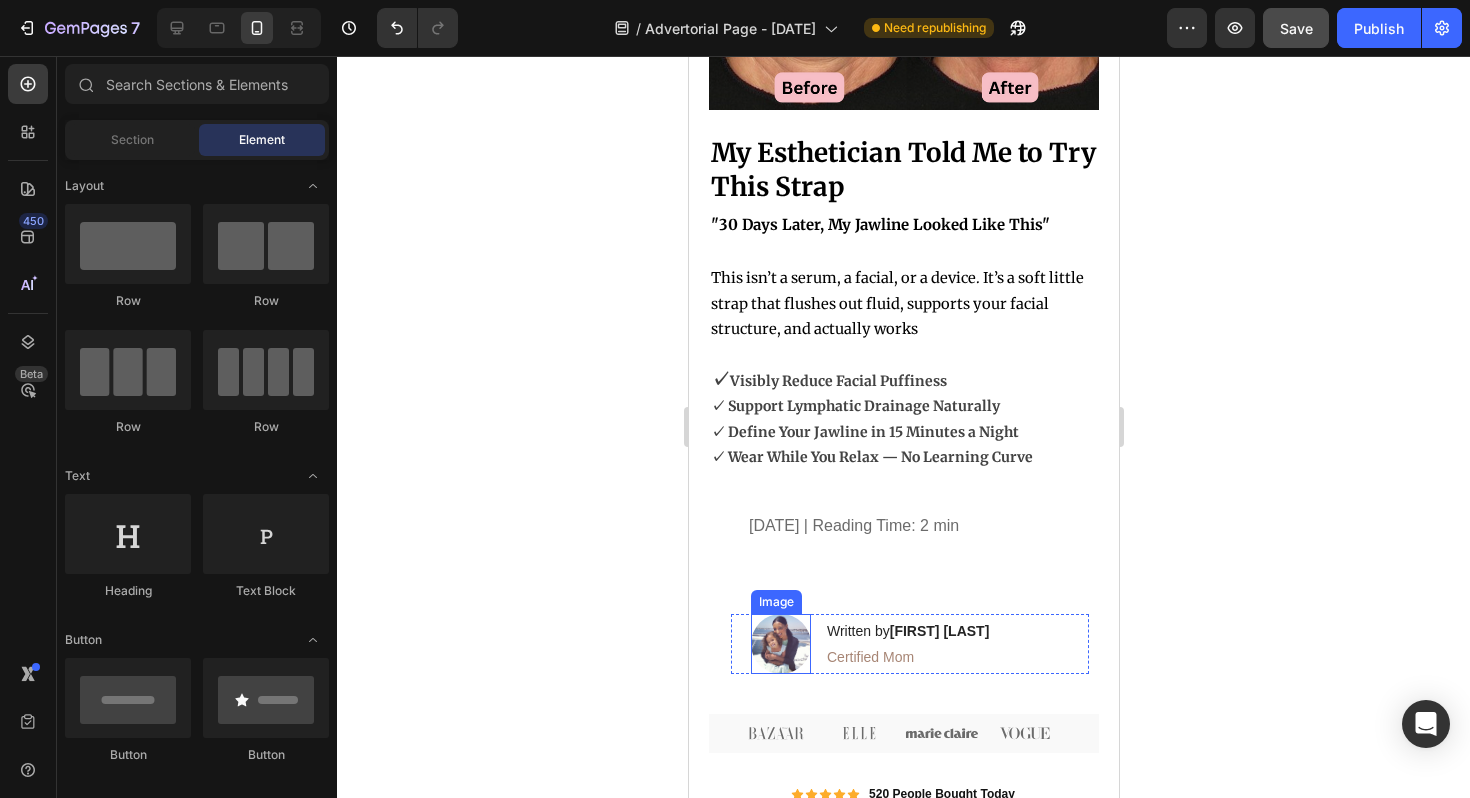 click at bounding box center [780, 644] 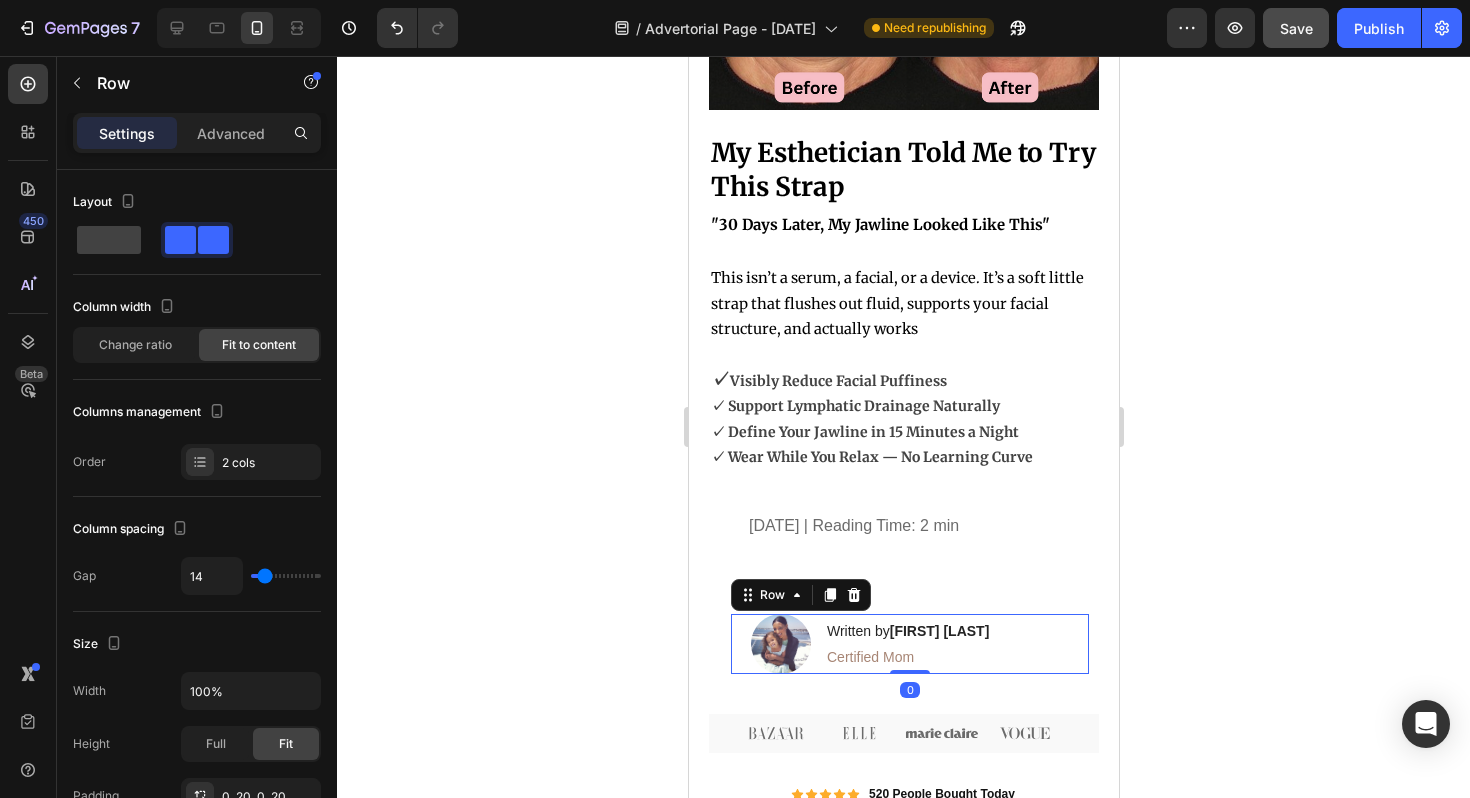 click on "Image Written by  [FIRST] [LAST] Heading Certified Mom Text Block Row   0" at bounding box center [909, 644] 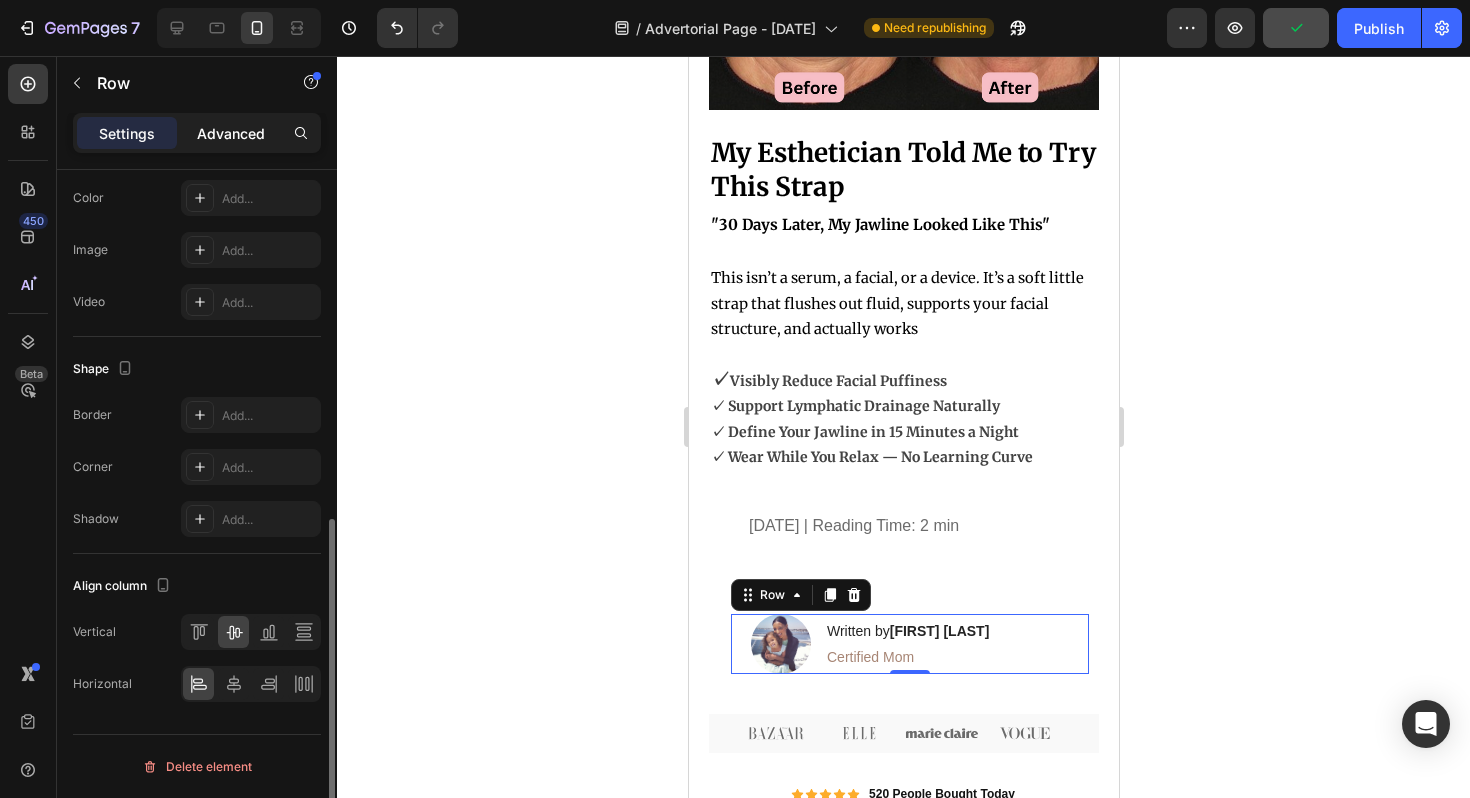 click on "Advanced" at bounding box center (231, 133) 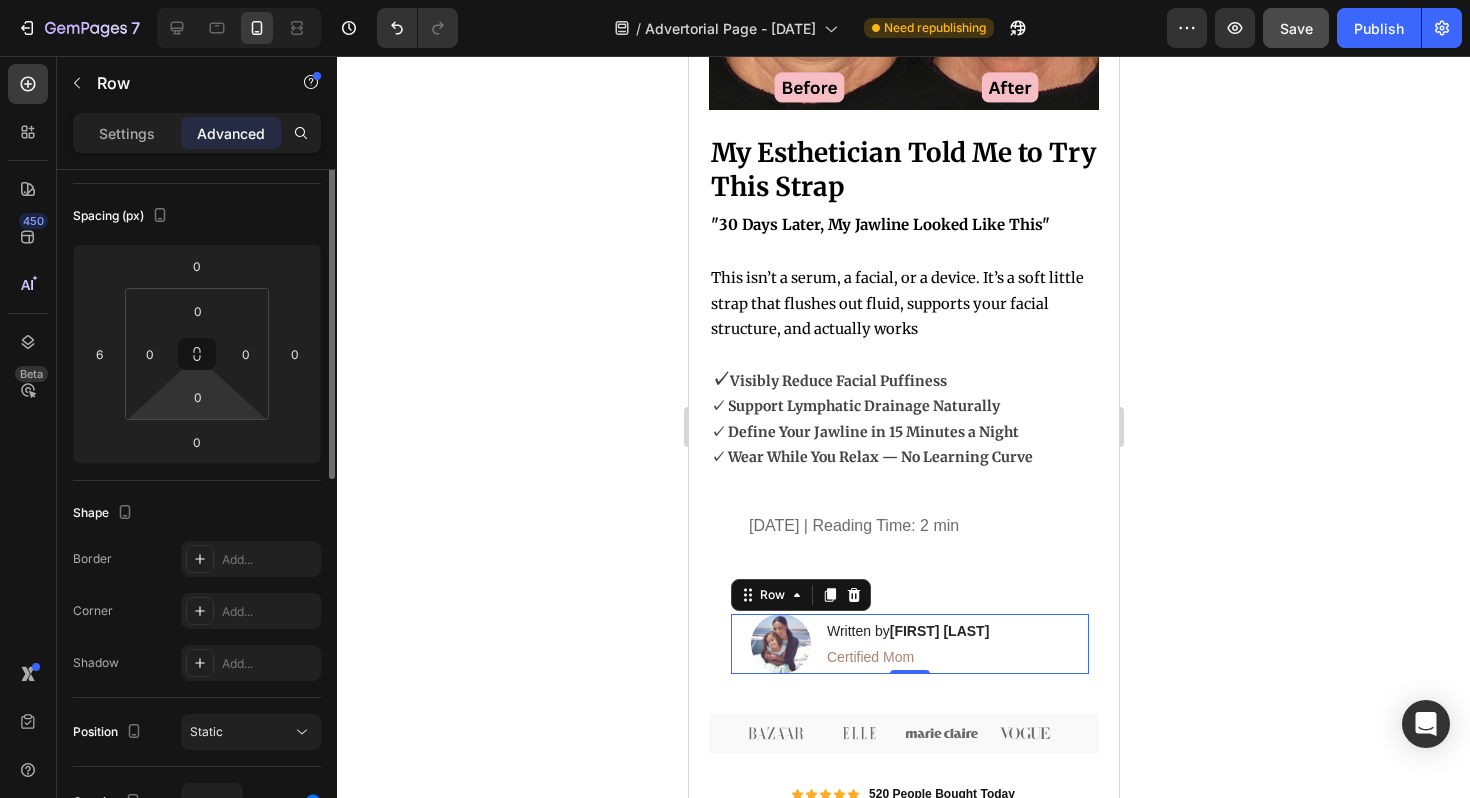 scroll, scrollTop: 0, scrollLeft: 0, axis: both 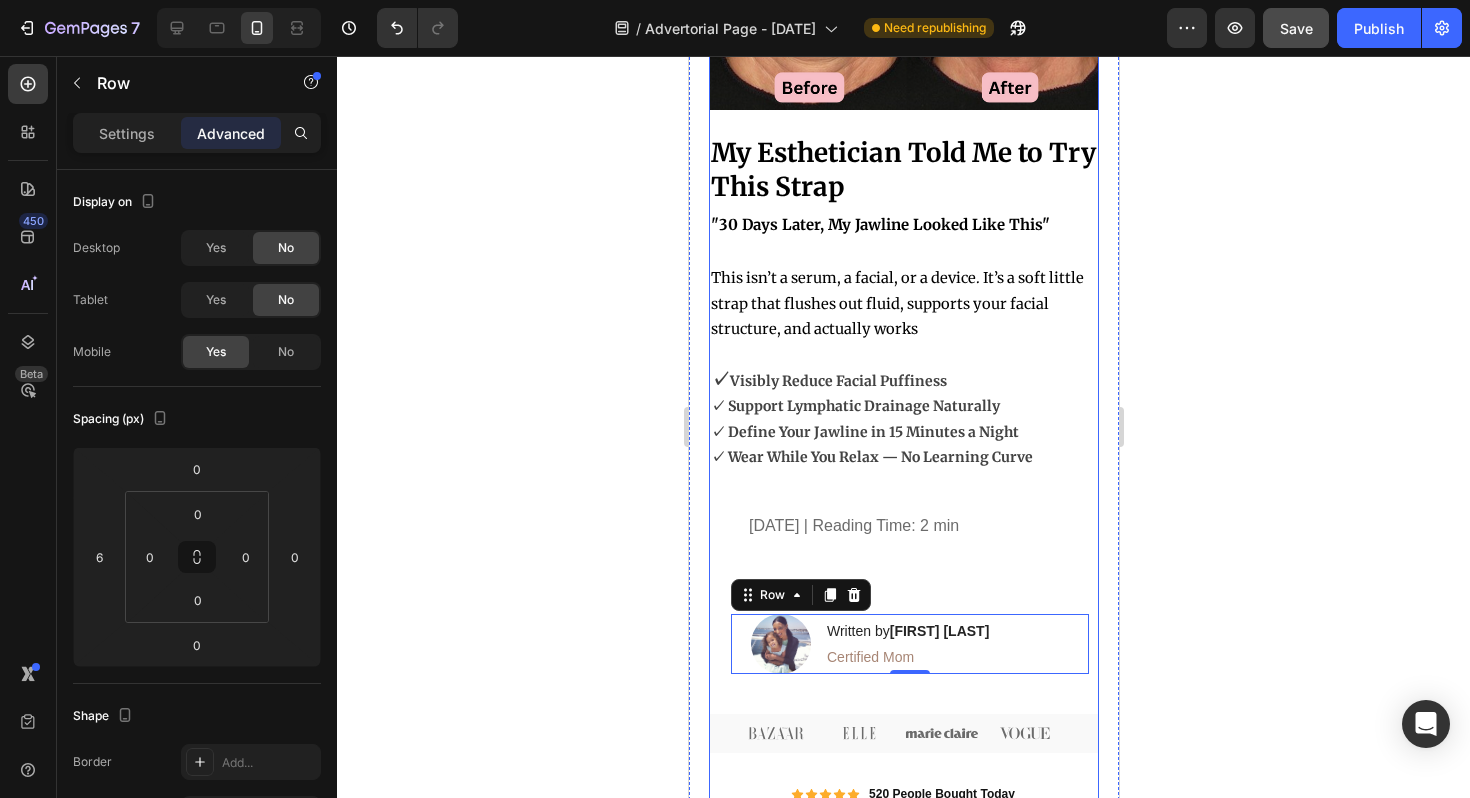 click on "Image ⁠⁠⁠⁠⁠⁠⁠ My Esthetician Told Me to Try This Strap  "30 Days Later, My Jawline Looked Like This" Heading This isn’t a serum, a facial, or a device. It’s a soft little strap that flushes out fluid, supports your facial structure, and actually works ✓  Visibly Reduce Facial Puffiness ✓ Support Lymphatic Drainage Naturally ✓ Define Your Jawline in 15 Minutes a Night ✓ Wear While You Relax — No Learning Curve Text Block May 21st, 2025 | Reading Time: 2 min Text Block Row Image Written by  [FIRST] [LAST] Heading Certified Mom Text Block Row   0 Row Image Image Image Image Image Row
Icon
Icon
Icon
Icon
Icon Icon List 520 People Bought Today Heading Row “I didn’t expect much from a face strap, but now I won’t go a day without it—my skin feels tighter, smoother and visibly lifted!” Heading   That’s exactly why thousands of women are turning to the  Eleve Face Shaper™ Text Block Row" at bounding box center [903, 991] 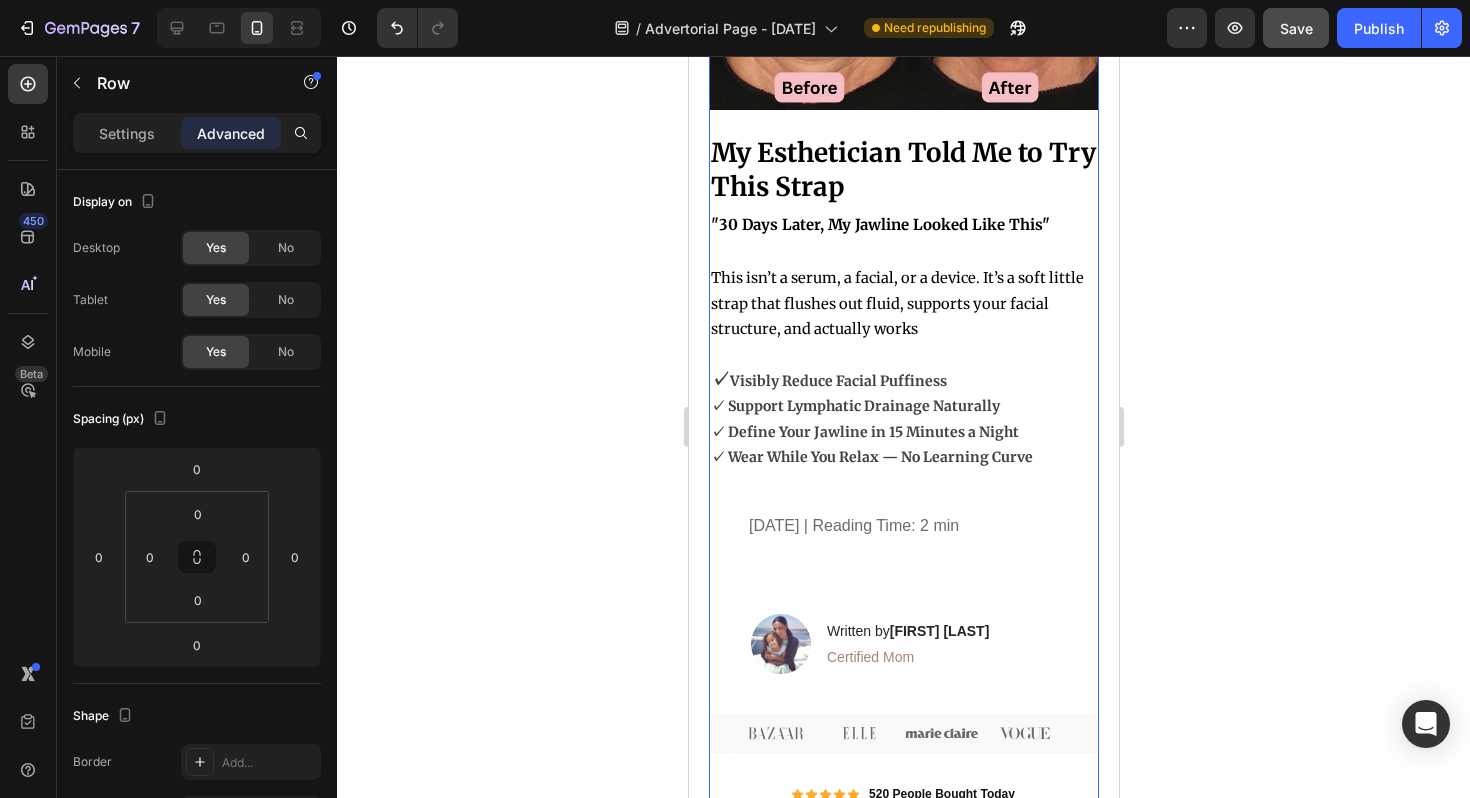 click on "Image ⁠⁠⁠⁠⁠⁠⁠ My Esthetician Told Me to Try This Strap "30 Days Later, My Jawline Looked Like This" Heading This isn’t a serum, a facial, or a device. It’s a soft little strap that flushes out fluid, supports your facial structure, and actually works ✓ Visibly Reduce Facial Puffiness ✓ Support Lymphatic Drainage Naturally ✓ Define Your Jawline in 15 Minutes a Night ✓ Wear While You Relax — No Learning Curve Text Block May 21st, 2025 | Reading Time: 2 min Text Block Row Image Written by [NAME] [LAST] Heading Certified Mom Text Block Row Row Image Image Image Image Image Row Icon Icon Icon Icon Icon Icon List 520 People Bought Today Heading Row “I didn’t expect much from a face strap, but now I won’t go a day without it—my skin feels tighter, smoother and visibly lifted!” Heading That’s exactly why thousands of women are turning to the Eleve Face Shaper™ Text Block Row and" at bounding box center [903, 991] 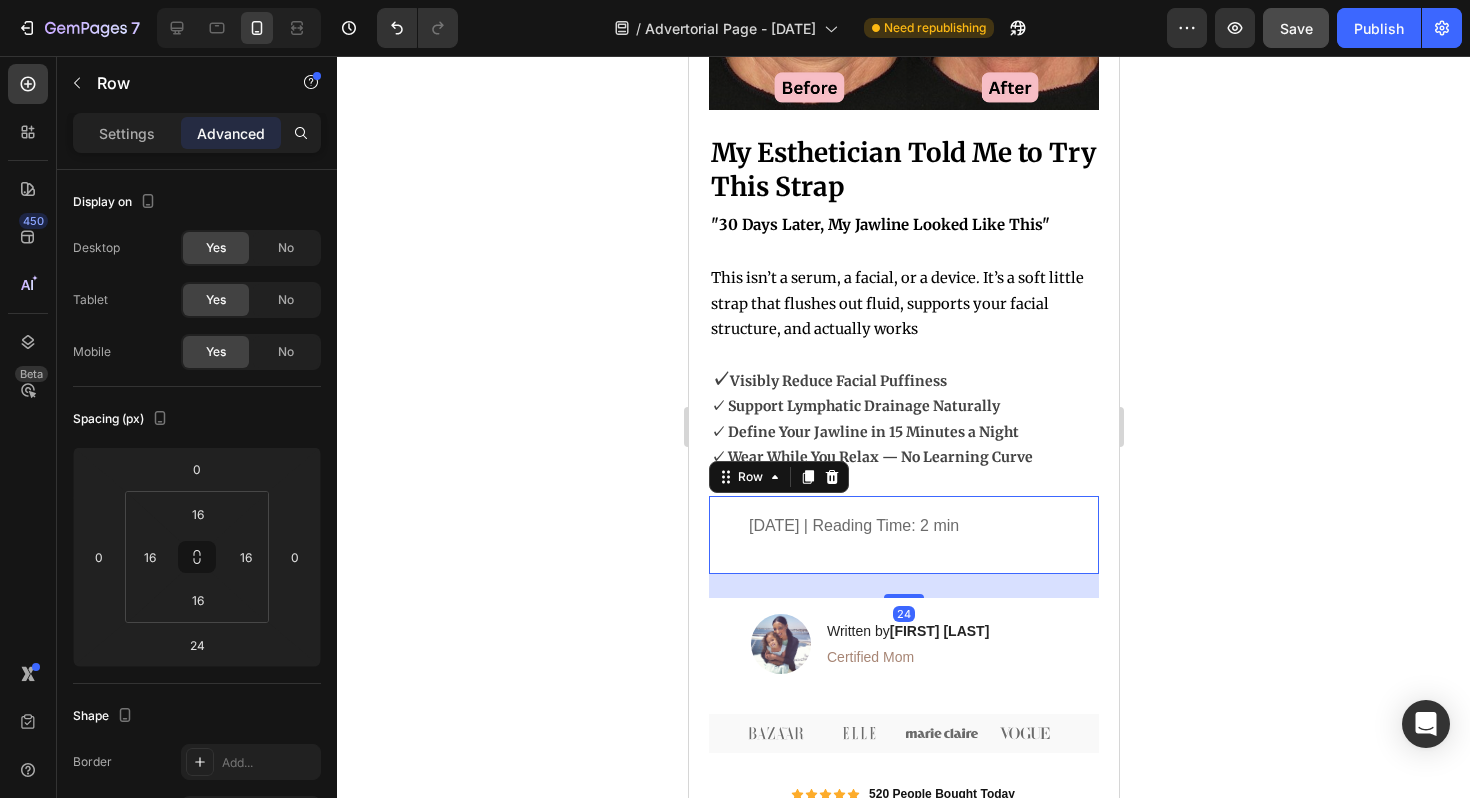 click on "[DATE] | Reading Time: 2 min Text Block" at bounding box center (903, 535) 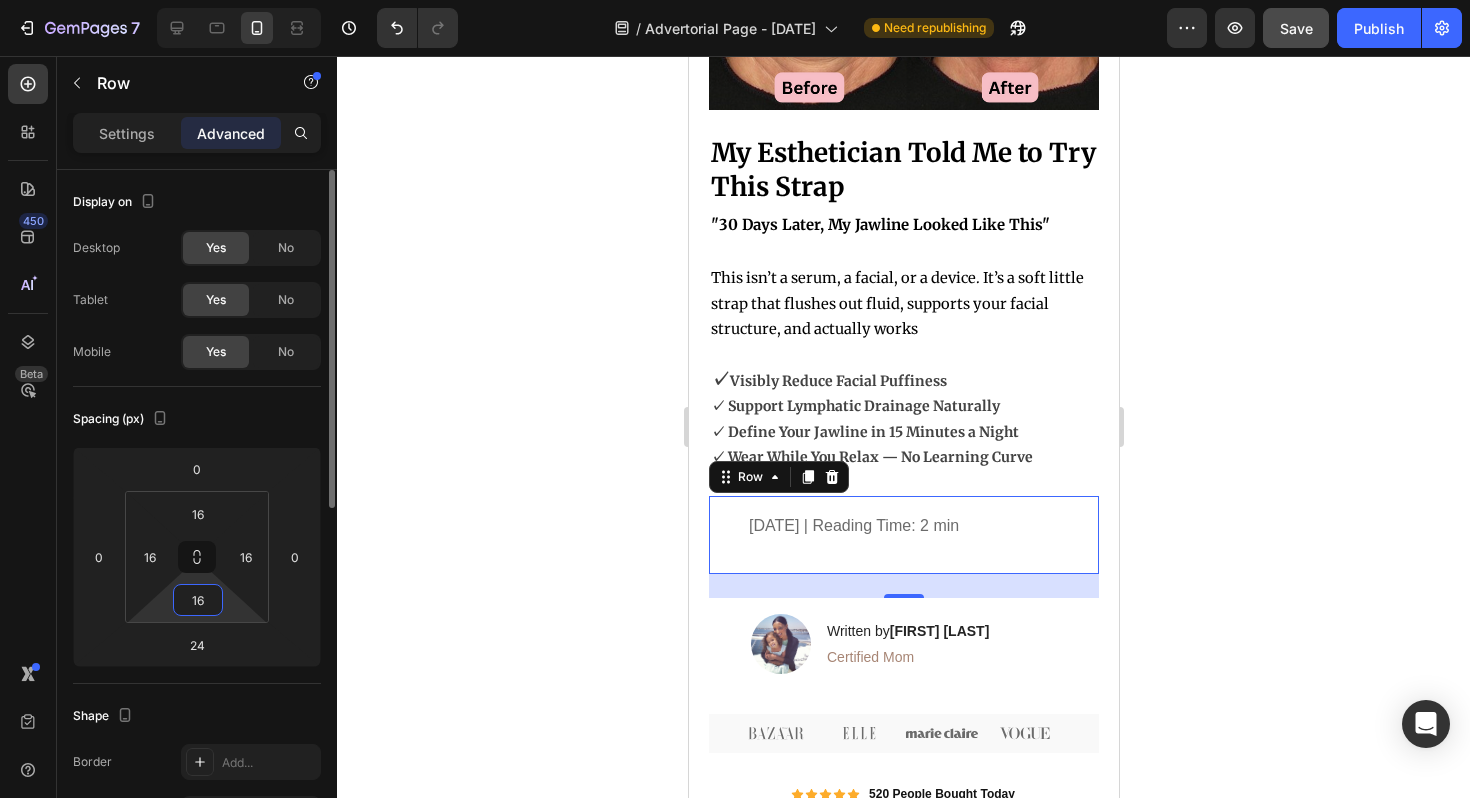 click on "16" at bounding box center (198, 600) 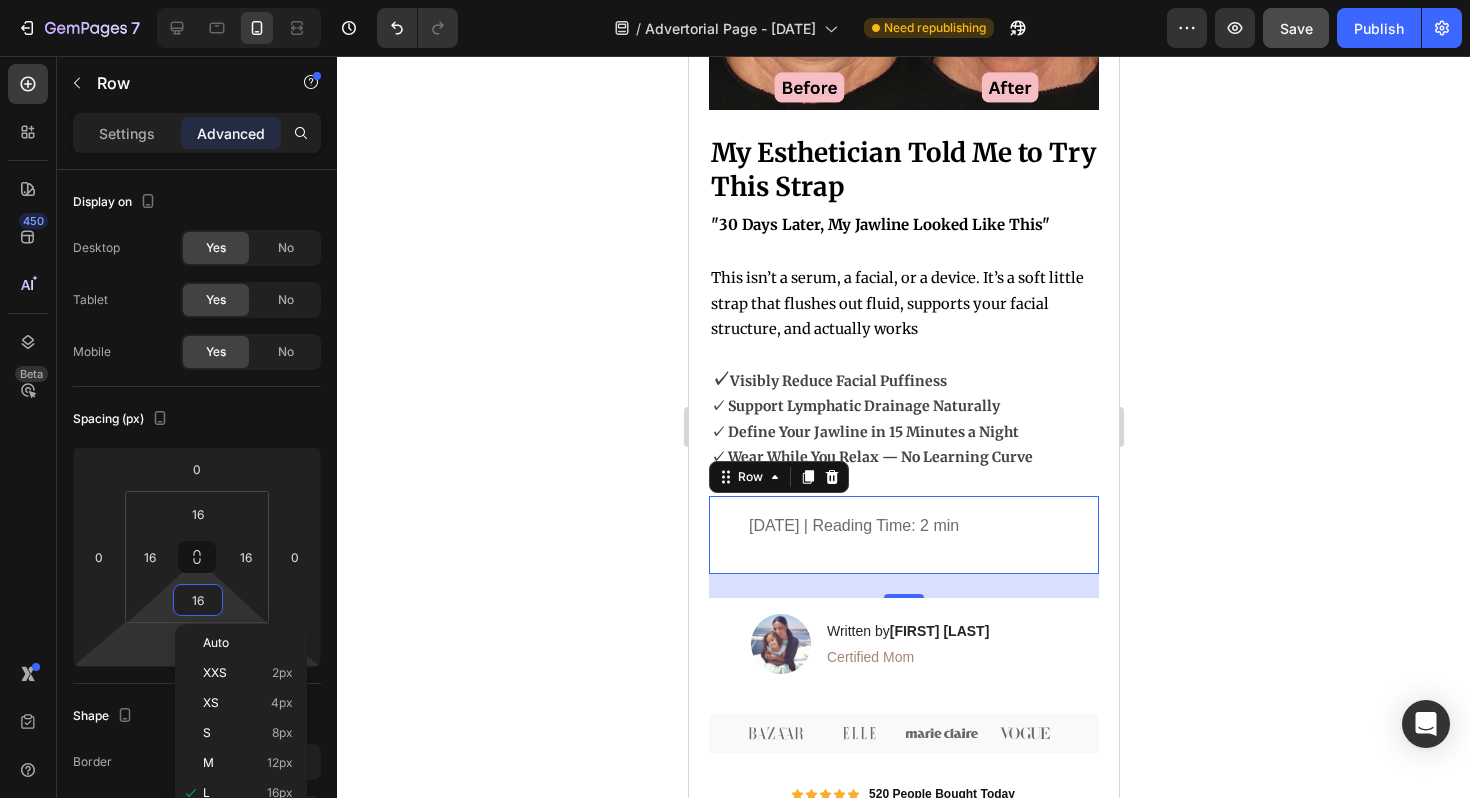 click on "Row
Row
Row
Row Text
Heading
Text Block Button
Button
Button Media
Image
Image" at bounding box center [735, 0] 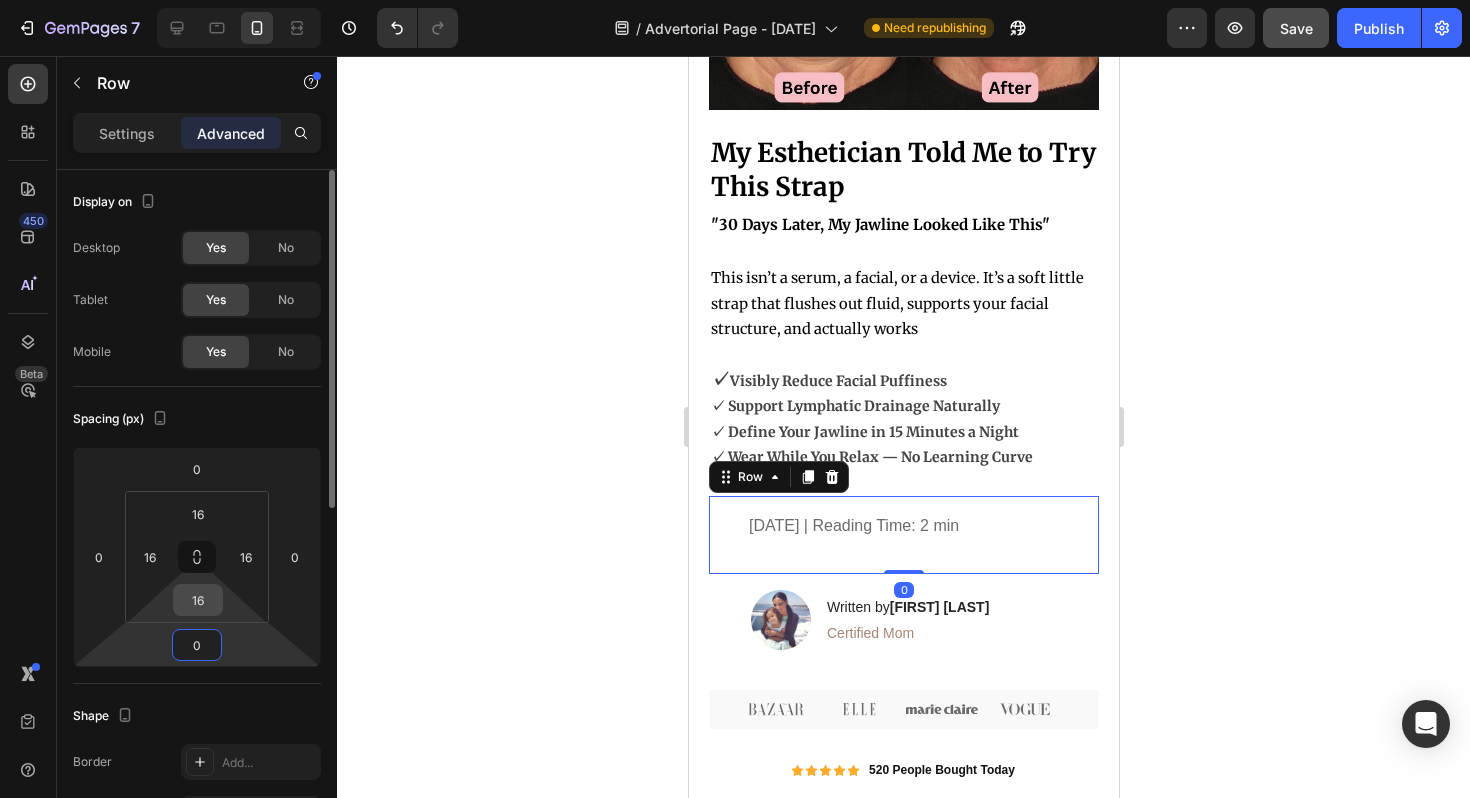 type on "0" 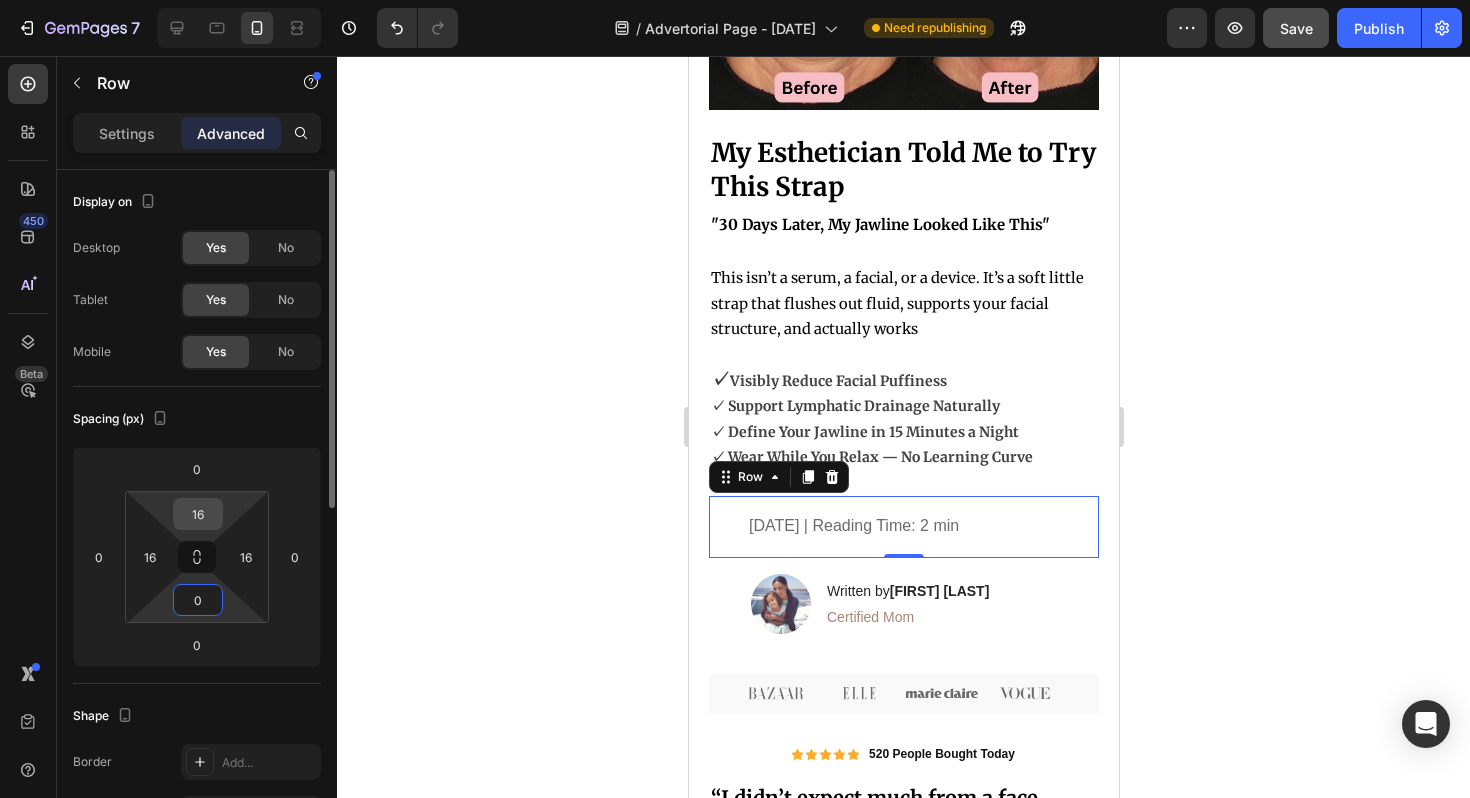type on "0" 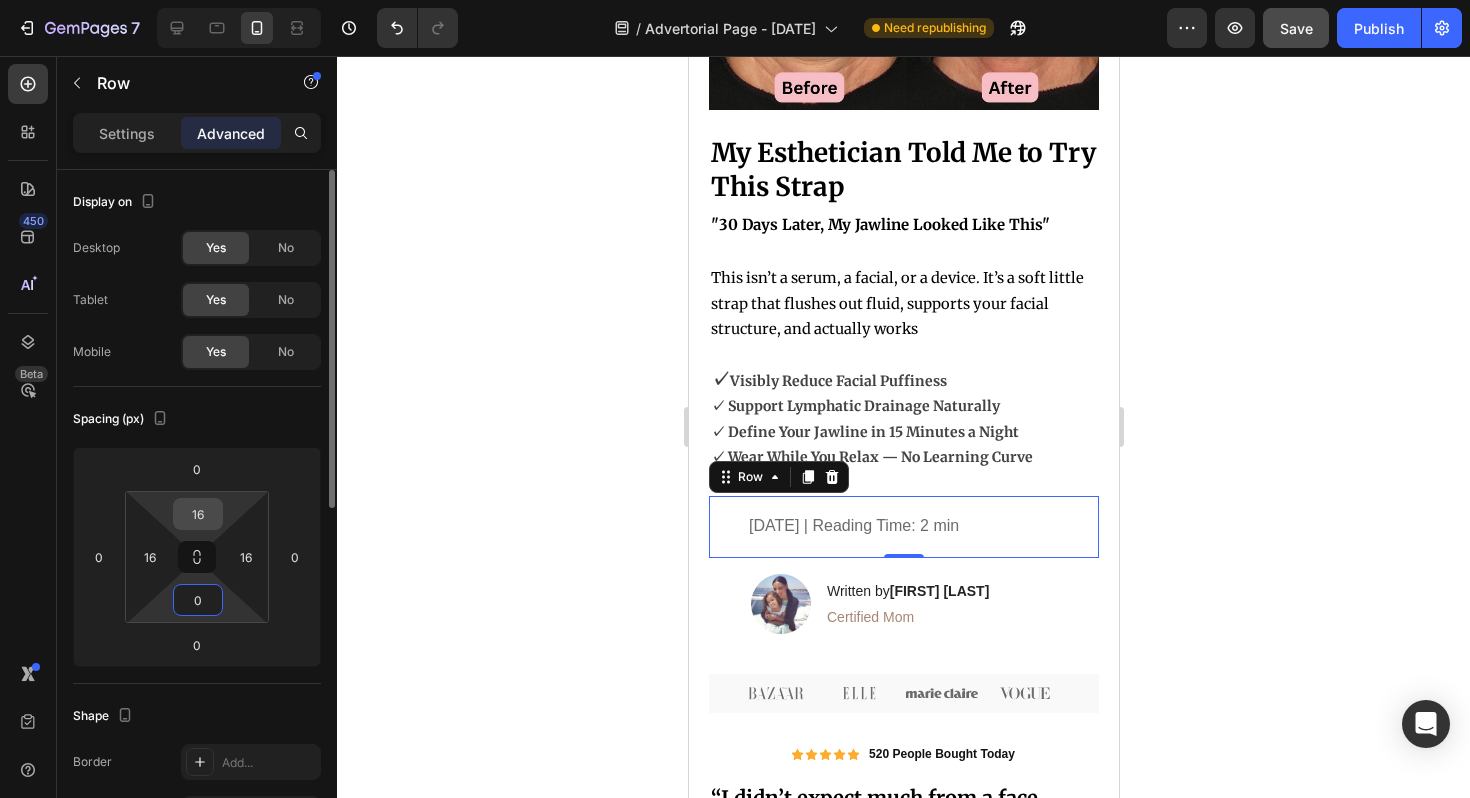 click on "16" at bounding box center (198, 514) 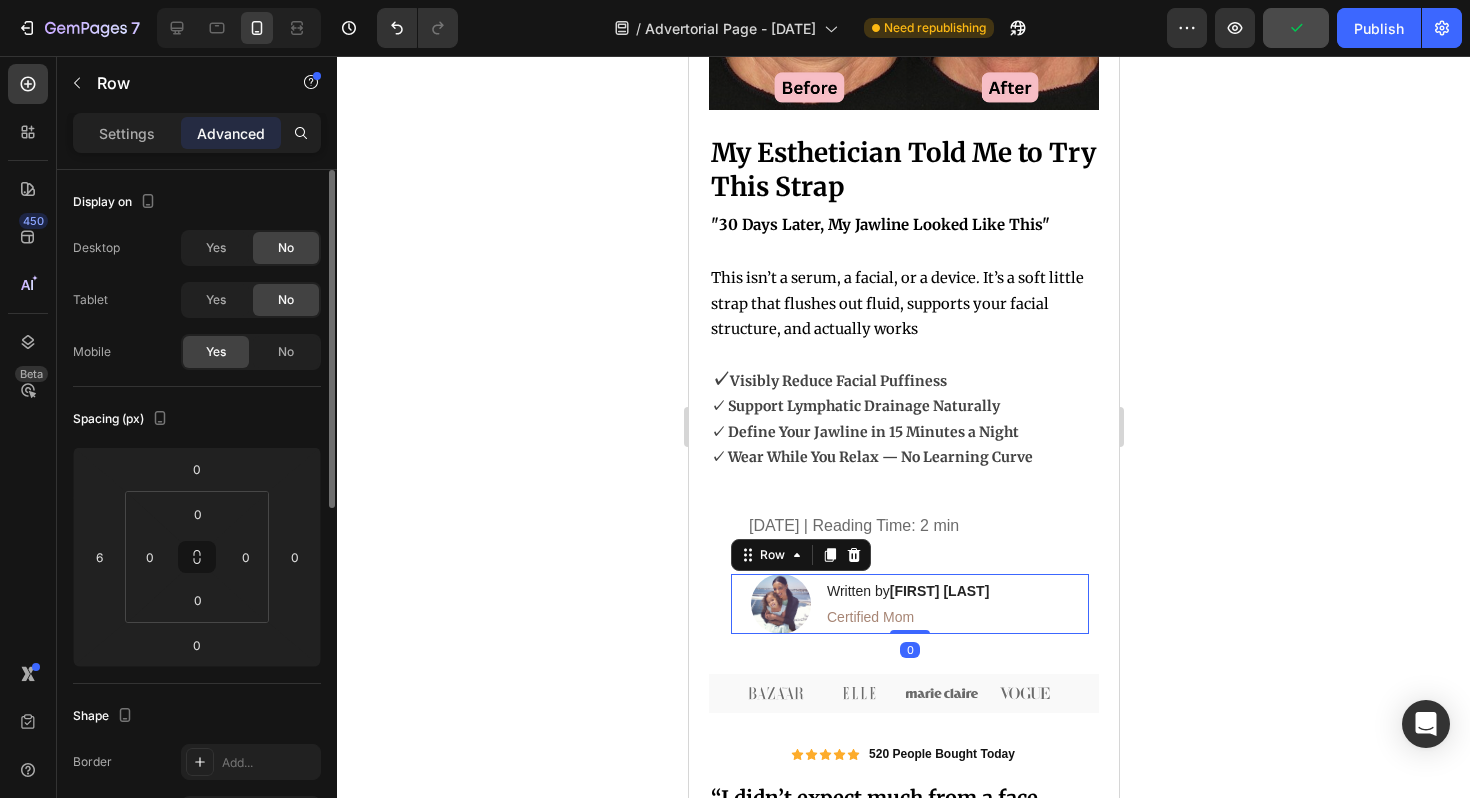 click on "Image Written by  [FIRST] [LAST] Heading Certified Mom Text Block Row   0" at bounding box center (909, 604) 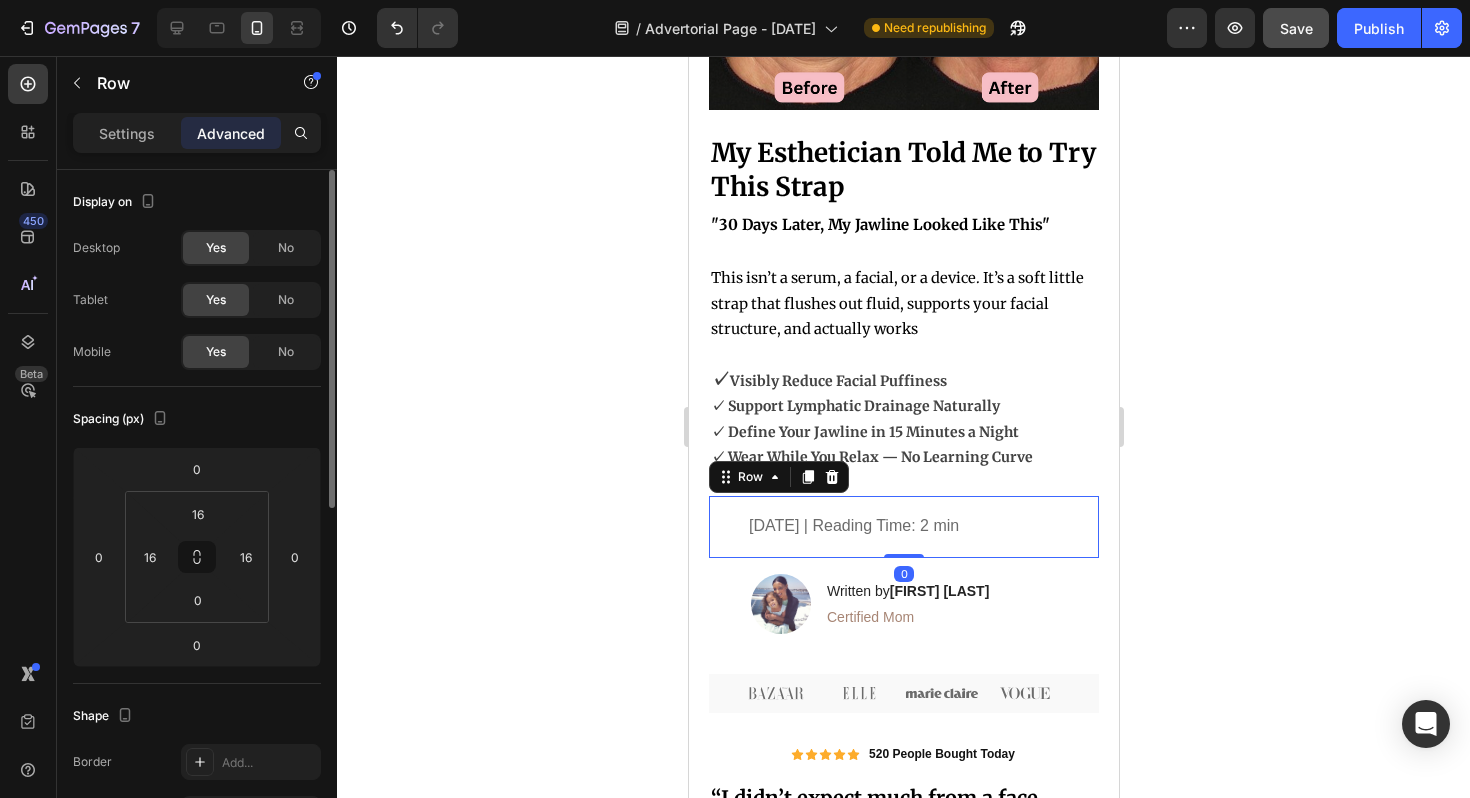 click on "[DATE] | Reading Time: 2 min Text Block" at bounding box center [903, 535] 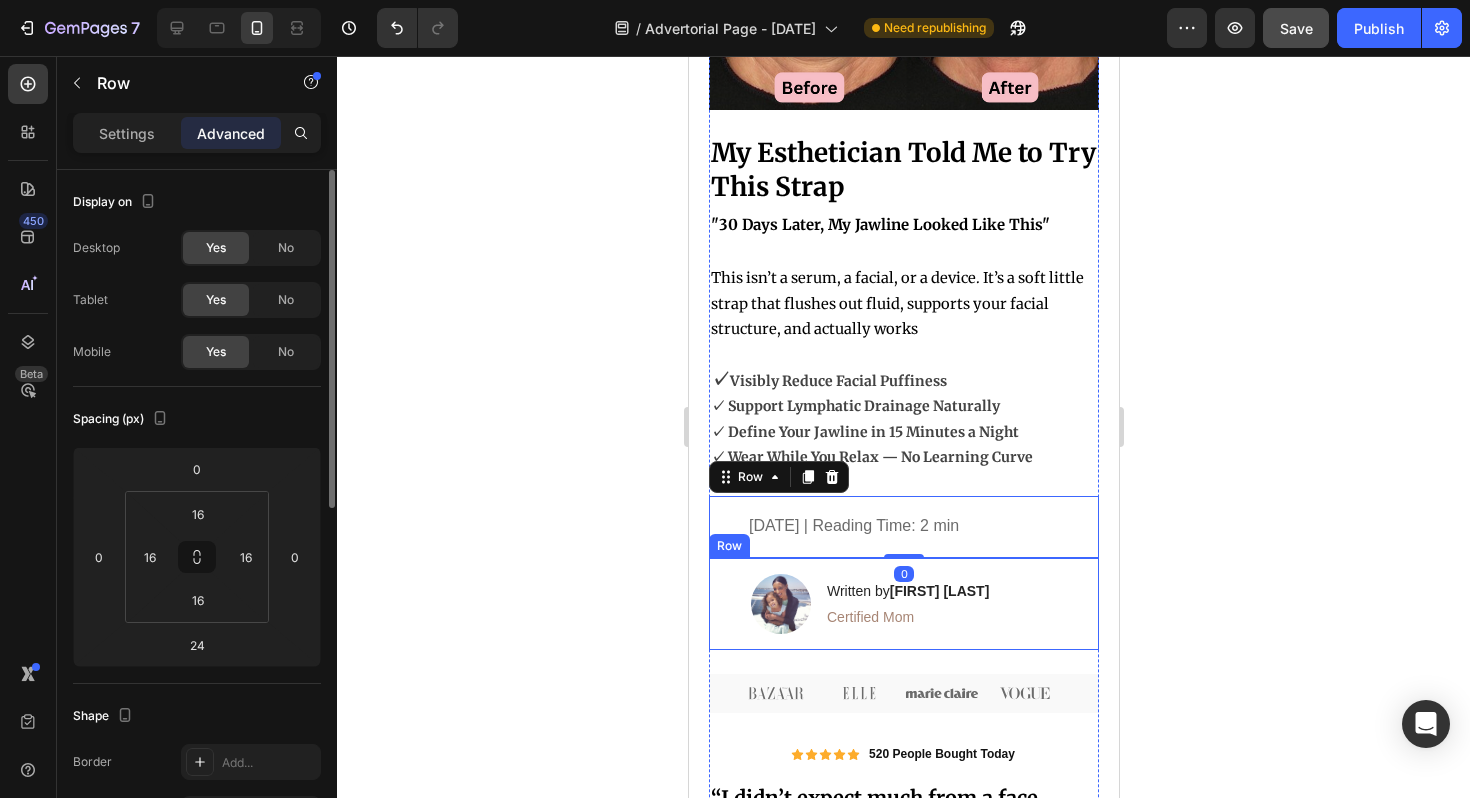 click on "Image Written by [NAME] [LAST] Heading Certified Mom Text Block Row Row" at bounding box center (903, 604) 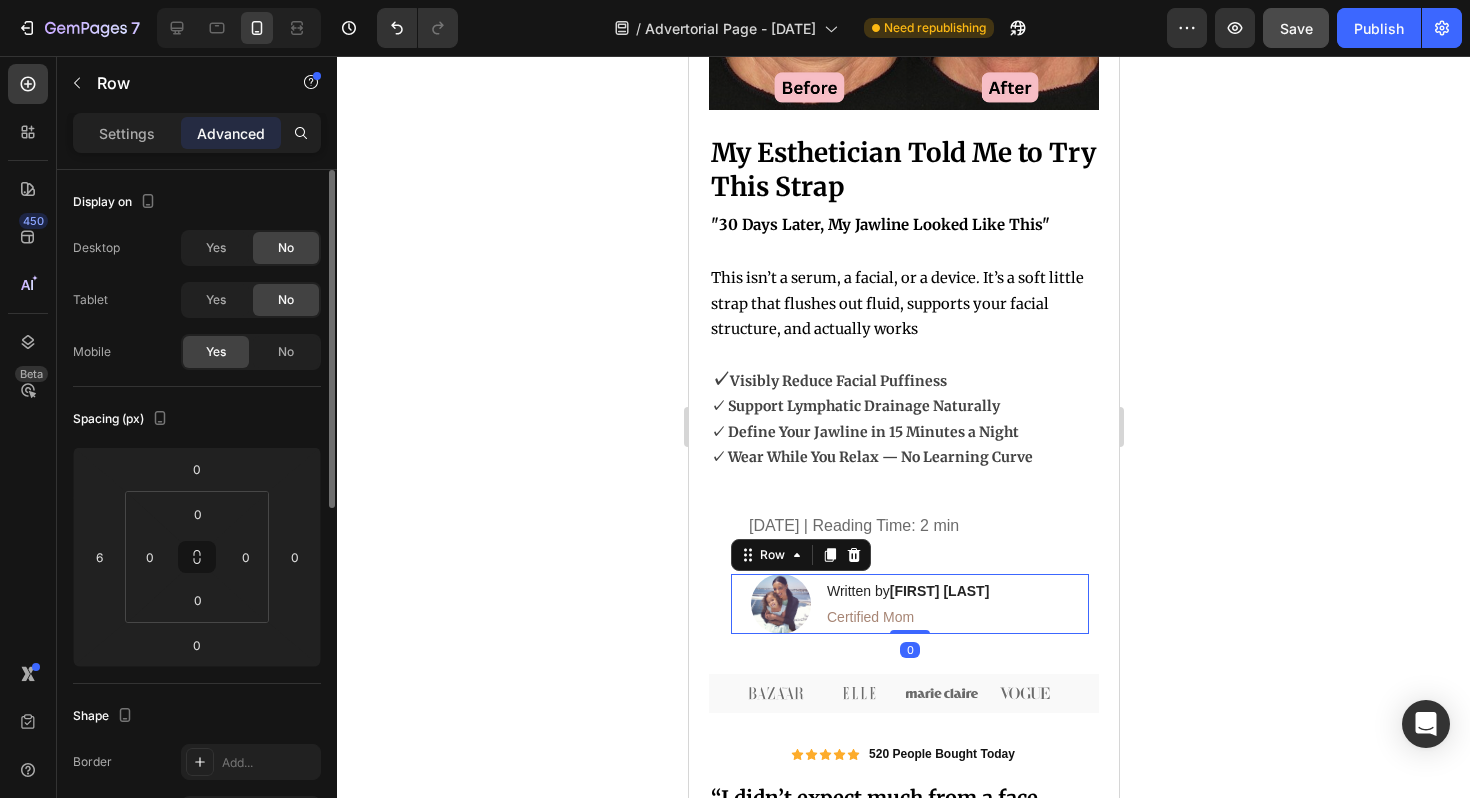 click on "Image Written by  [FIRST] [LAST] Heading Certified Mom Text Block Row   0" at bounding box center (909, 604) 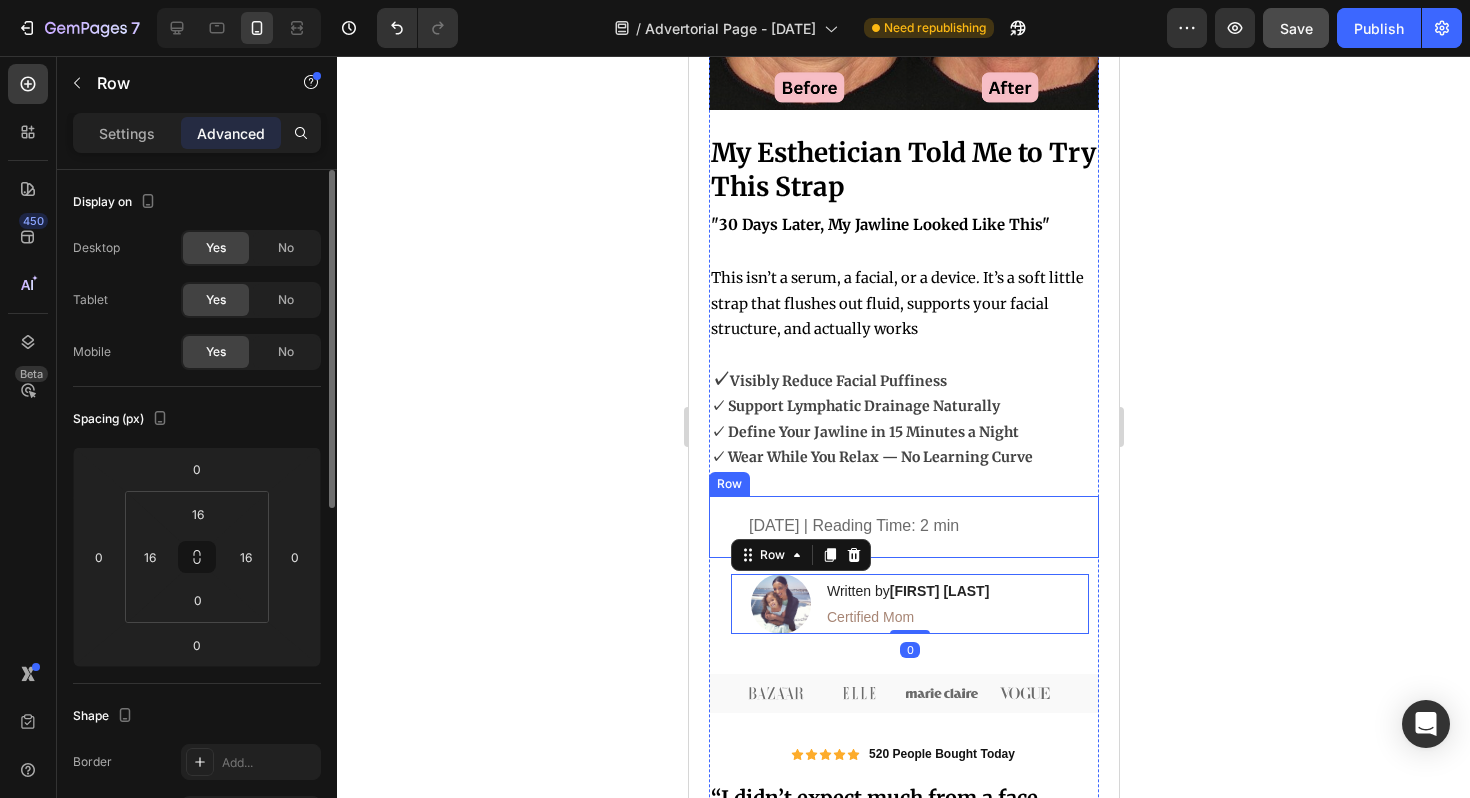 click on "[DATE] | Reading Time: 2 min Text Block" at bounding box center (903, 535) 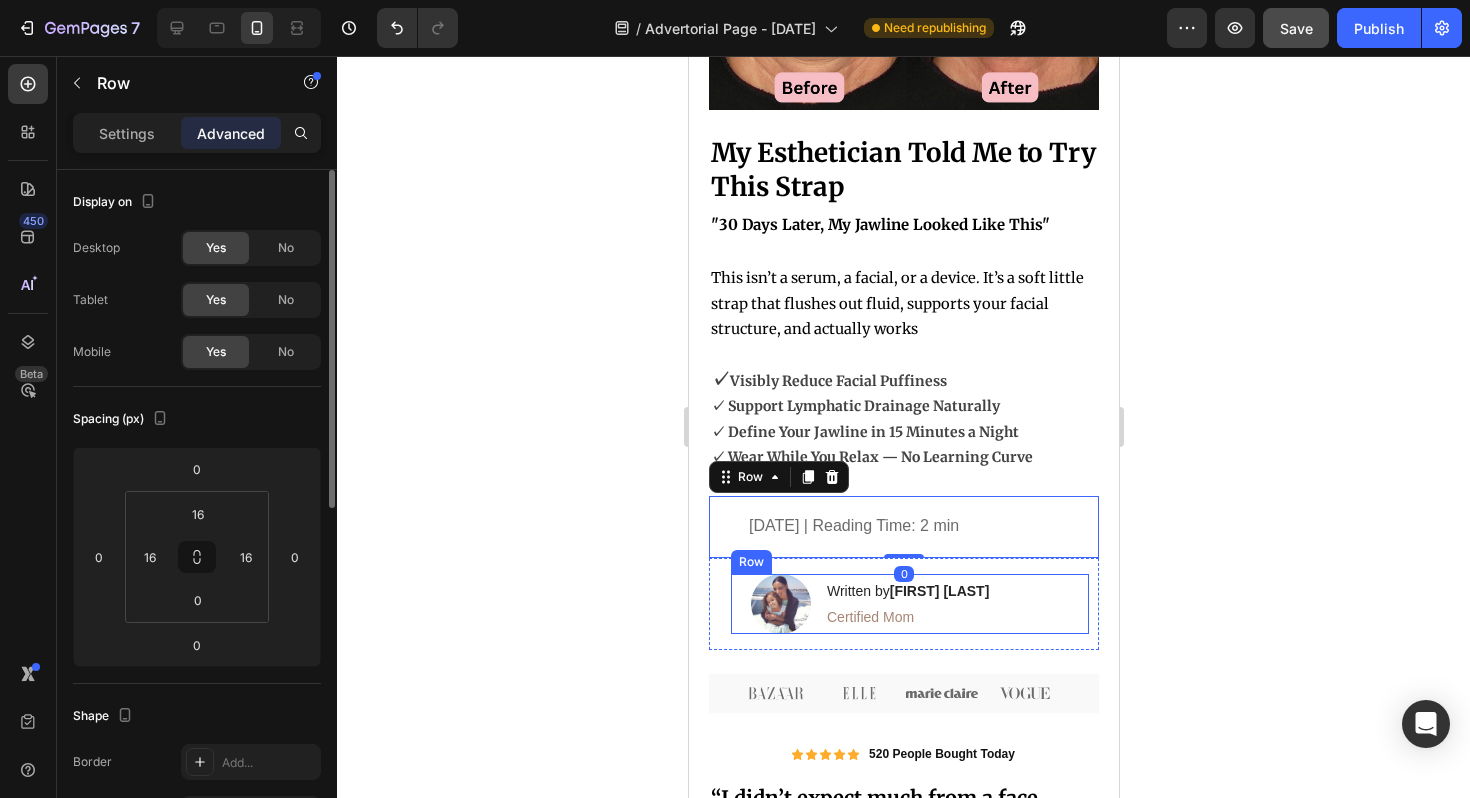 click on "Image Written by  [FIRST] [LAST] Heading Certified Mom Text Block Row" at bounding box center (909, 604) 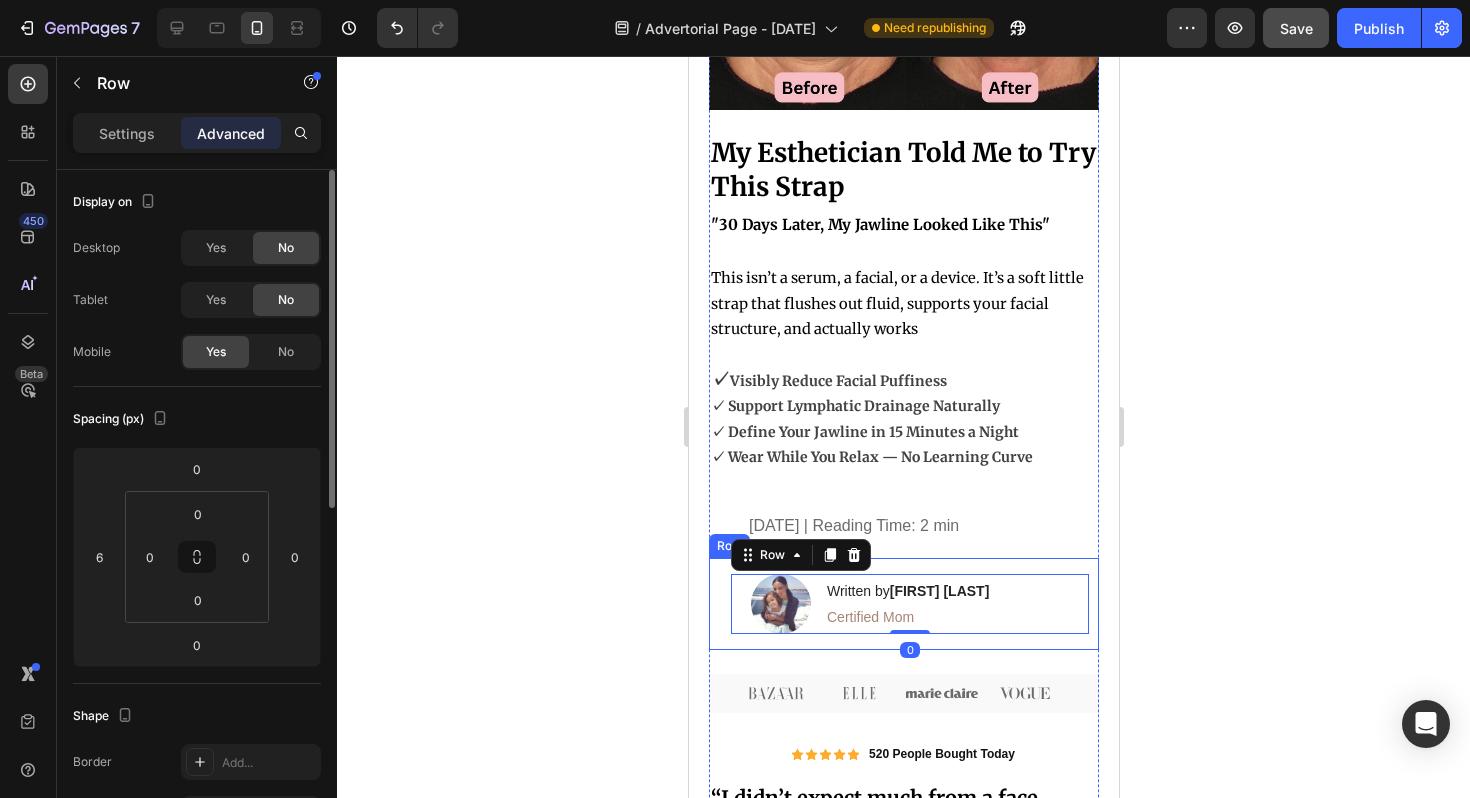 click on "Image Written by [NAME] [LAST] Heading Certified Mom Text Block Row 0 Row" at bounding box center [903, 604] 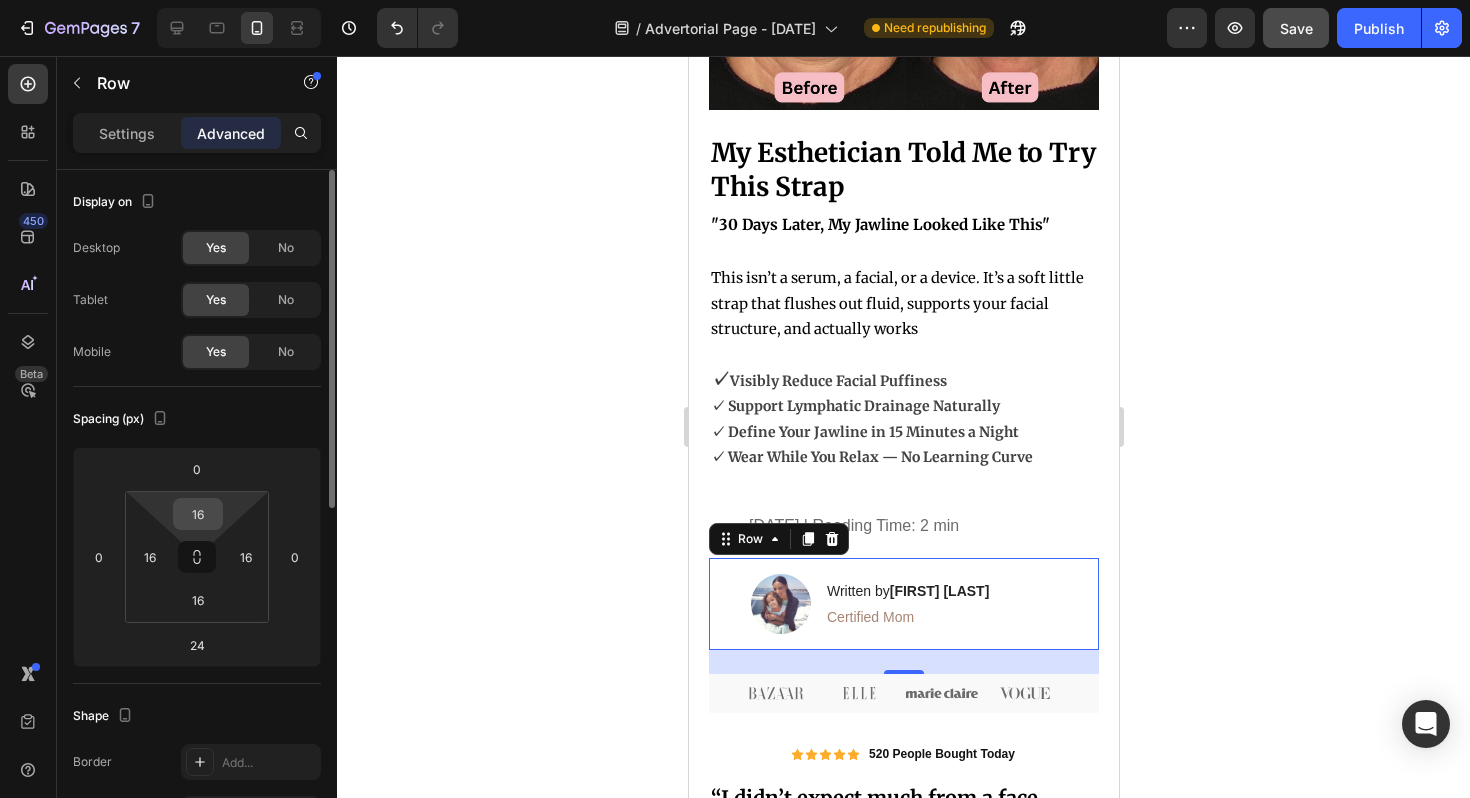 click on "16" at bounding box center (198, 514) 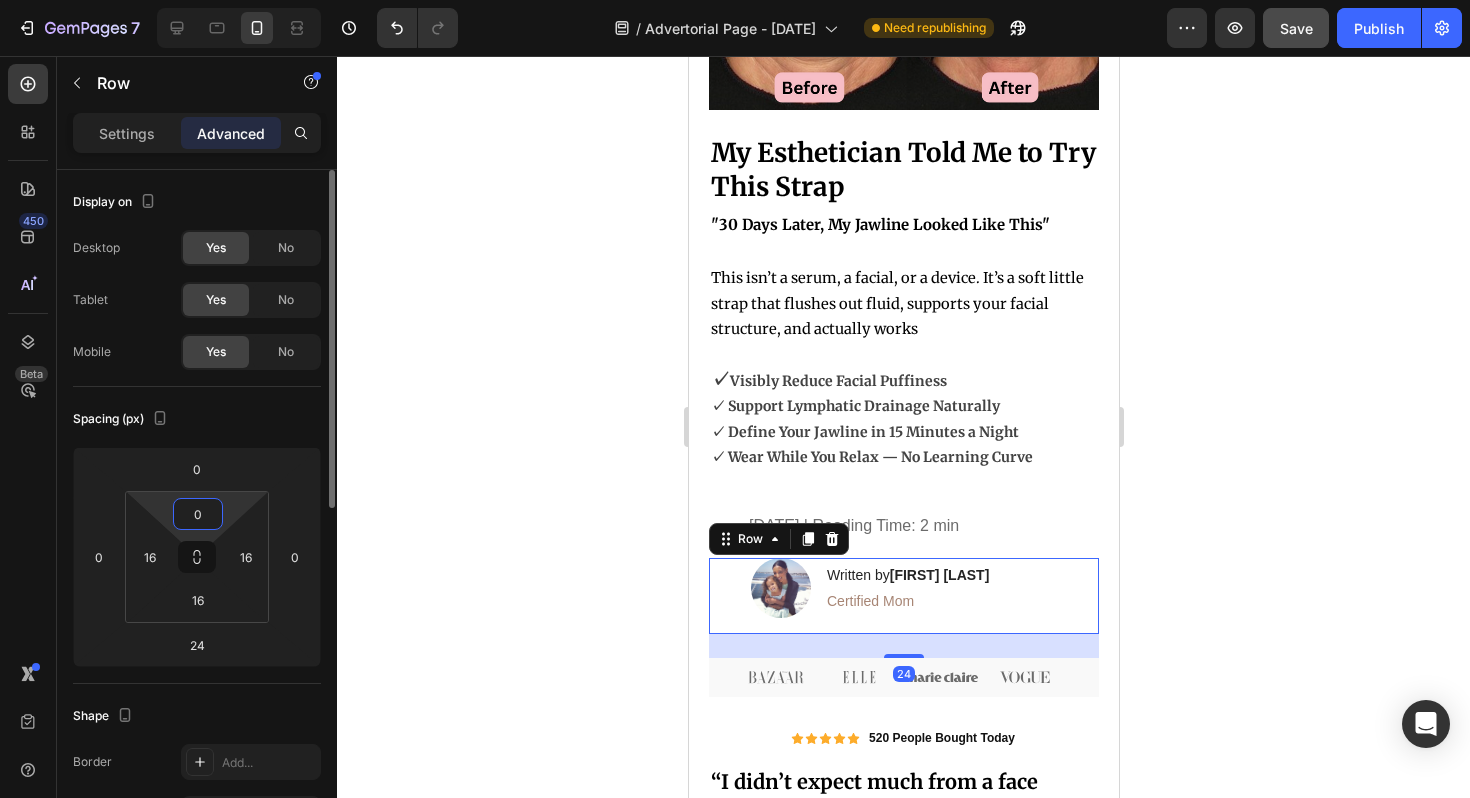 type on "0" 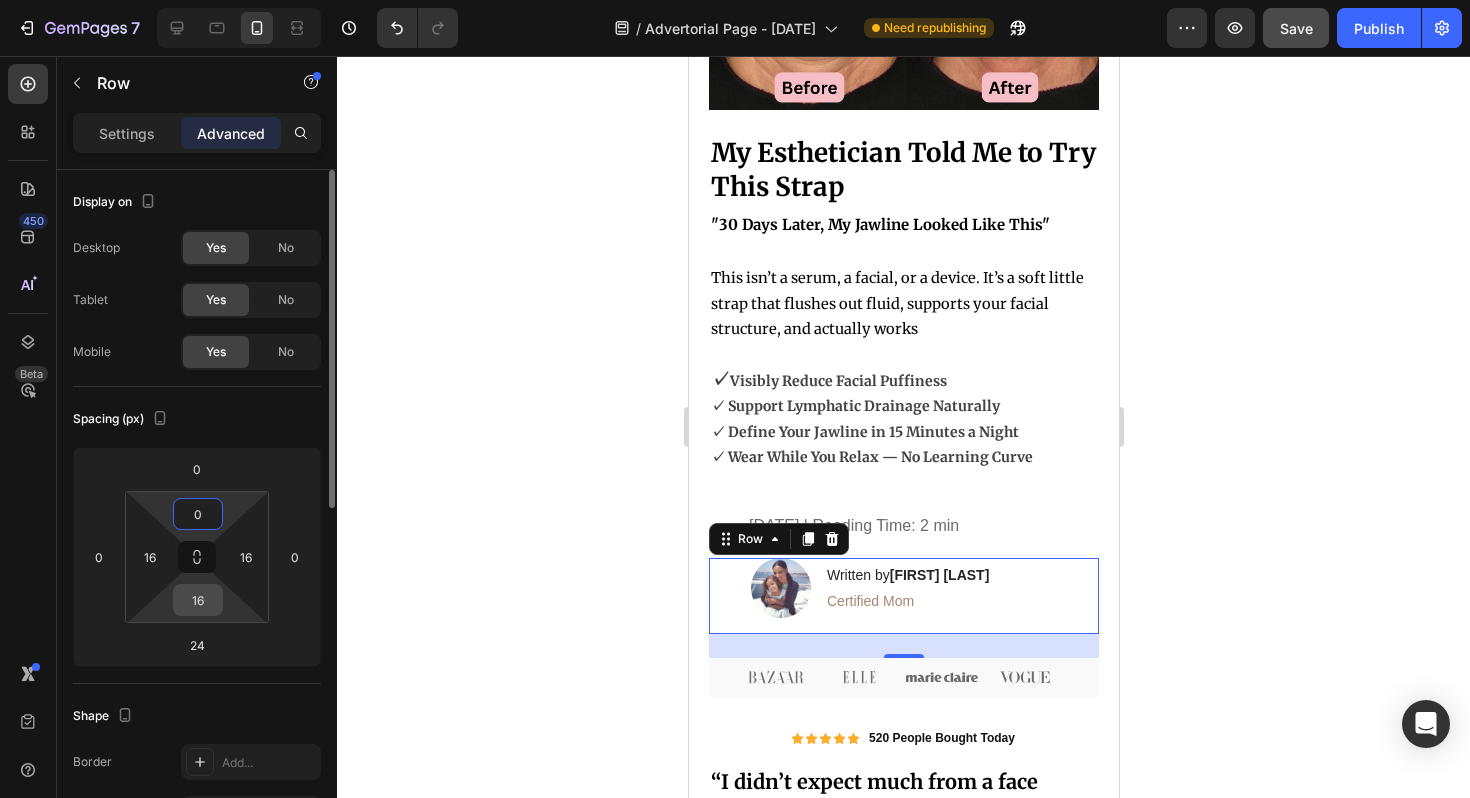 click on "16" at bounding box center (198, 600) 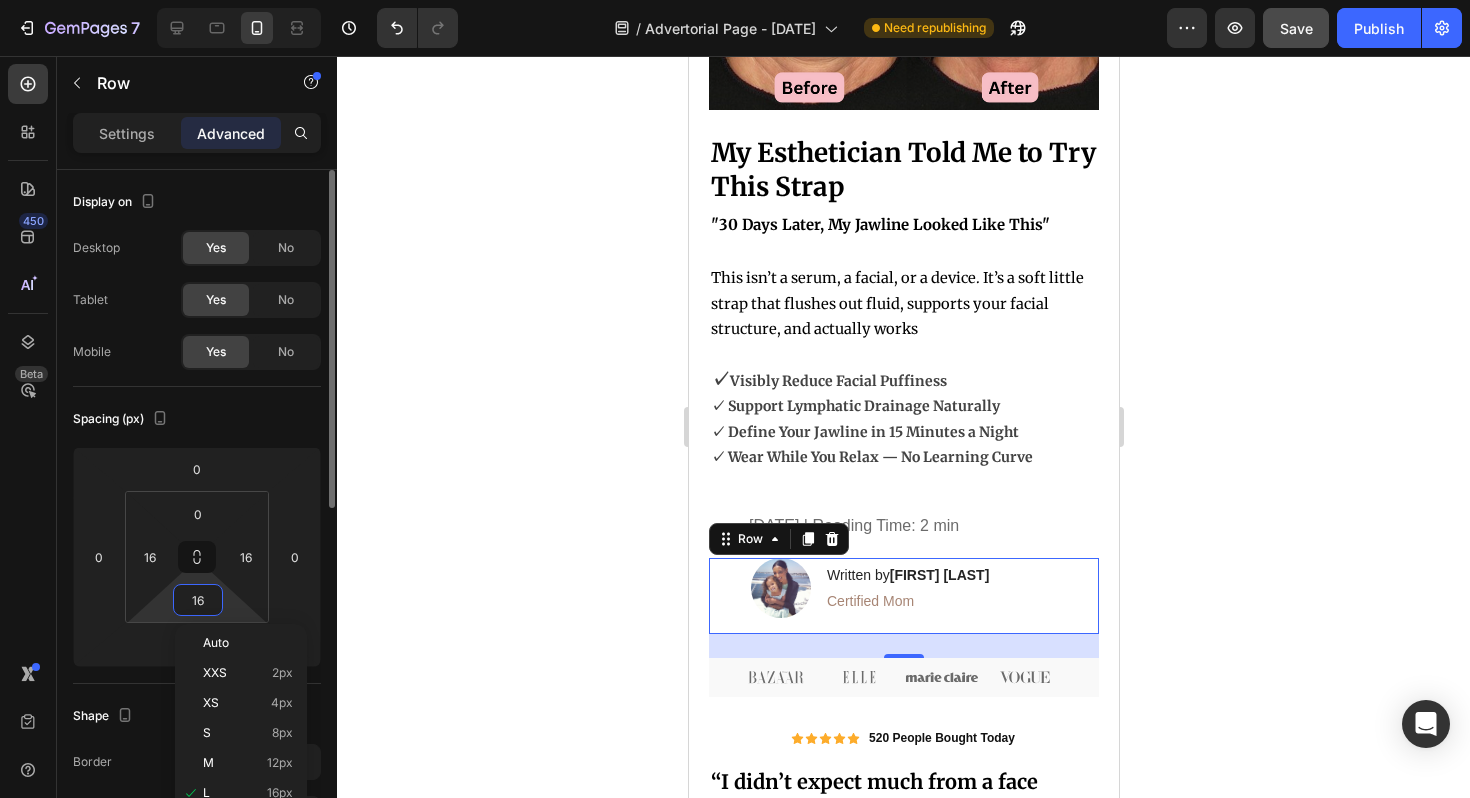 type on "0" 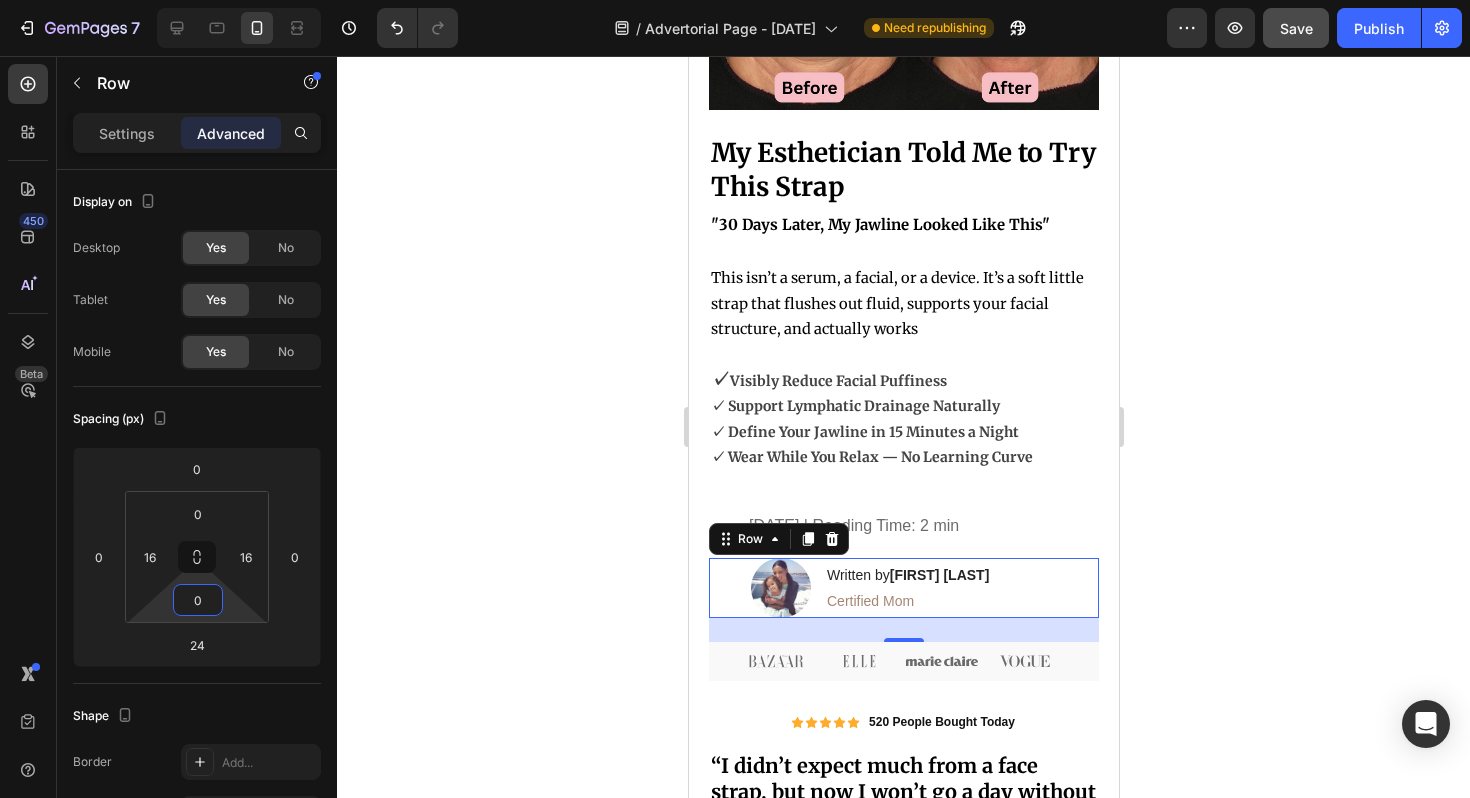click 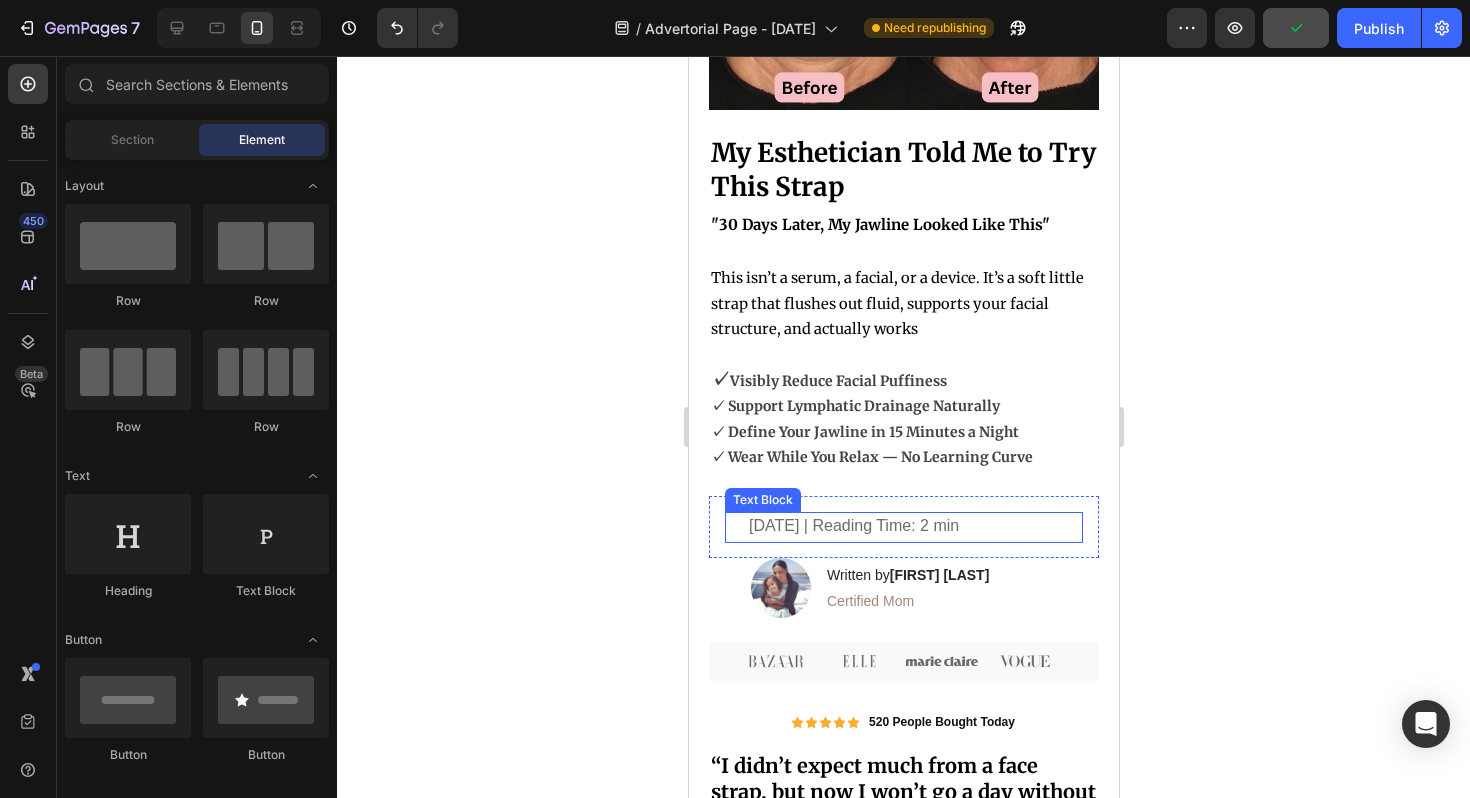 click on "[DATE] | Reading Time: 2 min" at bounding box center [914, 526] 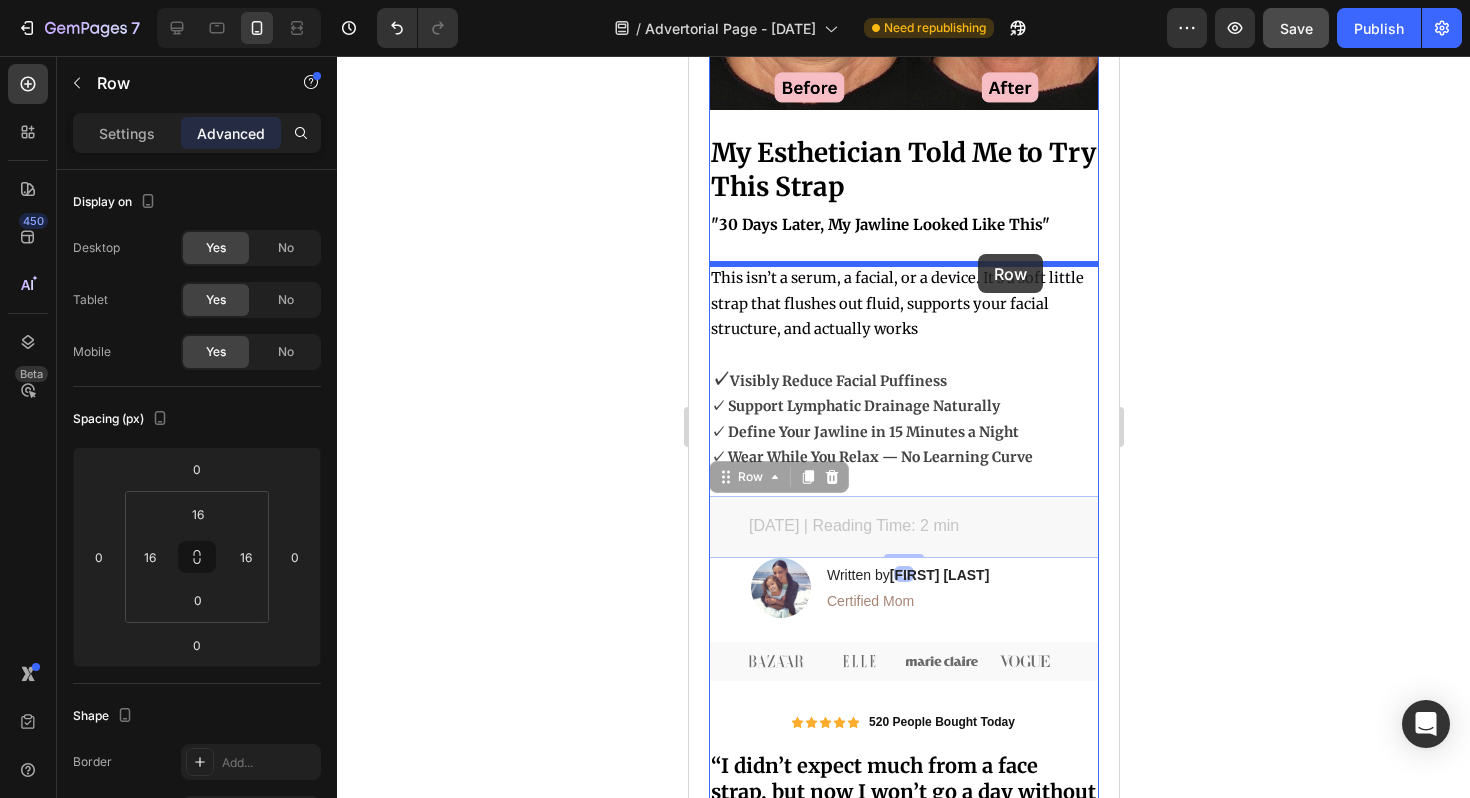 drag, startPoint x: 1000, startPoint y: 509, endPoint x: 977, endPoint y: 254, distance: 256.03516 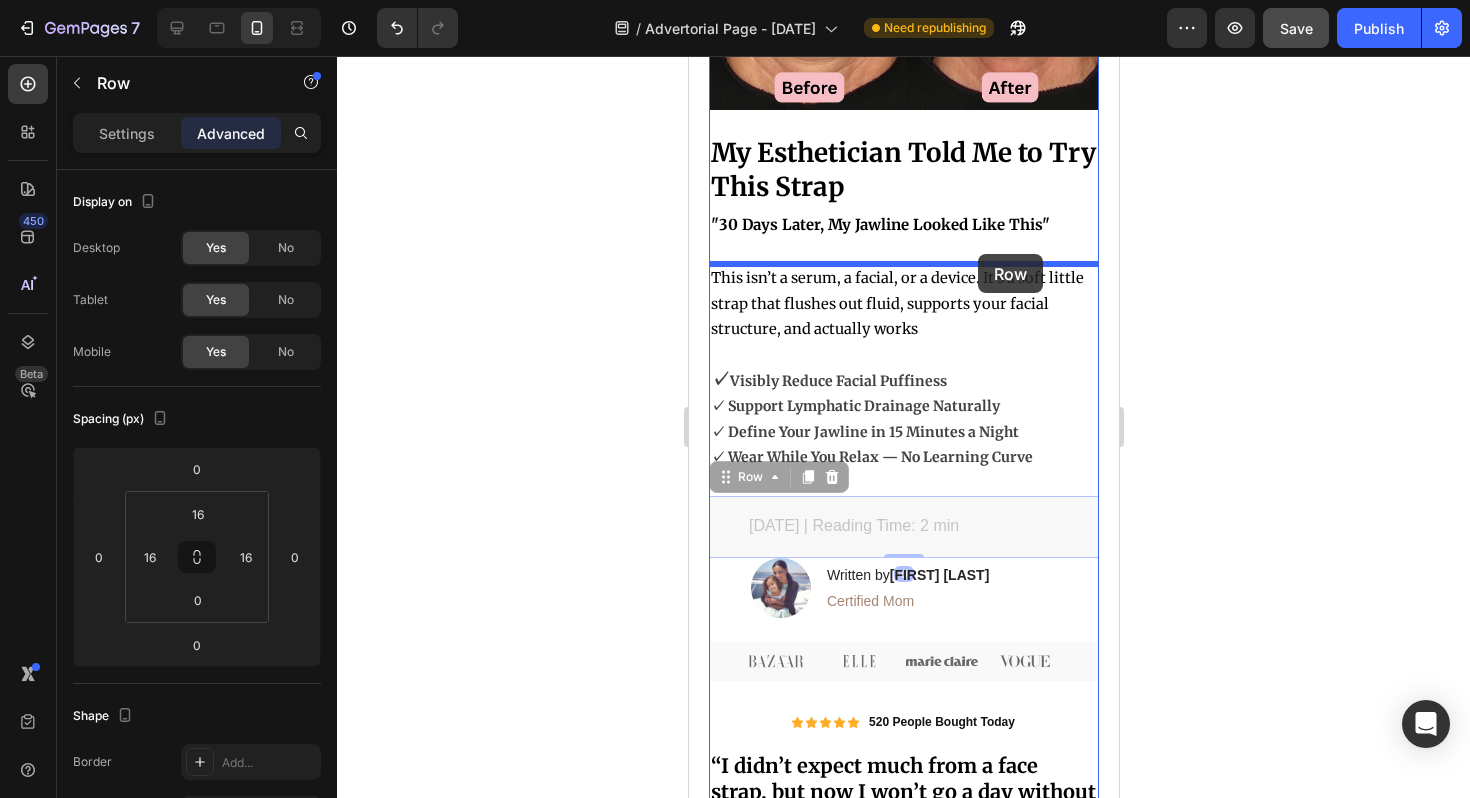 click on "iPhone 15 Pro Max  ( 430 px) iPhone 13 Mini iPhone 13 Pro iPhone 11 Pro Max iPhone 15 Pro Max Pixel 7 Galaxy S8+ Galaxy S20 Ultra iPad Mini iPad Air iPad Pro Header Image ⁠⁠⁠⁠⁠⁠⁠ My Esthetician Told Me to Try This Strap  "30 Days Later, My Jawline Looked Like This" Heading This isn’t a serum, a facial, or a device. It’s a soft little strap that flushes out fluid, supports your facial structure, and actually works ✓  Visibly Reduce Facial Puffiness ✓ Support Lymphatic Drainage Naturally ✓ Define Your Jawline in 15 Minutes a Night ✓ Wear While You Relax — No Learning Curve Text Block May 21st, 2025 | Reading Time: 2 min Text Block Row   0 May 21st, 2025 | Reading Time: 2 min Text Block Row   0 Image Written by  [FIRST] [LAST] Heading Certified Mom Text Block Row Row Image Image Image Image Image Row
Icon
Icon
Icon
Icon
Icon Icon List 520 People Bought Today Heading Row Heading   Text Block Row" at bounding box center (903, 1462) 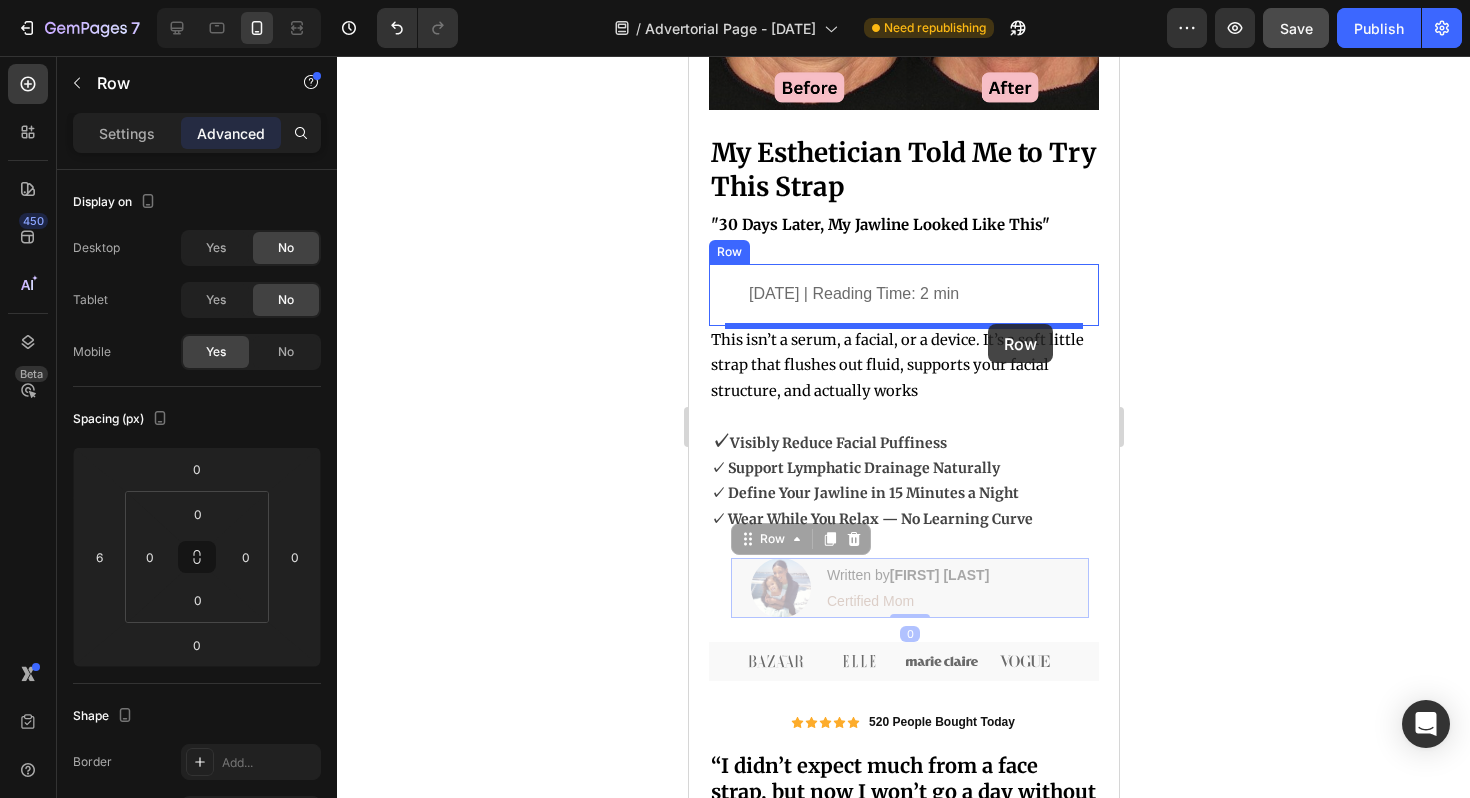 drag, startPoint x: 1003, startPoint y: 574, endPoint x: 987, endPoint y: 323, distance: 251.50945 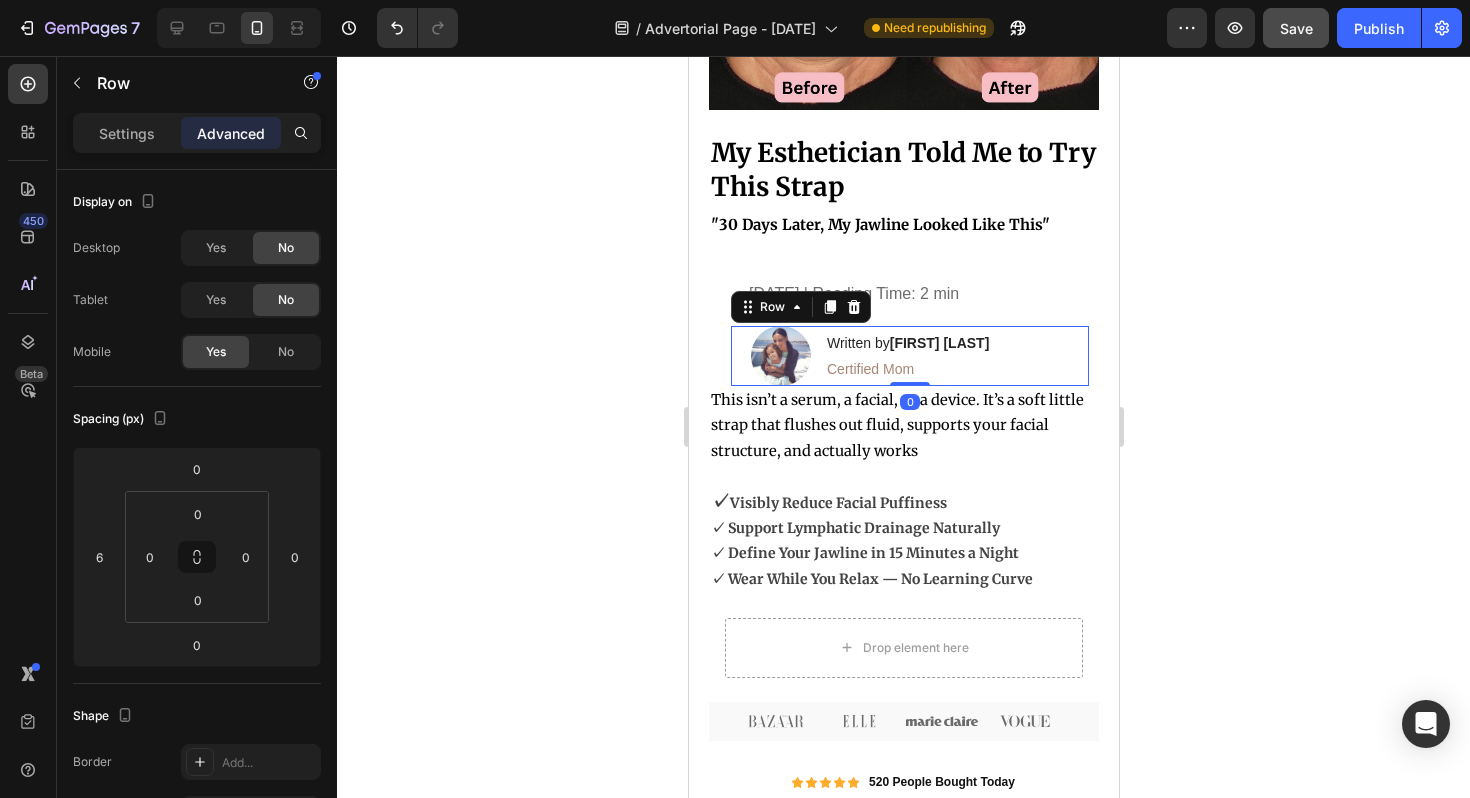 click 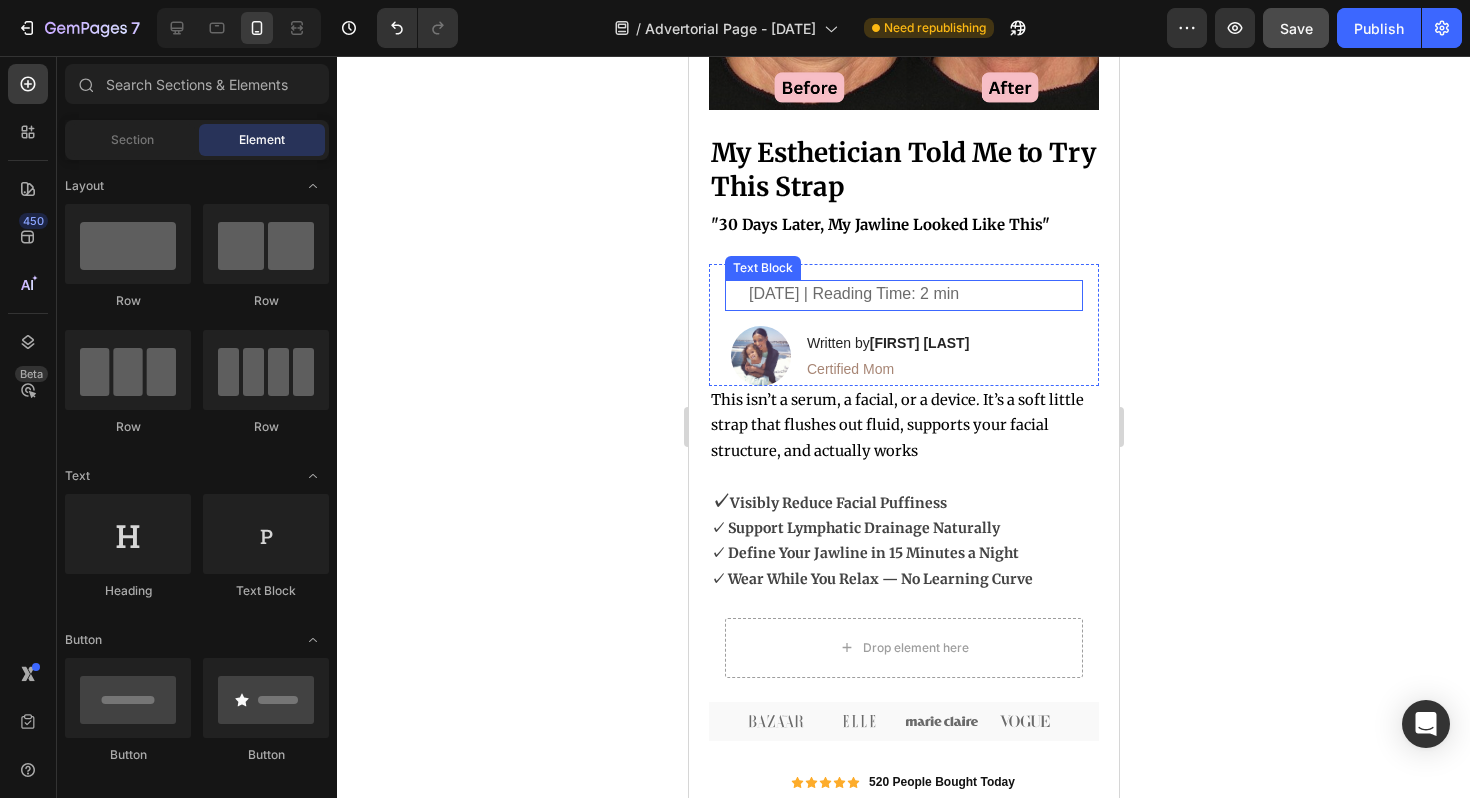 click on "[DATE] | Reading Time: 2 min" at bounding box center [914, 294] 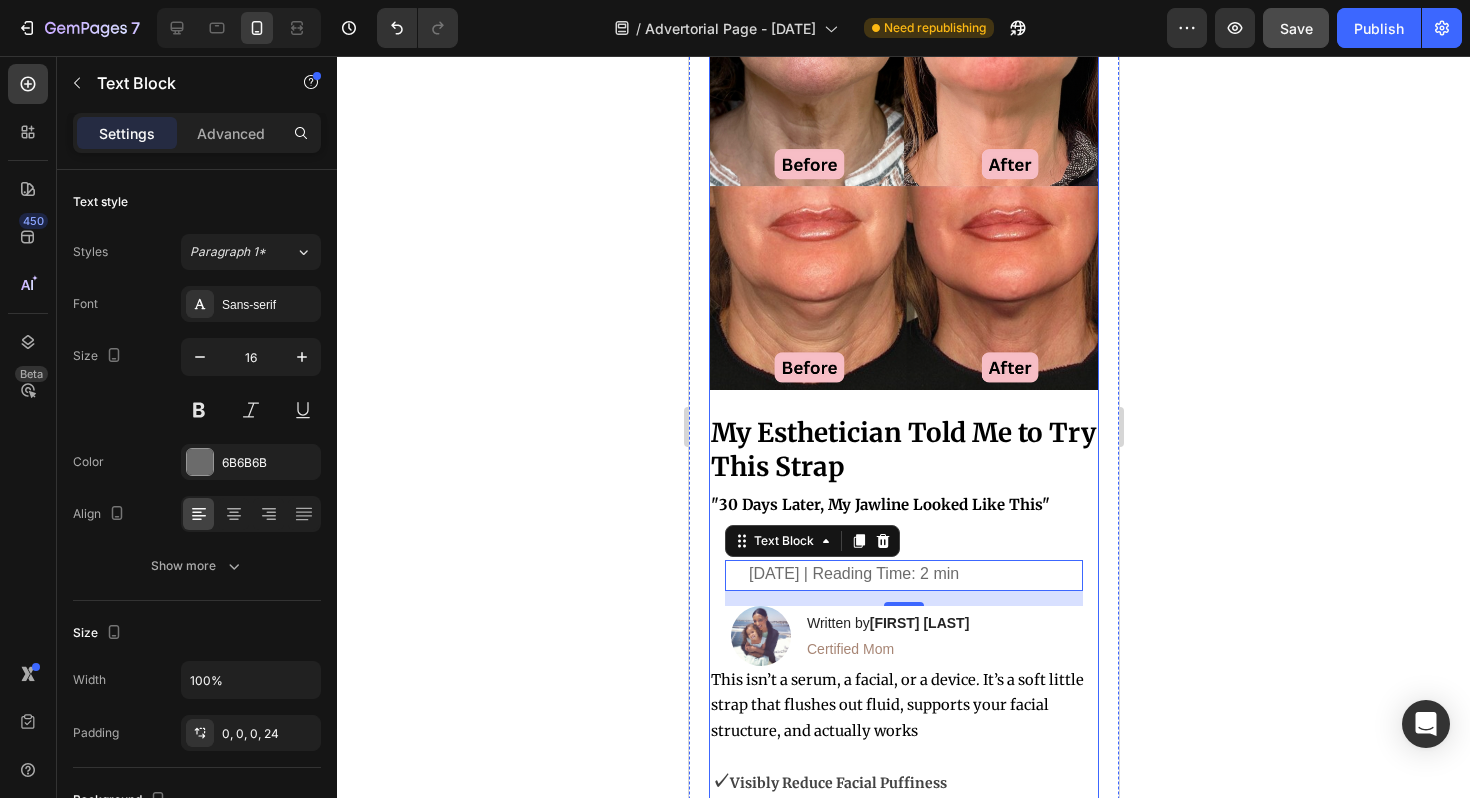 scroll, scrollTop: 122, scrollLeft: 0, axis: vertical 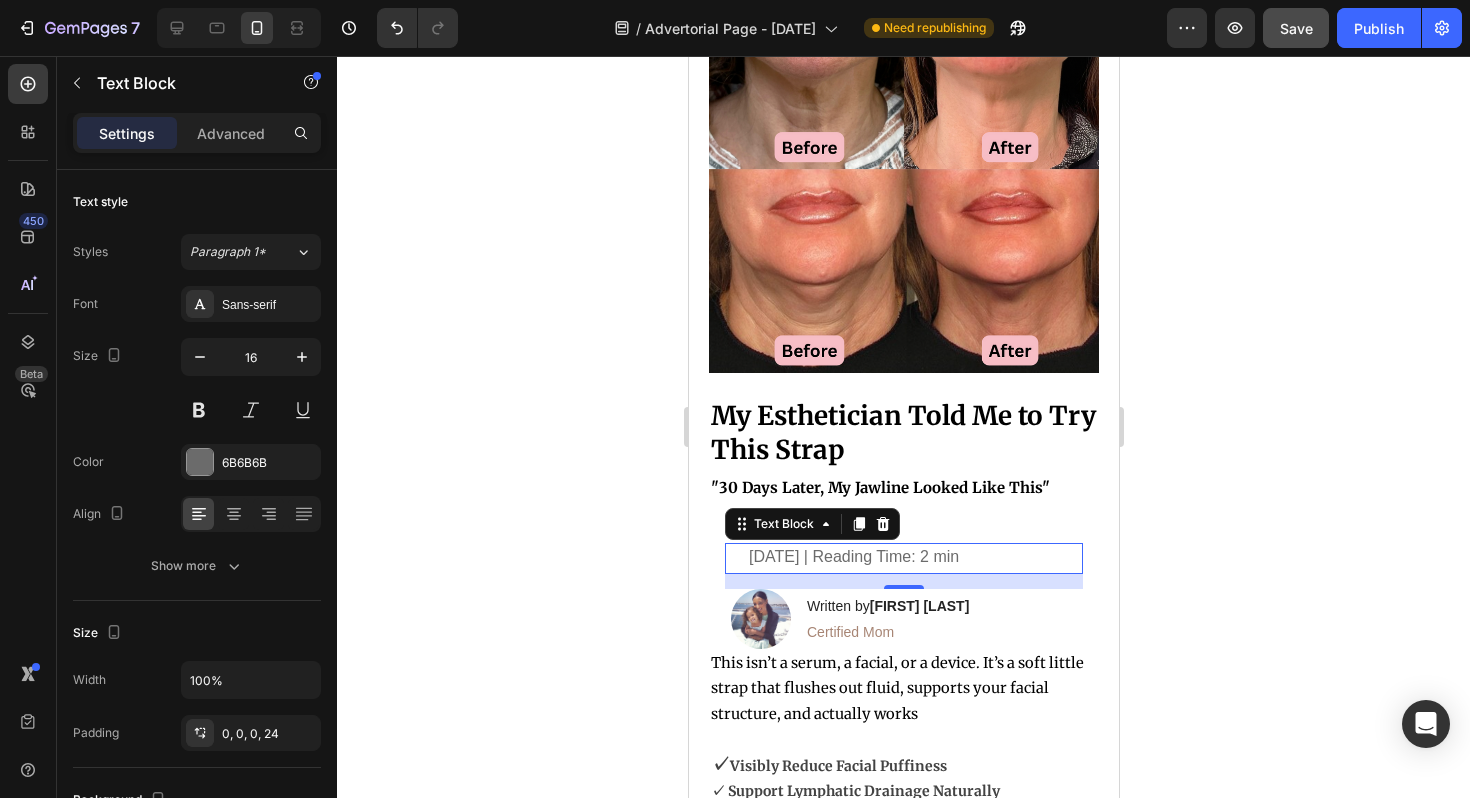 click 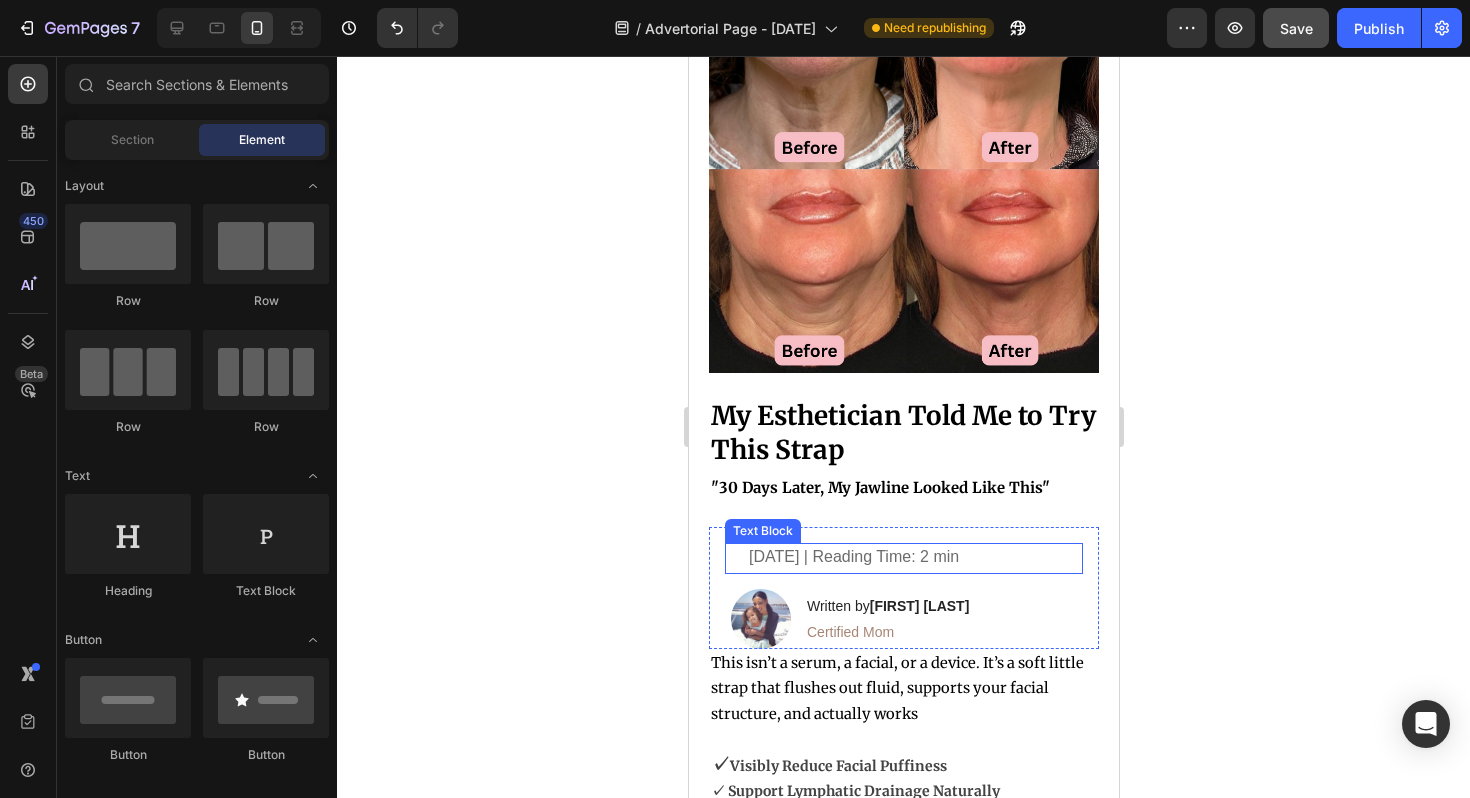 scroll, scrollTop: 173, scrollLeft: 0, axis: vertical 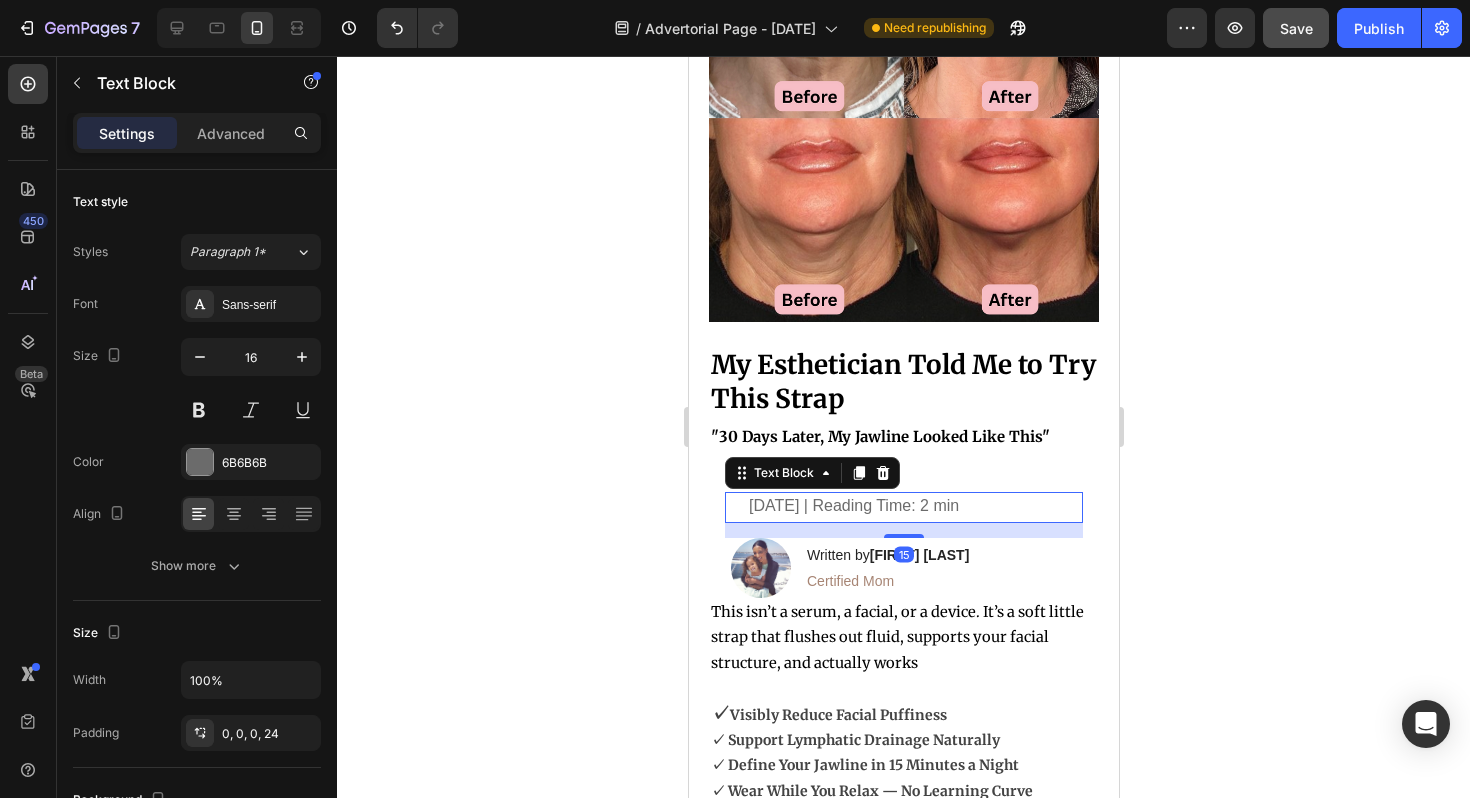 click on "[DATE] | Reading Time: 2 min" at bounding box center (914, 506) 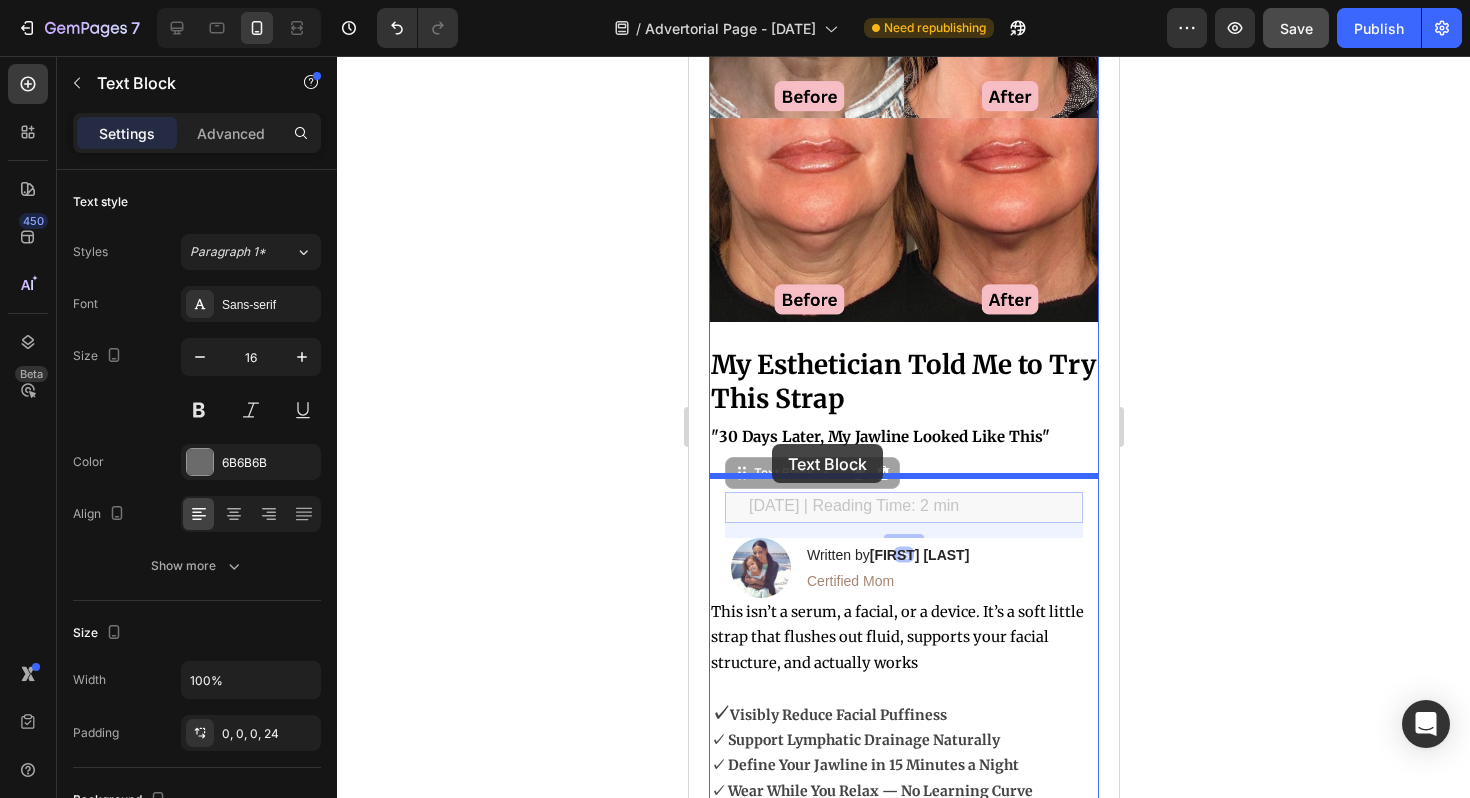 drag, startPoint x: 782, startPoint y: 505, endPoint x: 771, endPoint y: 444, distance: 61.983868 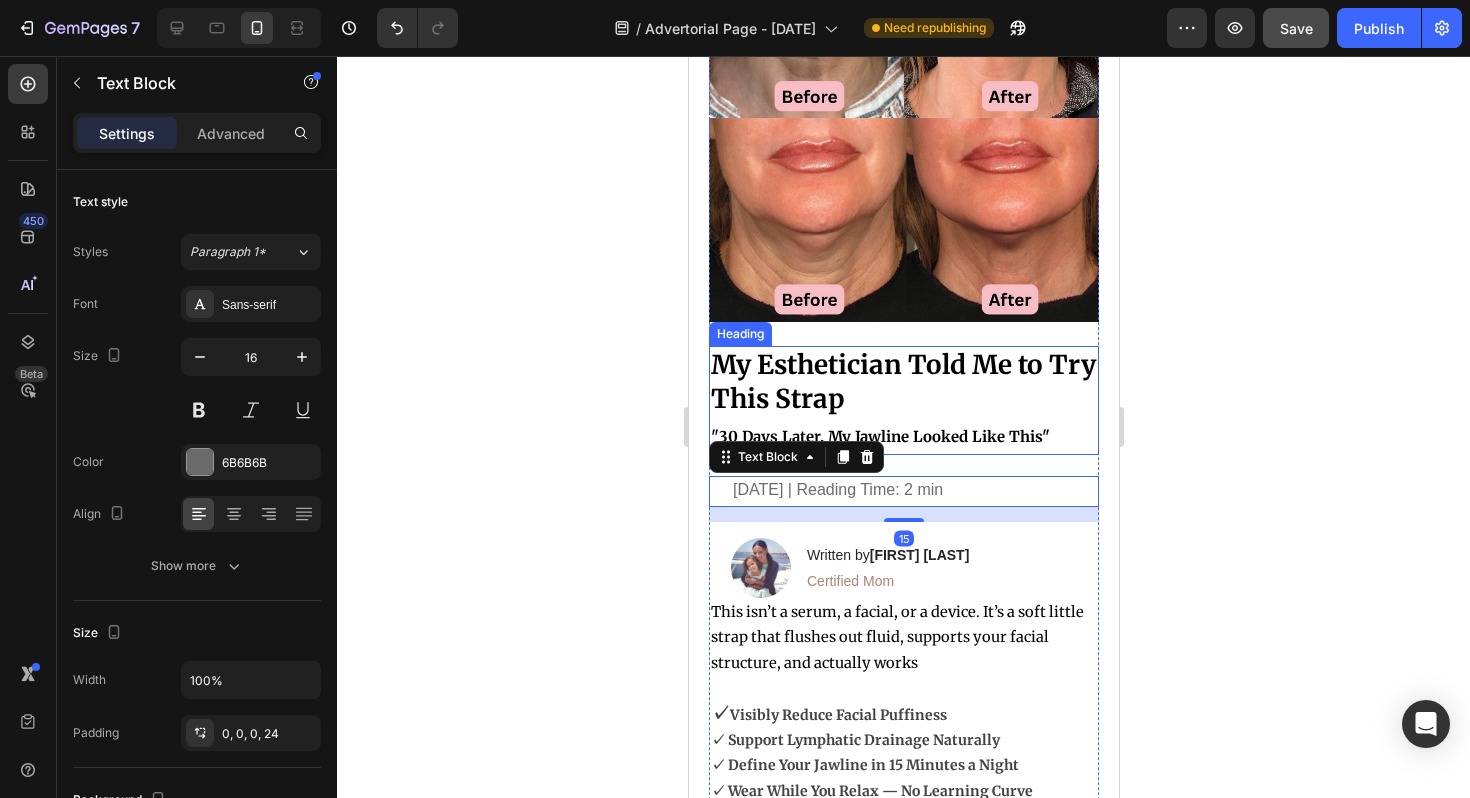 click 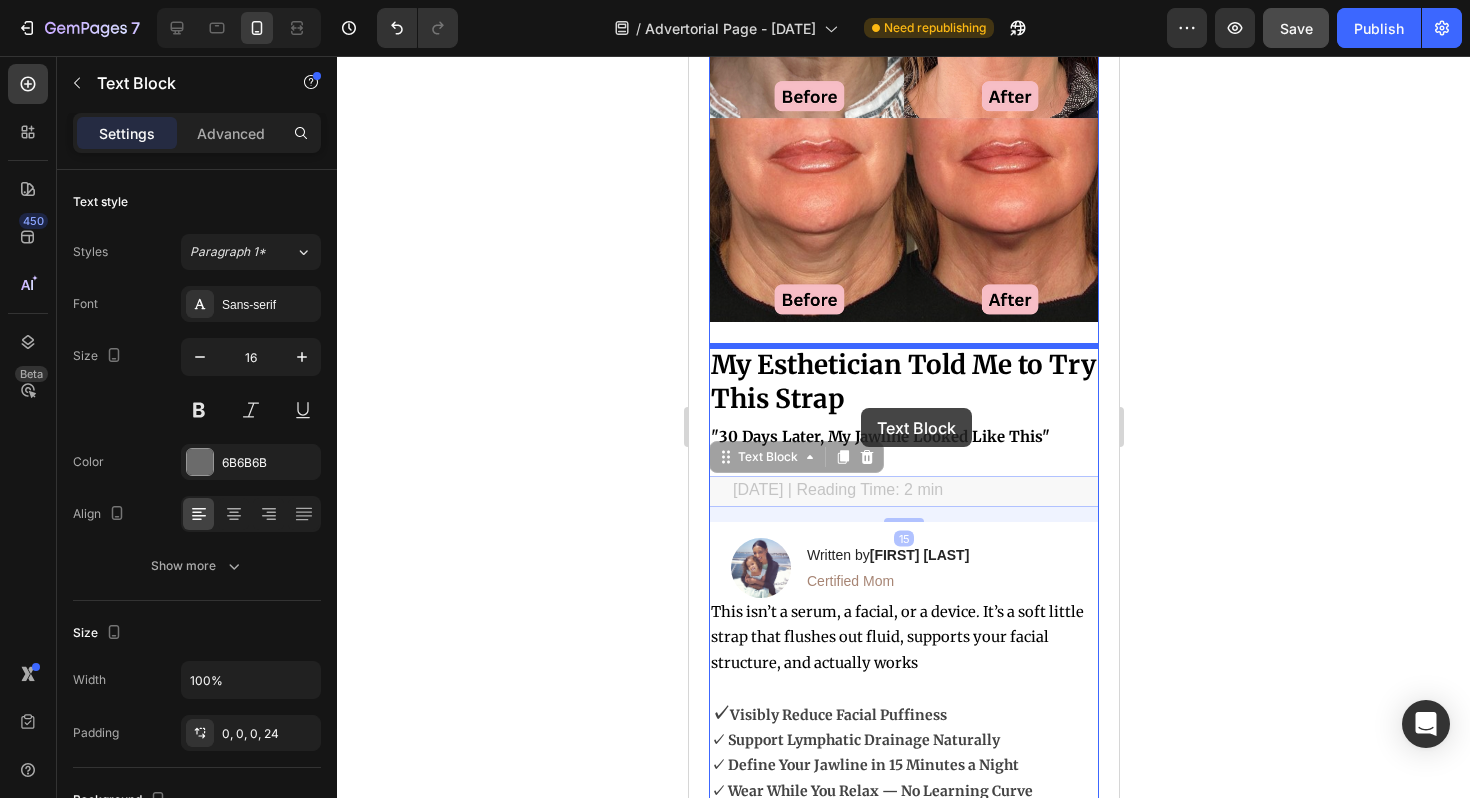 drag, startPoint x: 859, startPoint y: 485, endPoint x: 853, endPoint y: 375, distance: 110.16351 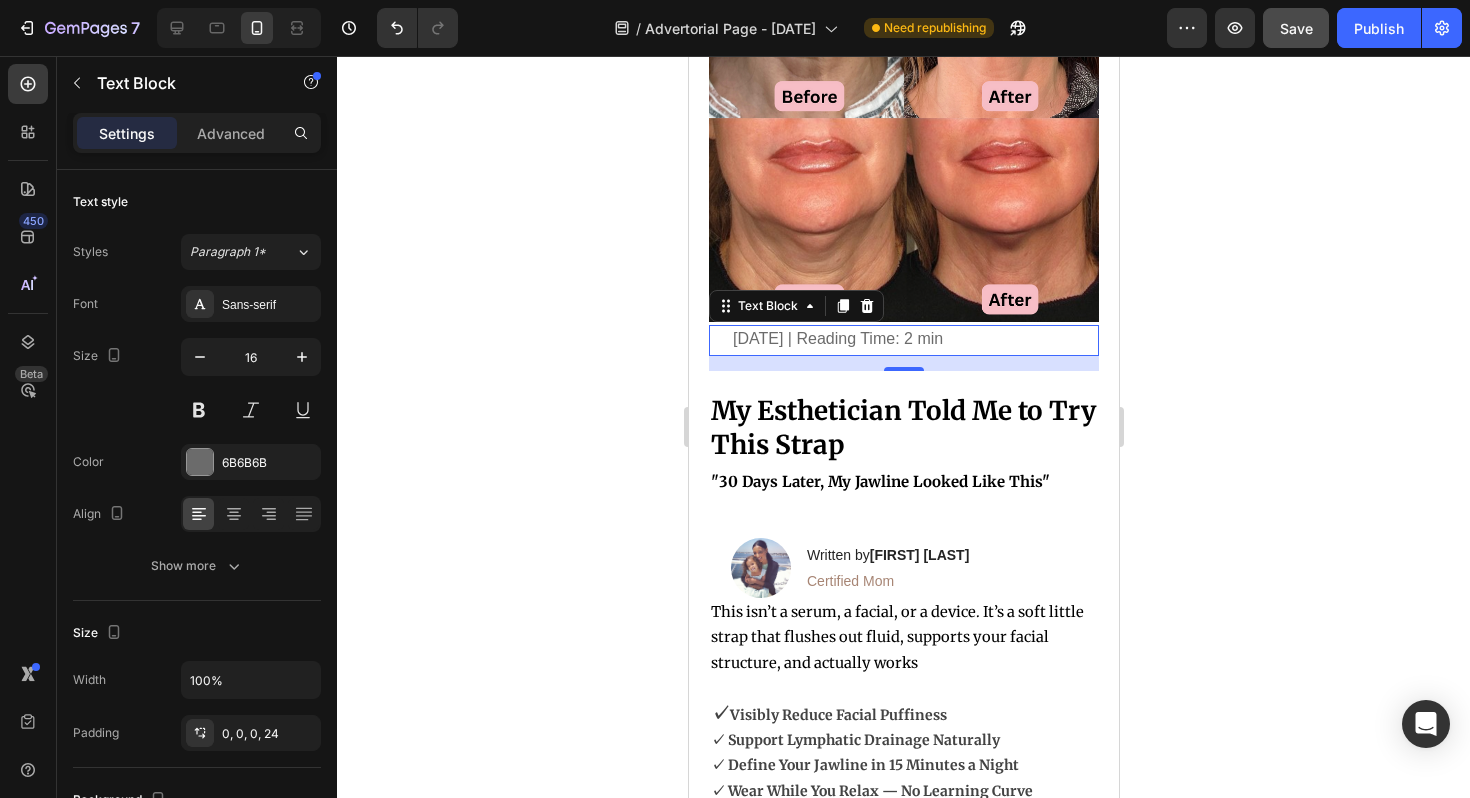 click 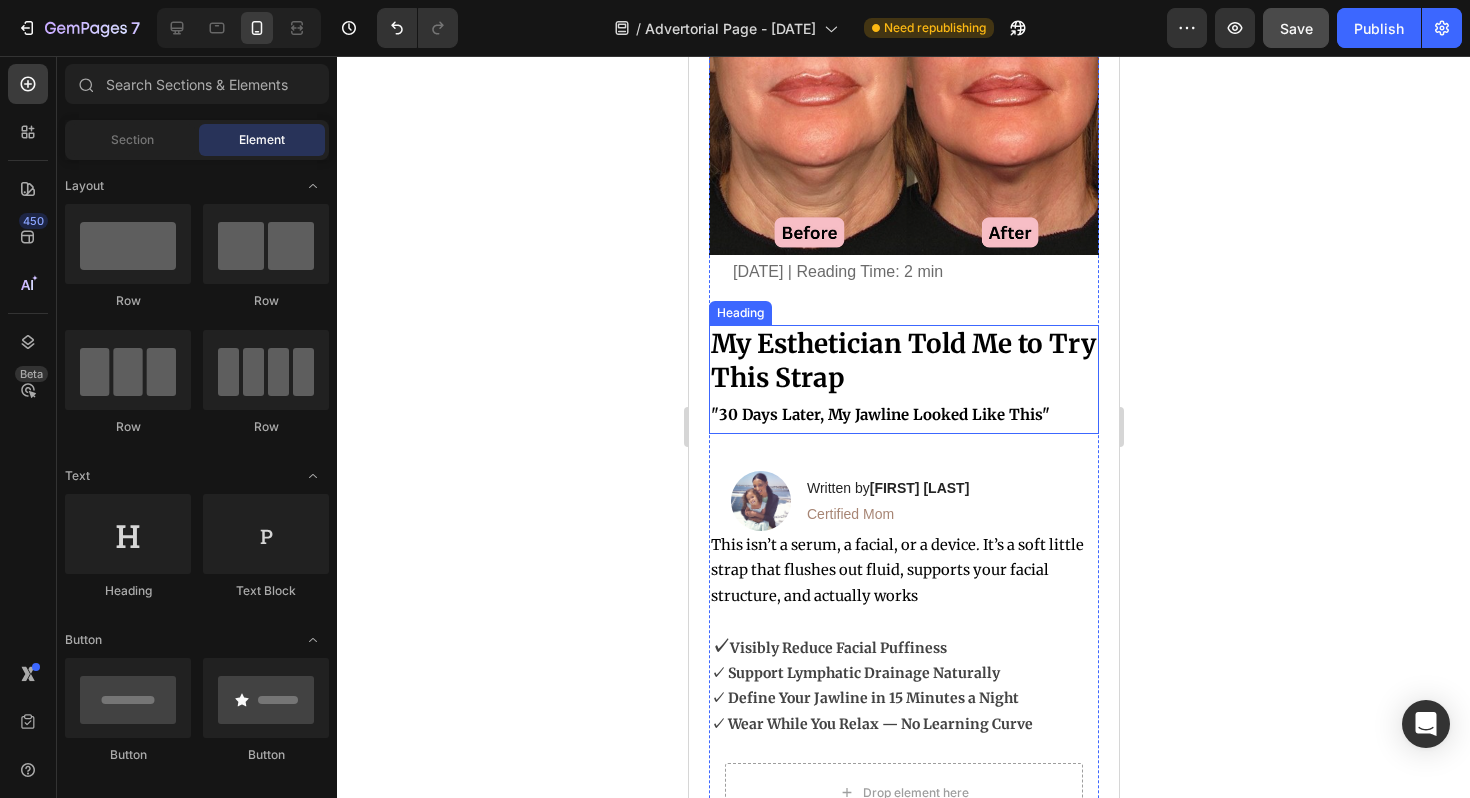 scroll, scrollTop: 242, scrollLeft: 0, axis: vertical 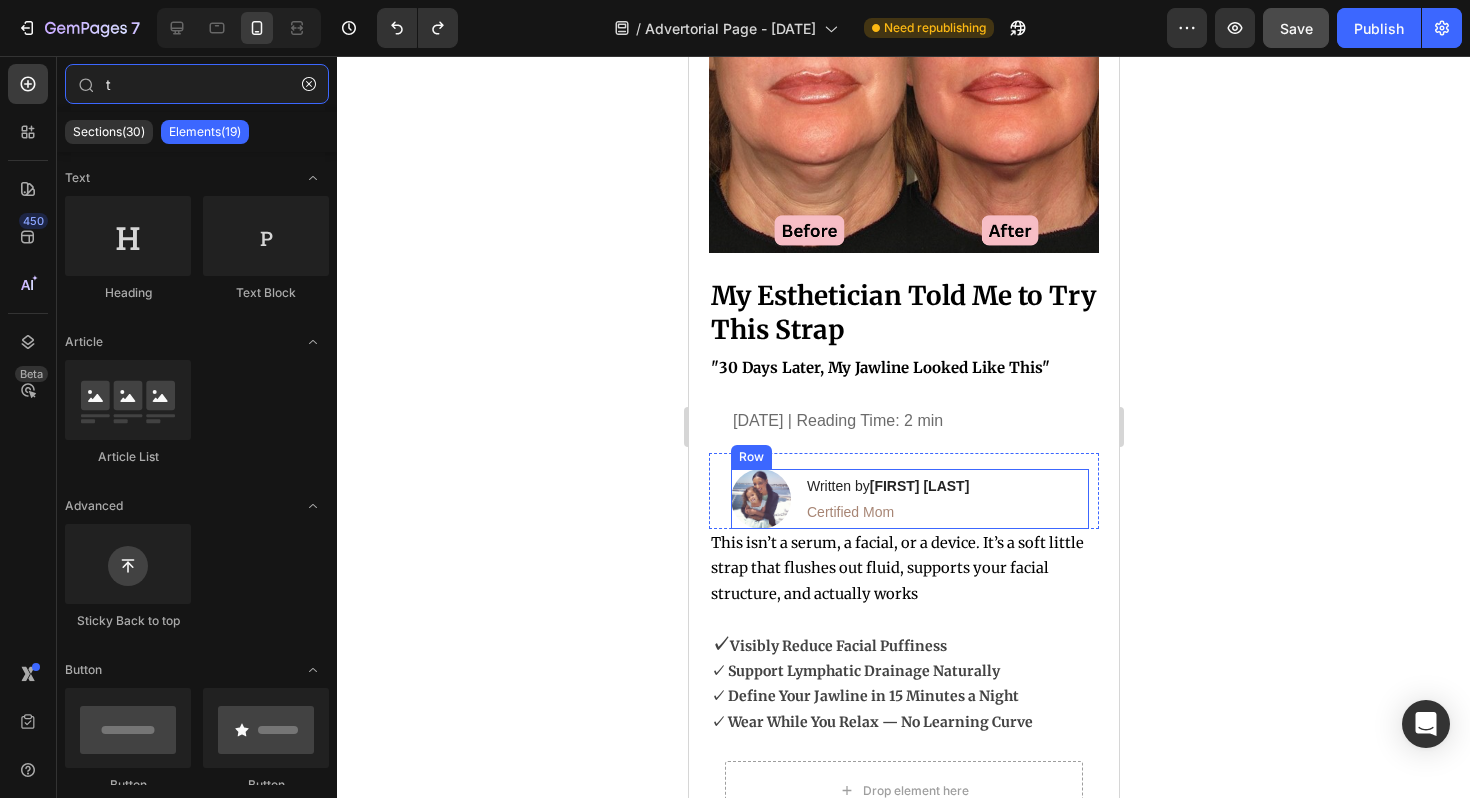 type on "t" 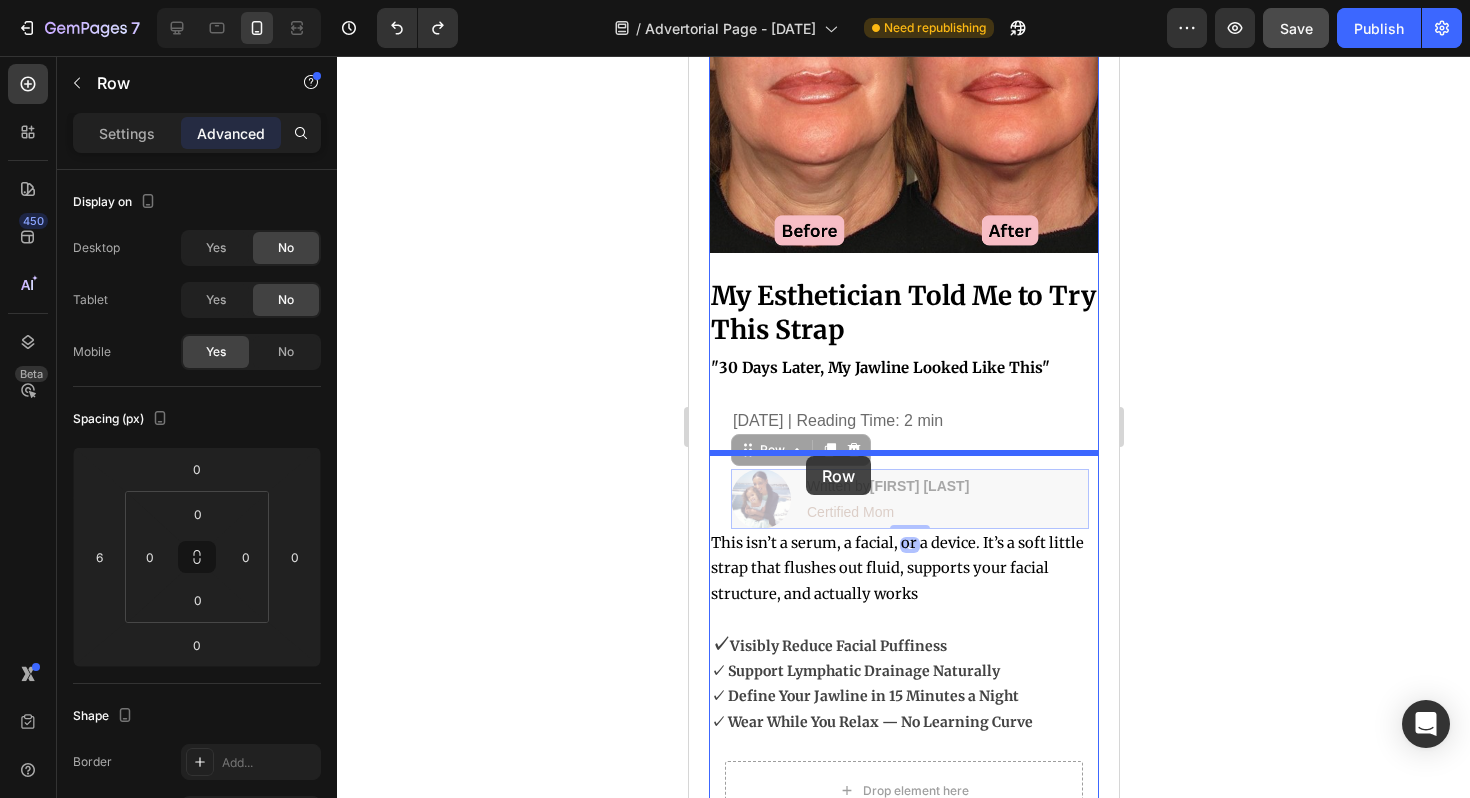 drag, startPoint x: 799, startPoint y: 494, endPoint x: 805, endPoint y: 456, distance: 38.470768 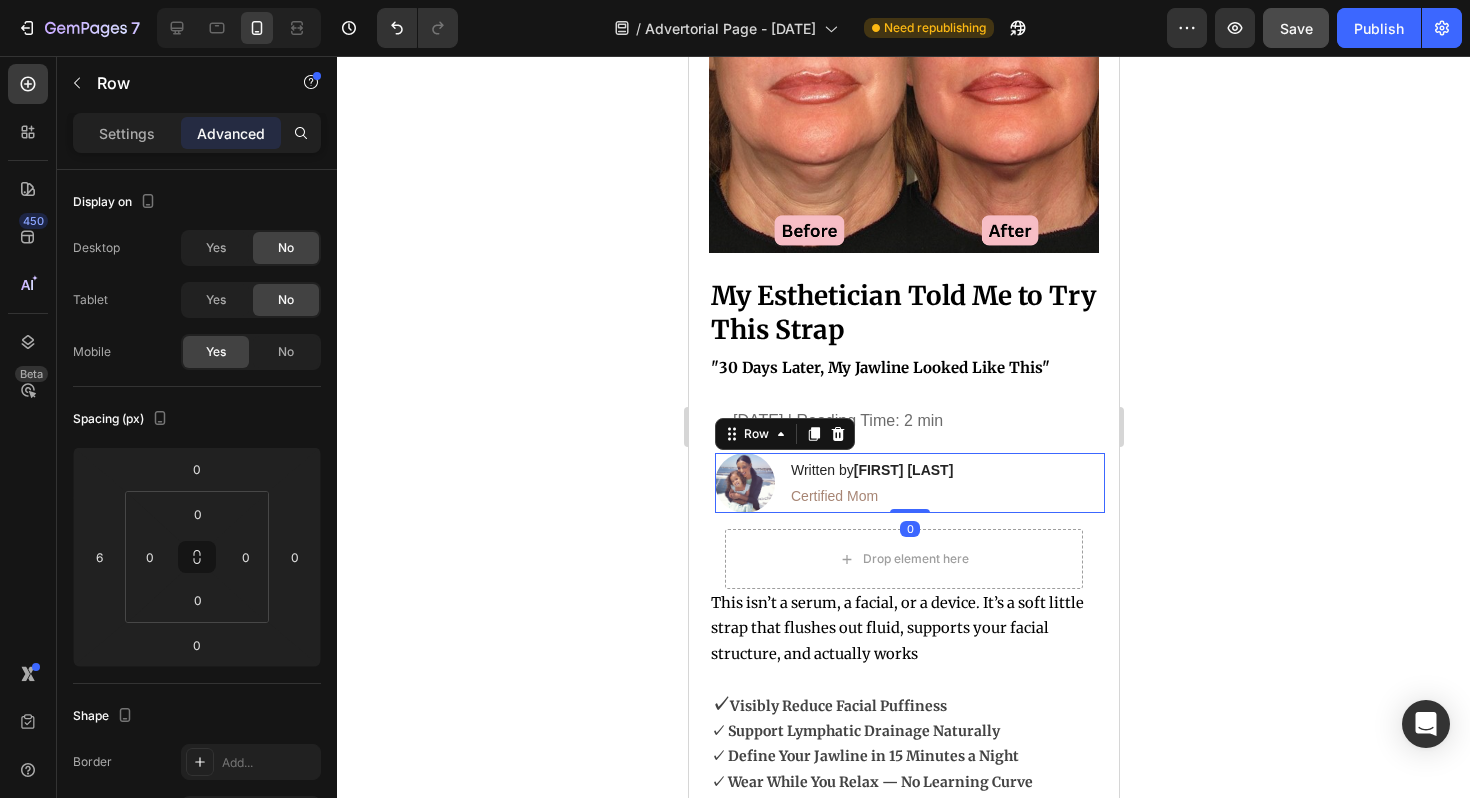 click 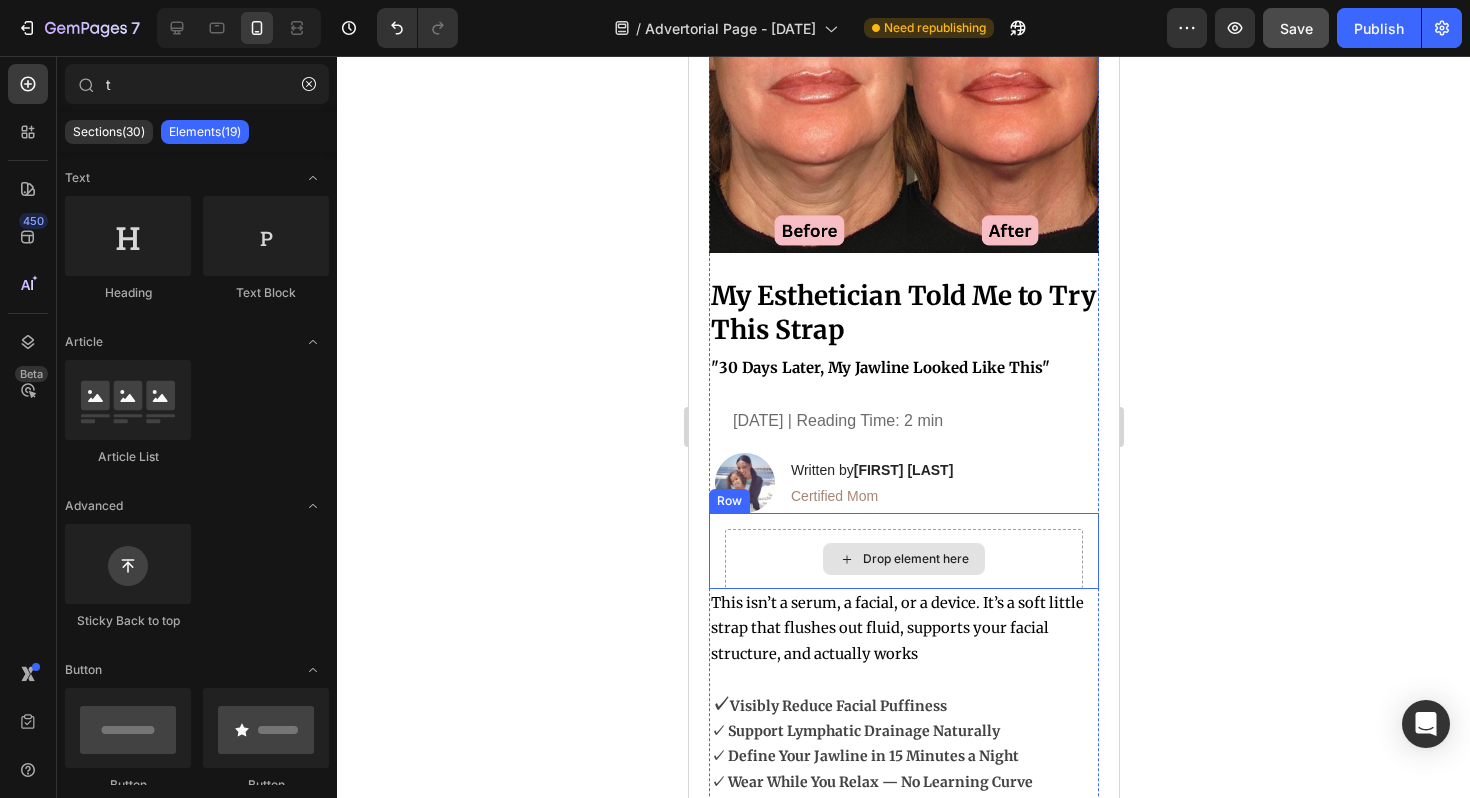 click on "Drop element here" at bounding box center (903, 559) 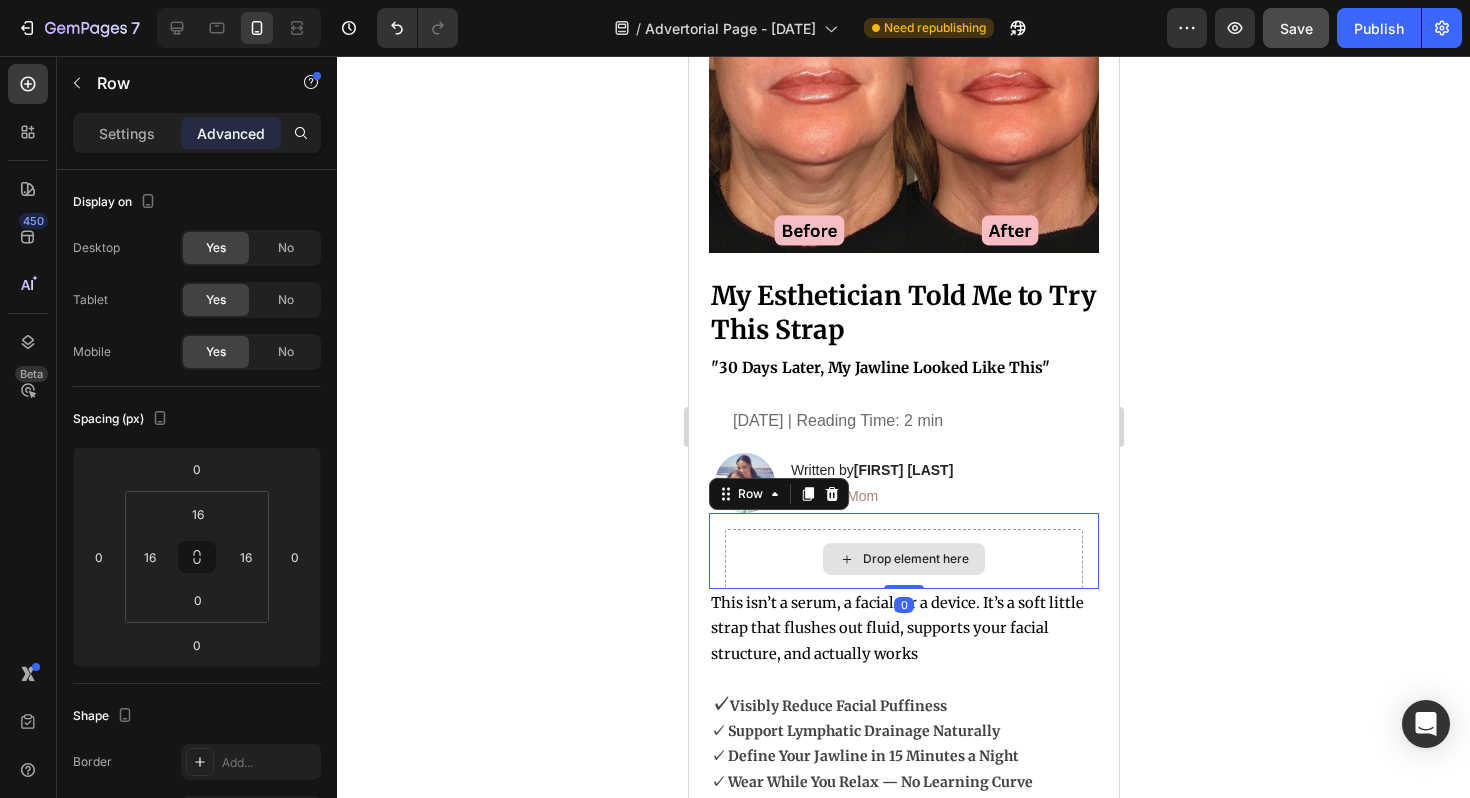 click on "Drop element here" at bounding box center [903, 559] 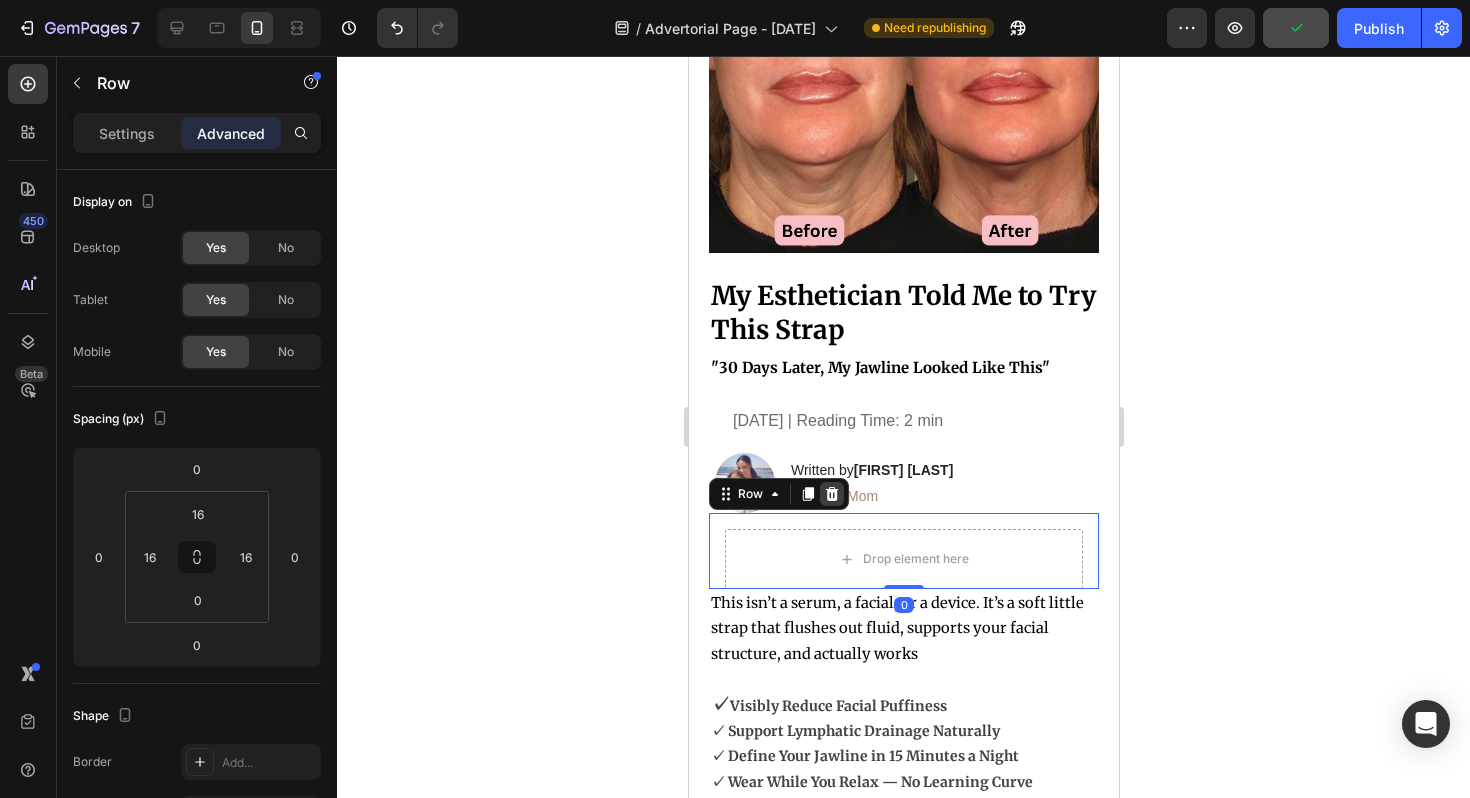 click 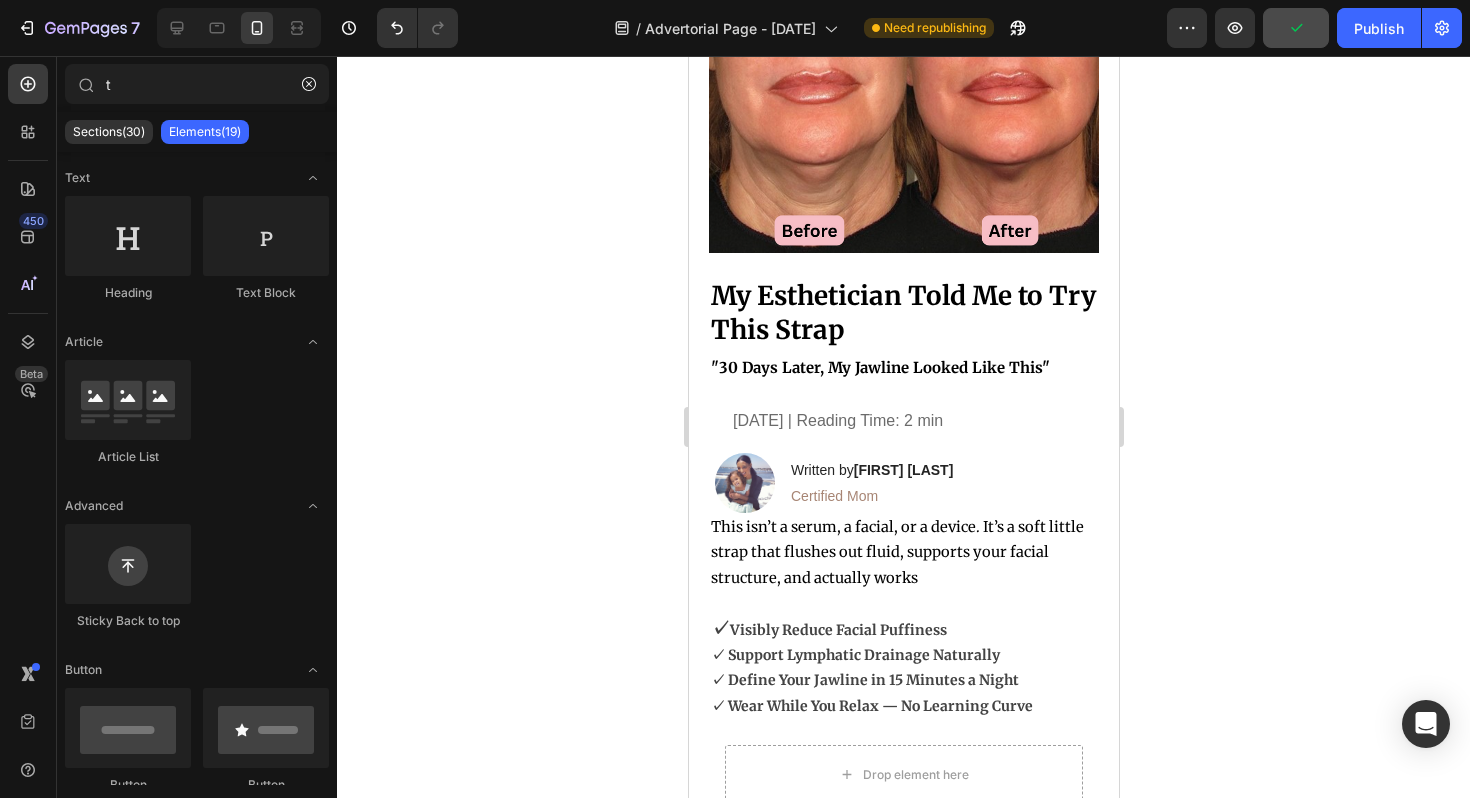 click 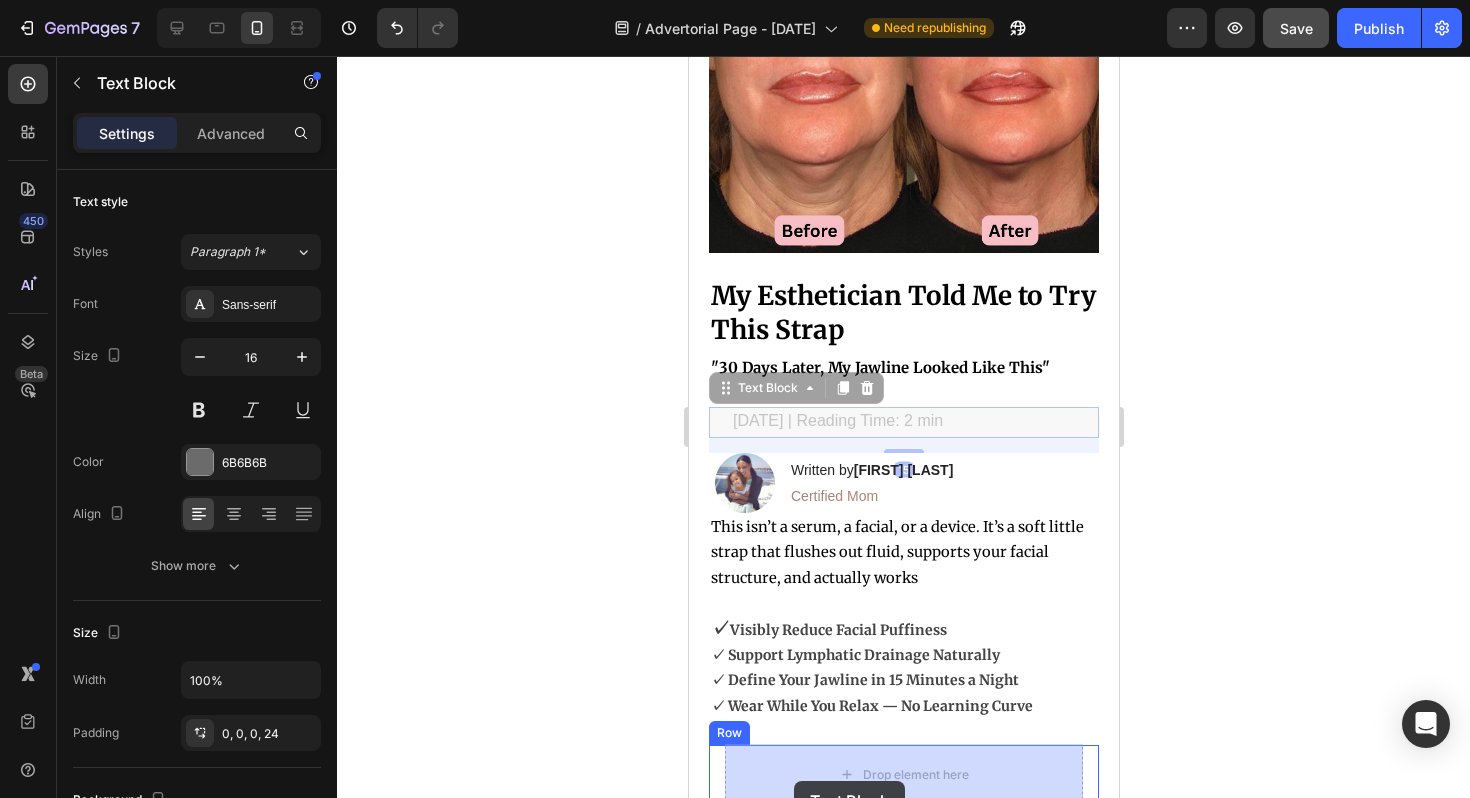 scroll, scrollTop: 362, scrollLeft: 0, axis: vertical 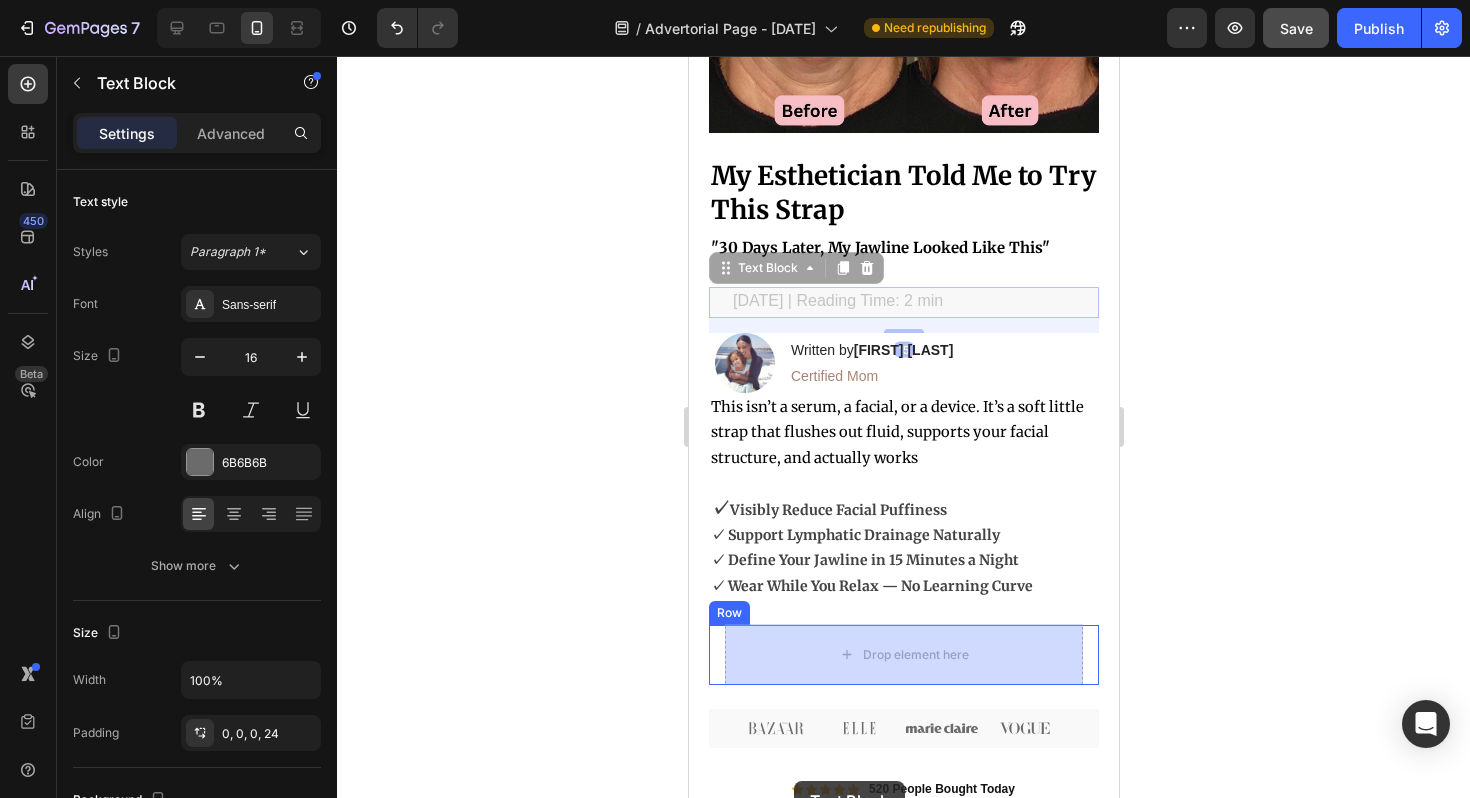 drag, startPoint x: 749, startPoint y: 426, endPoint x: 793, endPoint y: 777, distance: 353.74707 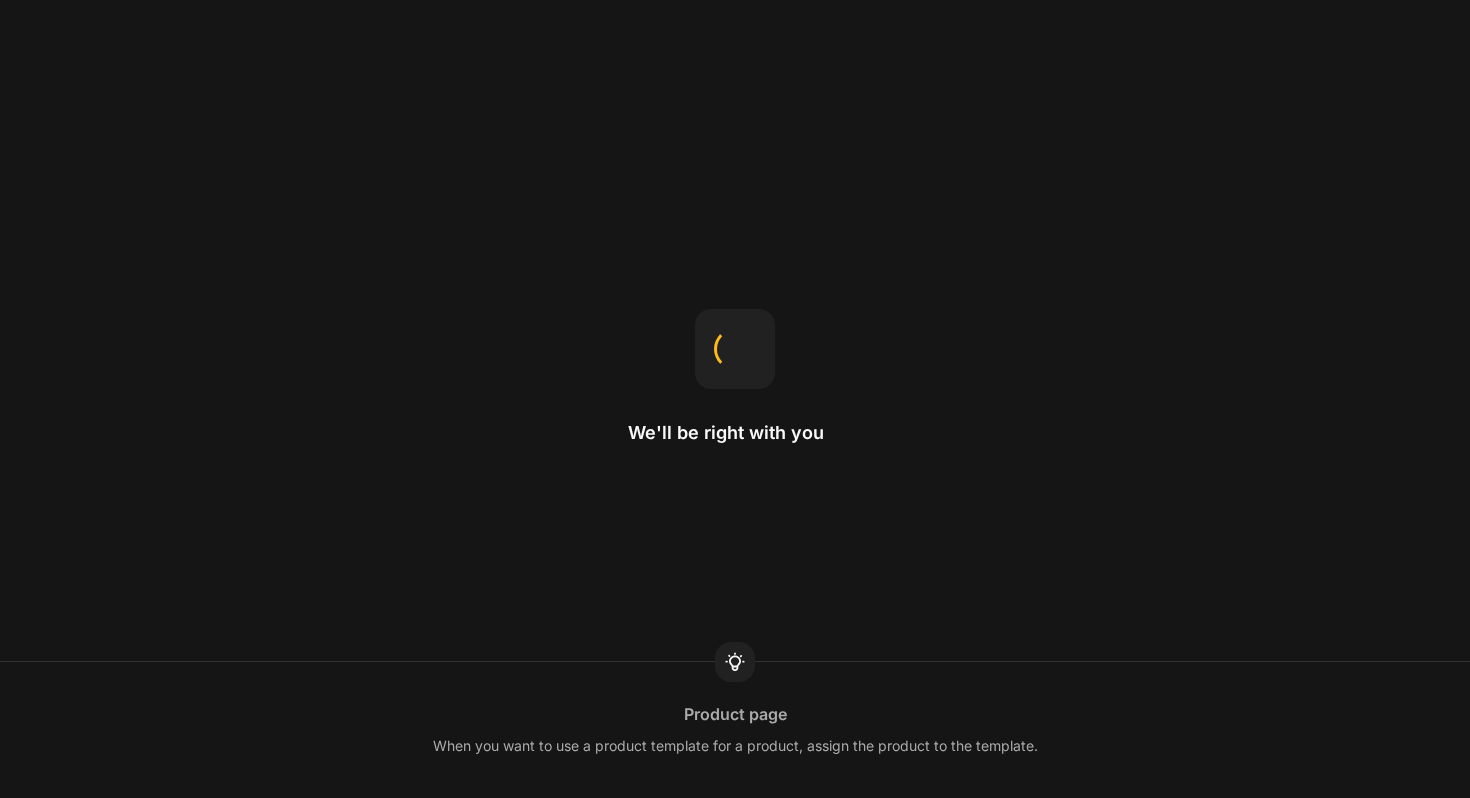 scroll, scrollTop: 0, scrollLeft: 0, axis: both 